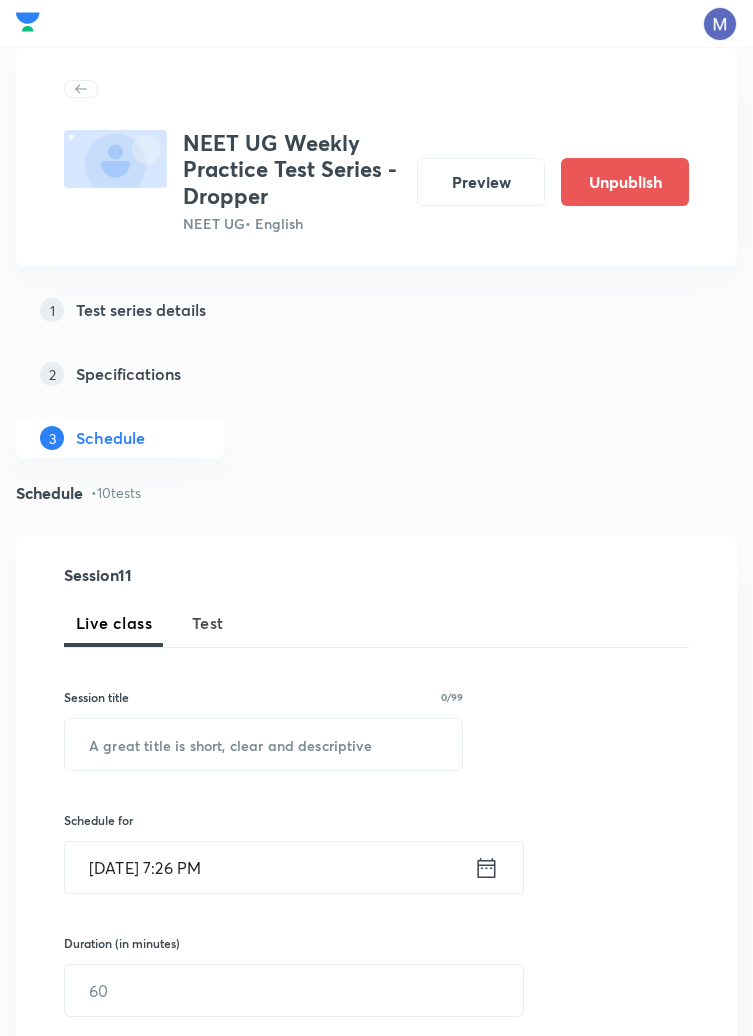 scroll, scrollTop: 2353, scrollLeft: 0, axis: vertical 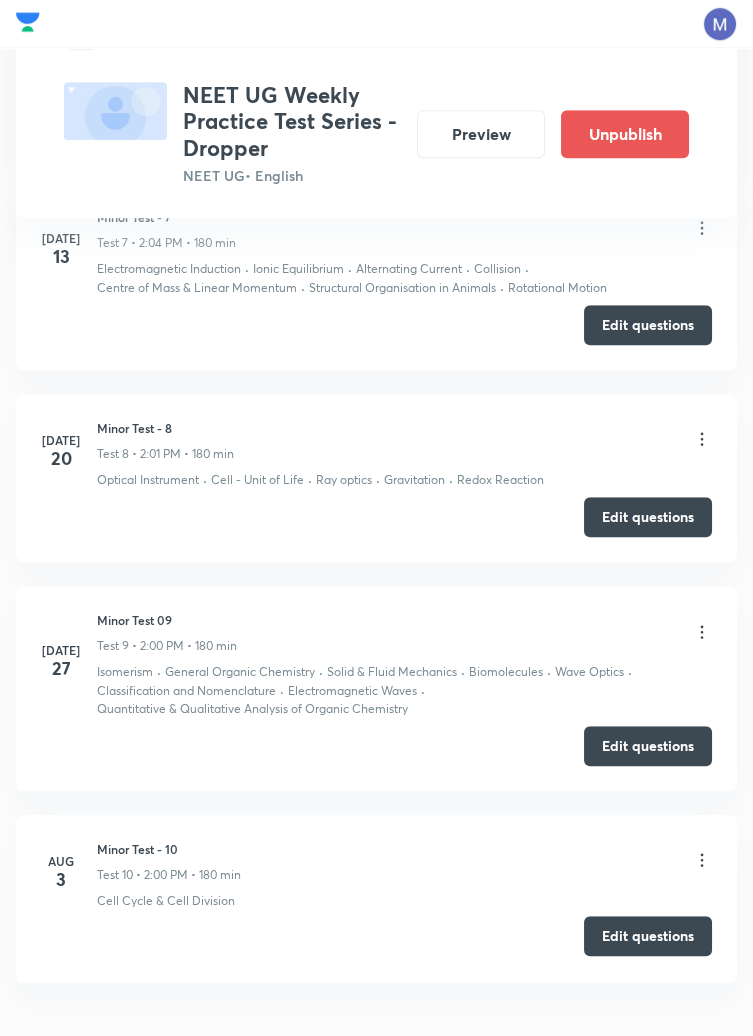 click on "Edit questions" at bounding box center [648, 936] 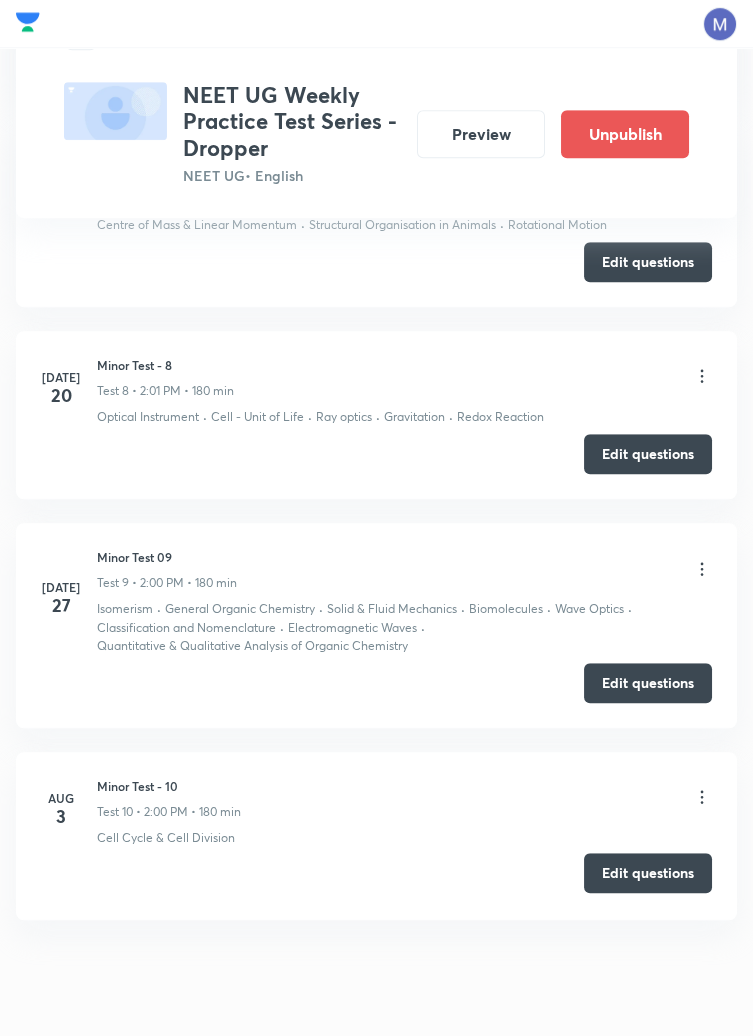 scroll, scrollTop: 2449, scrollLeft: 0, axis: vertical 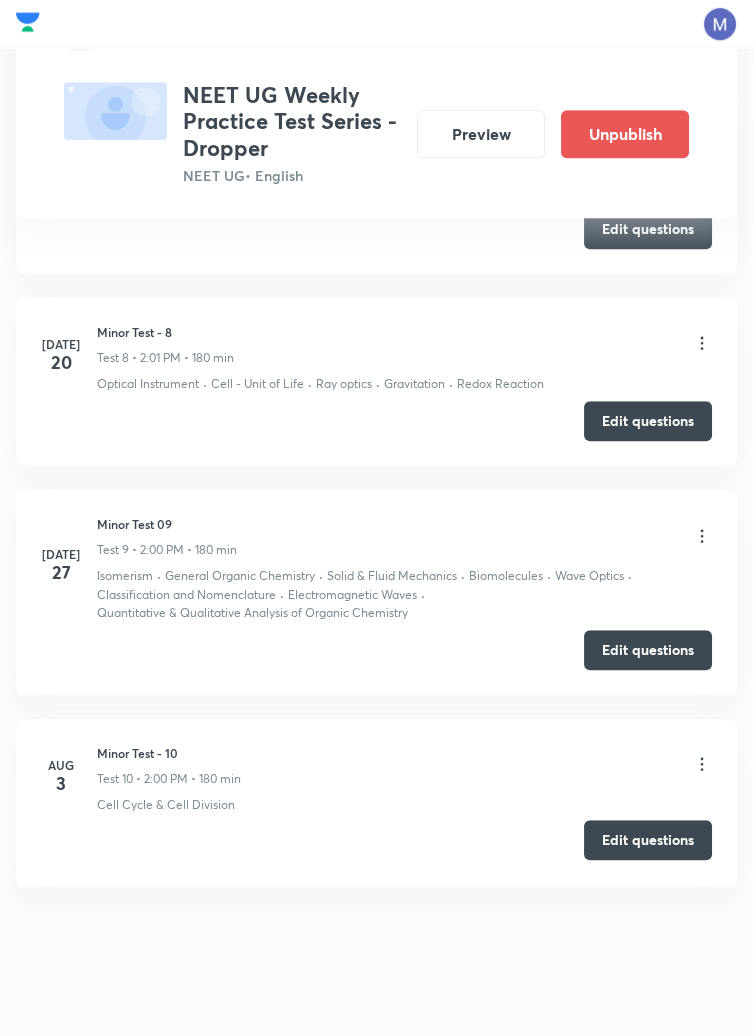 click on "Edit questions" at bounding box center (648, 840) 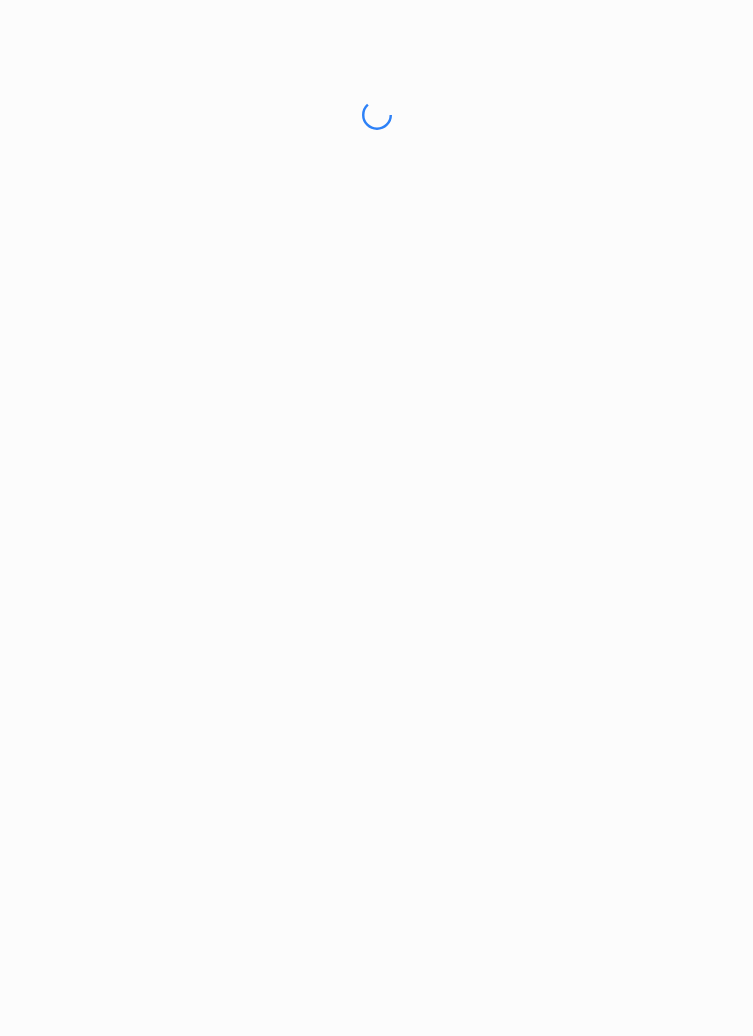 scroll, scrollTop: 0, scrollLeft: 0, axis: both 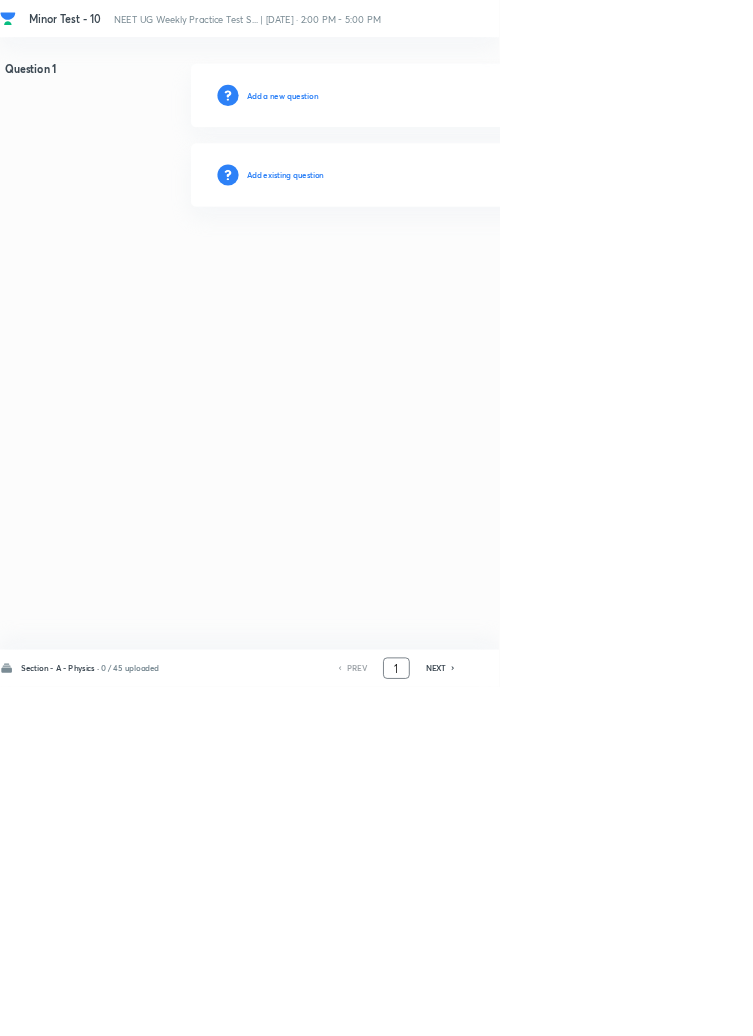 click on "1" at bounding box center (598, 1008) 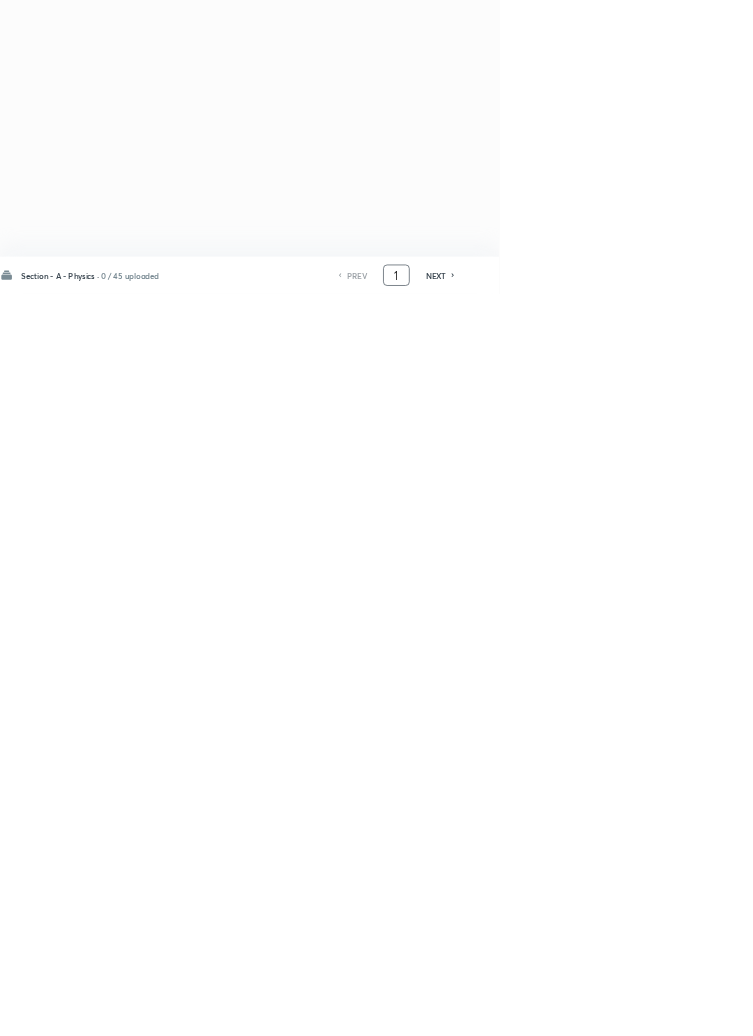 scroll, scrollTop: 0, scrollLeft: 0, axis: both 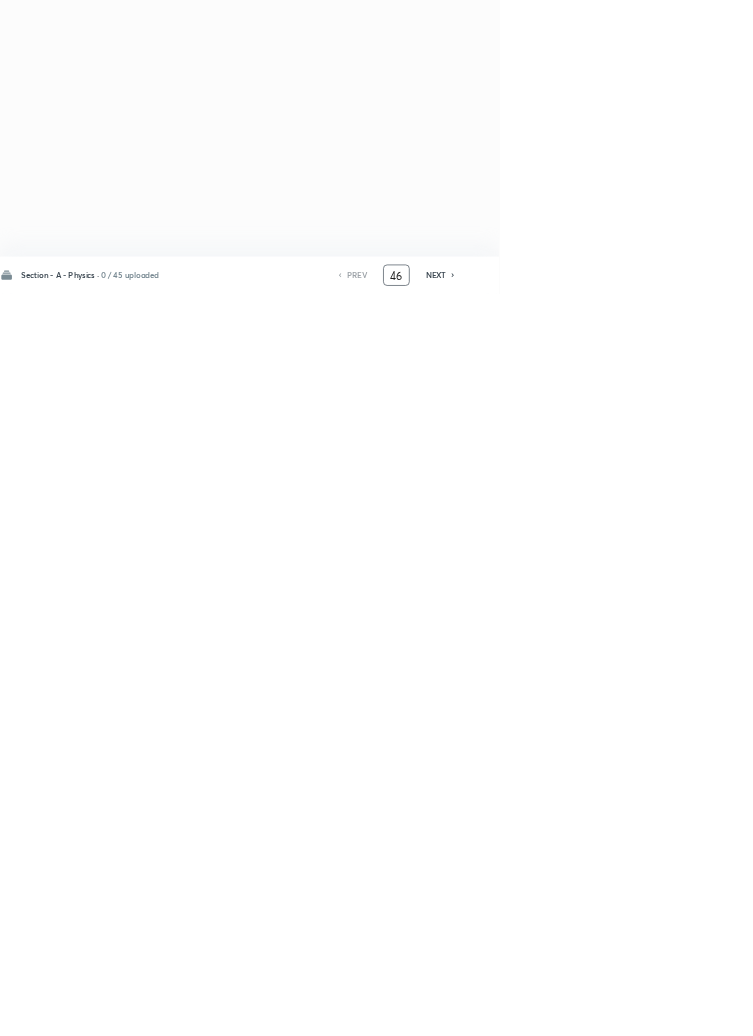 type on "46" 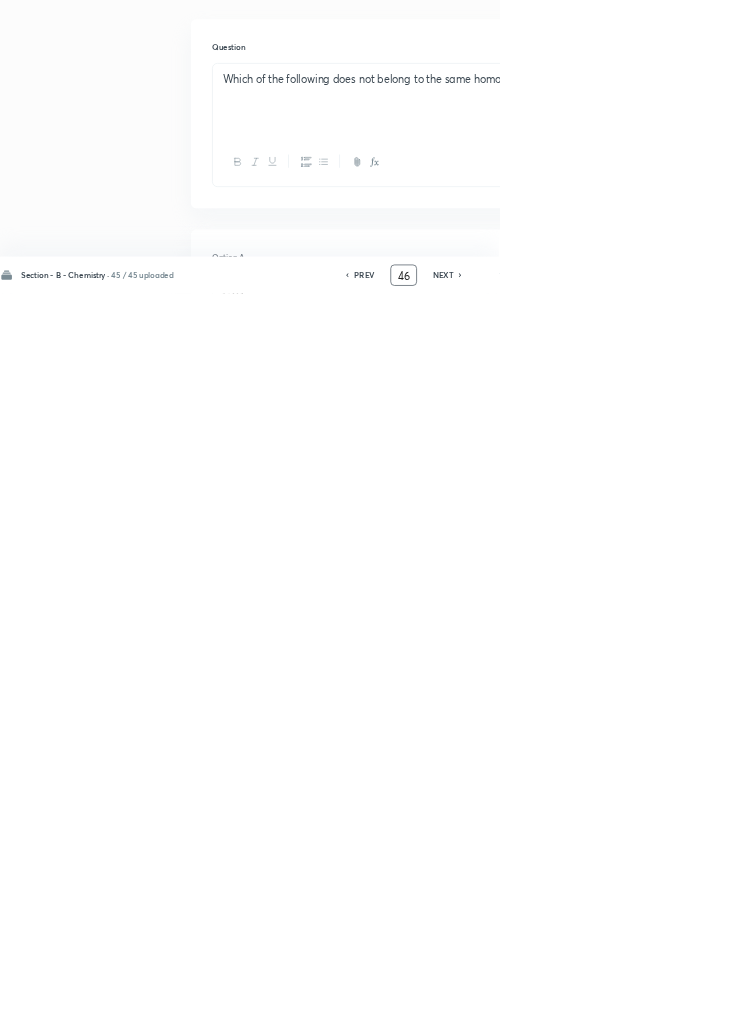 scroll, scrollTop: 0, scrollLeft: 0, axis: both 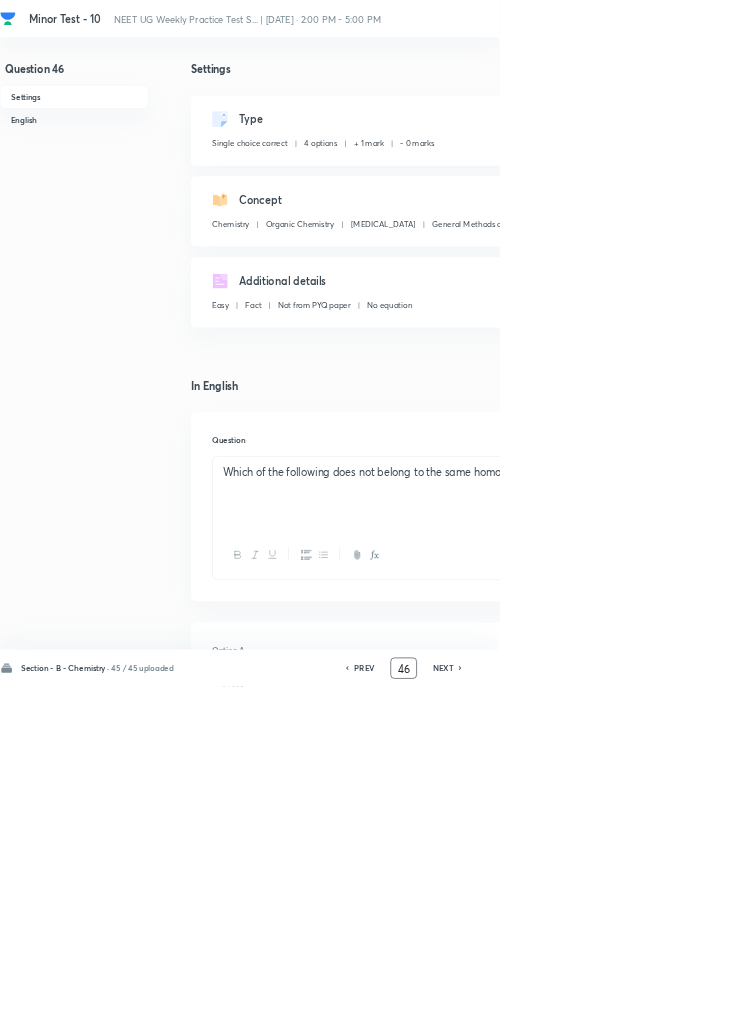 click on "Edit" at bounding box center (920, 182) 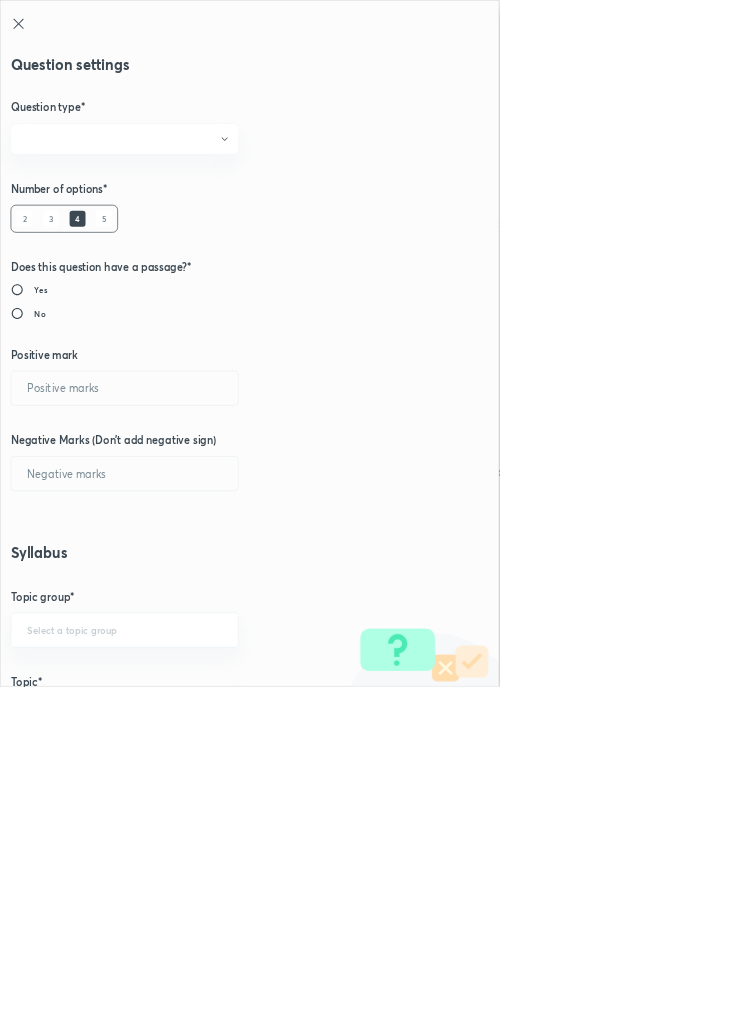 radio on "true" 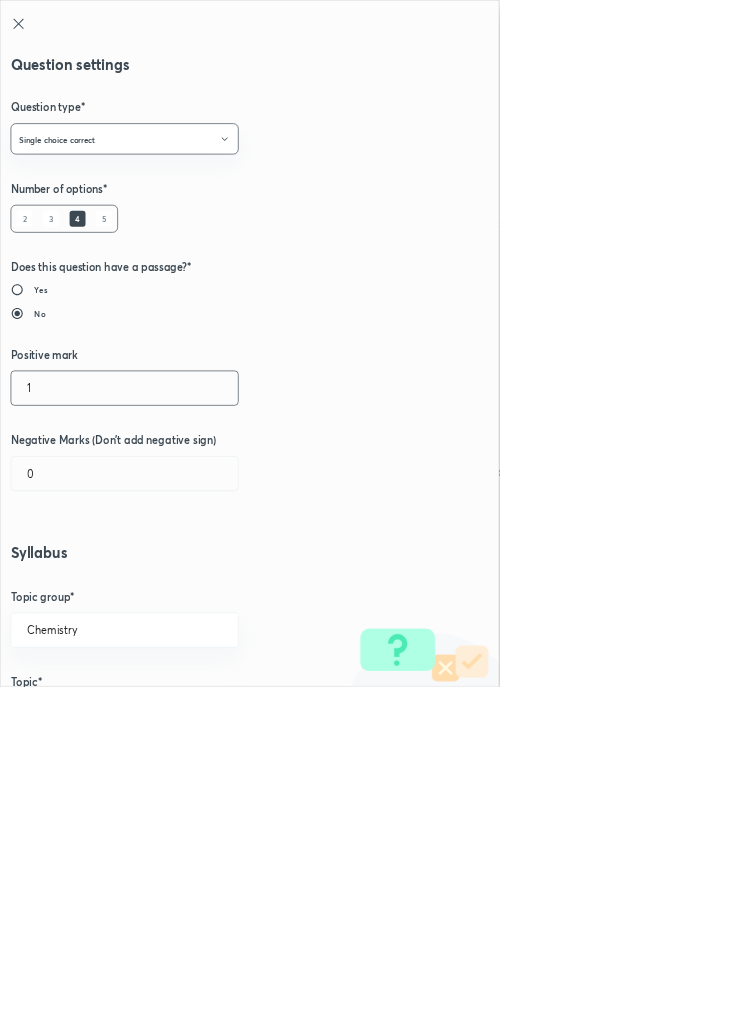 click on "1" at bounding box center [188, 585] 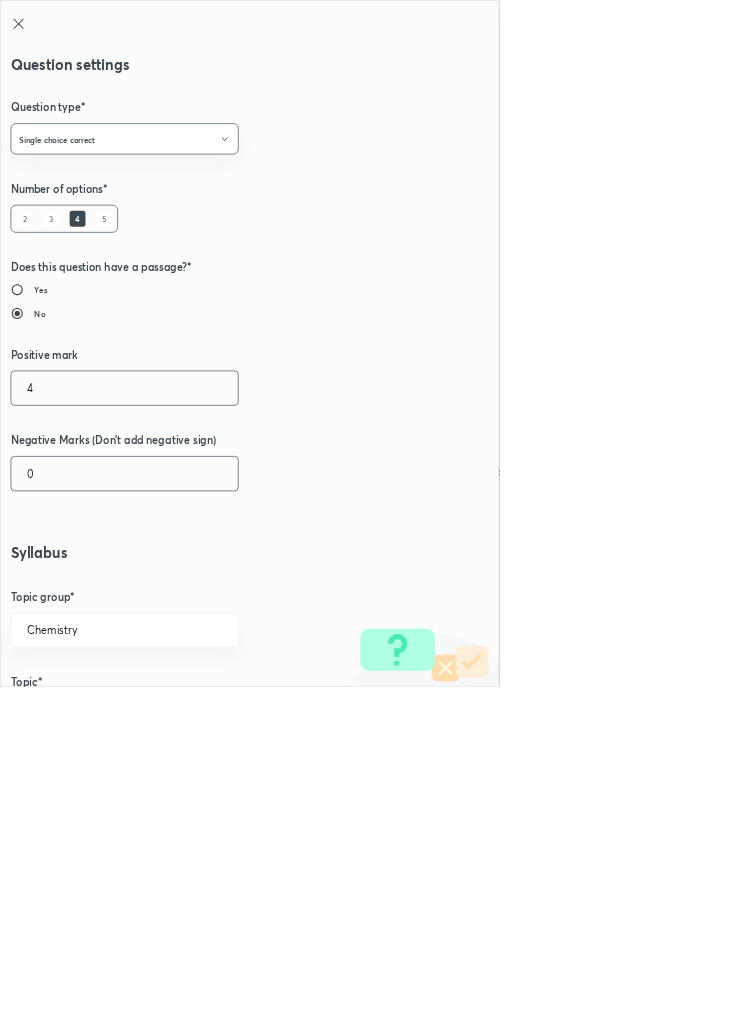type on "4" 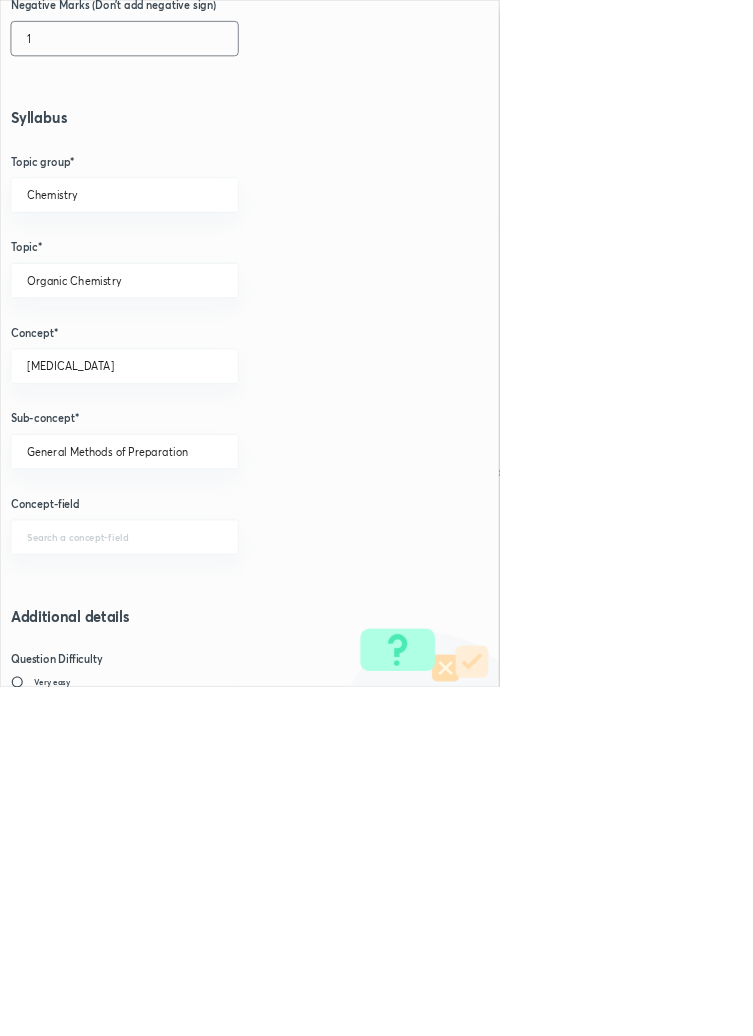 scroll, scrollTop: 1125, scrollLeft: 0, axis: vertical 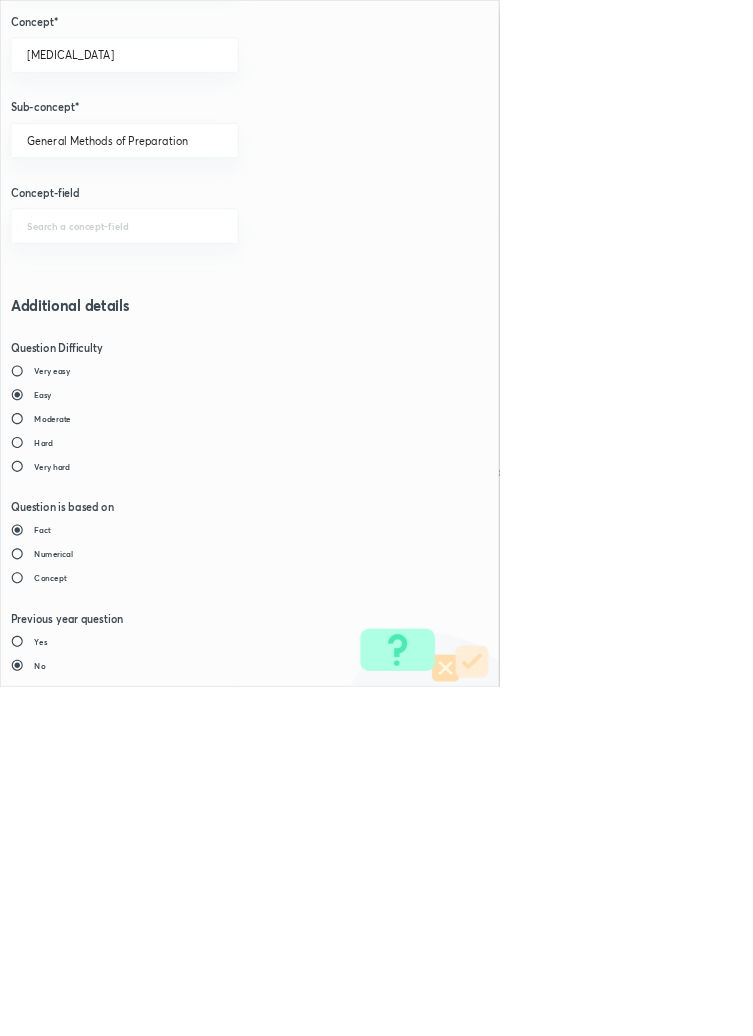 type on "1" 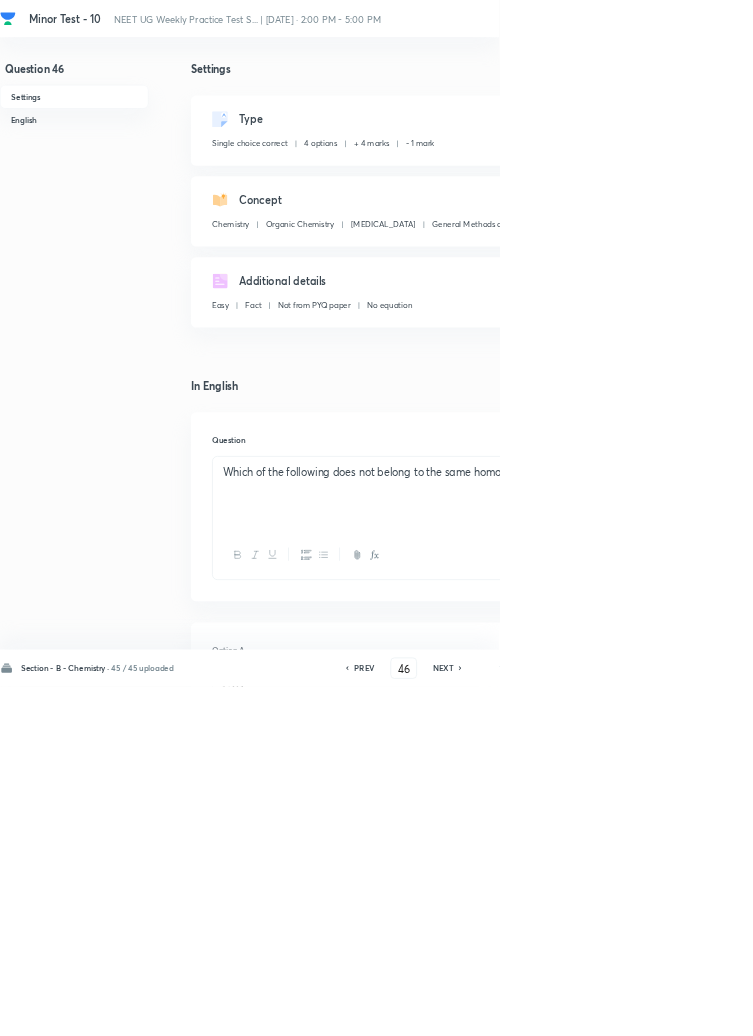 click on "Save" at bounding box center (1096, 1006) 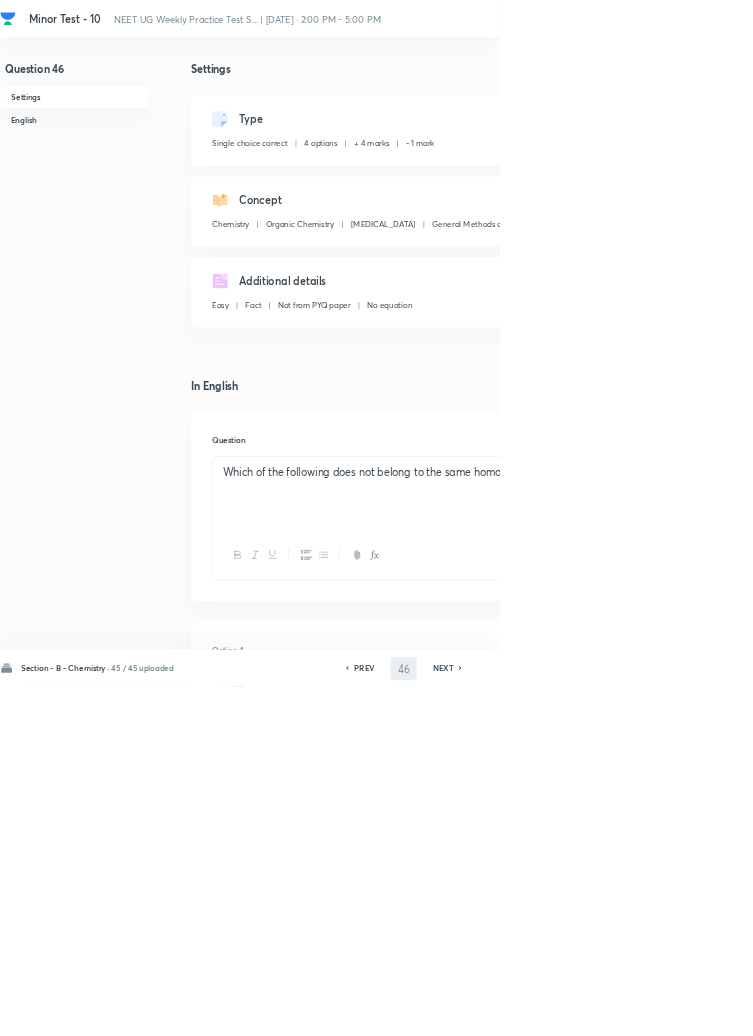 type on "47" 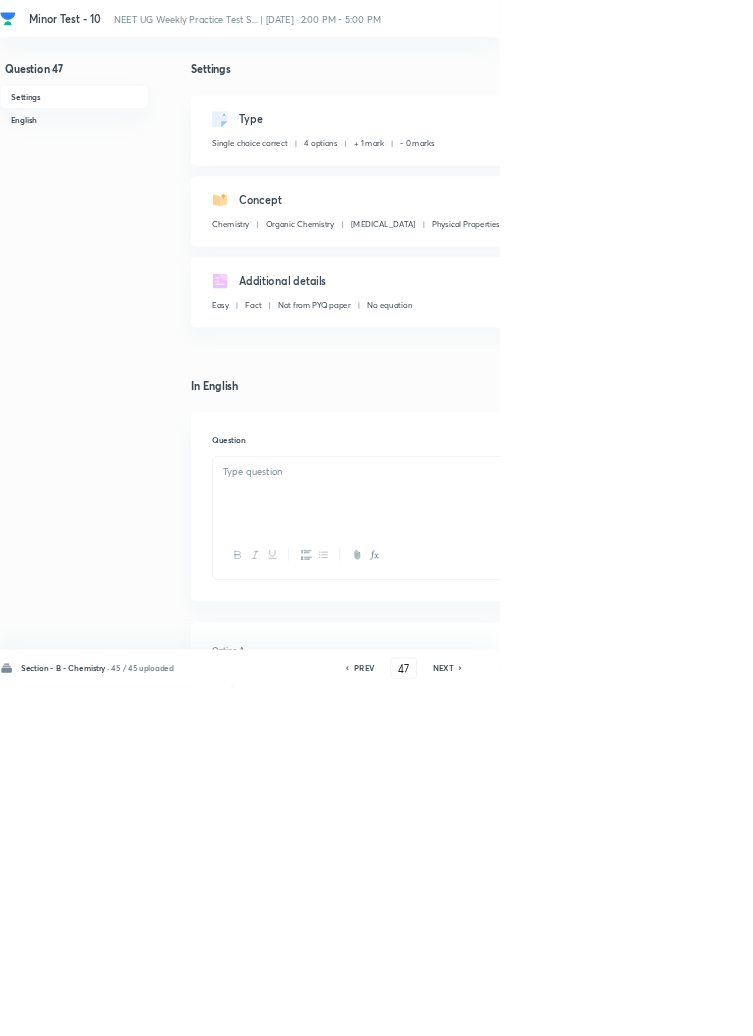 checkbox on "false" 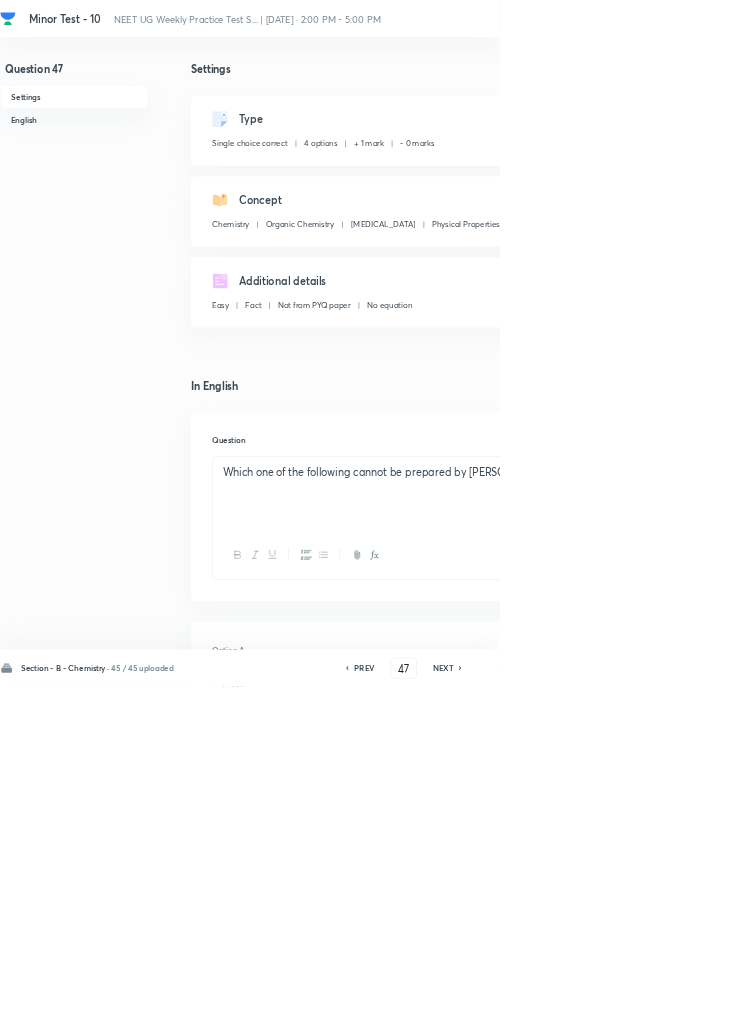 click on "Edit" at bounding box center (920, 182) 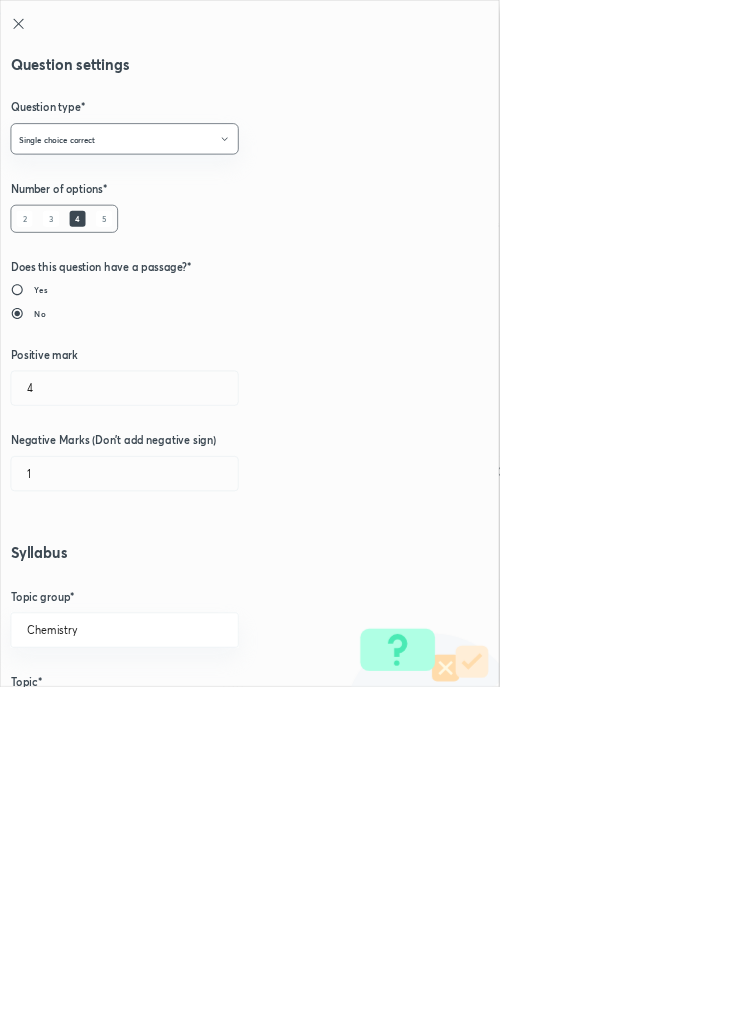 type on "1" 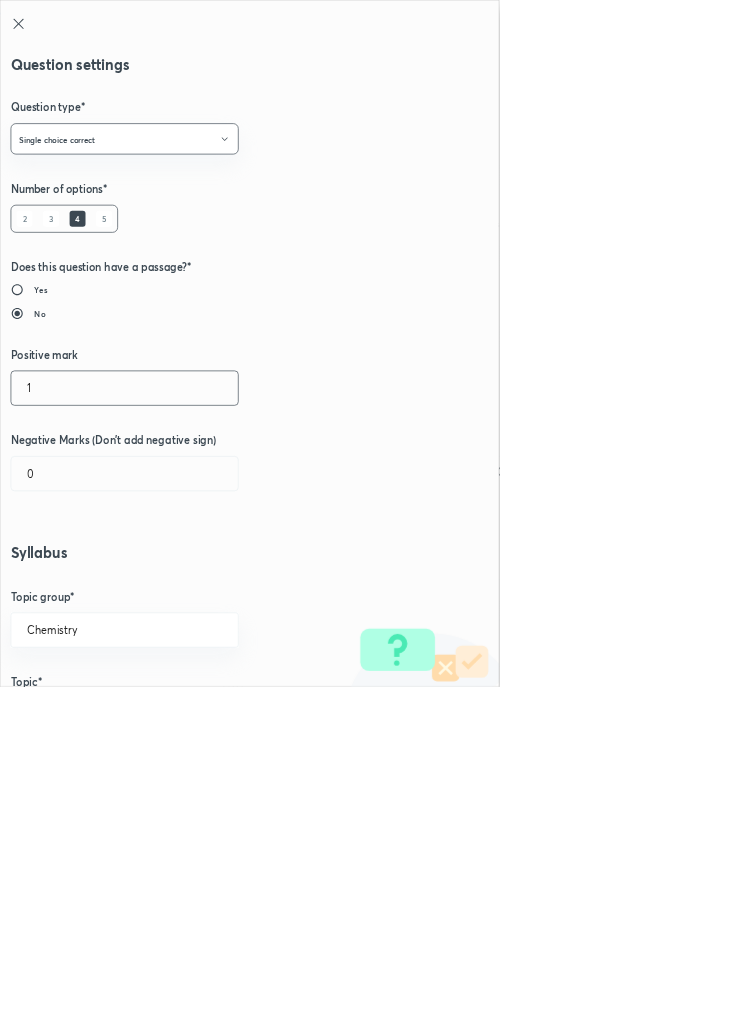 click on "1" at bounding box center (188, 585) 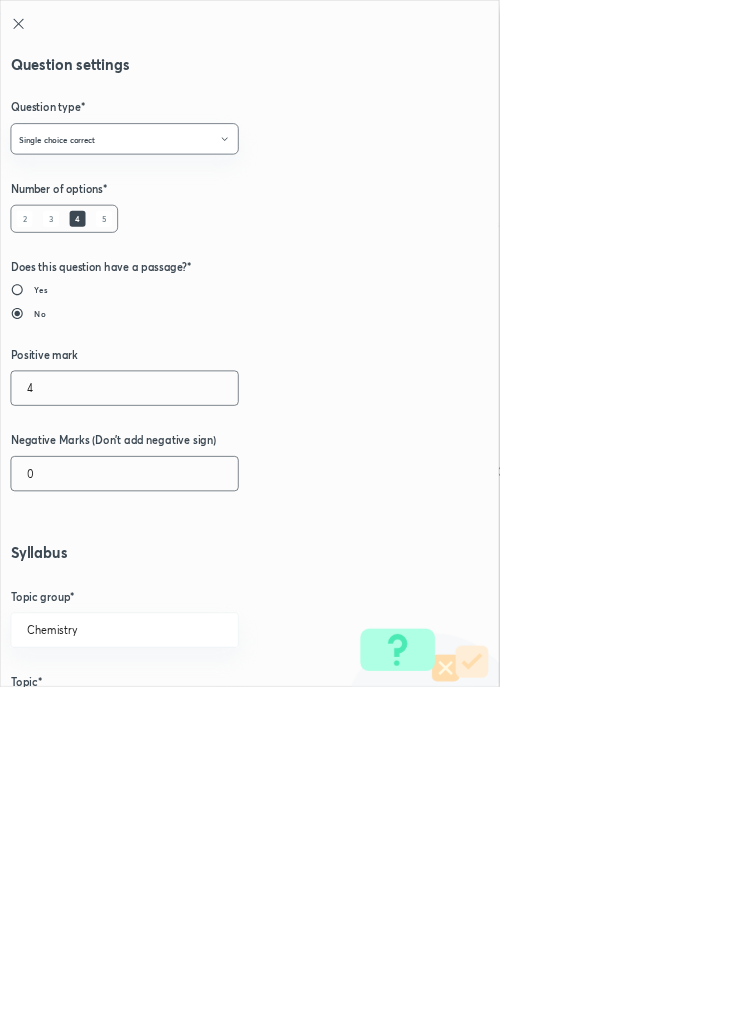 type on "4" 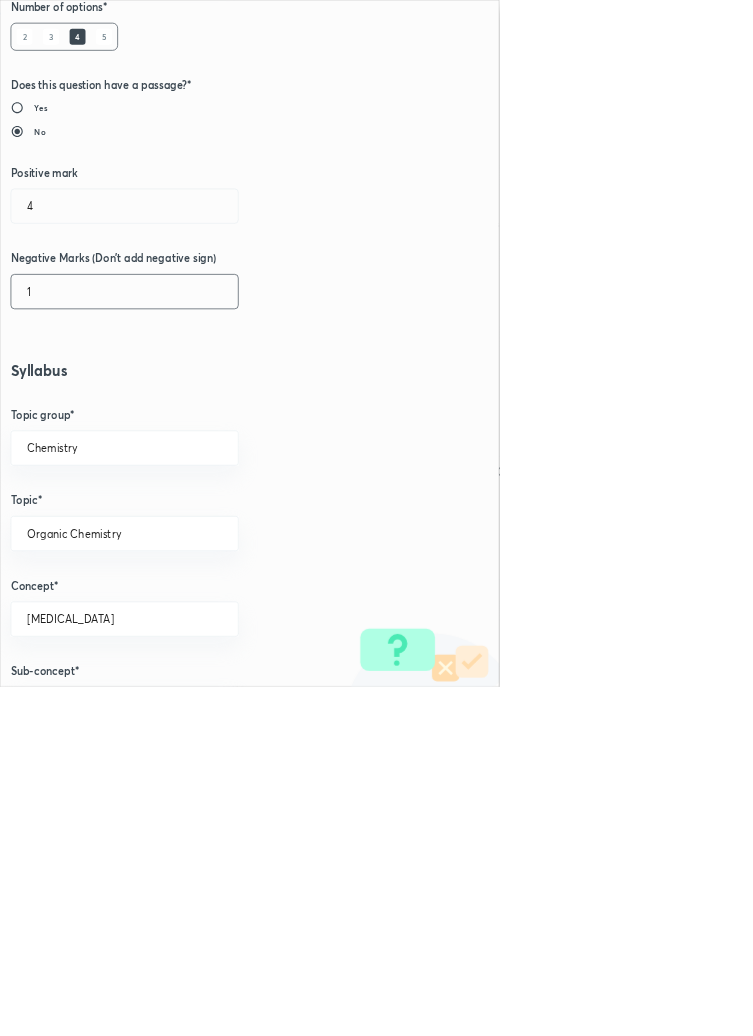 scroll, scrollTop: 1125, scrollLeft: 0, axis: vertical 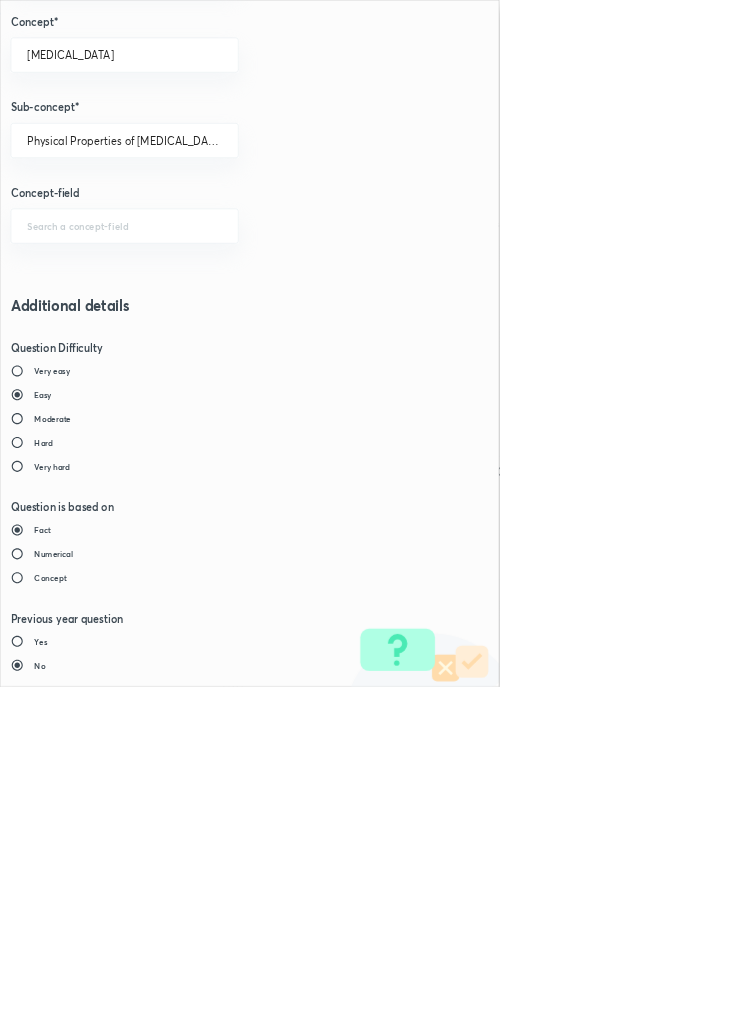 type on "1" 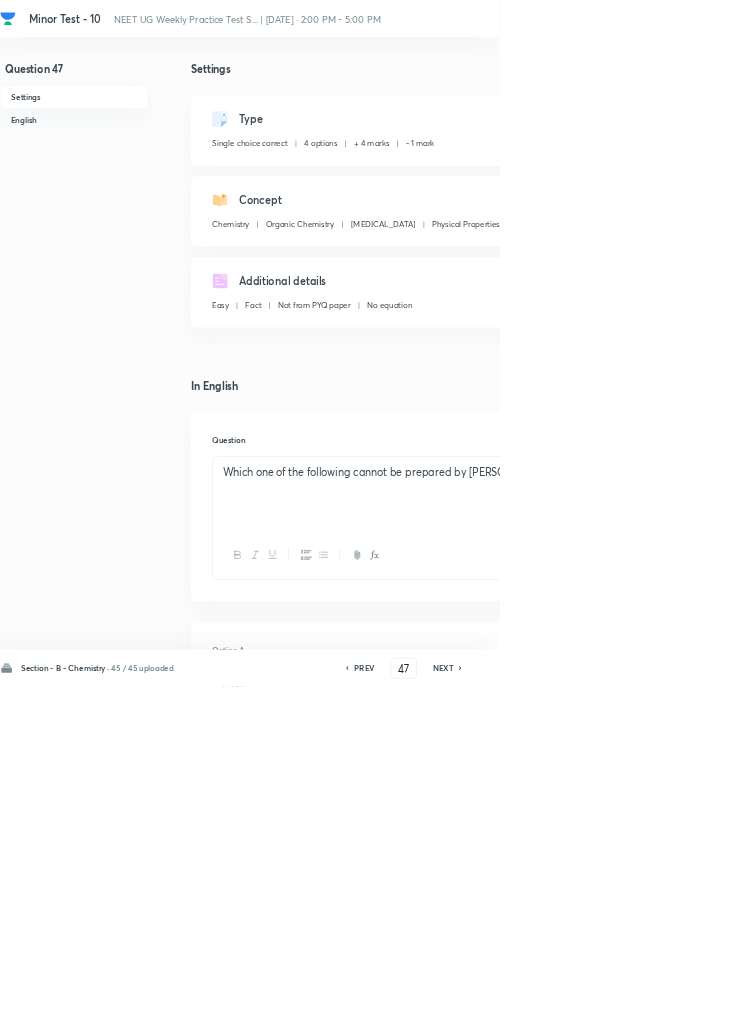 click on "Save" at bounding box center (1096, 1006) 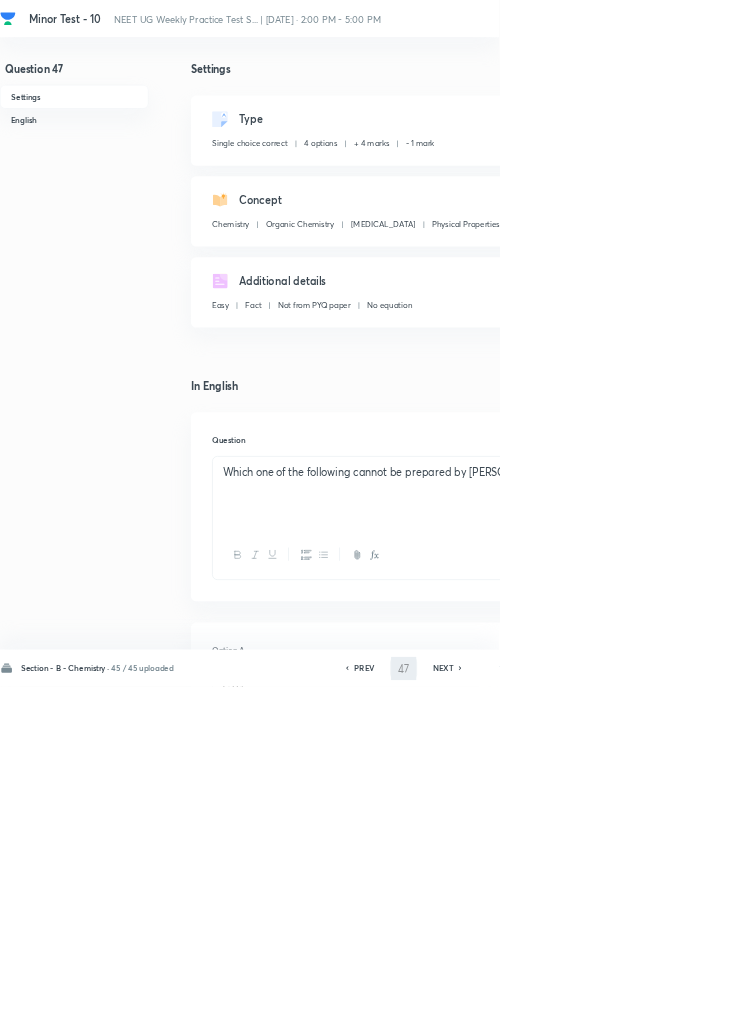 type on "48" 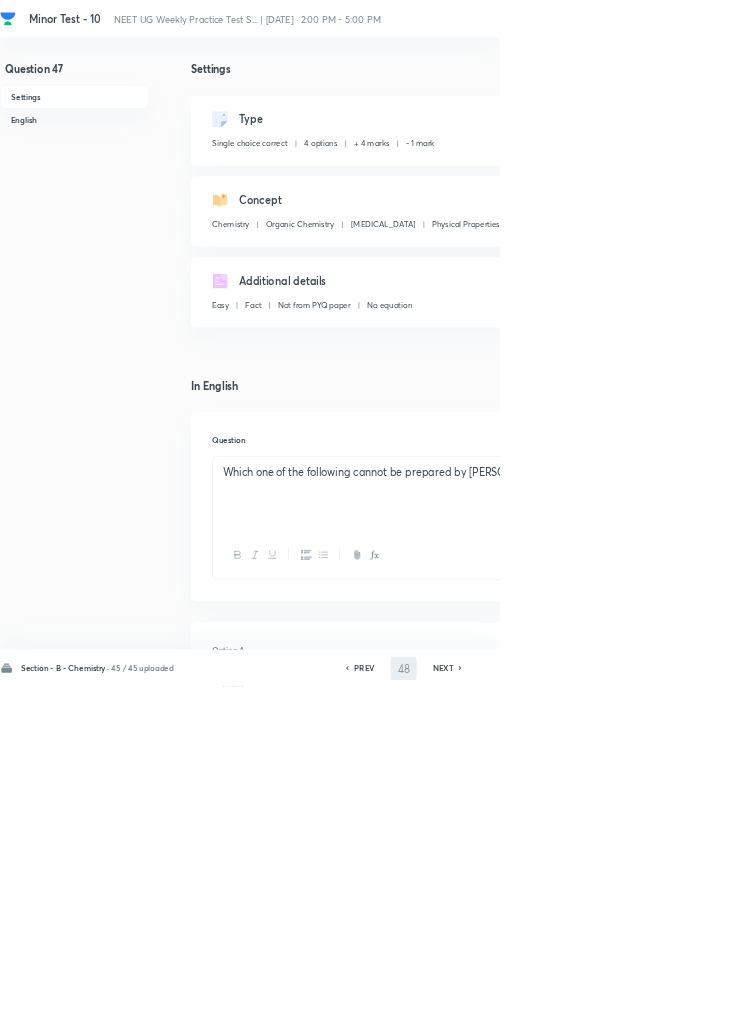 checkbox on "false" 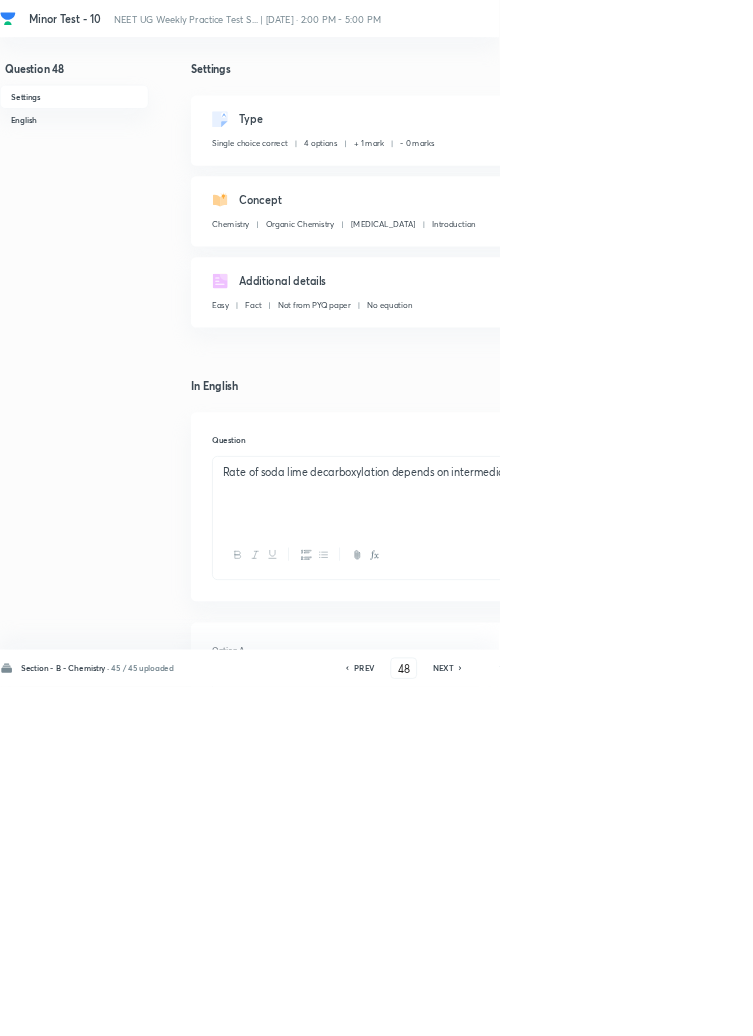click on "Edit" at bounding box center (920, 182) 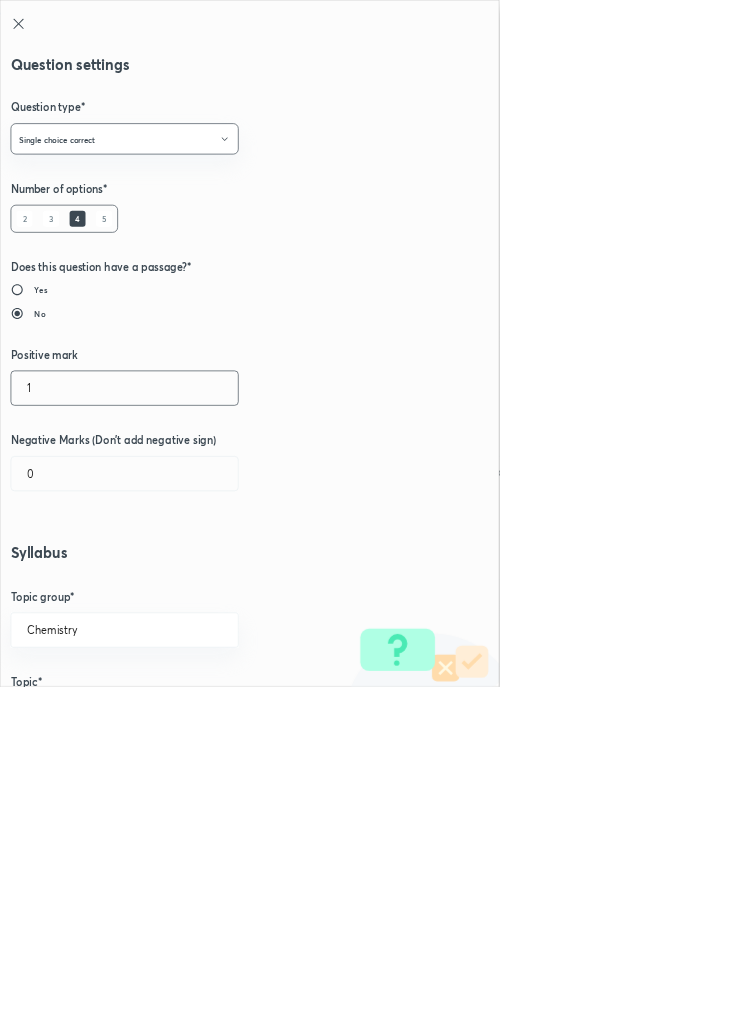 click on "1" at bounding box center (188, 585) 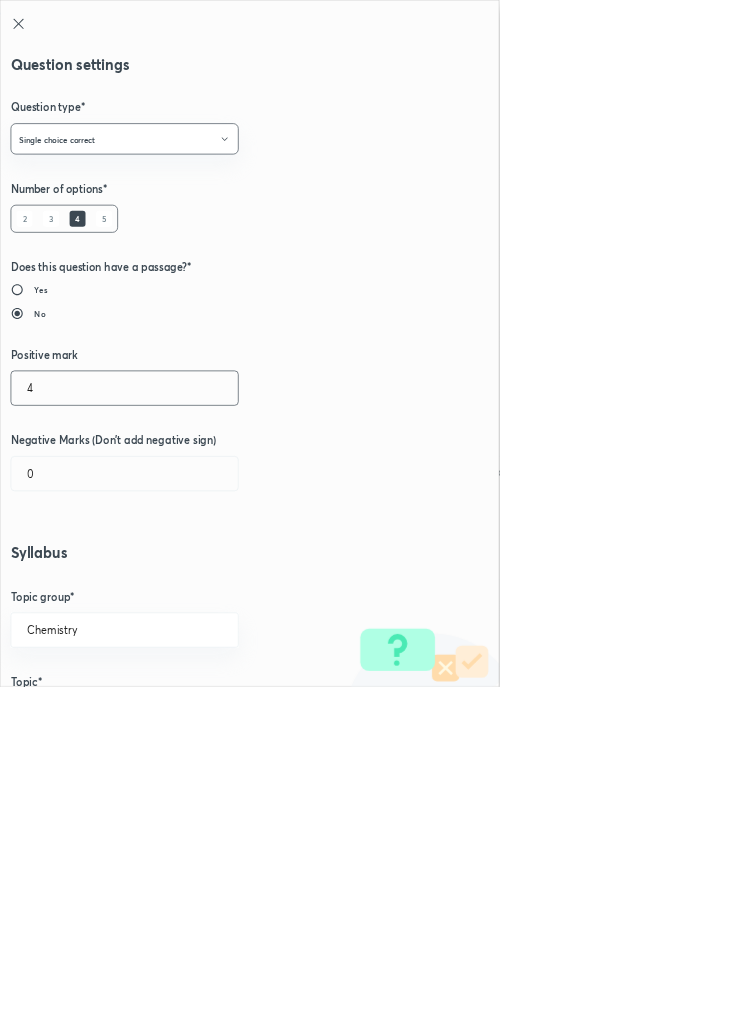 type on "4" 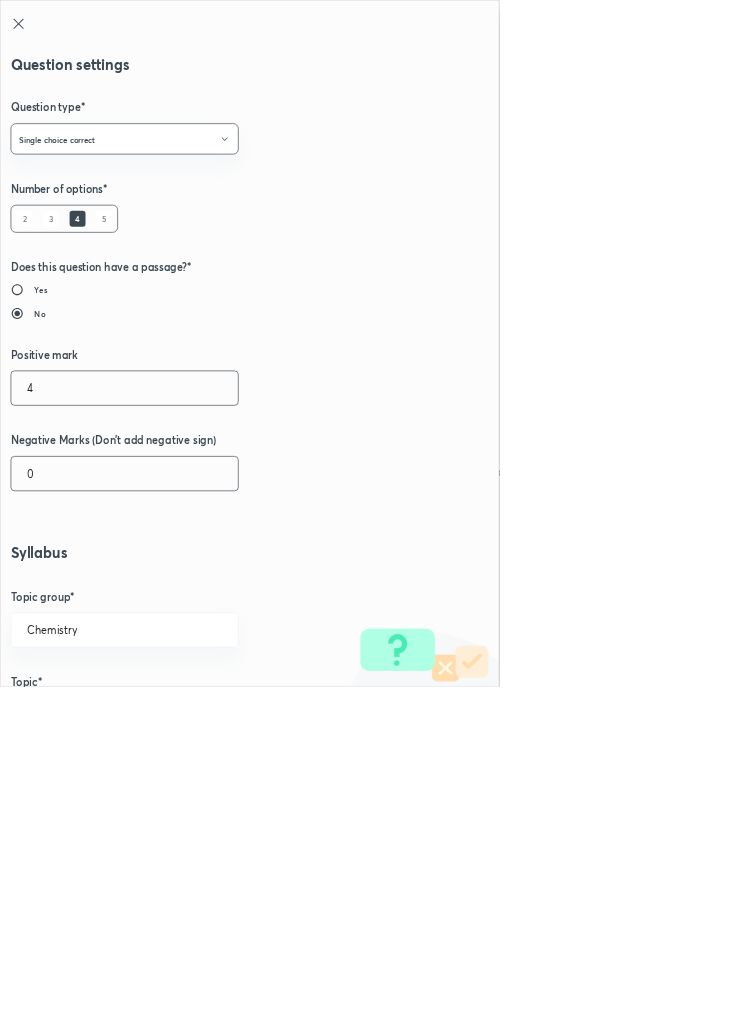 click on "0" at bounding box center [188, 714] 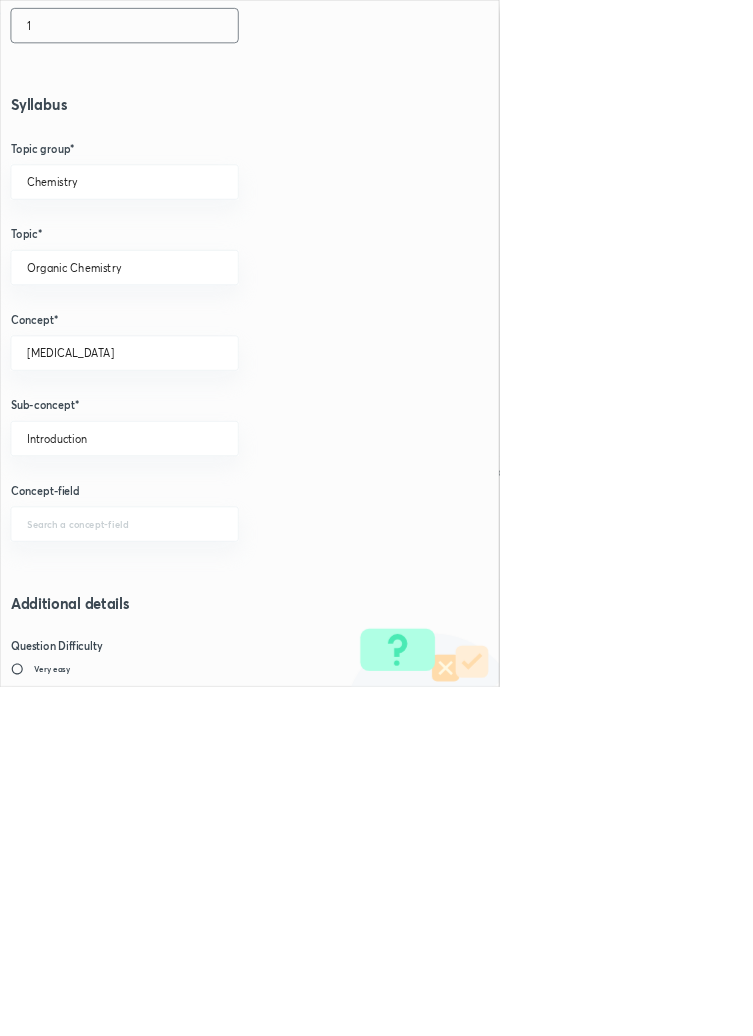 scroll, scrollTop: 1125, scrollLeft: 0, axis: vertical 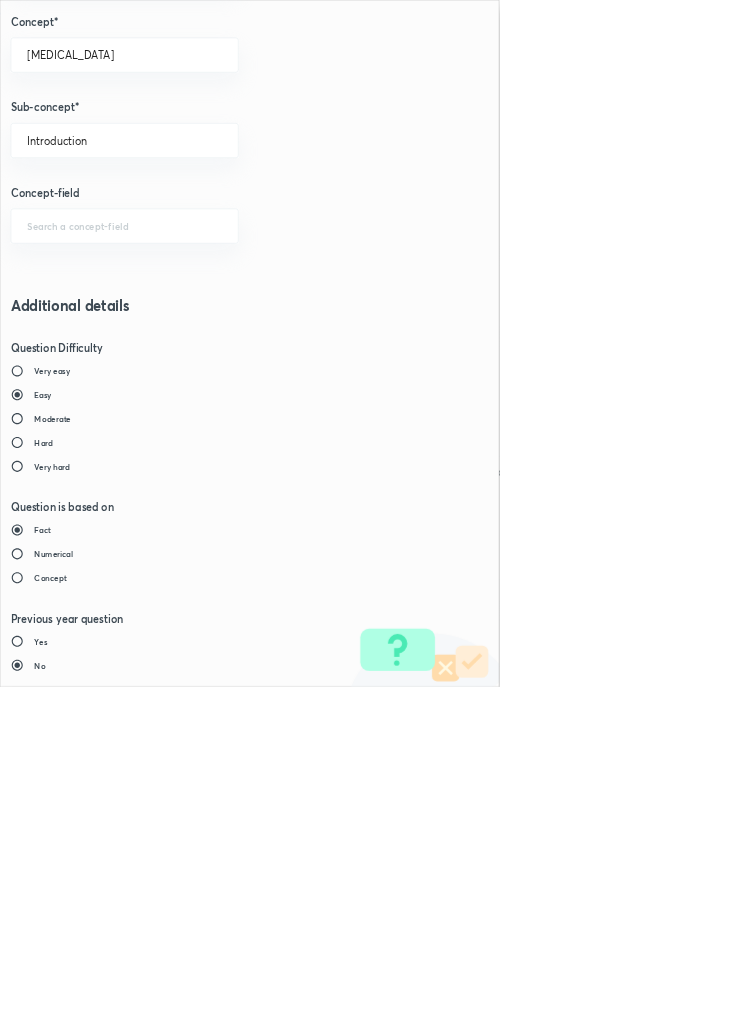 type on "1" 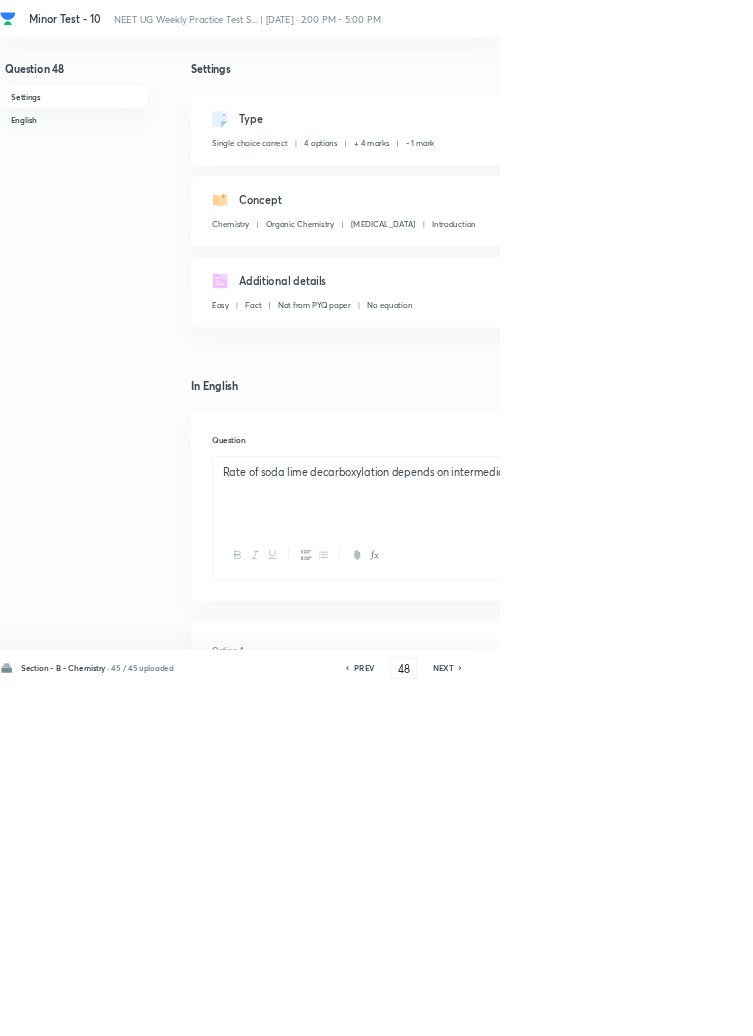 click on "Save" at bounding box center (1096, 1006) 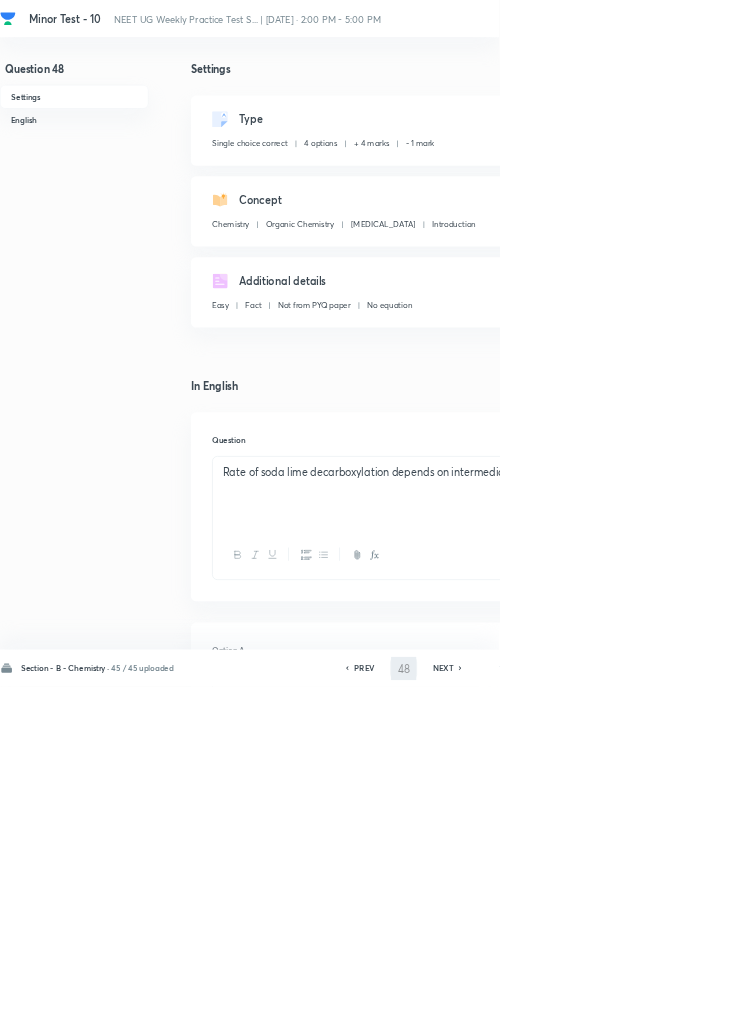 type on "49" 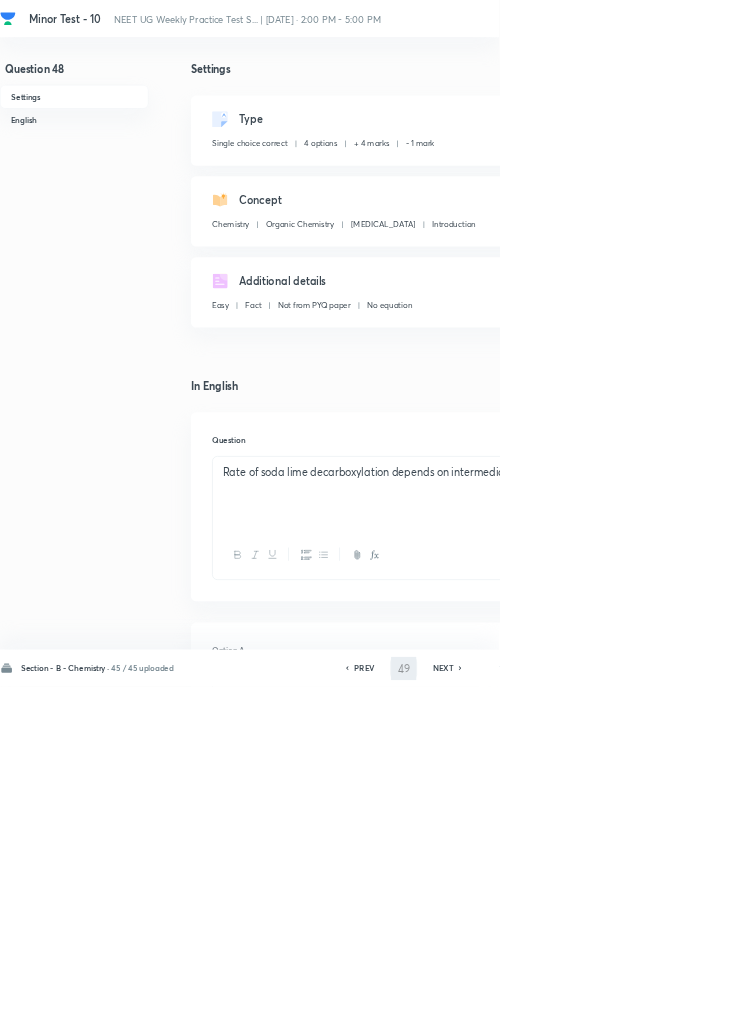 checkbox on "true" 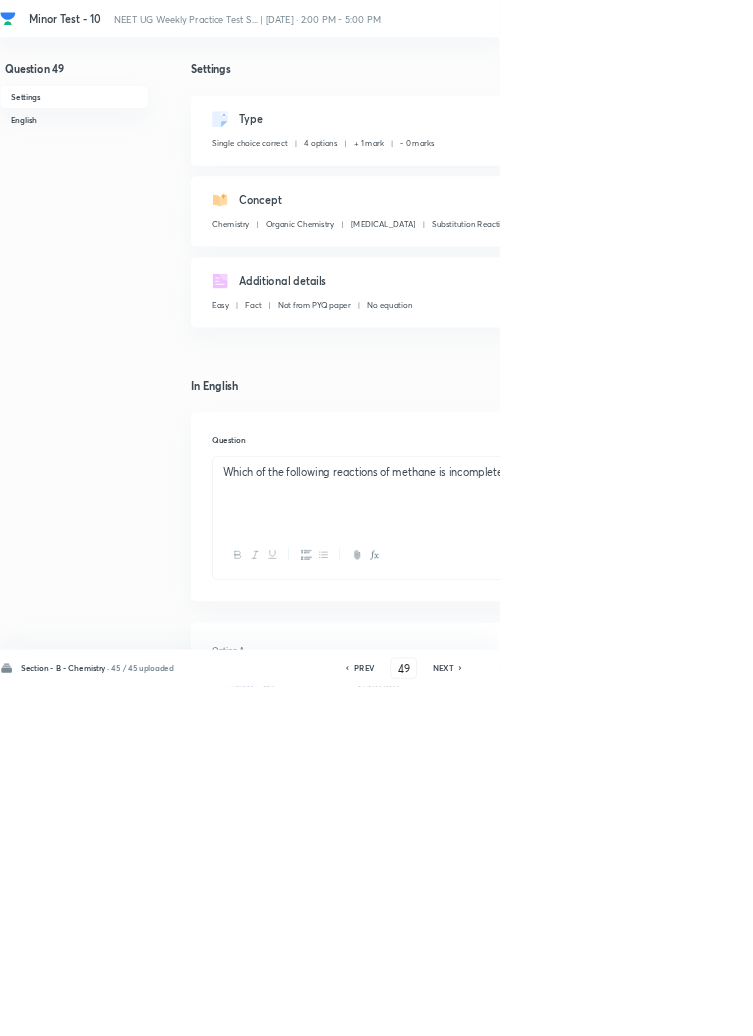 click on "Type Single choice correct 4 options + 1 mark - 0 marks Edit" at bounding box center (640, 197) 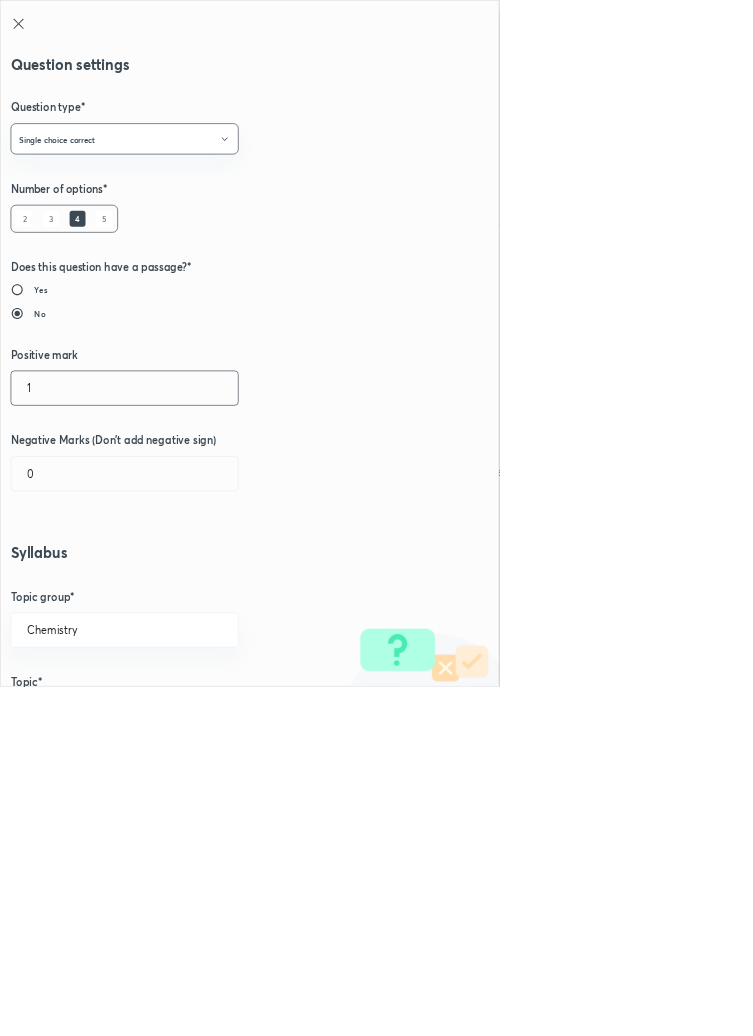 click on "1" at bounding box center (188, 585) 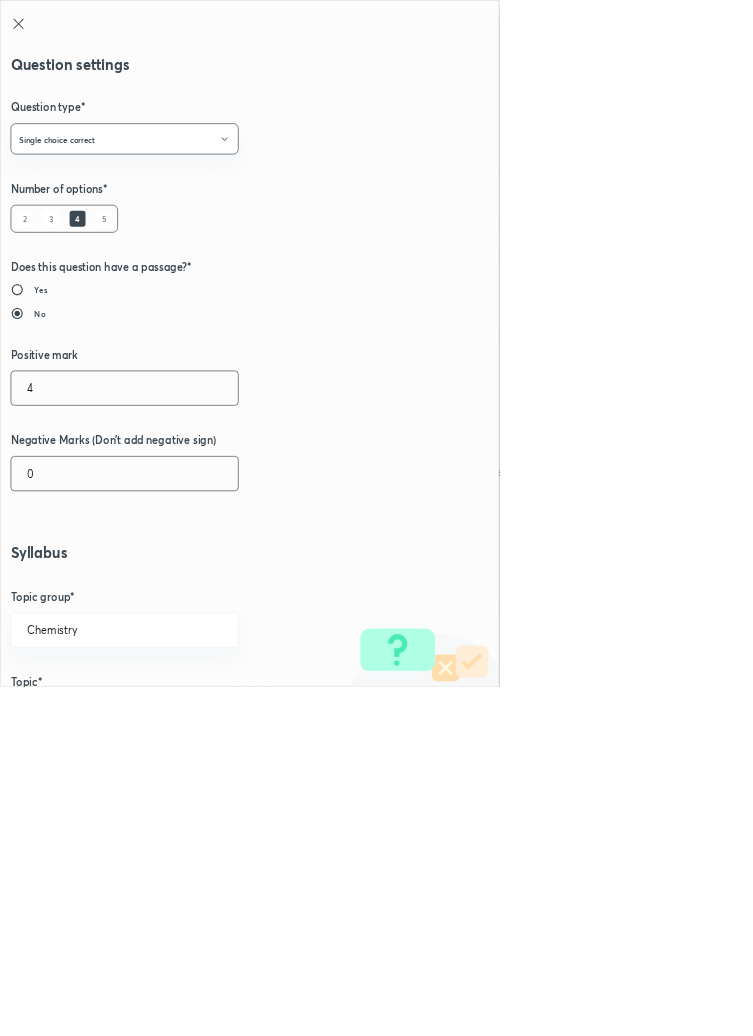 type on "4" 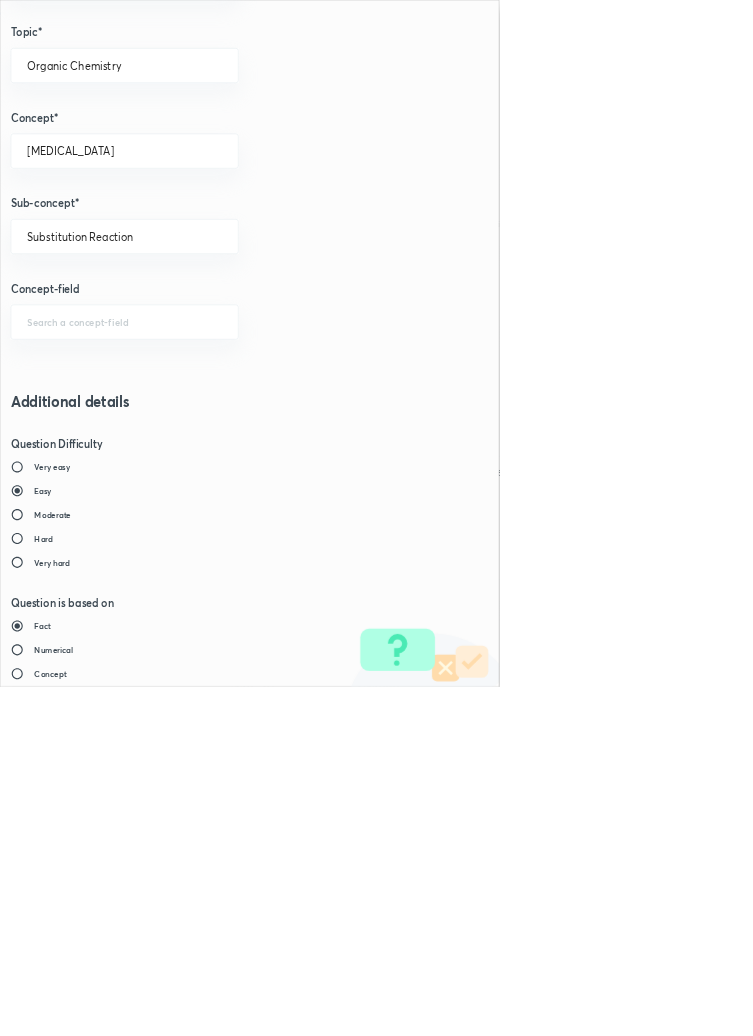 scroll, scrollTop: 1125, scrollLeft: 0, axis: vertical 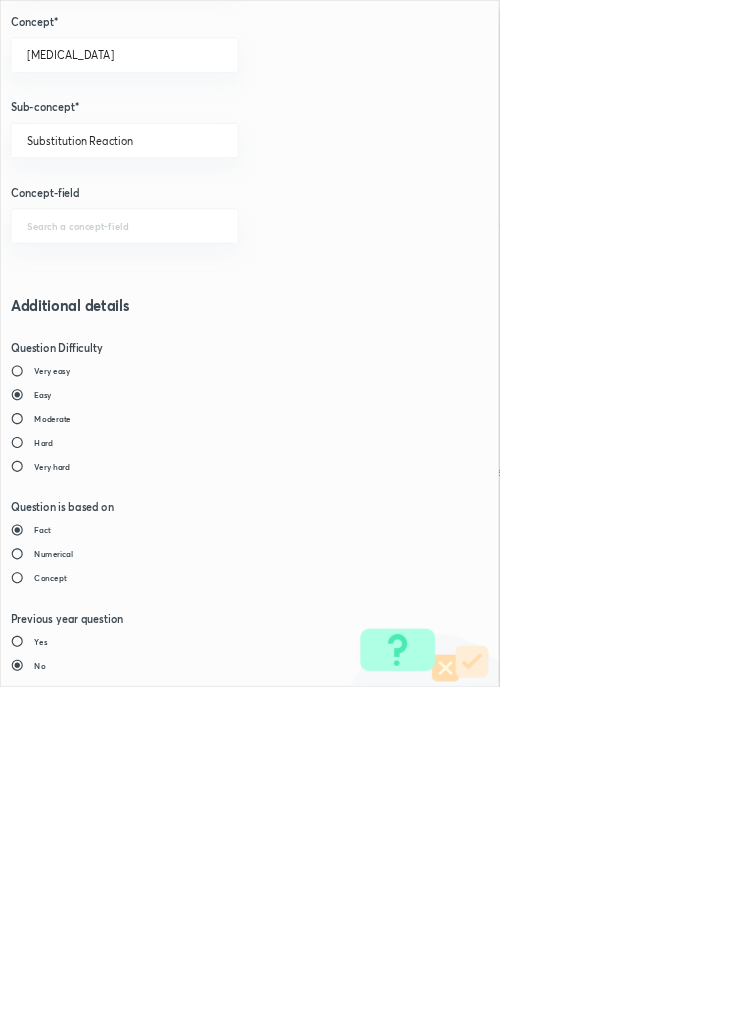 type on "1" 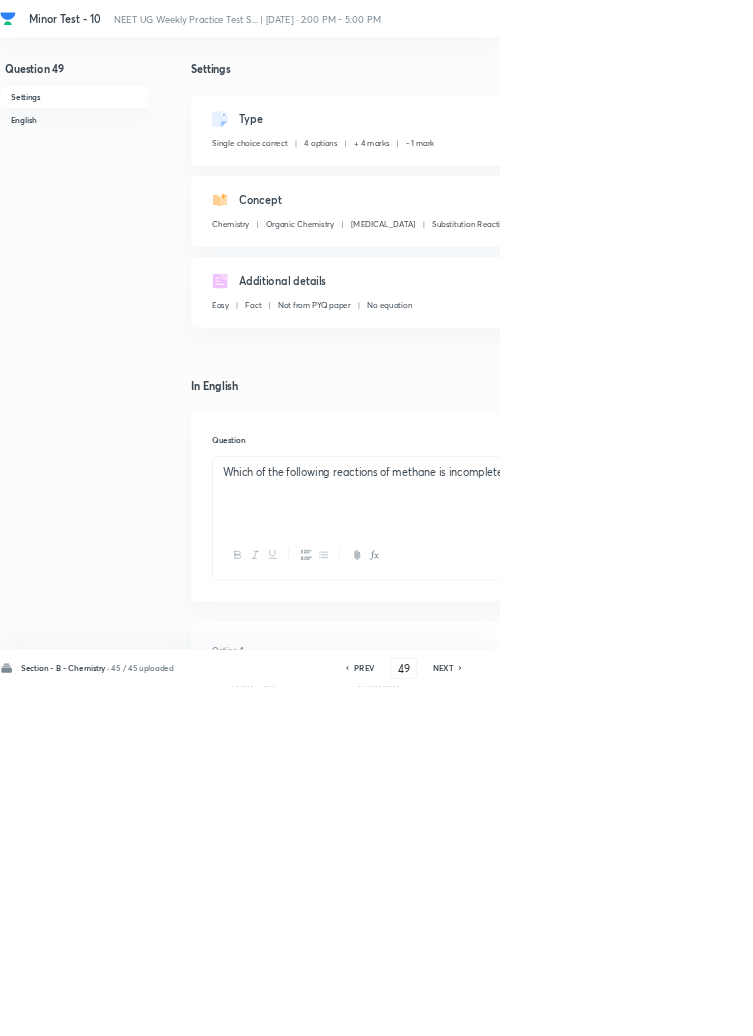 click on "Save" at bounding box center [1096, 1006] 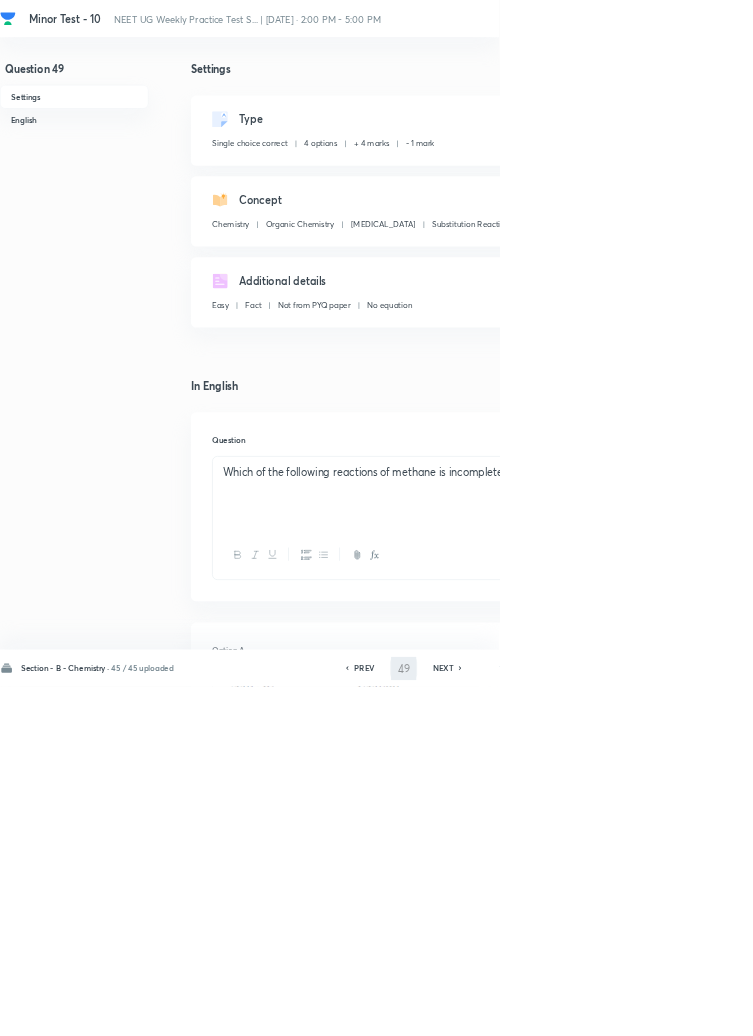 type on "50" 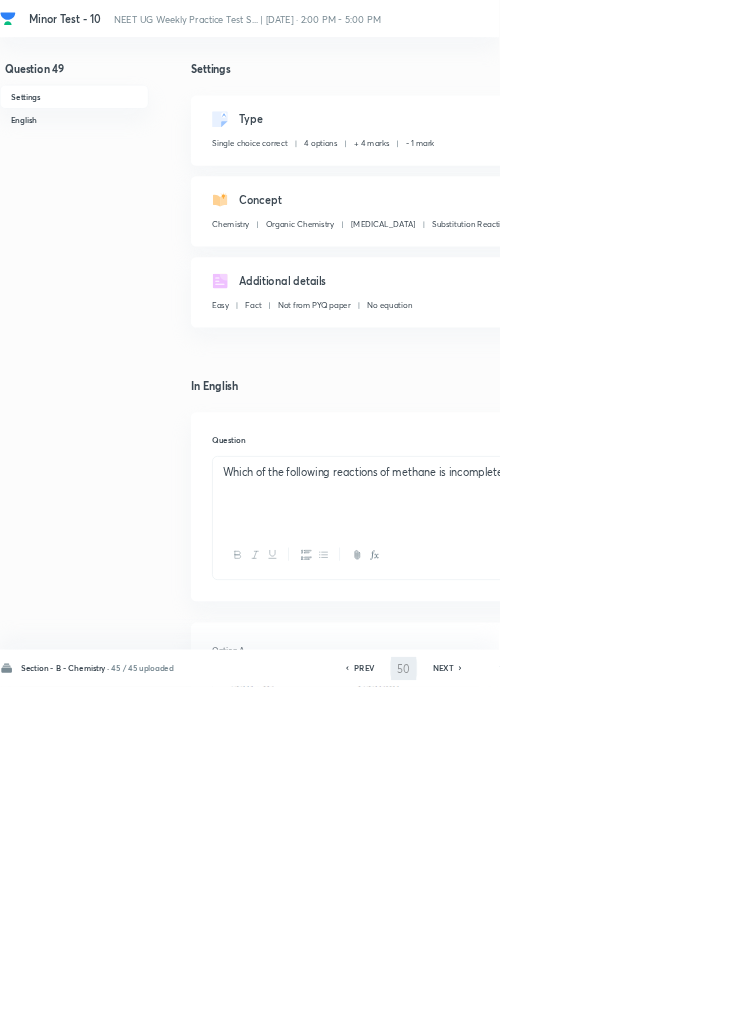 checkbox on "false" 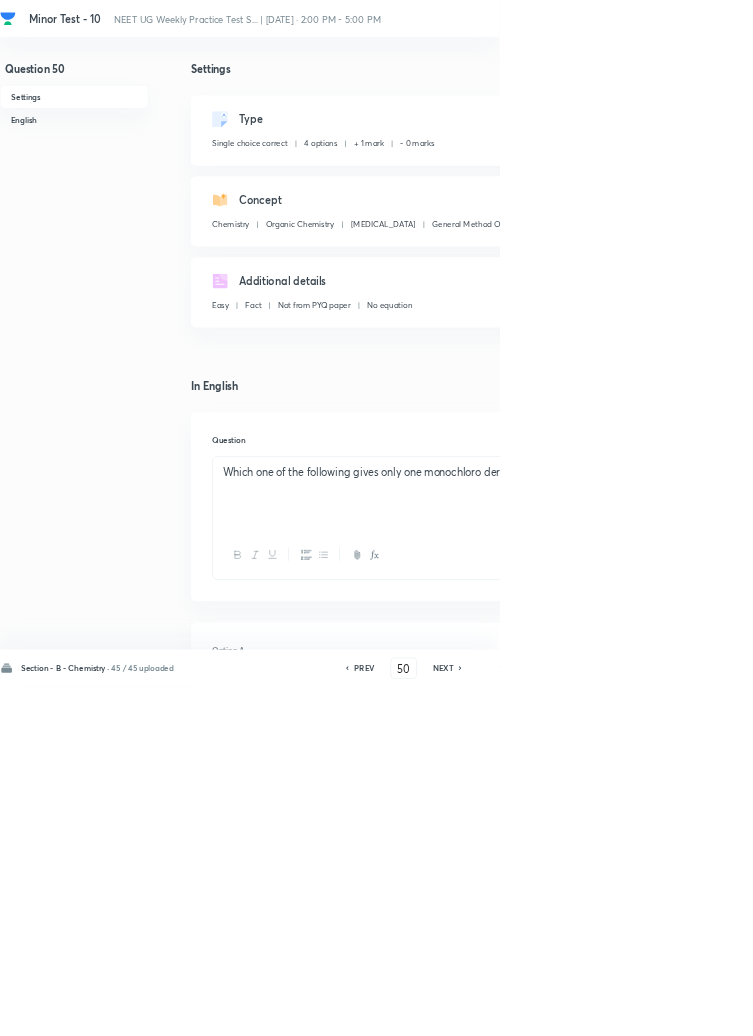 click on "Edit" at bounding box center [920, 182] 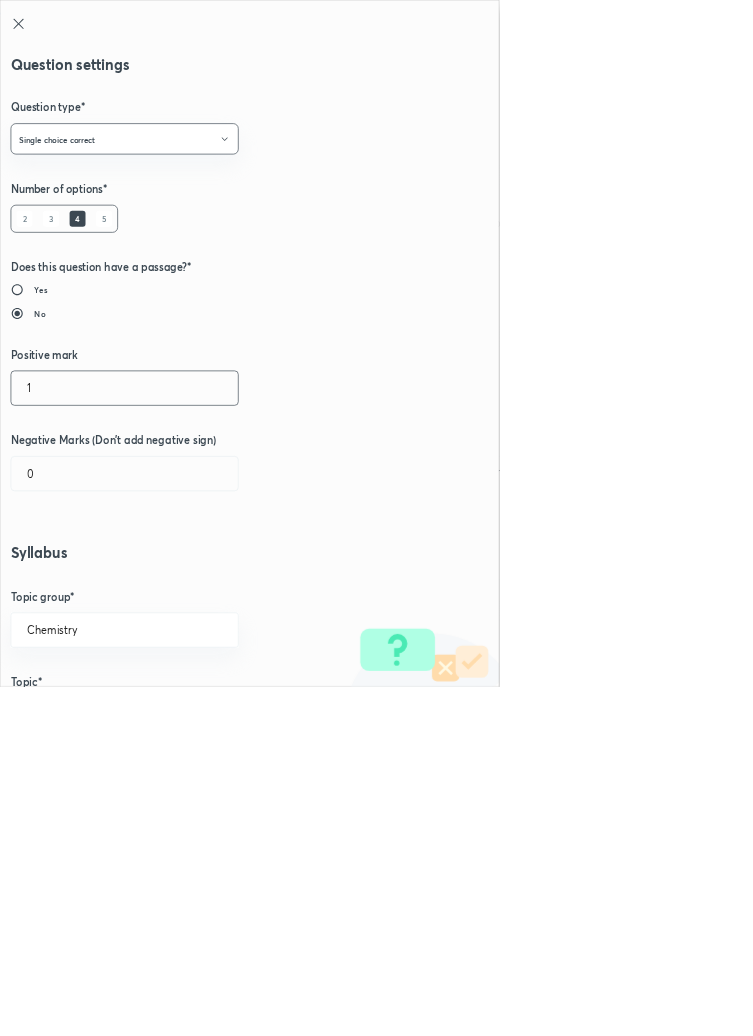 click on "1" at bounding box center [188, 585] 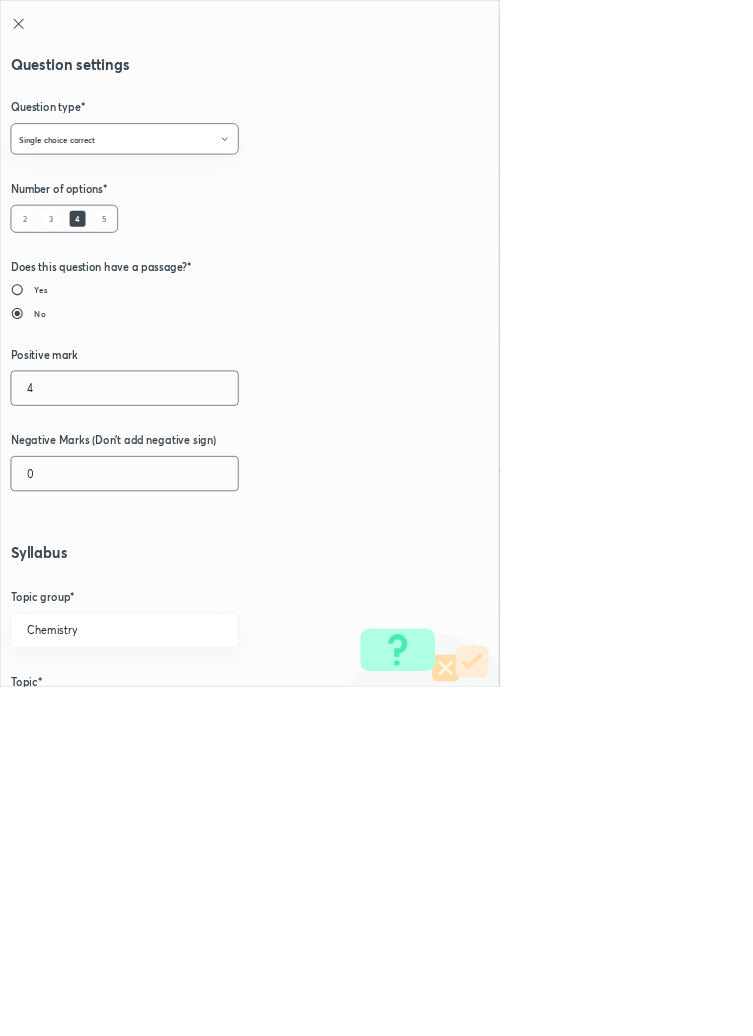 type on "4" 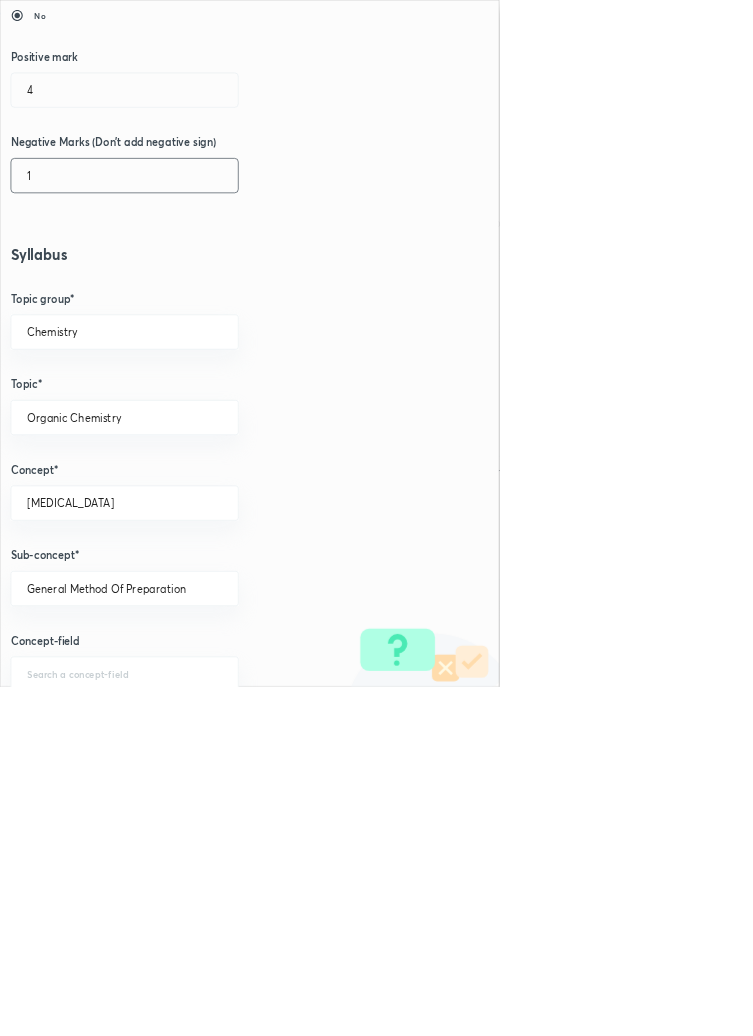 scroll, scrollTop: 1125, scrollLeft: 0, axis: vertical 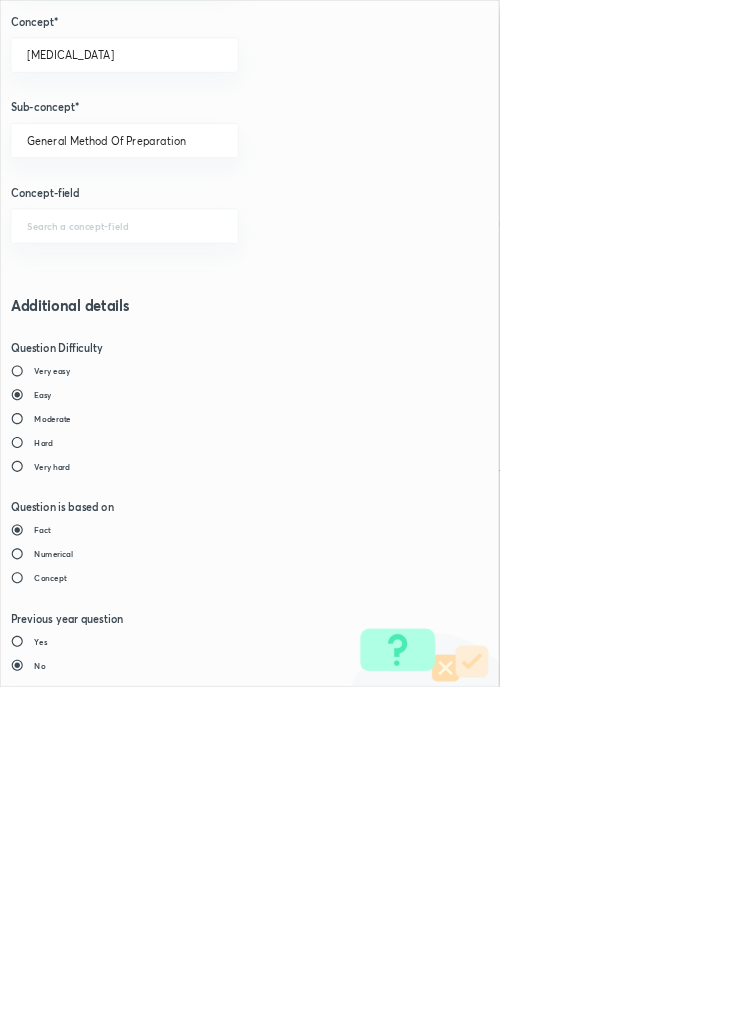 type on "1" 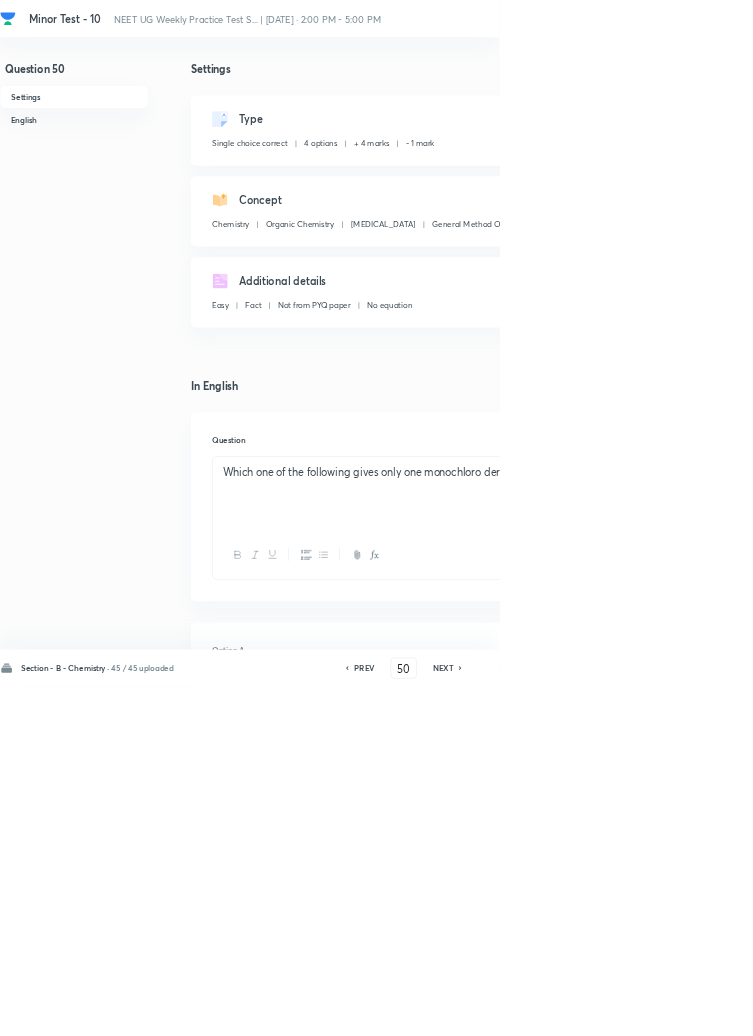 click on "Save" at bounding box center [1096, 1006] 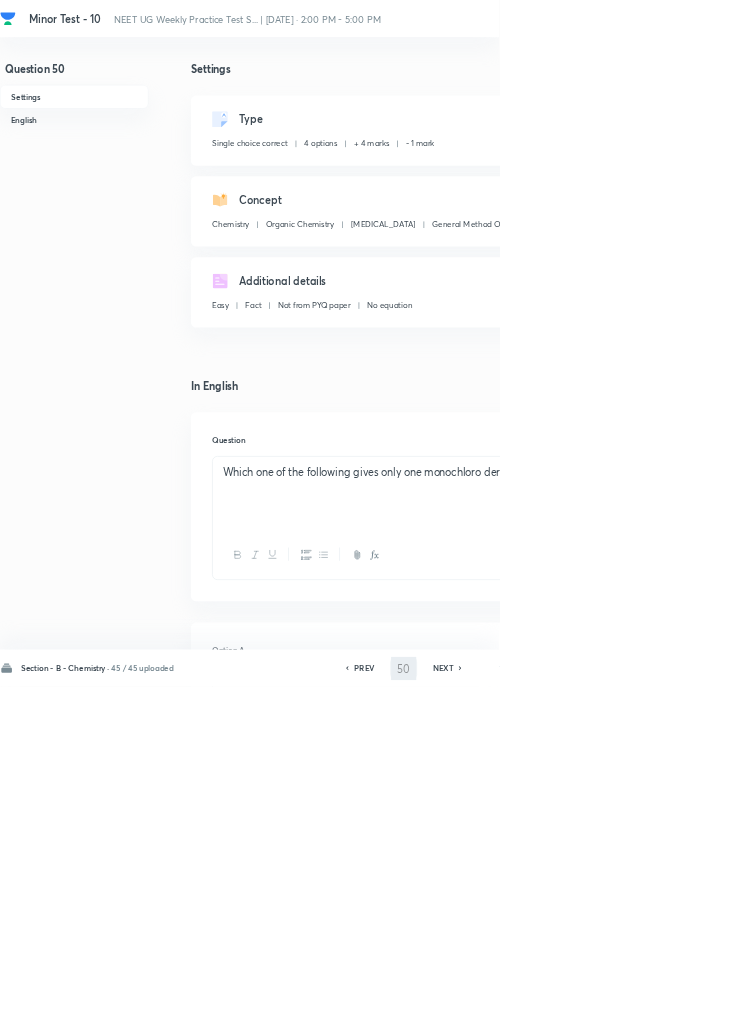 type on "51" 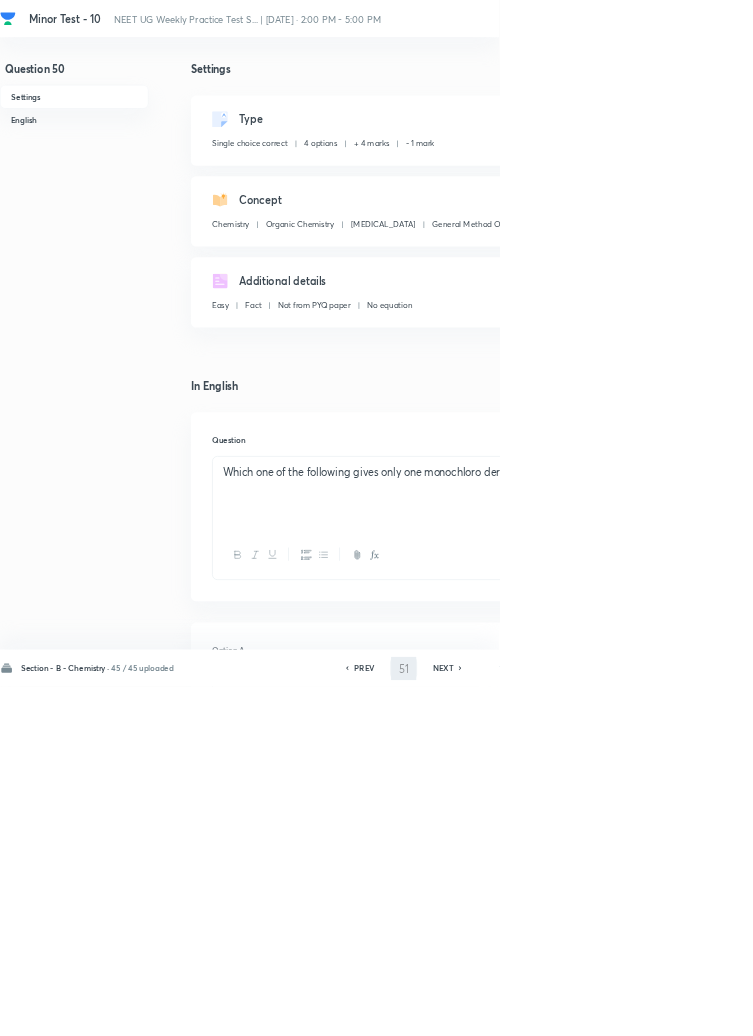 checkbox on "false" 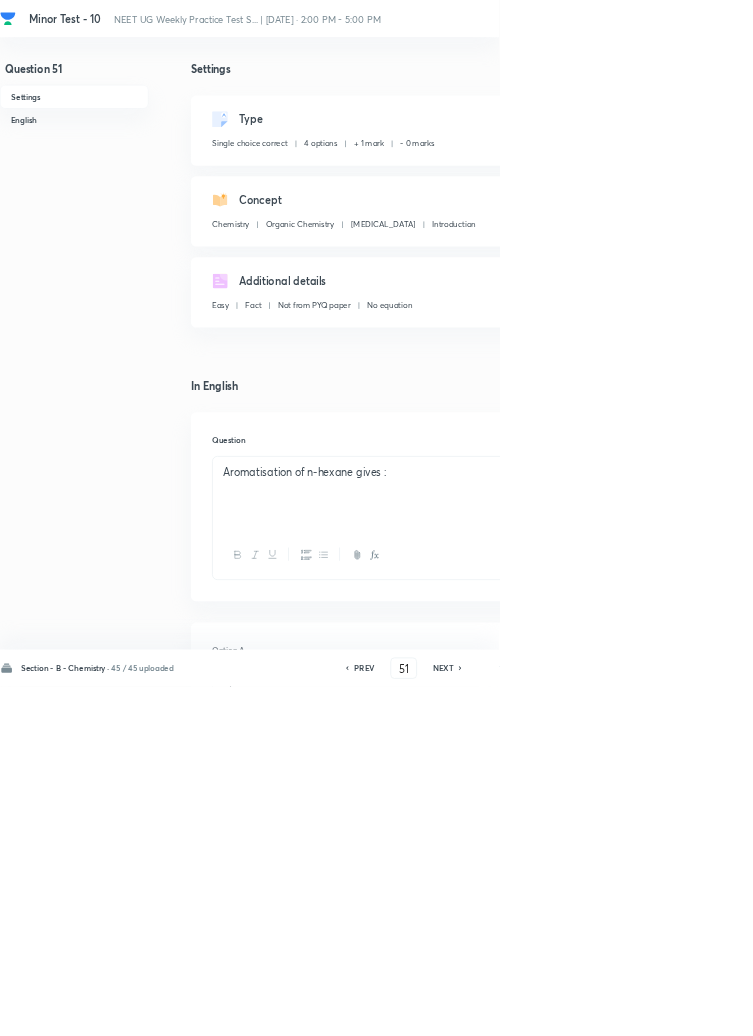 click on "Edit" at bounding box center [920, 182] 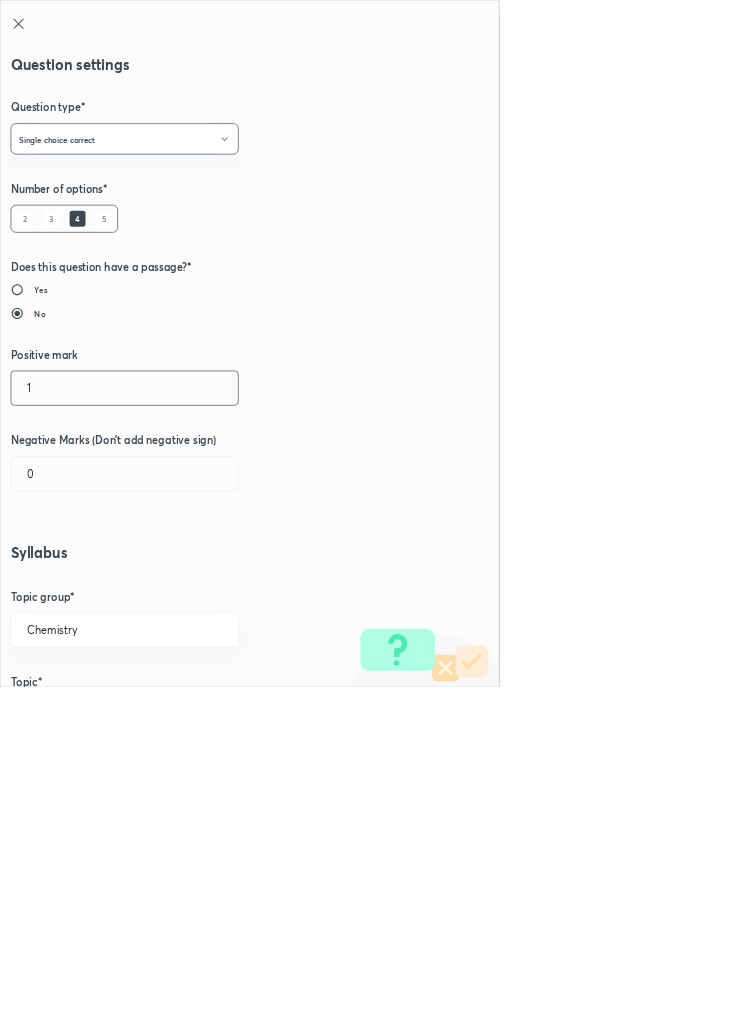 click on "1" at bounding box center [188, 585] 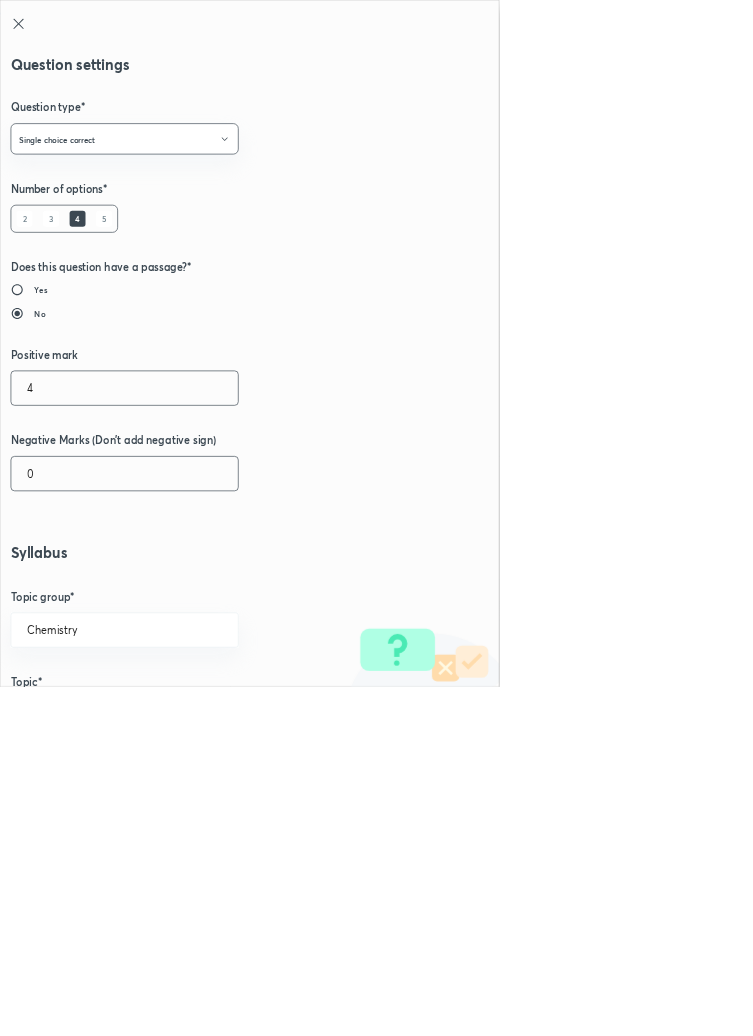 type on "4" 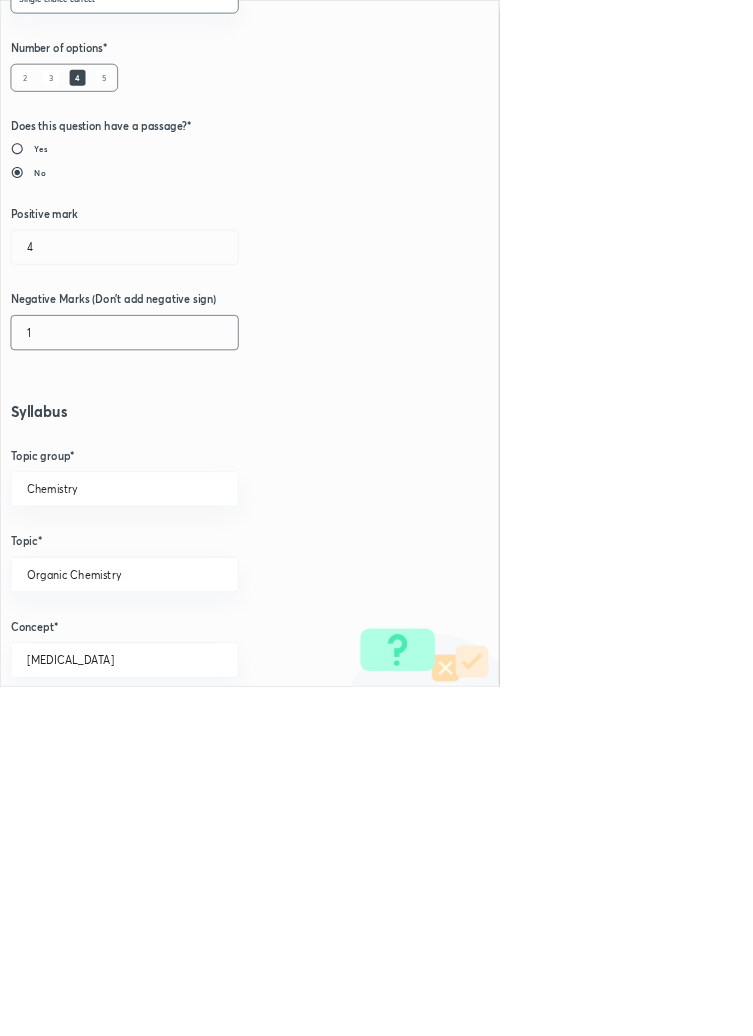 scroll, scrollTop: 1125, scrollLeft: 0, axis: vertical 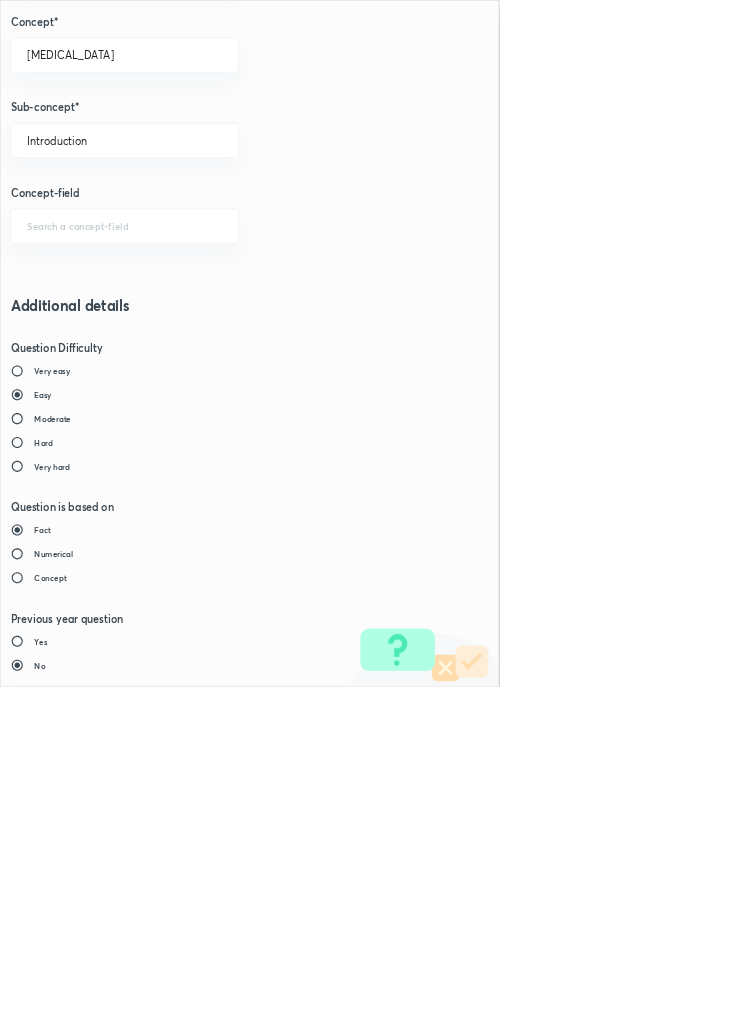 type on "1" 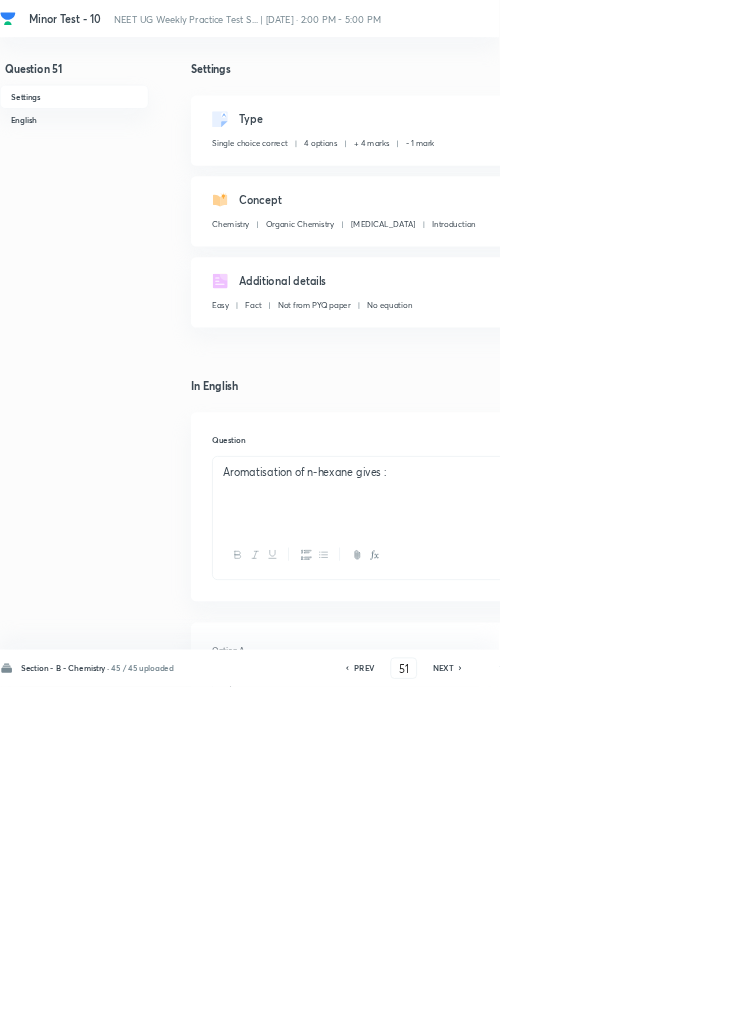 click on "Save" at bounding box center (1096, 1006) 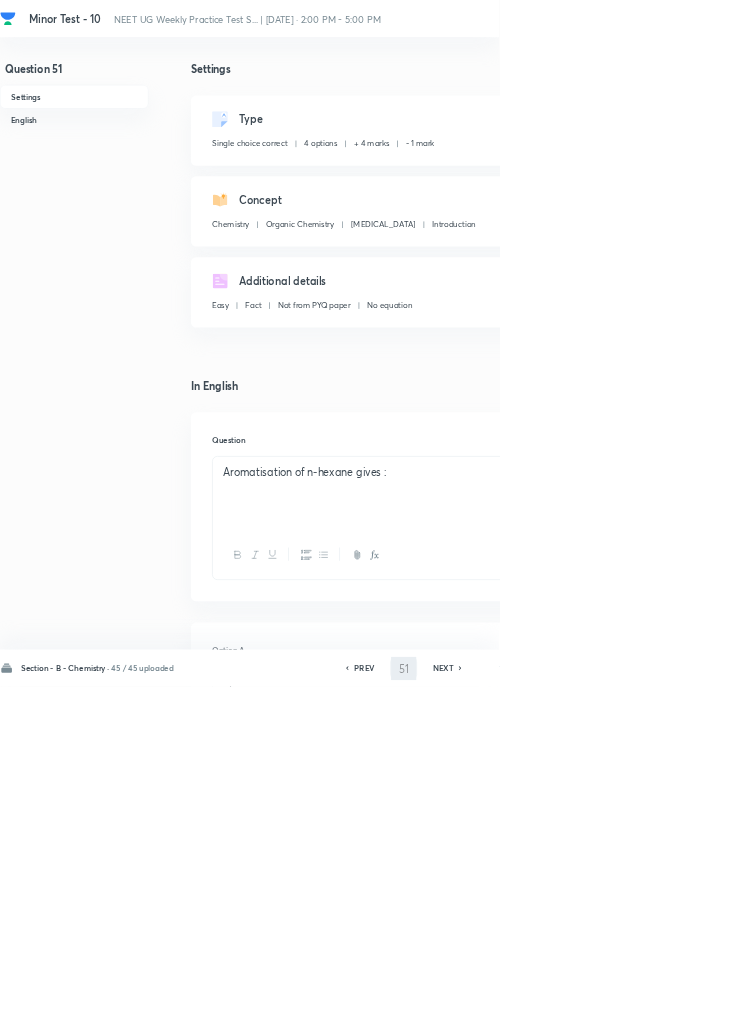 type on "52" 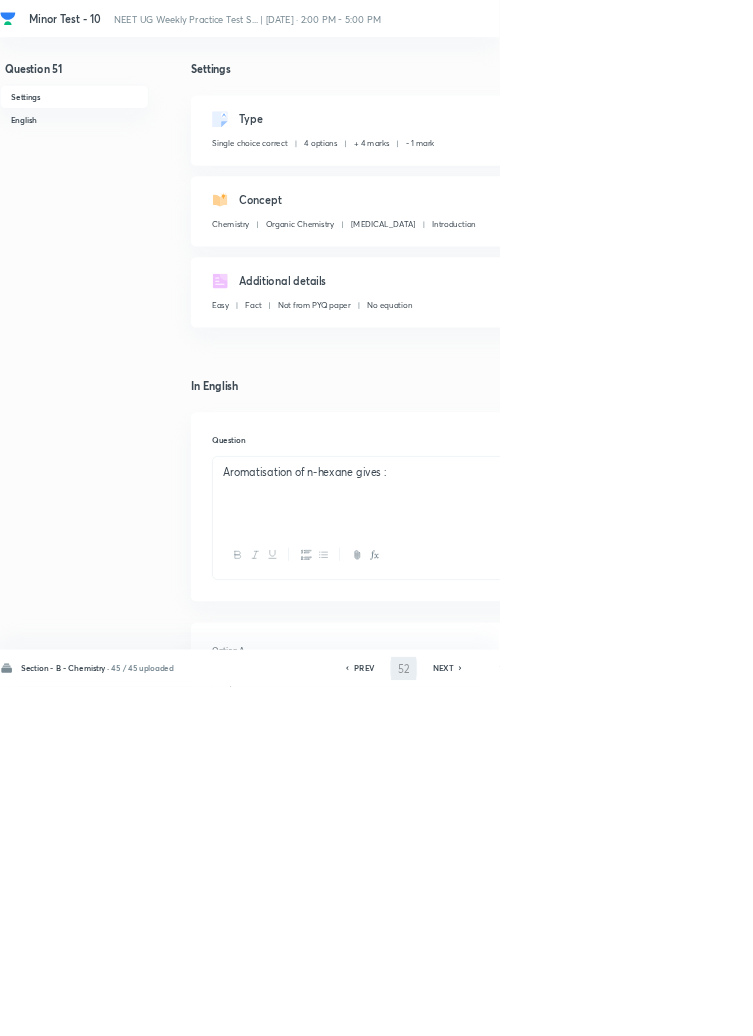 checkbox on "true" 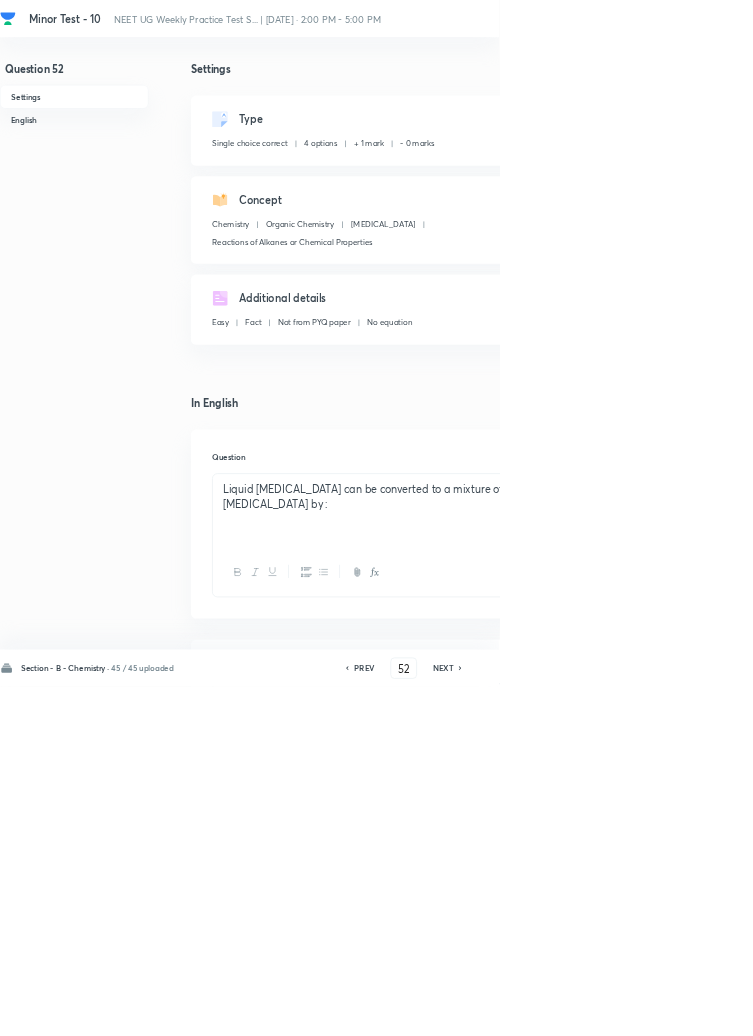 click on "Edit" at bounding box center (920, 182) 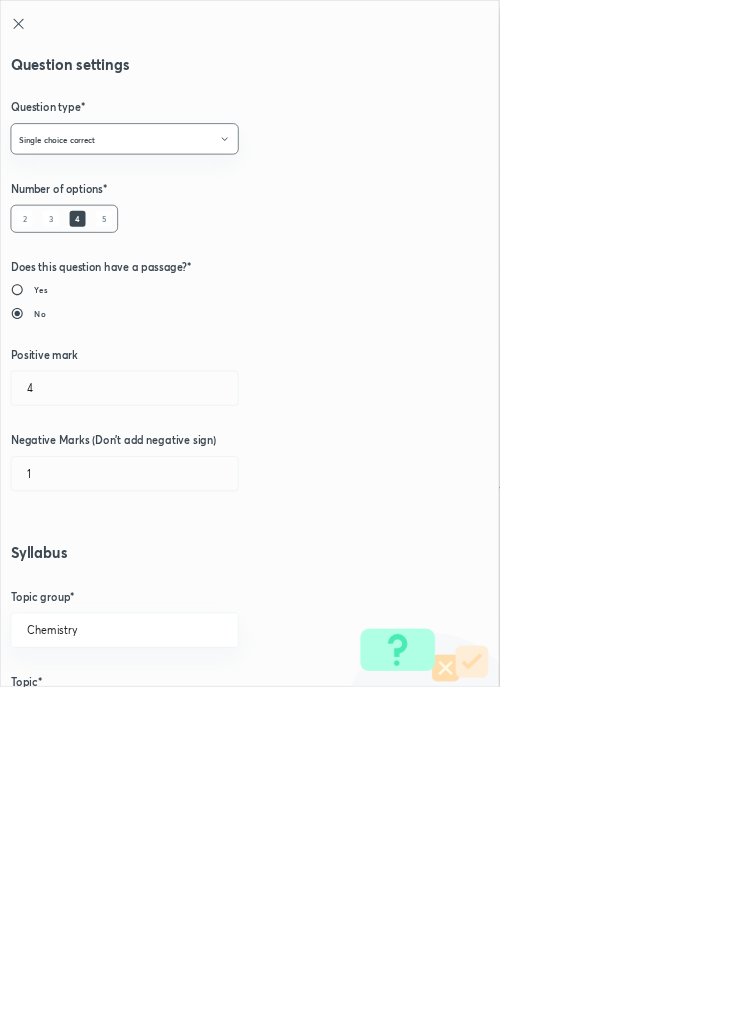 type on "1" 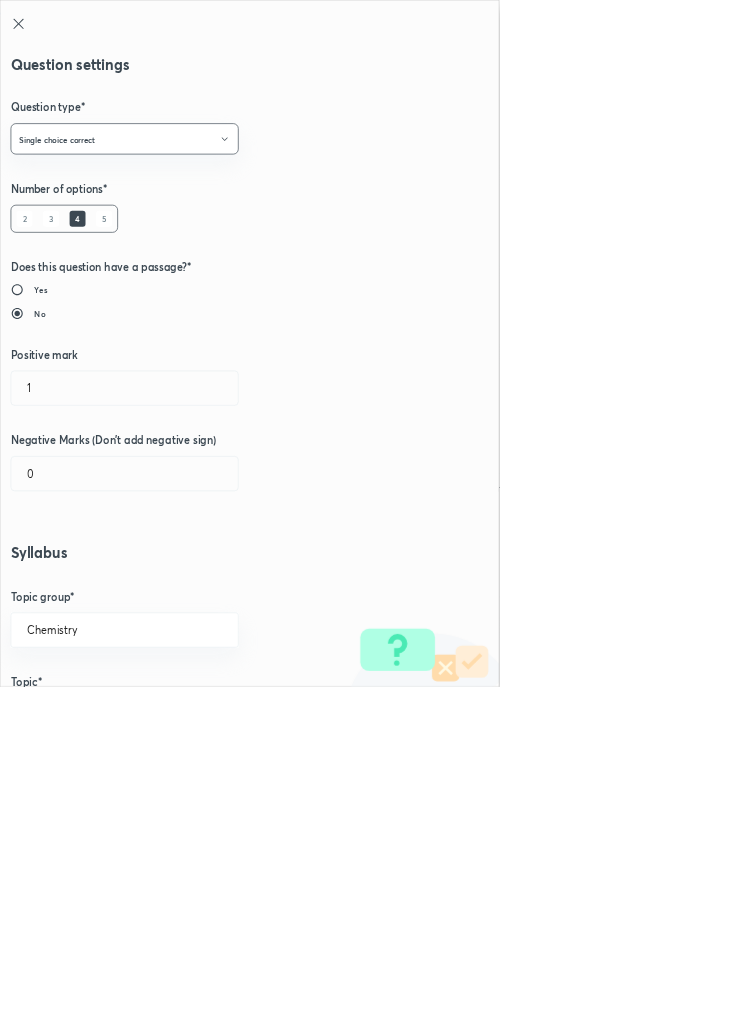 type on "Reactions of Alkanes or Chemical Properties" 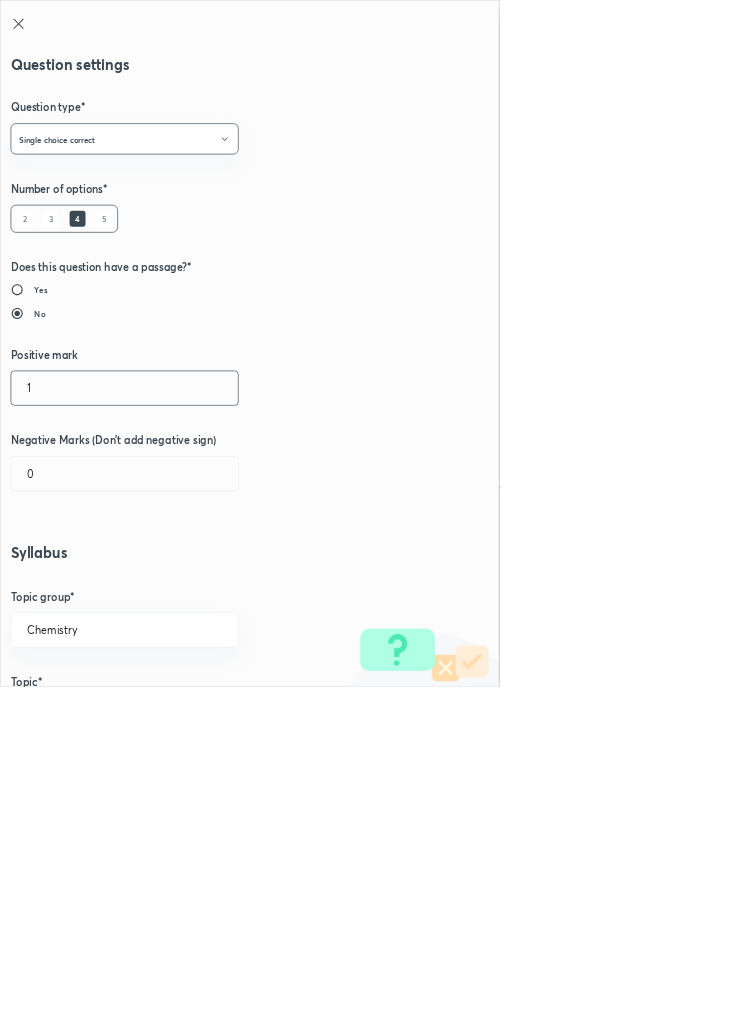 click on "1" at bounding box center (188, 585) 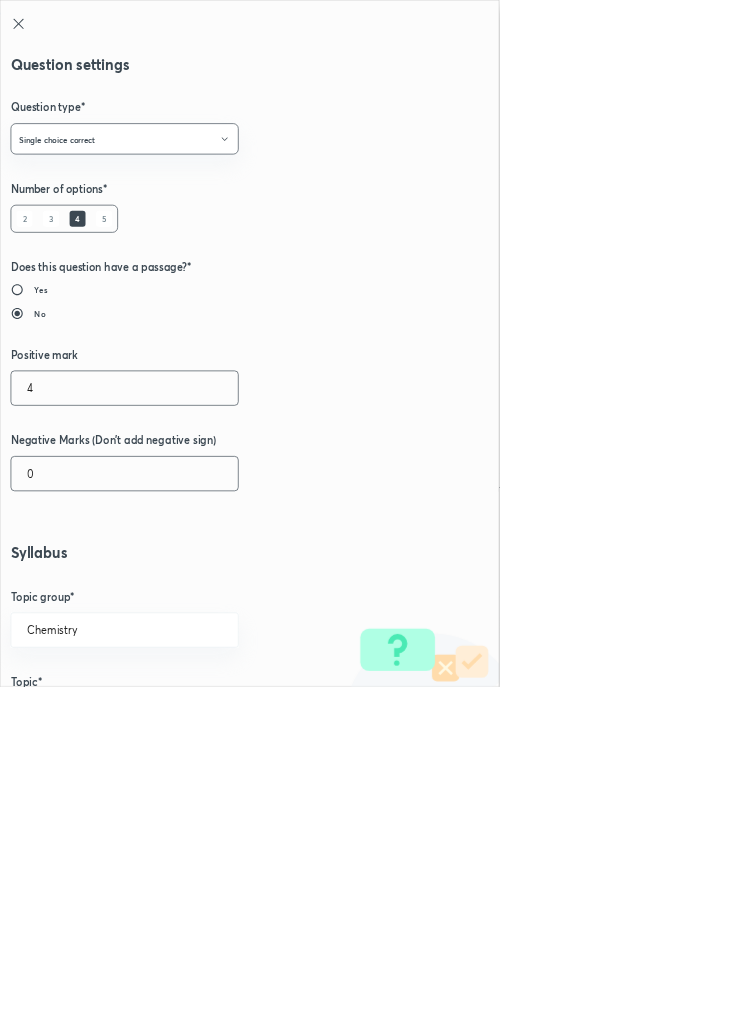 type on "4" 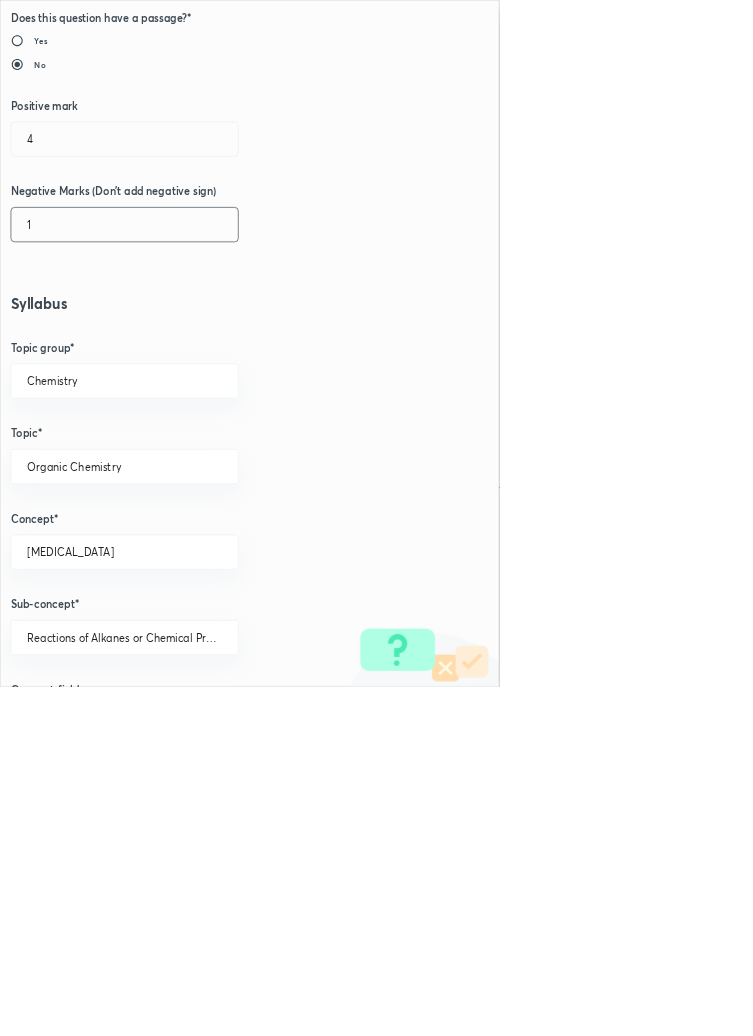 scroll, scrollTop: 1125, scrollLeft: 0, axis: vertical 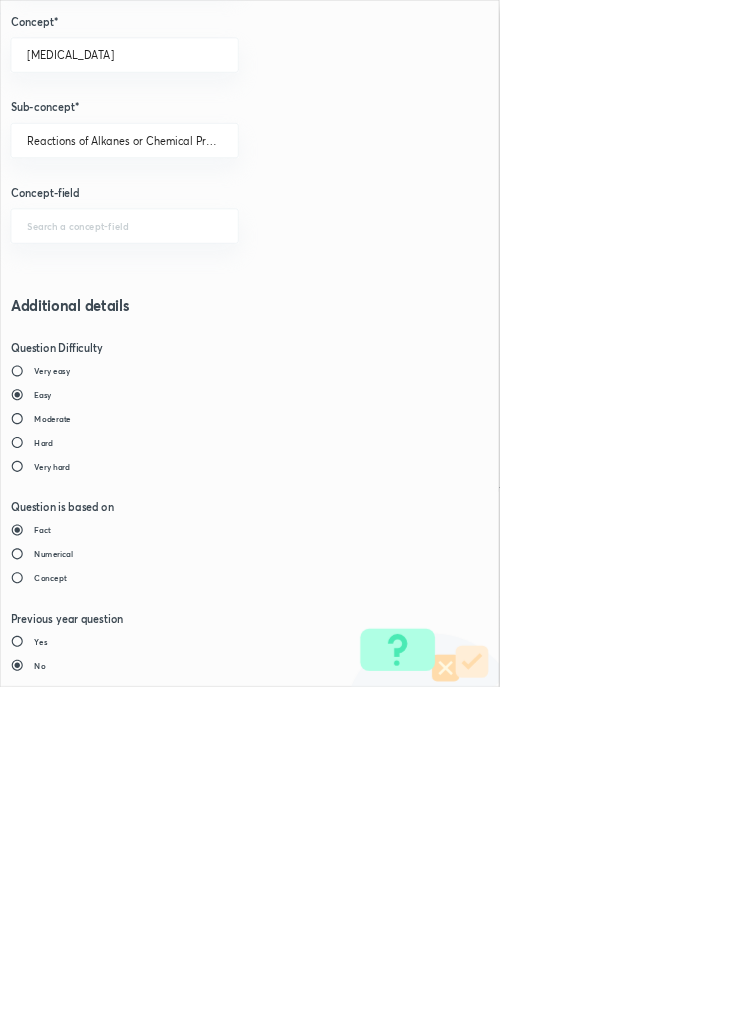 type on "1" 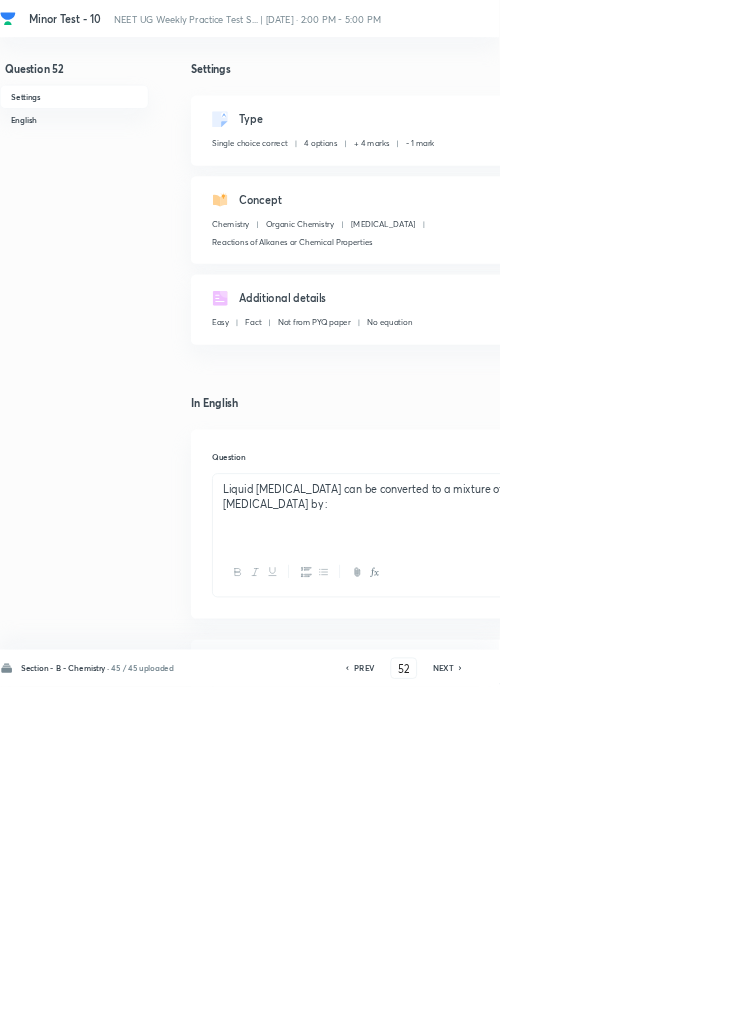 click on "Save" at bounding box center (1096, 1006) 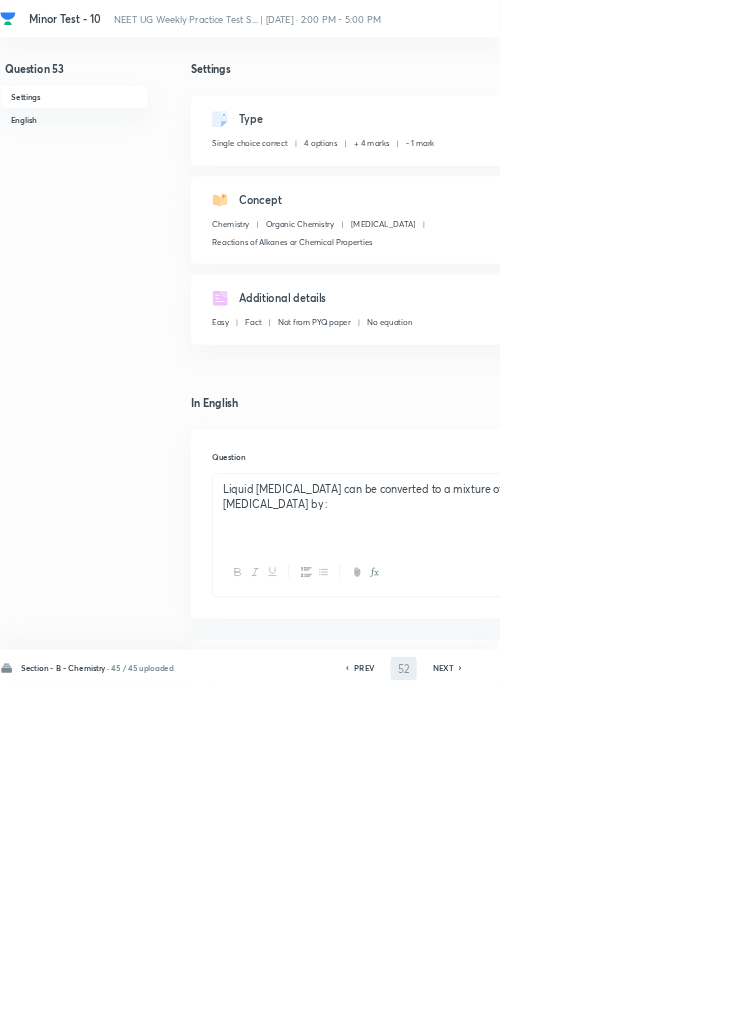 type on "53" 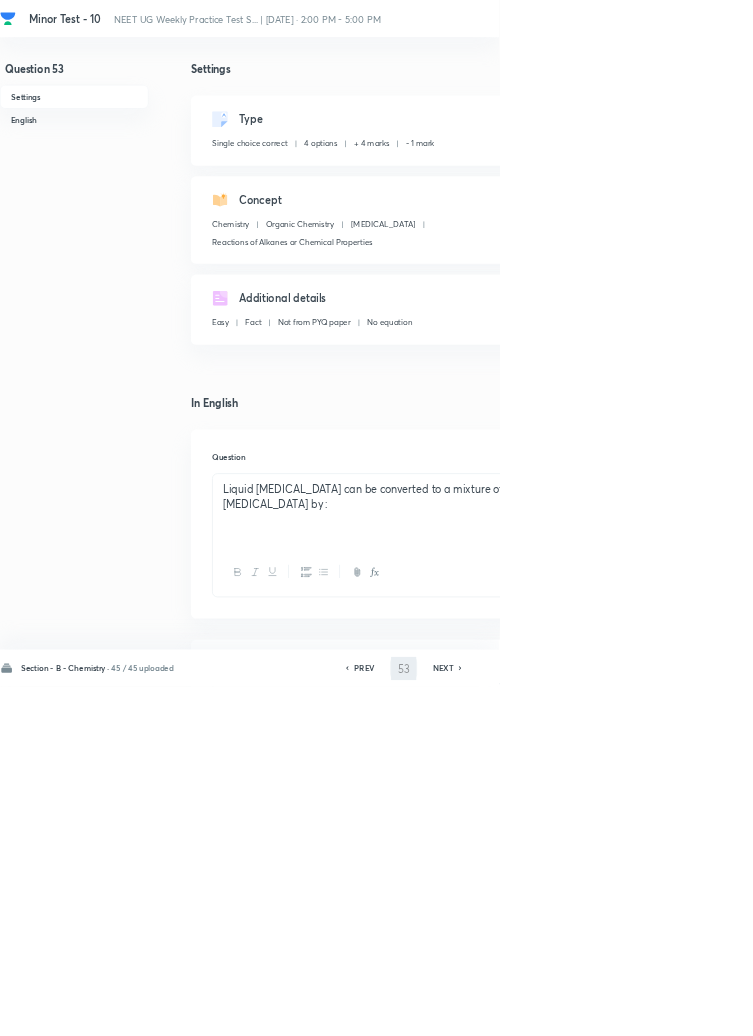 checkbox on "true" 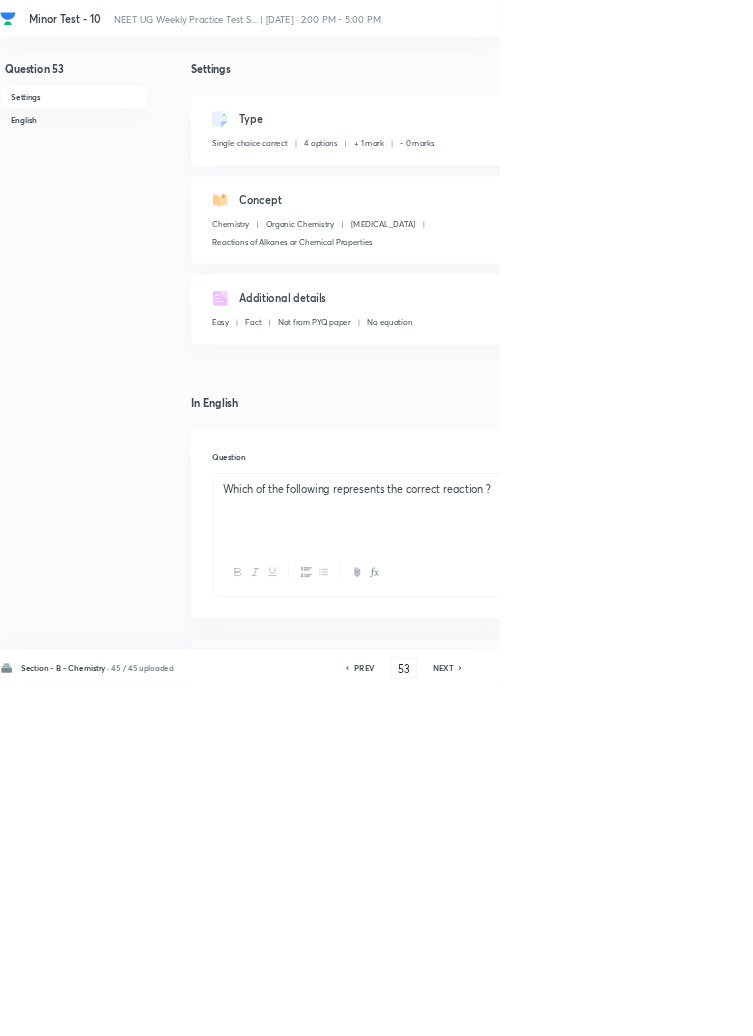click on "Edit" at bounding box center [920, 182] 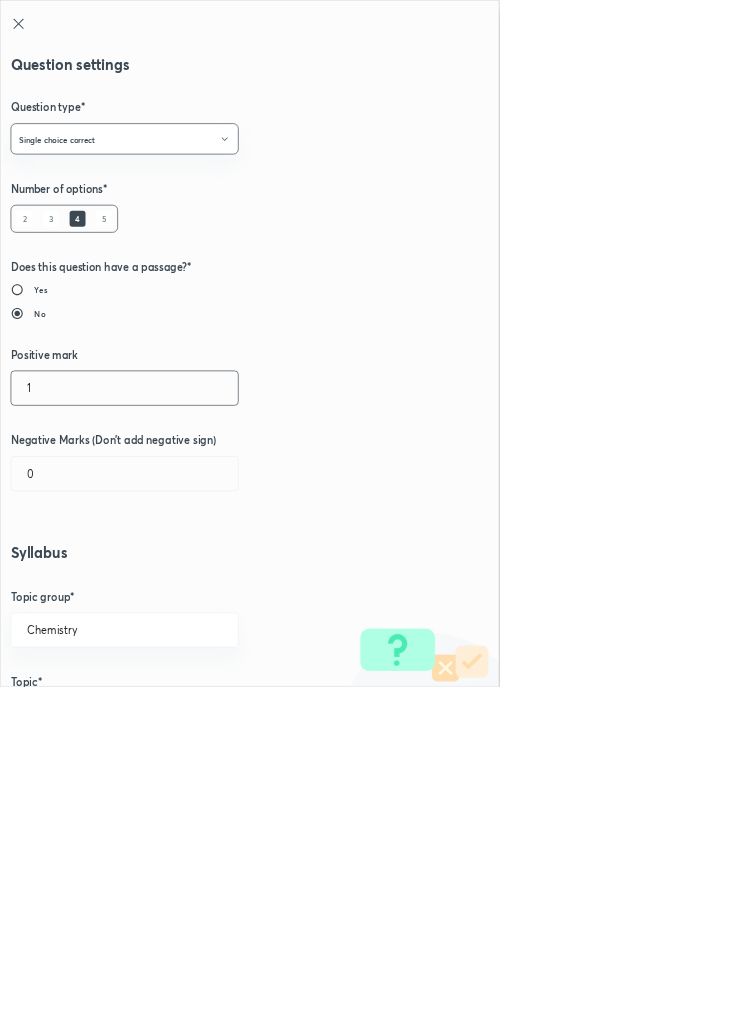click on "1" at bounding box center (188, 585) 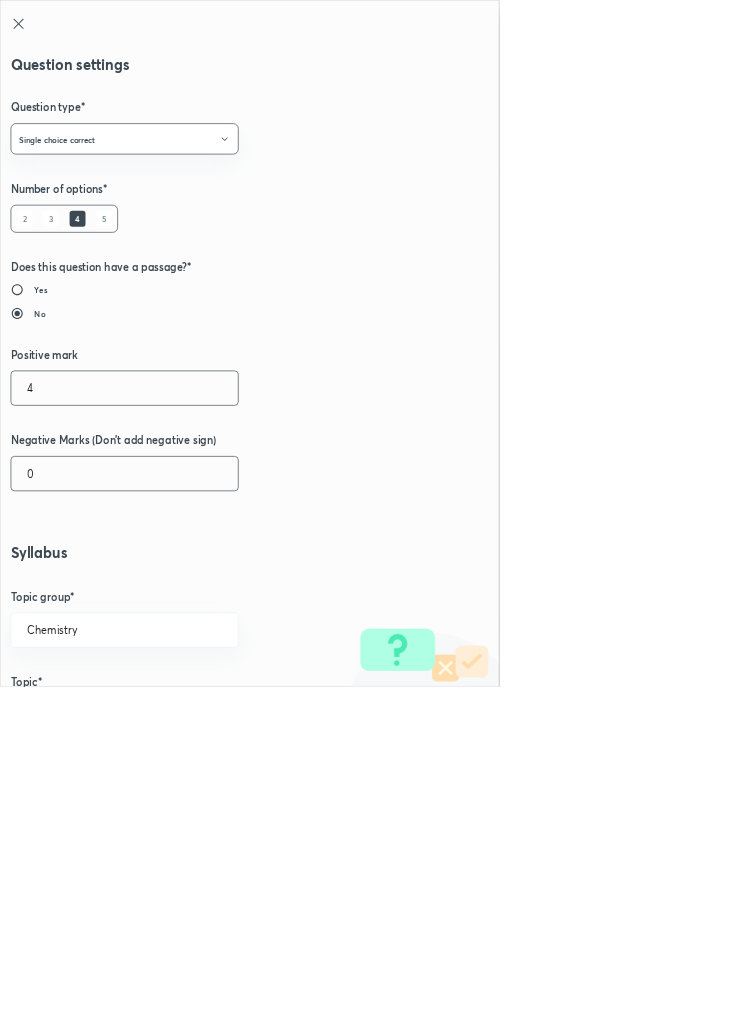 type on "4" 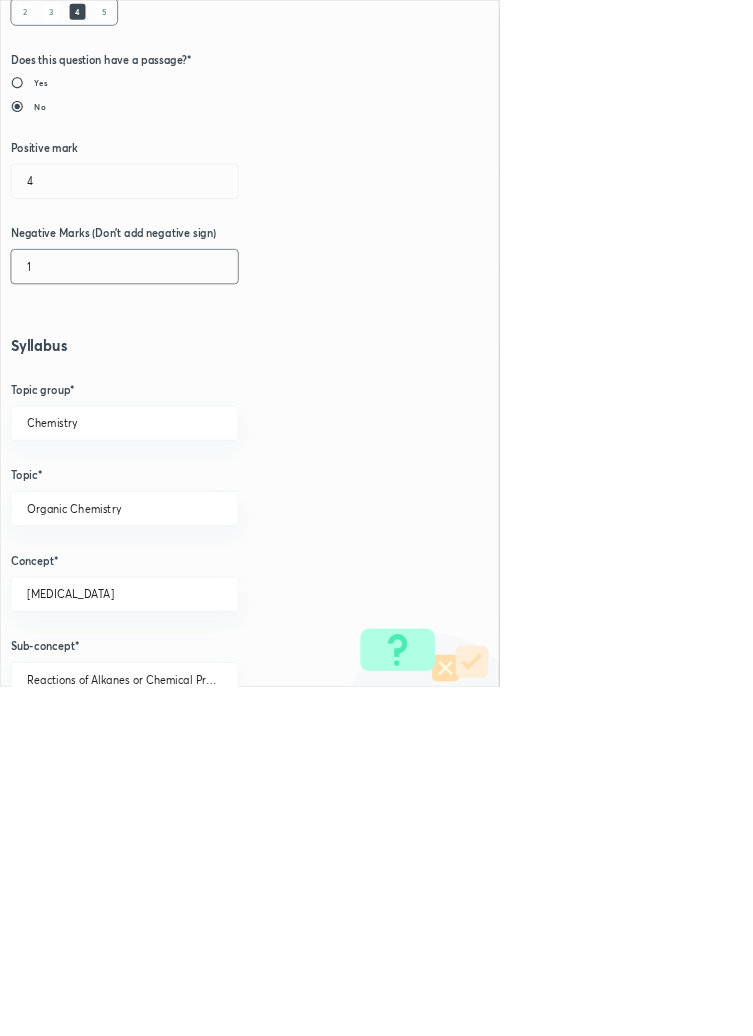 scroll, scrollTop: 1125, scrollLeft: 0, axis: vertical 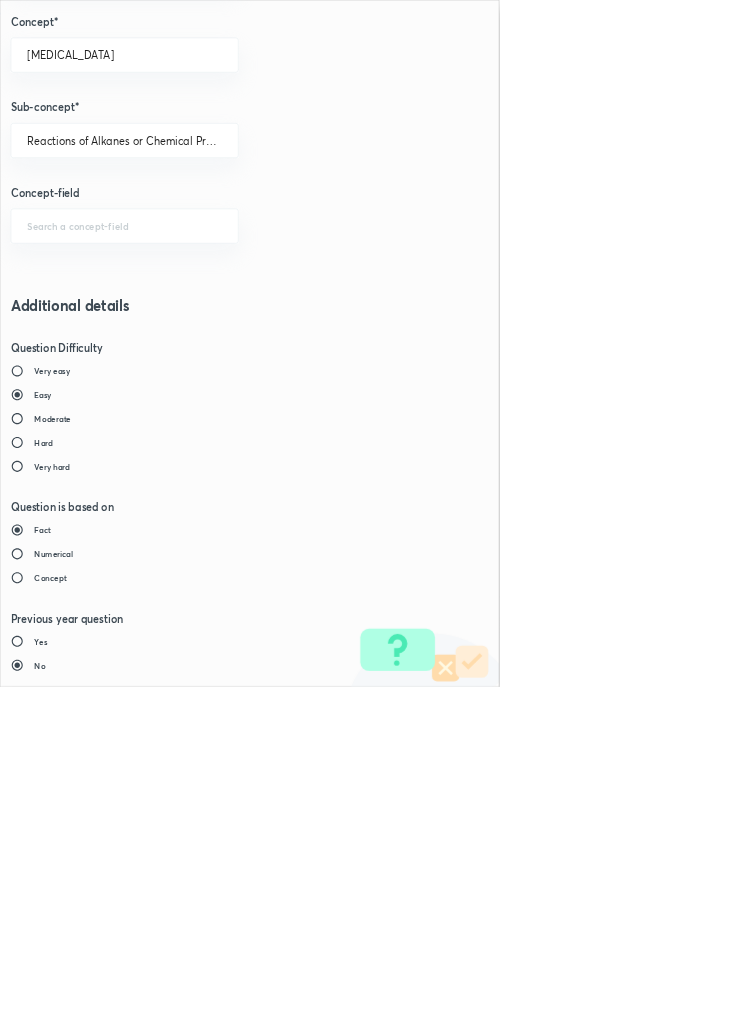 type on "1" 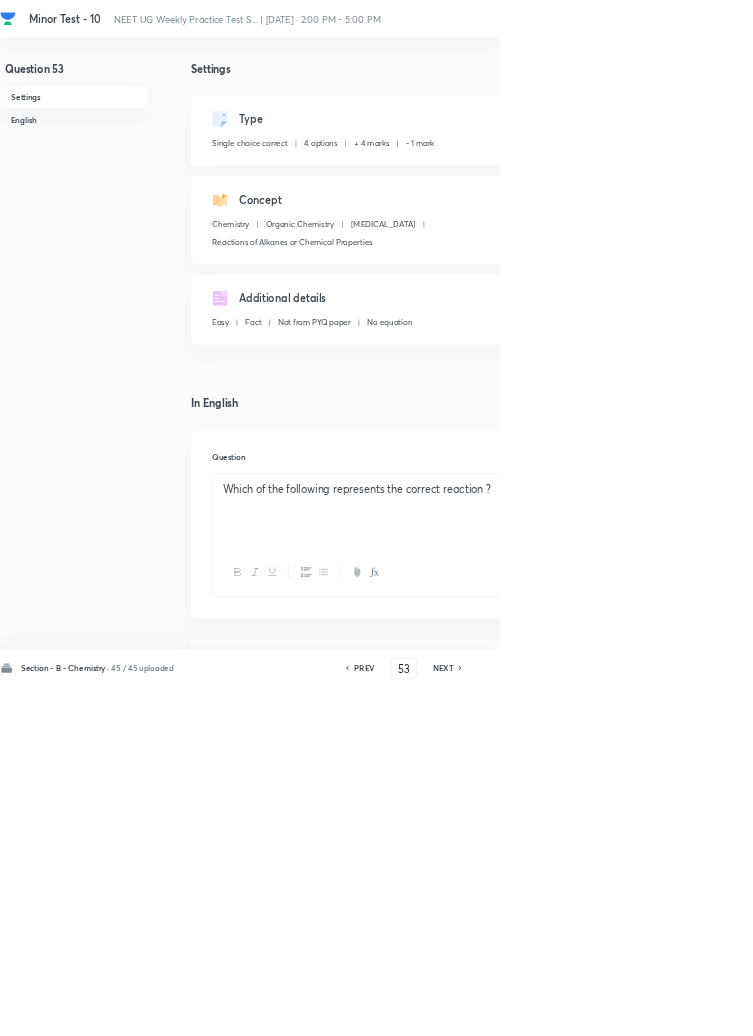 click on "Save" at bounding box center [1096, 1006] 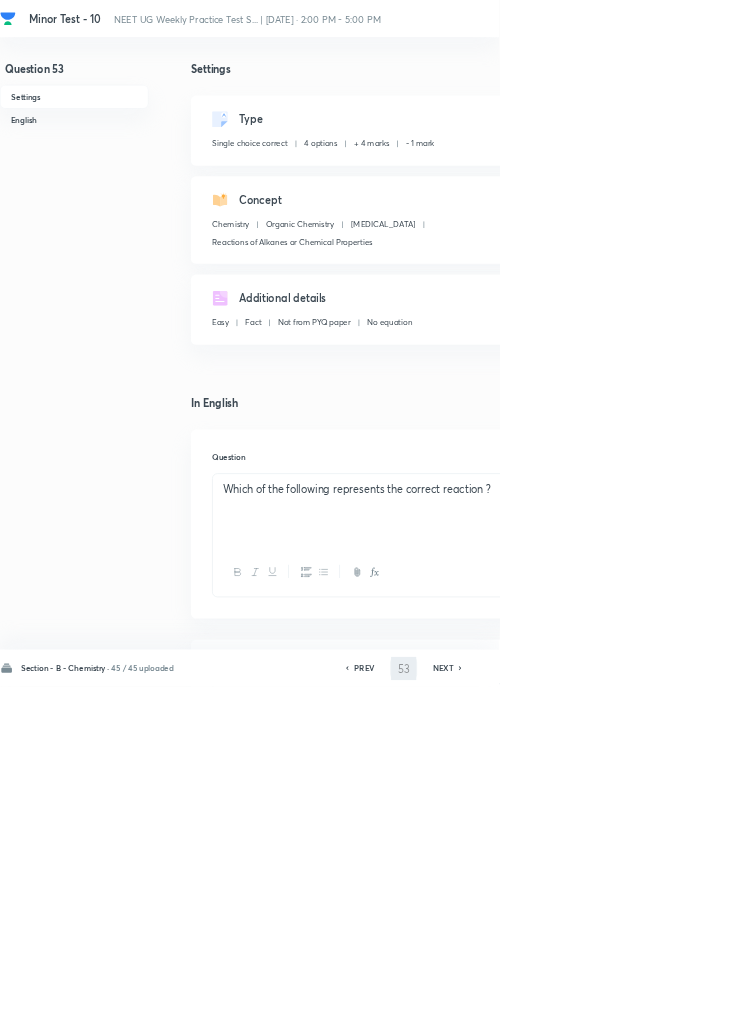 type on "54" 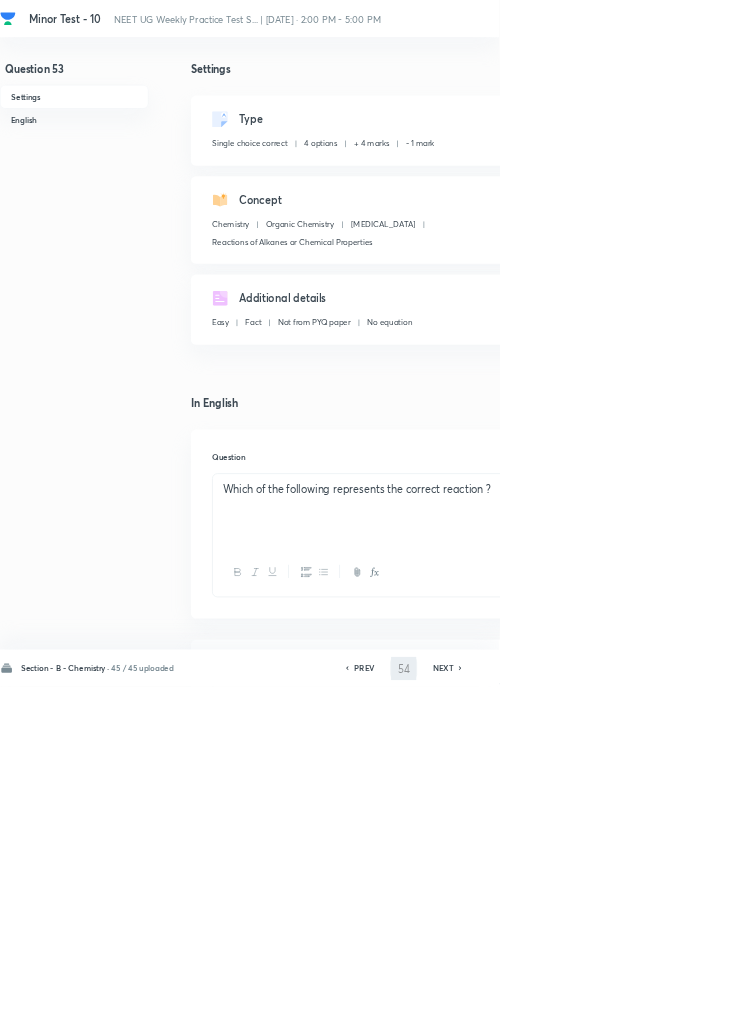 checkbox on "false" 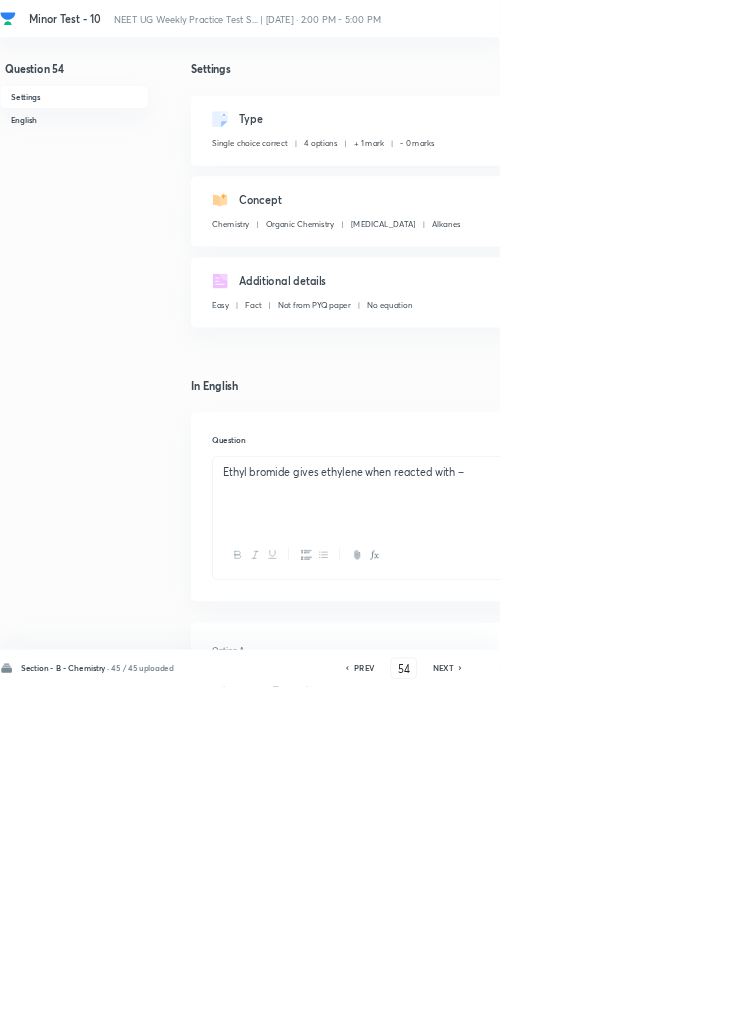 checkbox on "true" 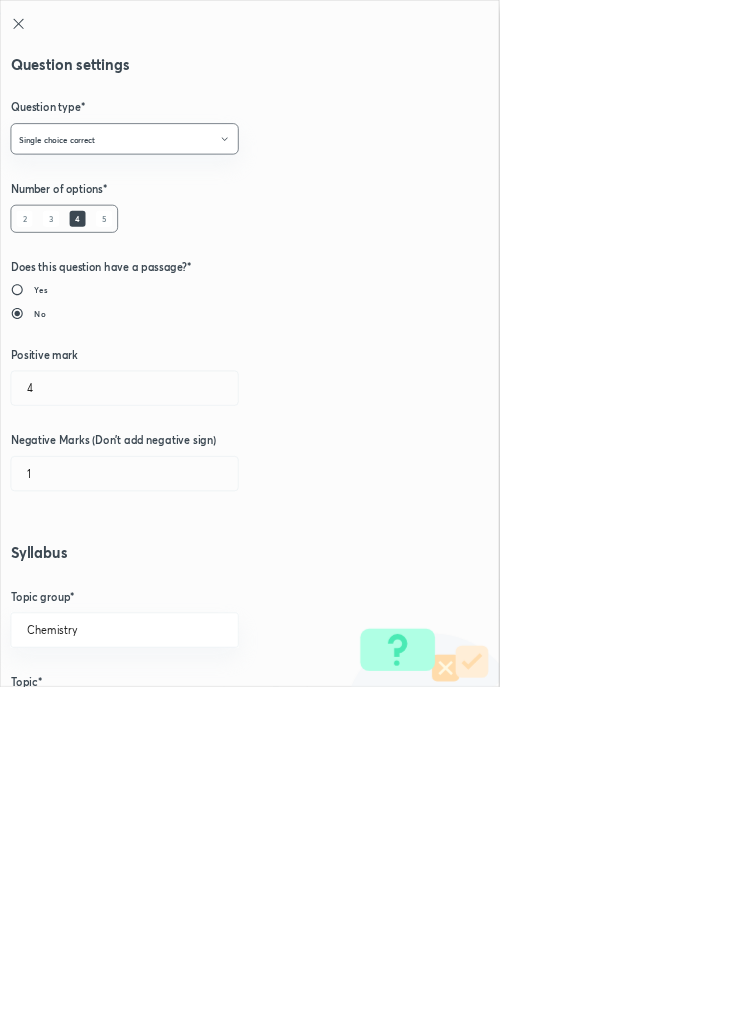 type on "1" 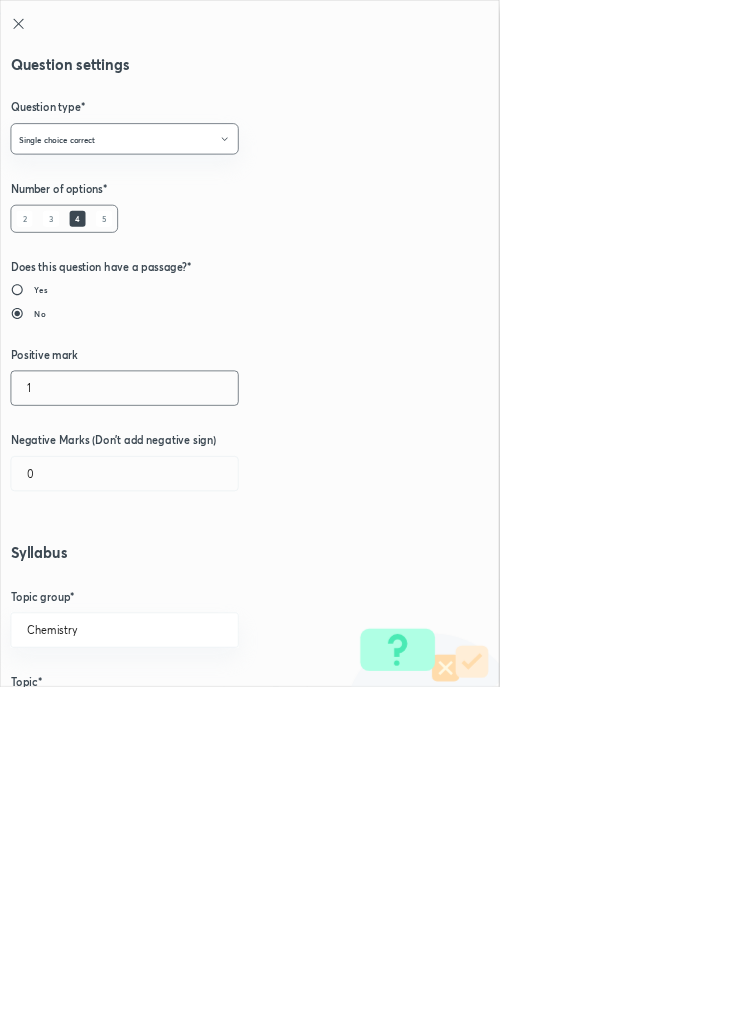 click on "1" at bounding box center [188, 585] 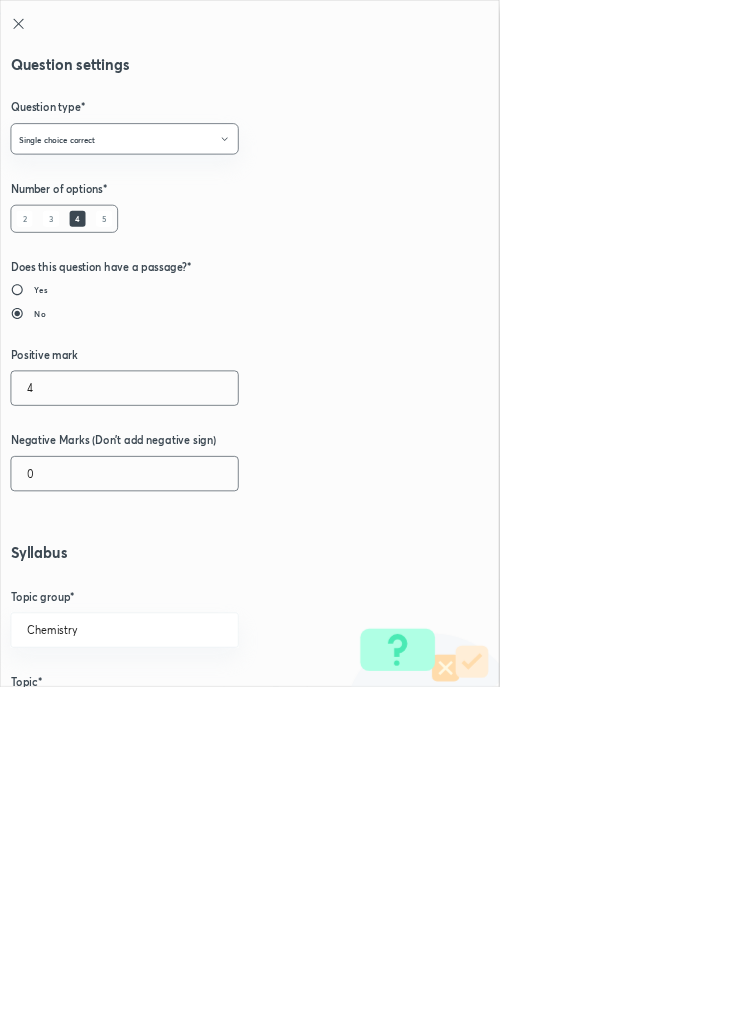 type on "4" 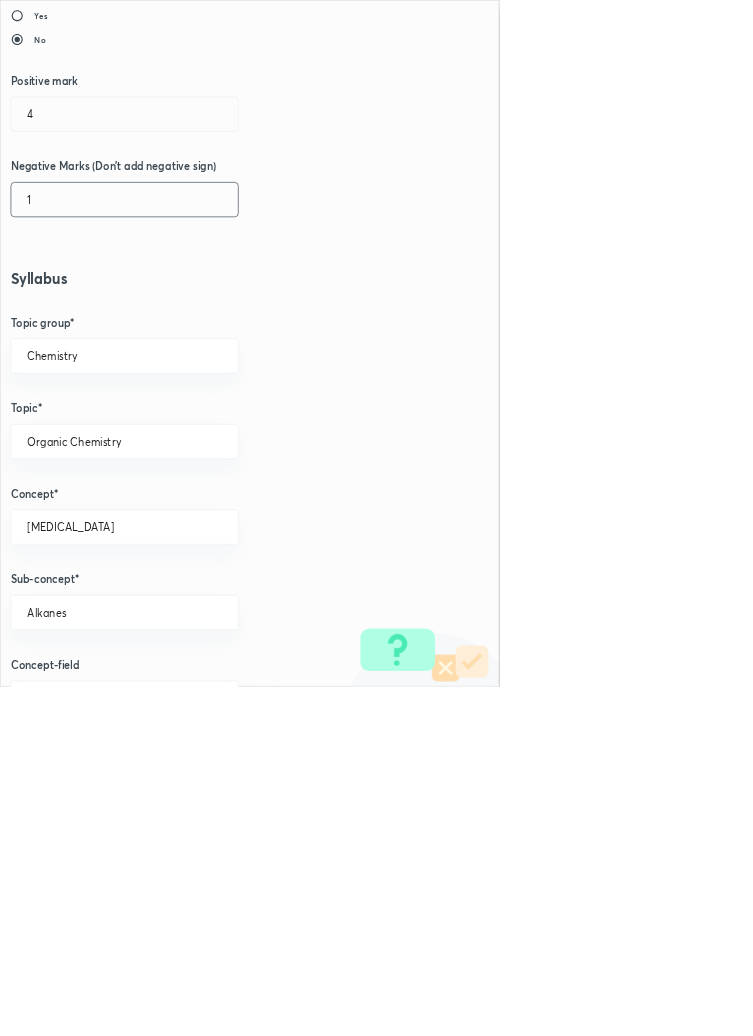 scroll, scrollTop: 1125, scrollLeft: 0, axis: vertical 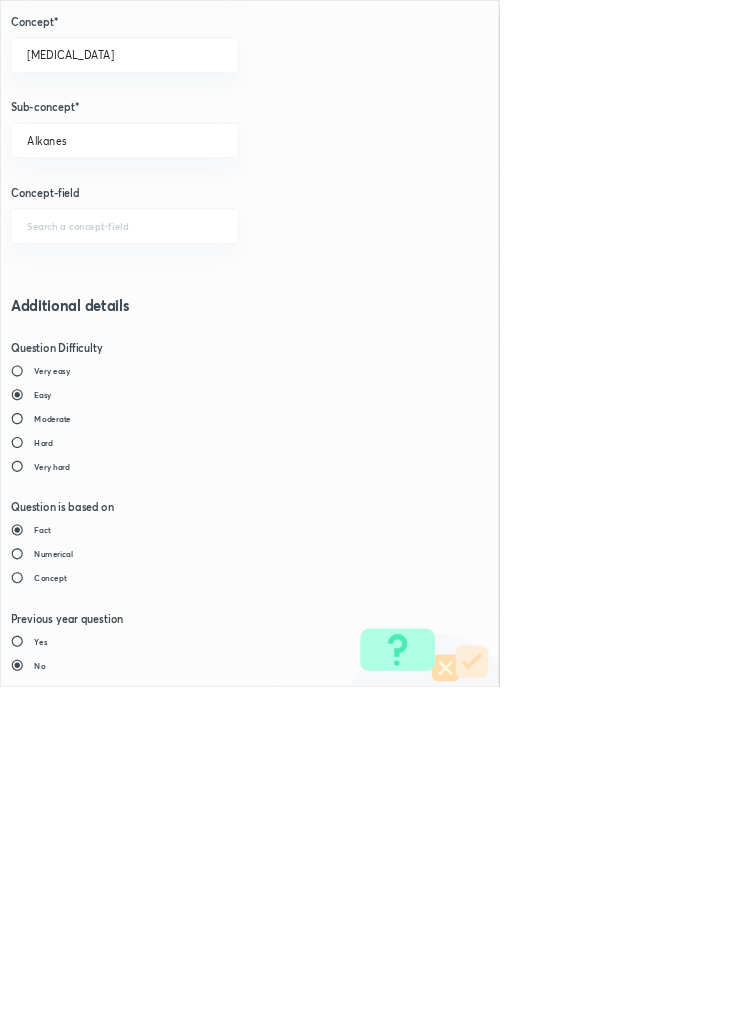 type on "1" 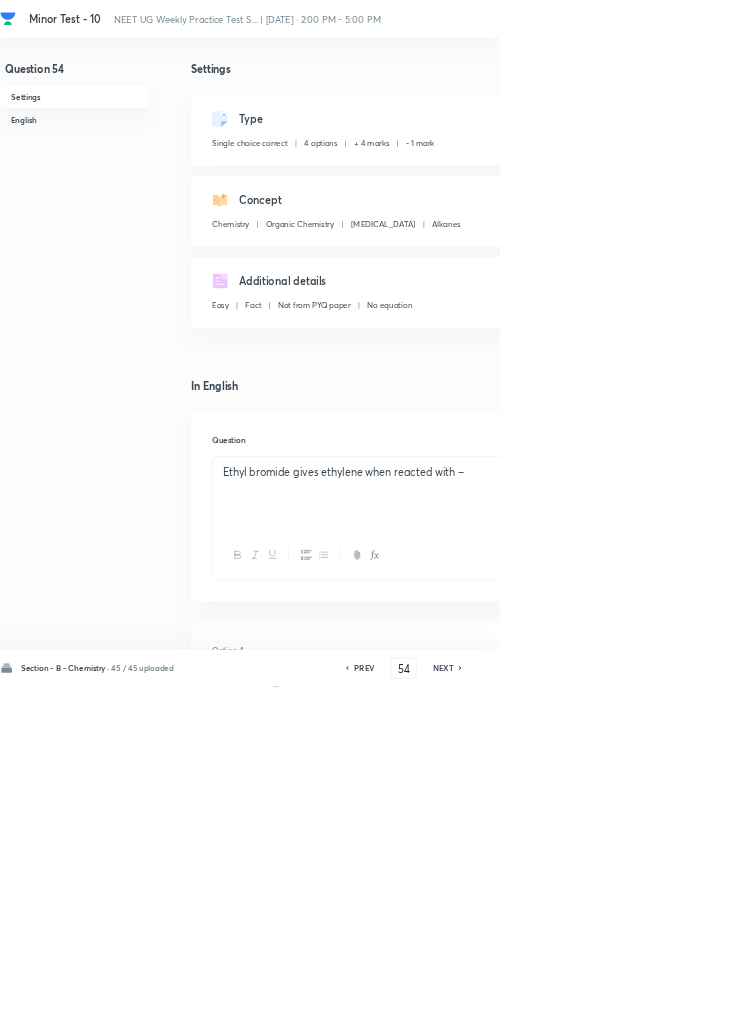 click on "Save" at bounding box center (1096, 1006) 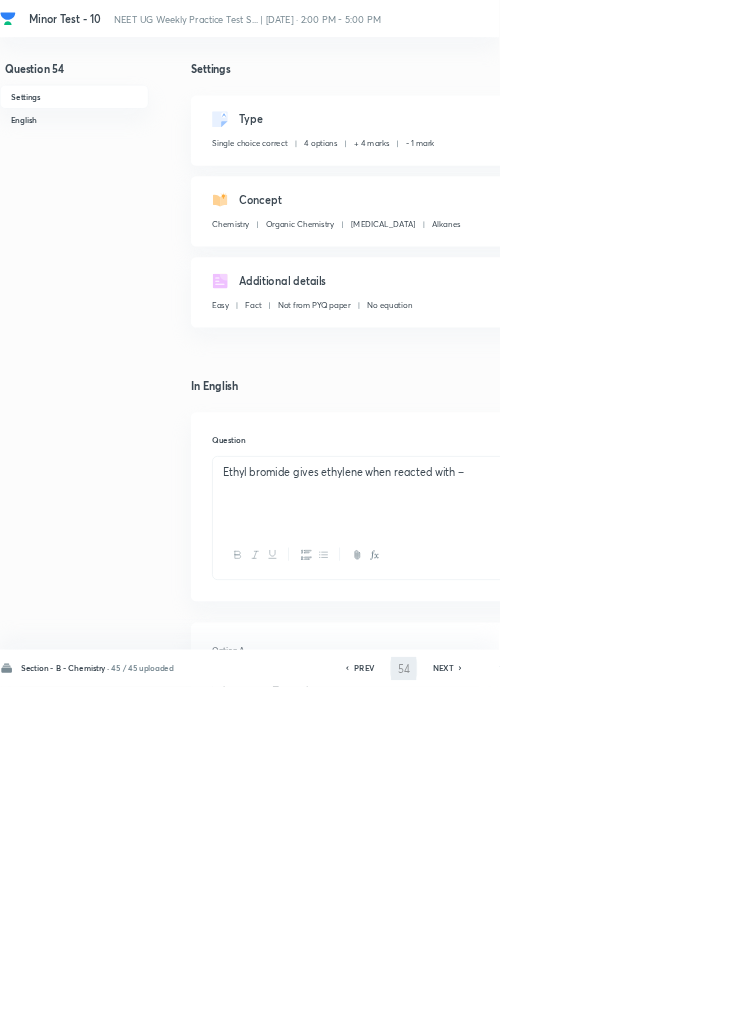 type on "55" 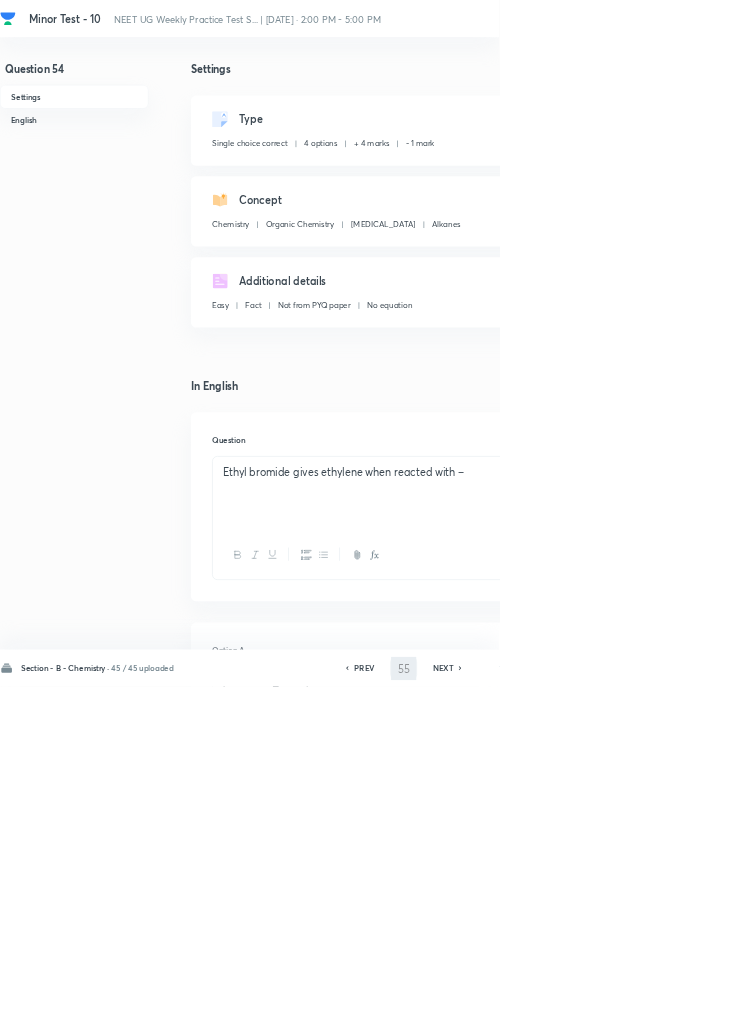 checkbox on "false" 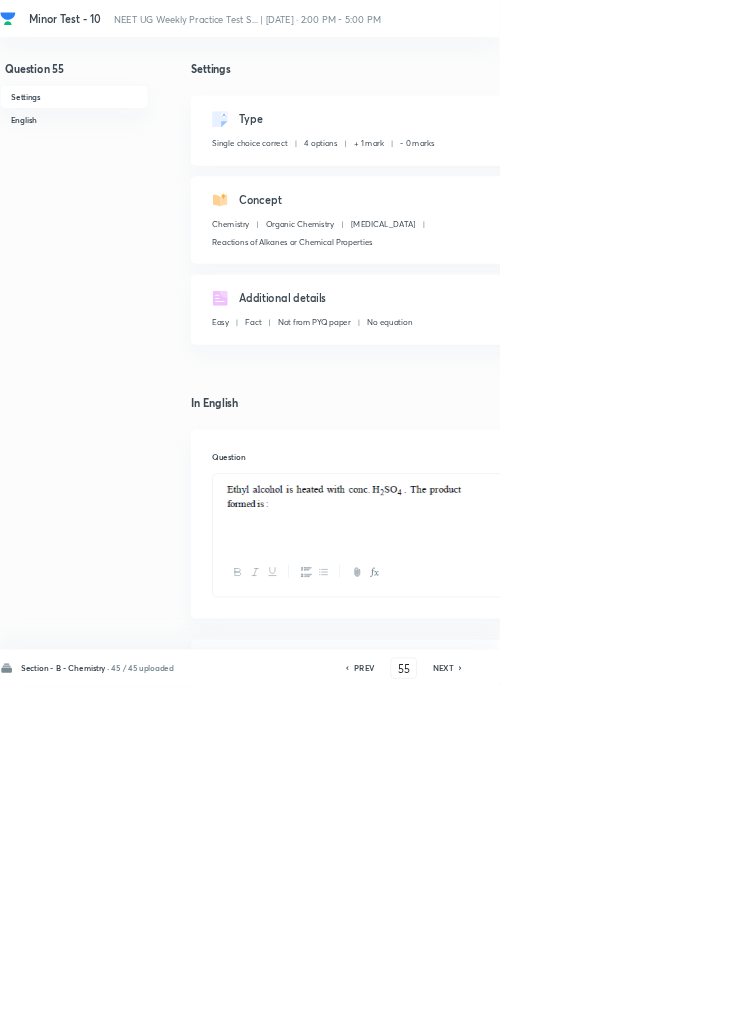 click on "Edit" at bounding box center (920, 182) 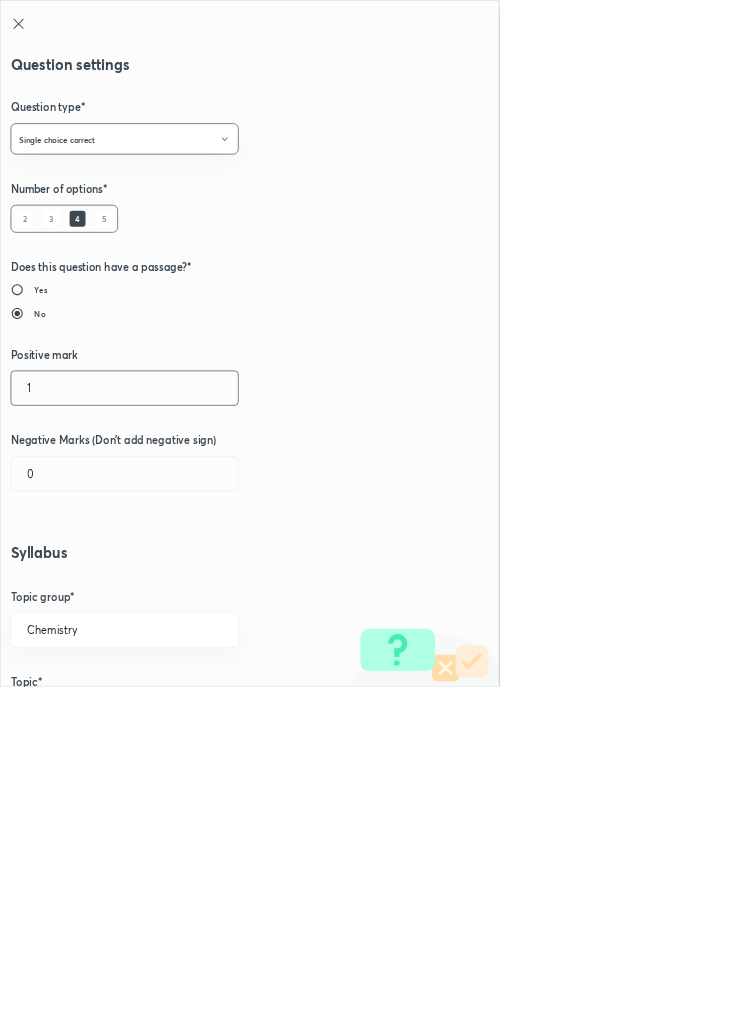 click on "1" at bounding box center [188, 585] 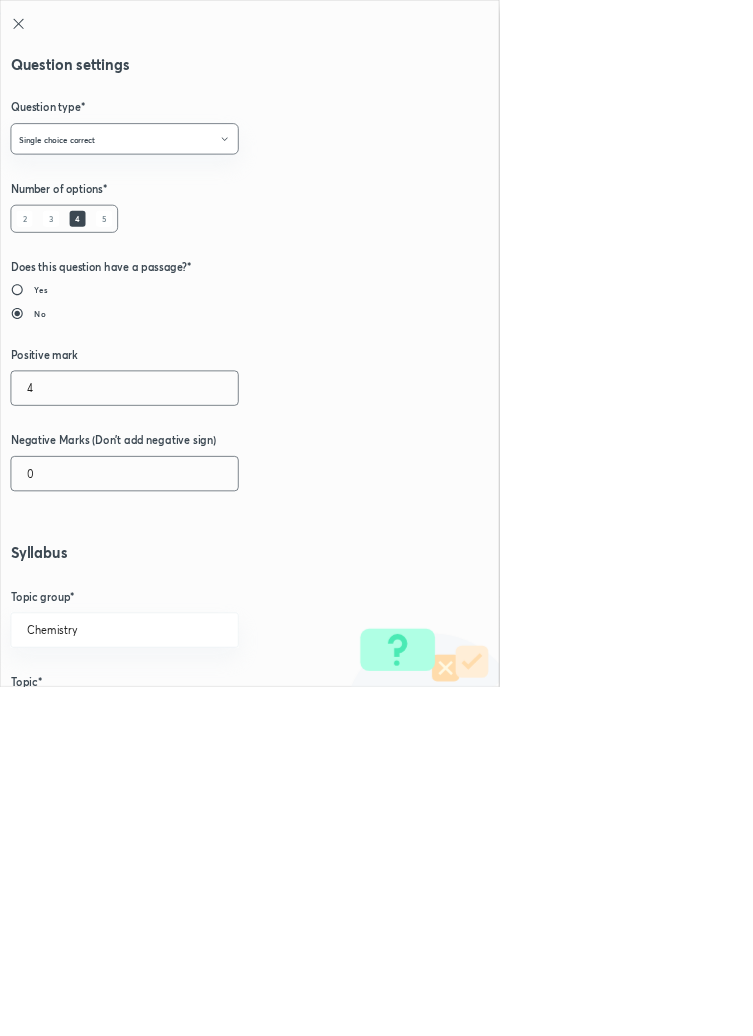 type on "4" 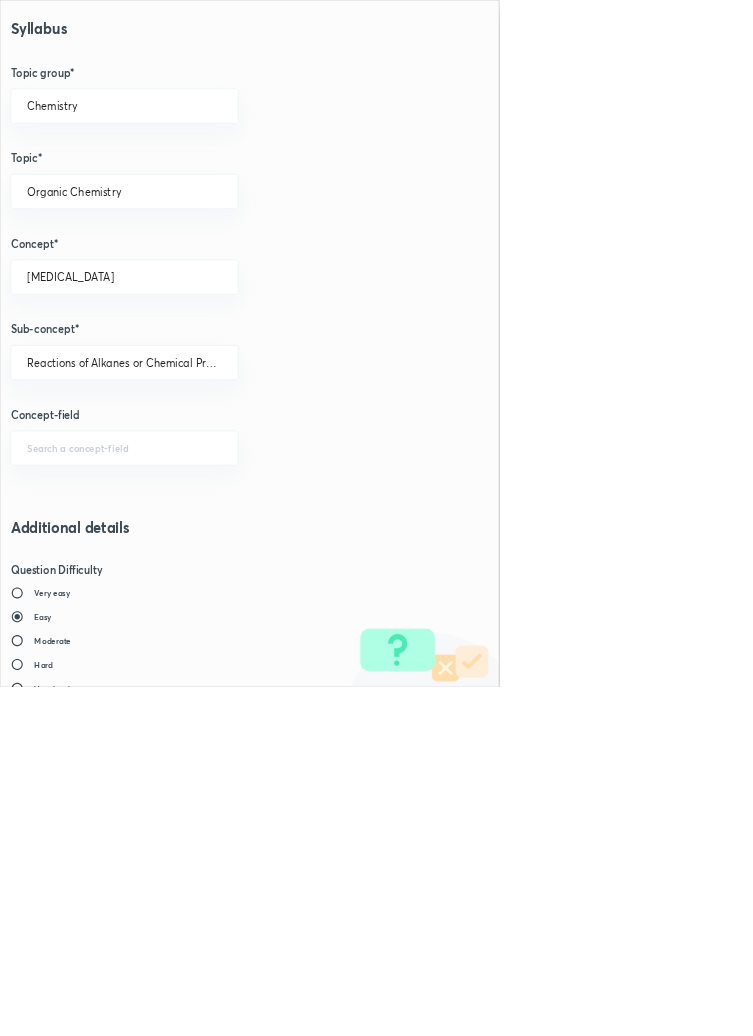 scroll, scrollTop: 1125, scrollLeft: 0, axis: vertical 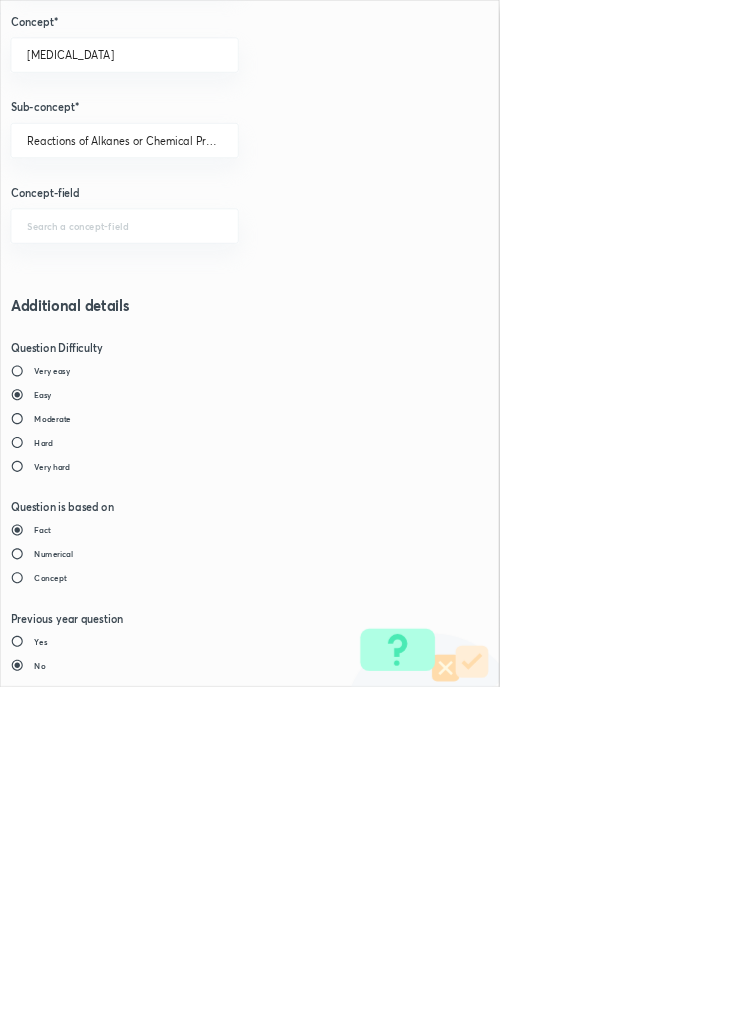 type on "1" 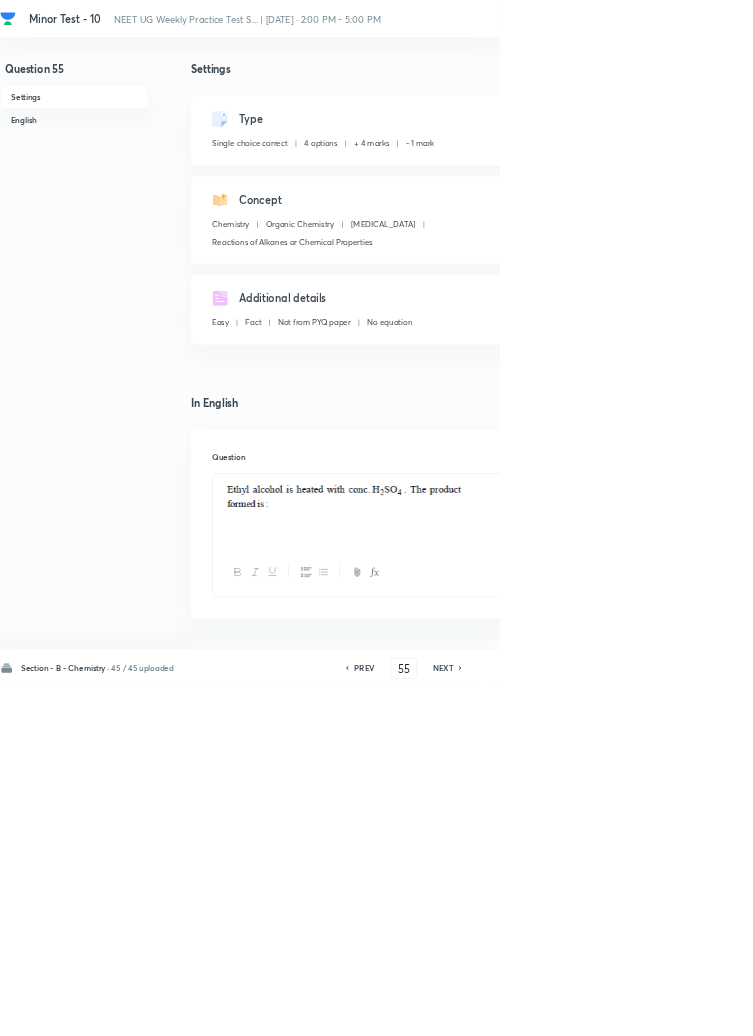 click on "Save" at bounding box center [1096, 1006] 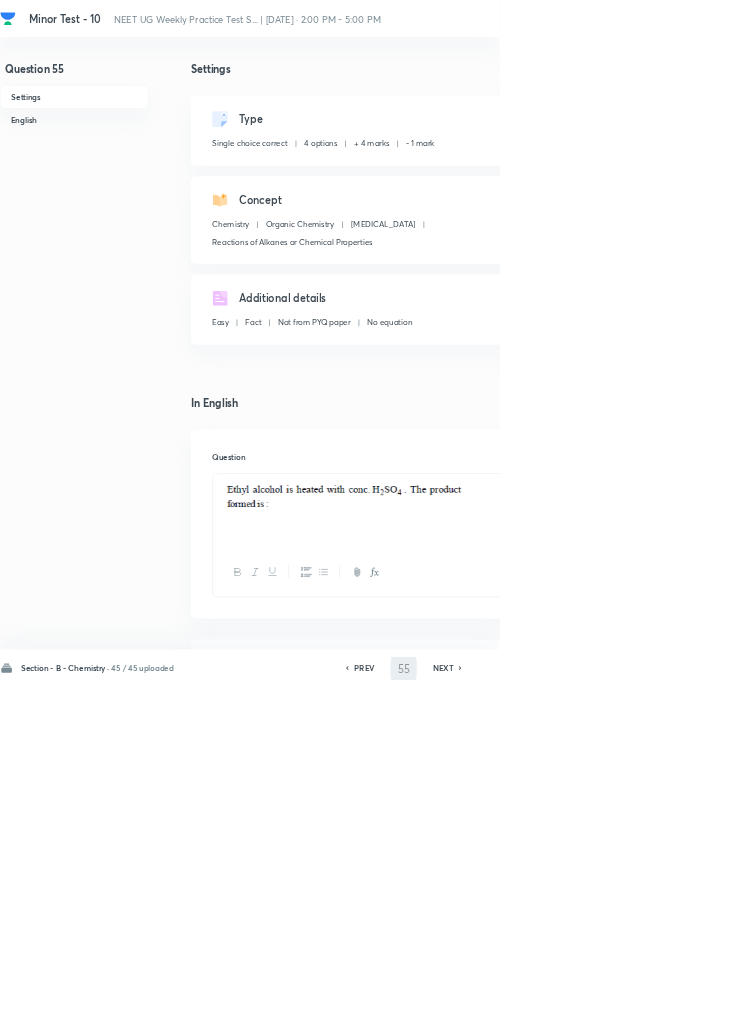 type on "56" 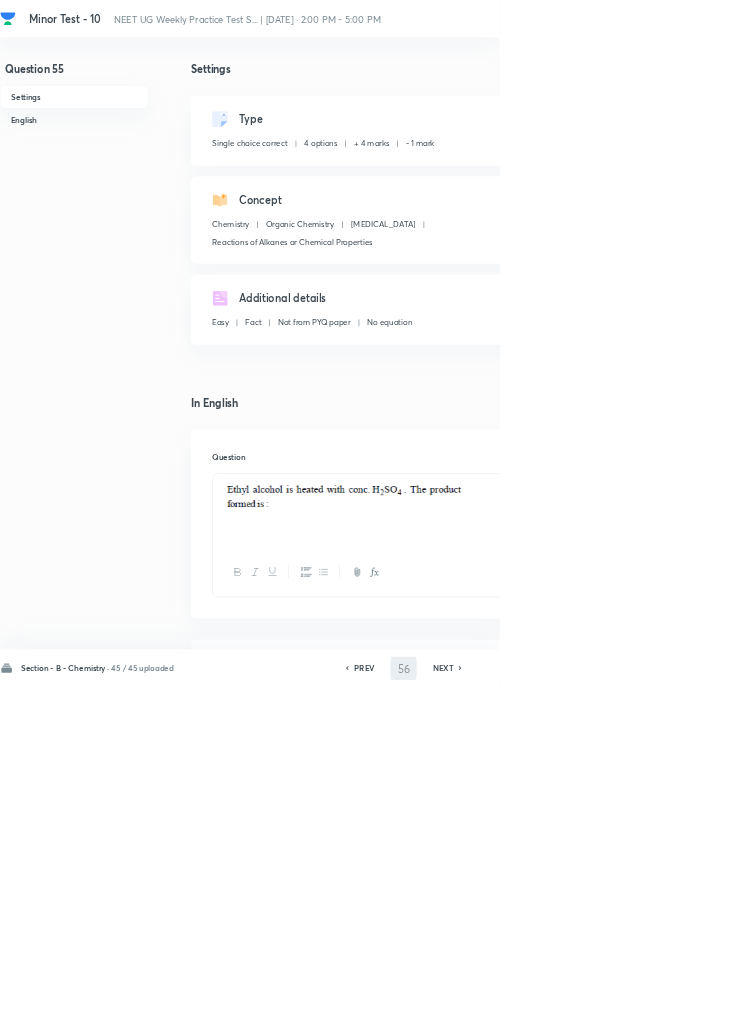 checkbox on "false" 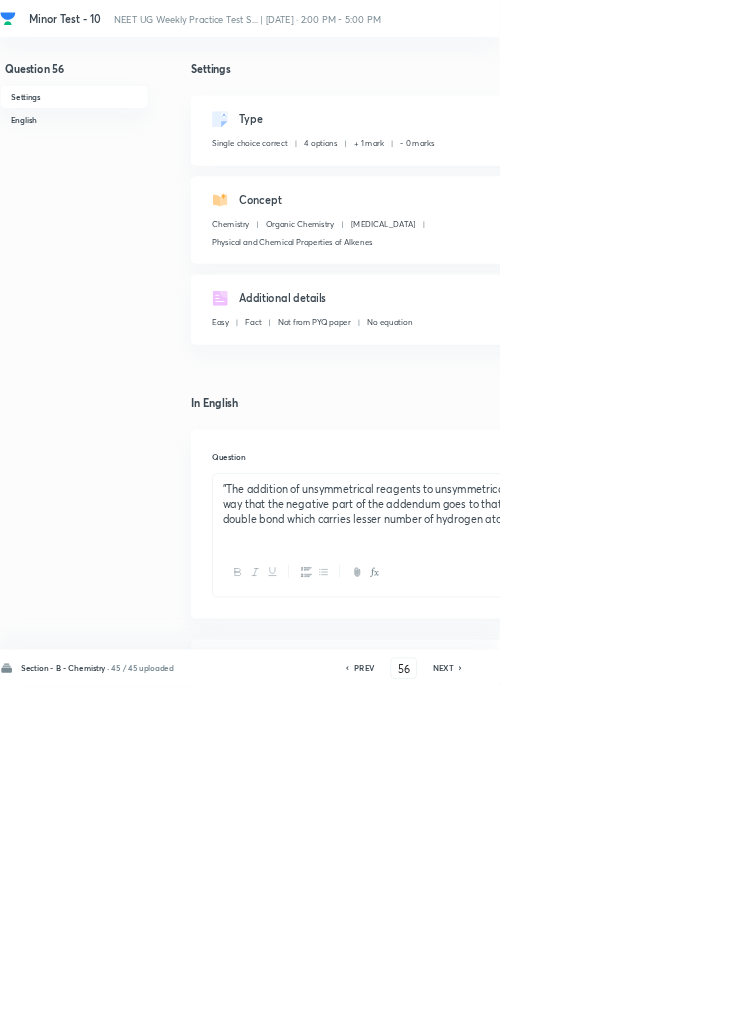 click on "Edit" at bounding box center (920, 182) 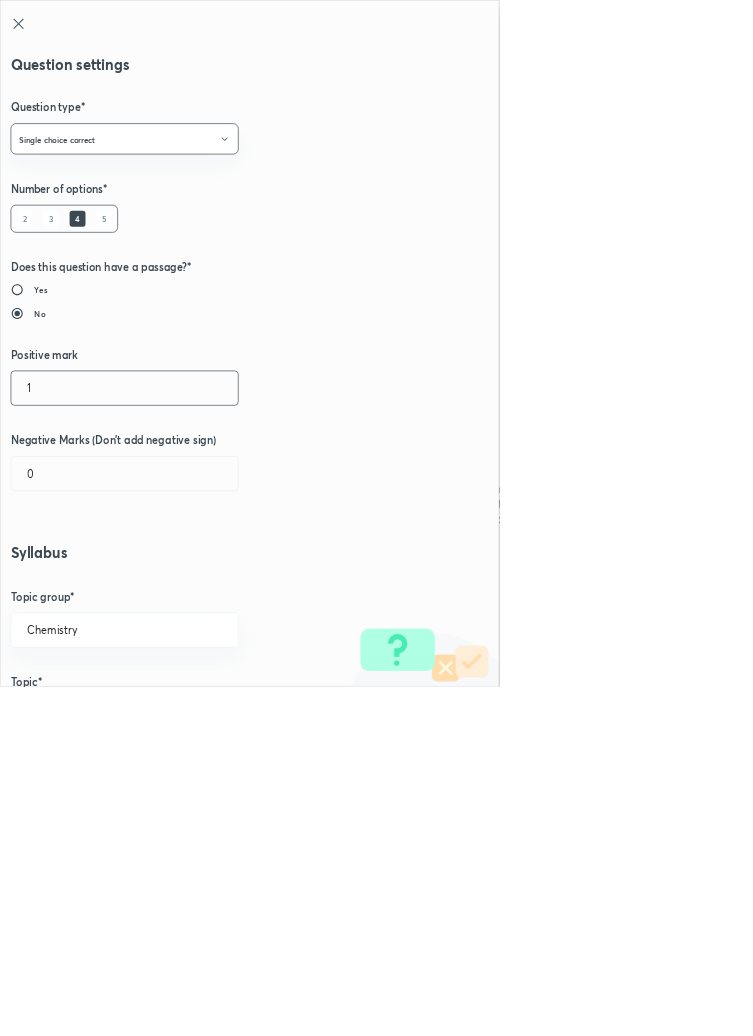 click on "1" at bounding box center (188, 585) 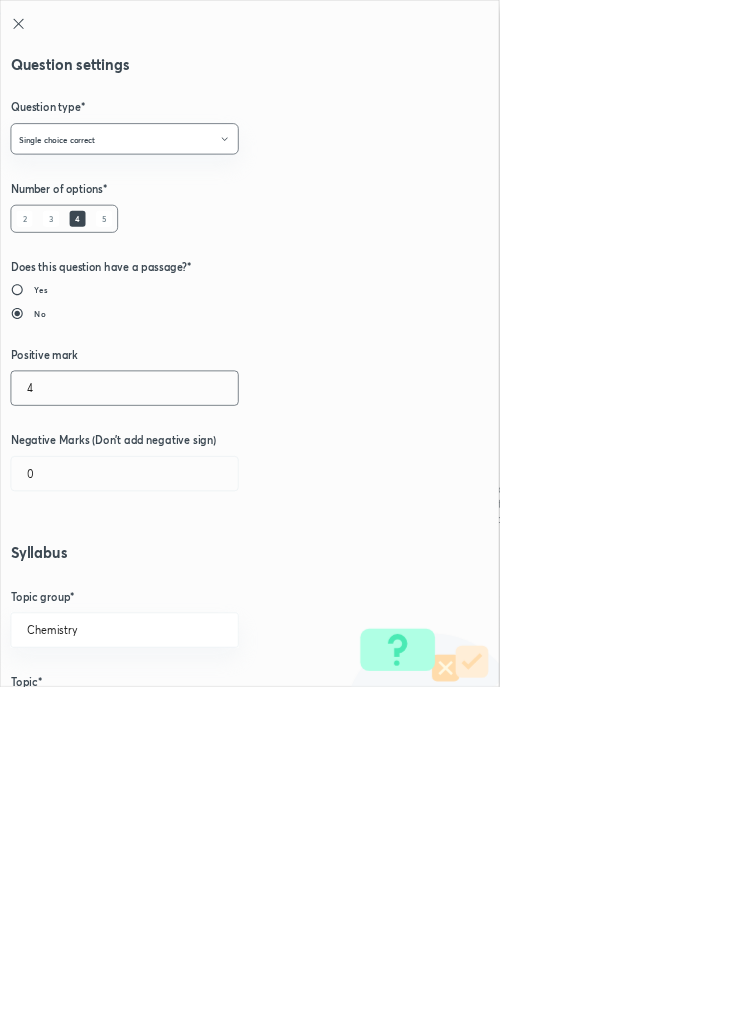 type on "4" 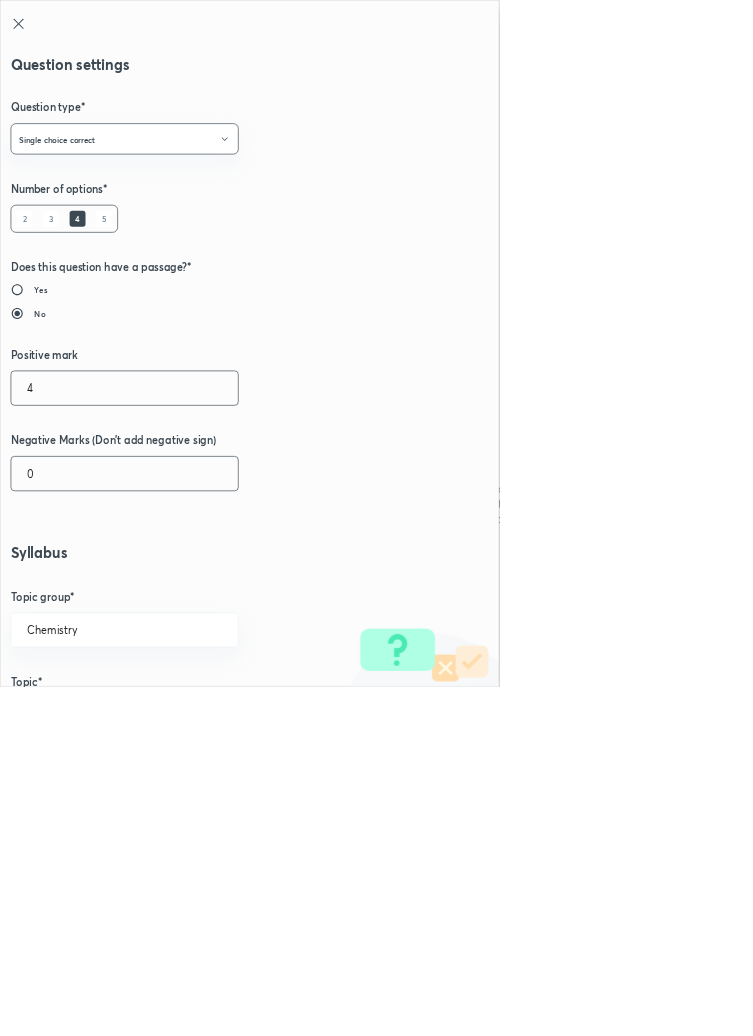click on "0" at bounding box center (188, 714) 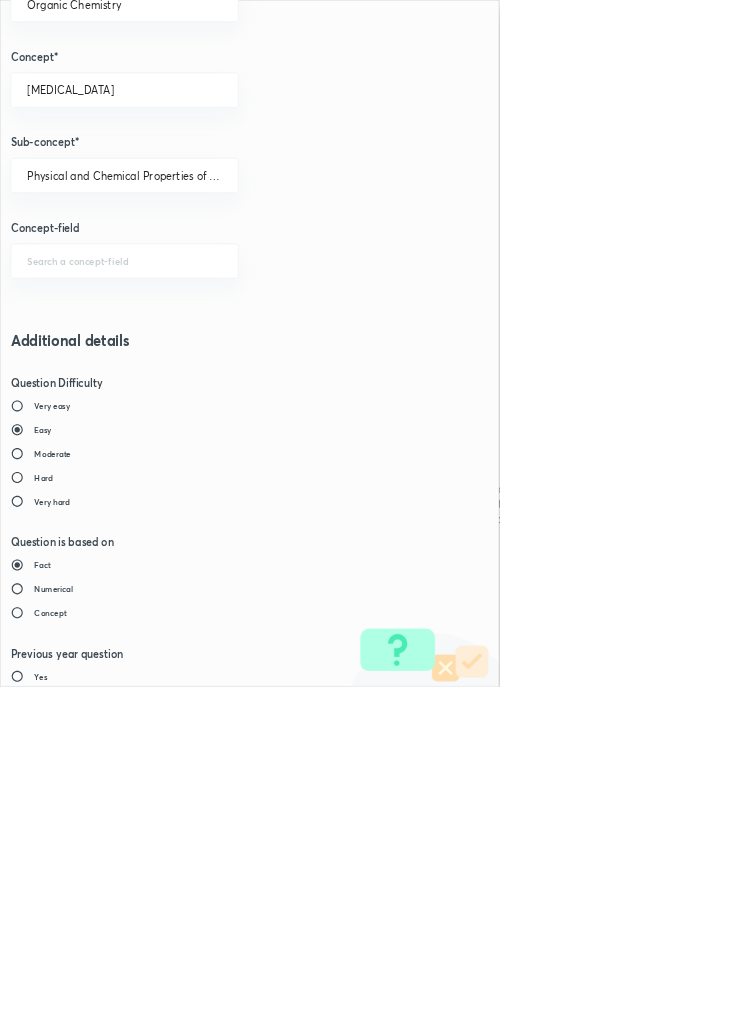 scroll, scrollTop: 1125, scrollLeft: 0, axis: vertical 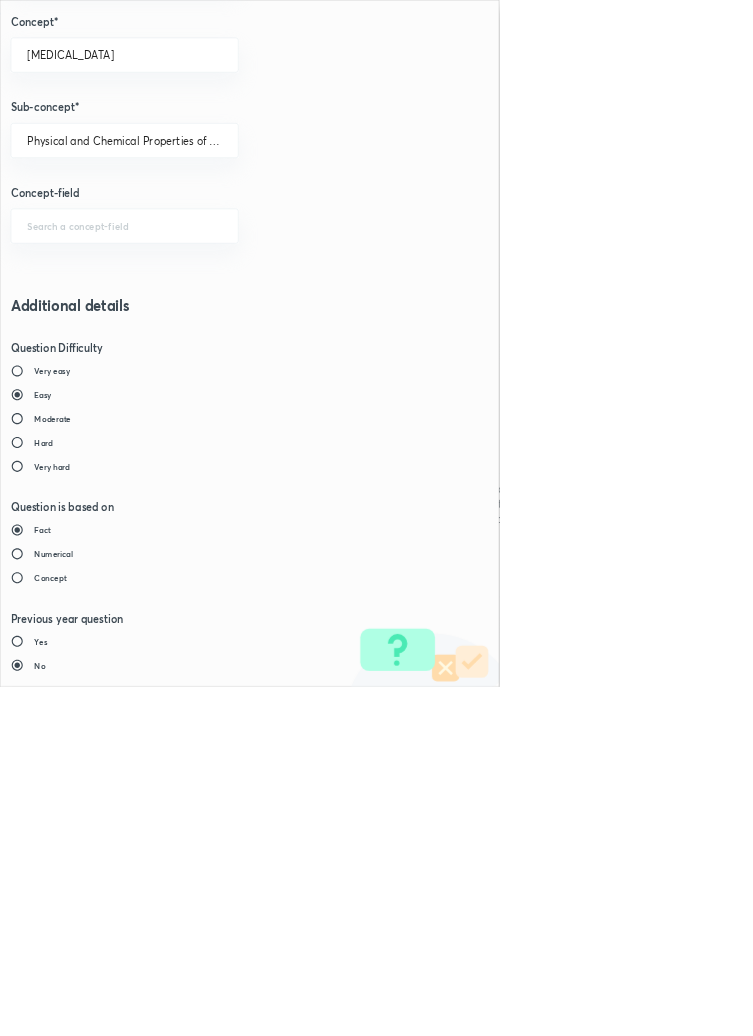 type on "1" 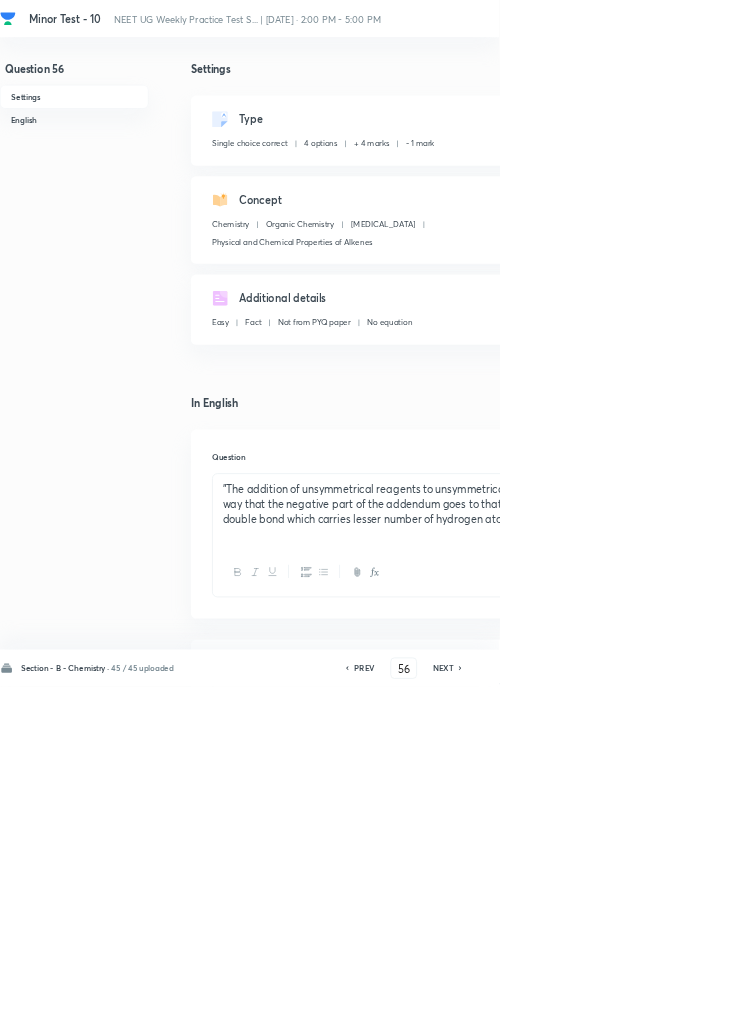 click on "Save" at bounding box center (1096, 1006) 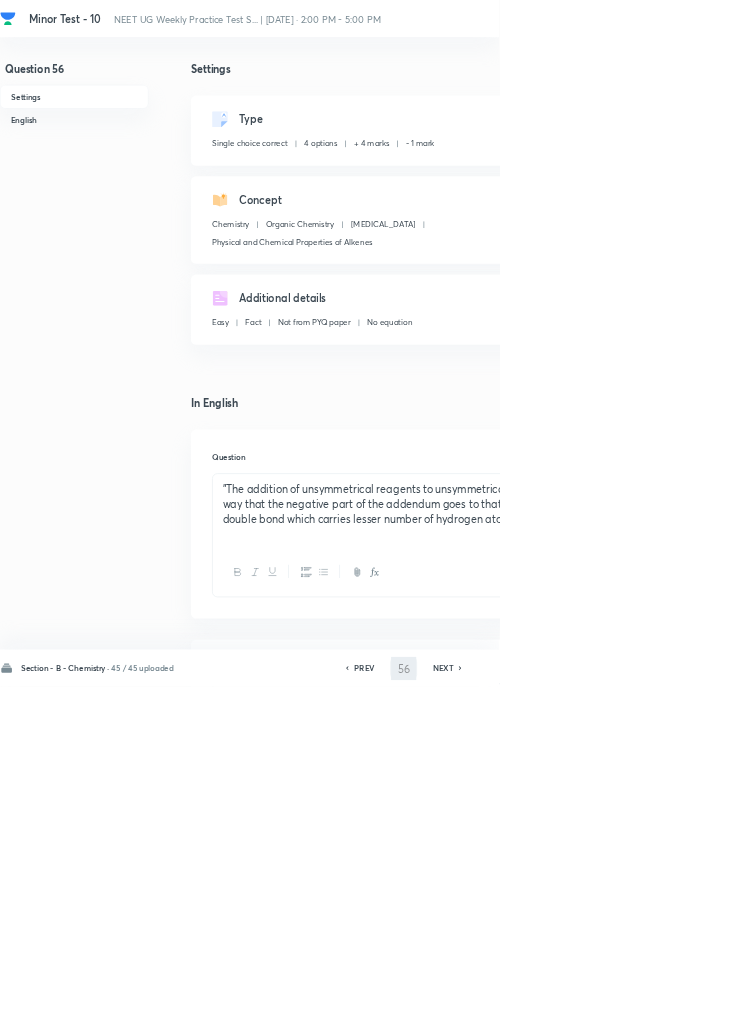 type on "57" 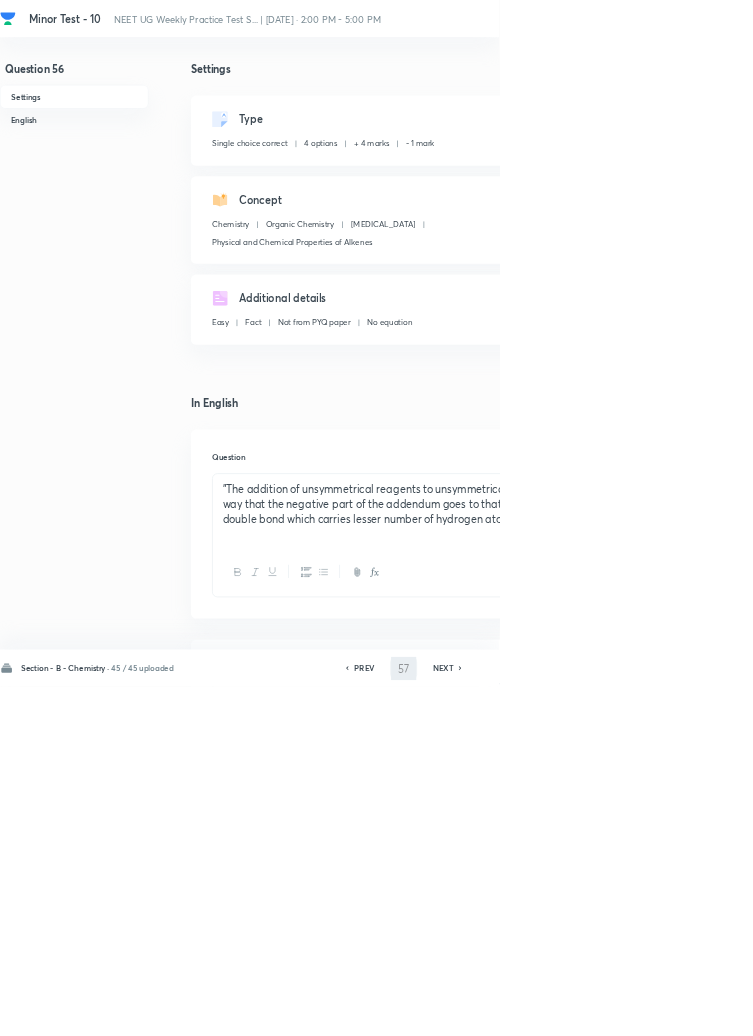 checkbox on "false" 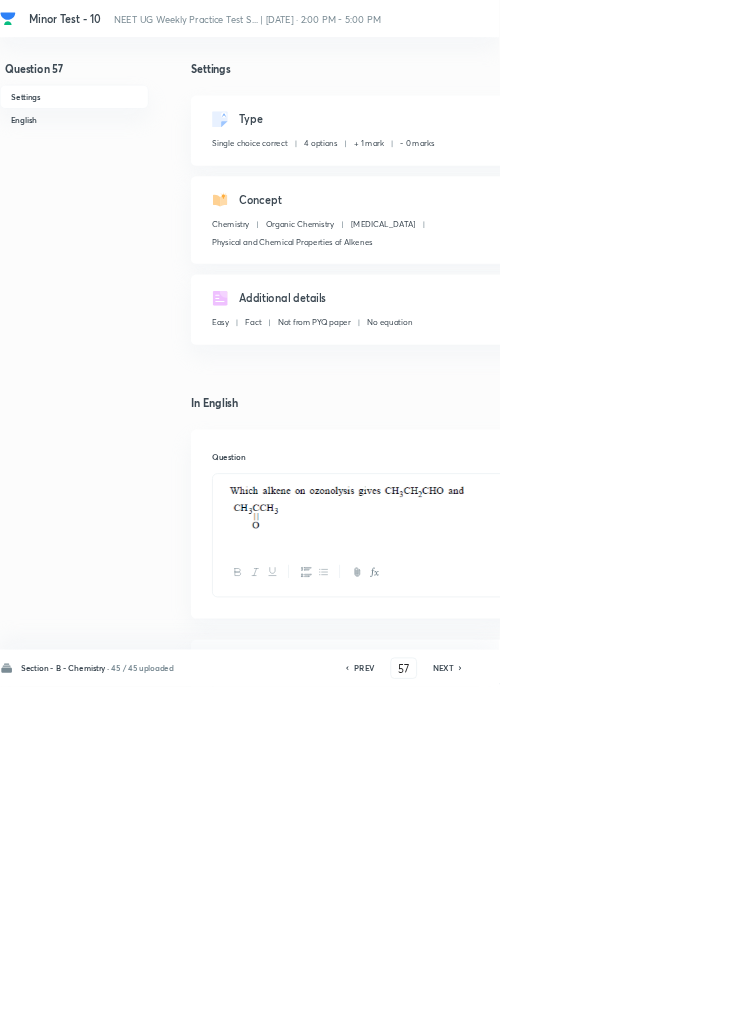 click on "Type Single choice correct 4 options + 1 mark - 0 marks Edit" at bounding box center (640, 197) 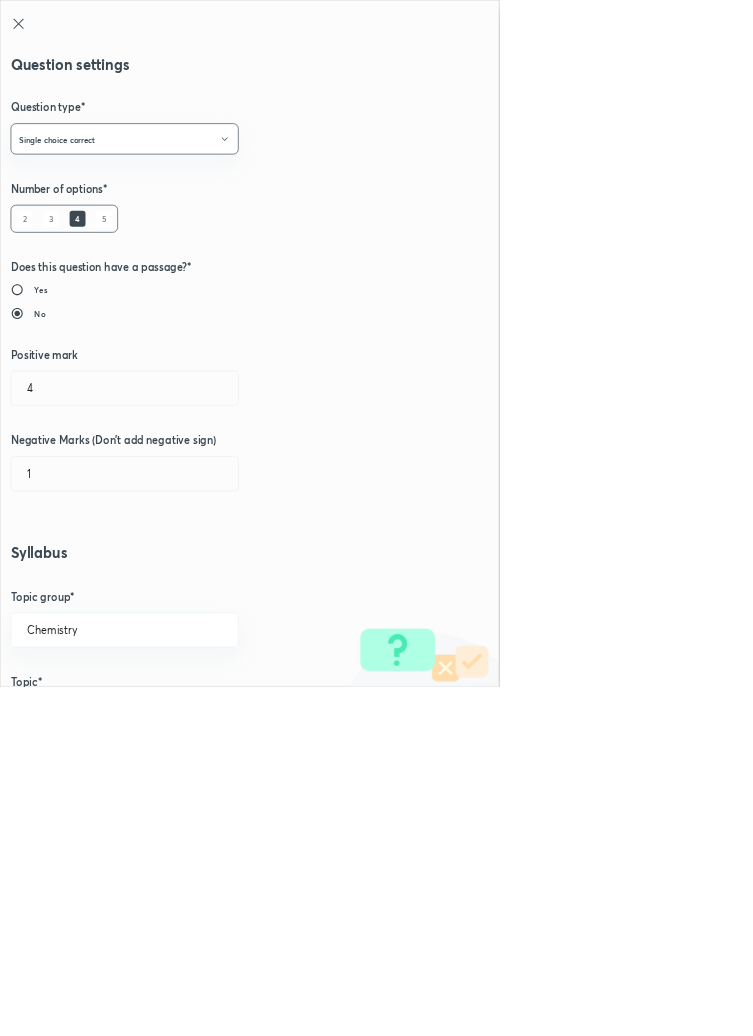 type on "1" 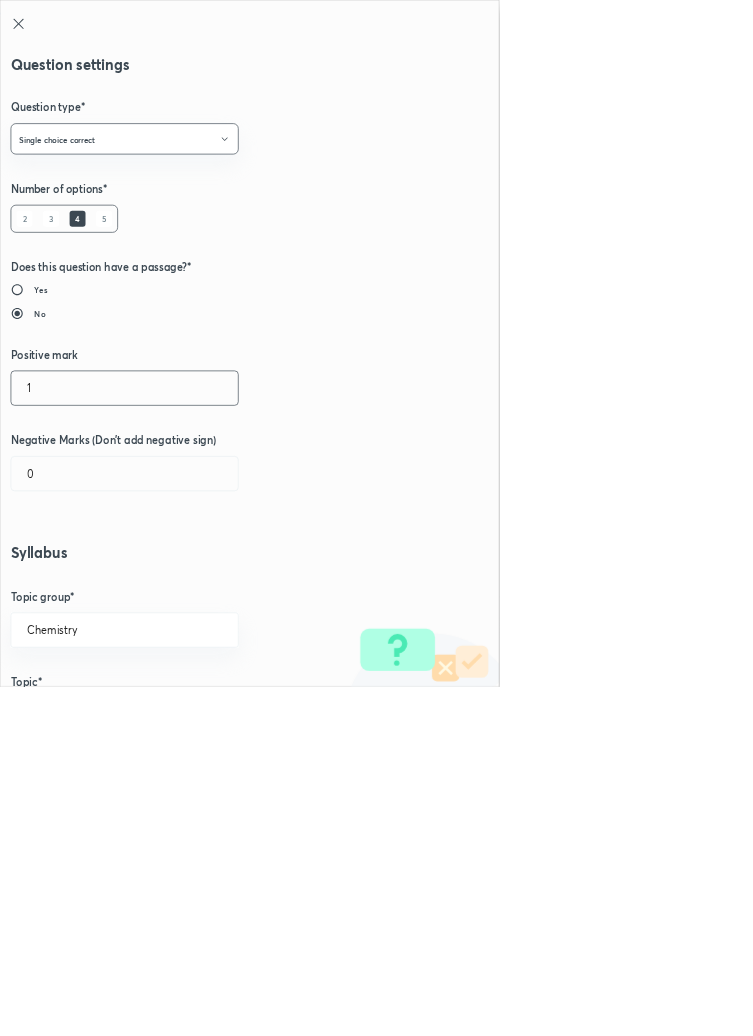 click on "1" at bounding box center [188, 585] 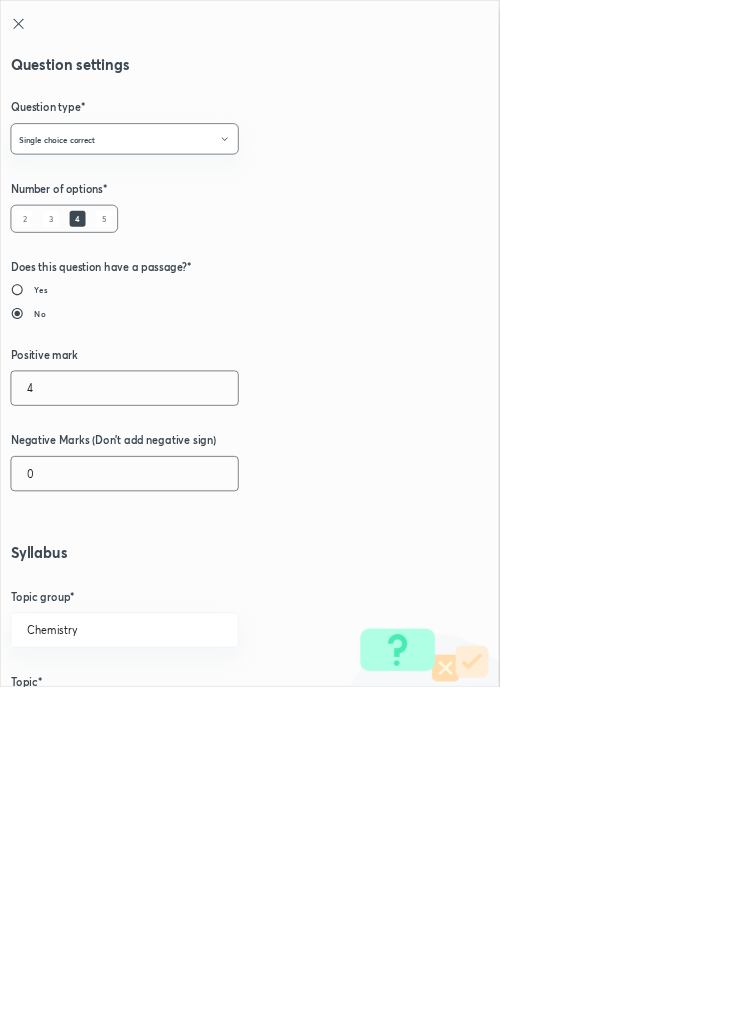 type on "4" 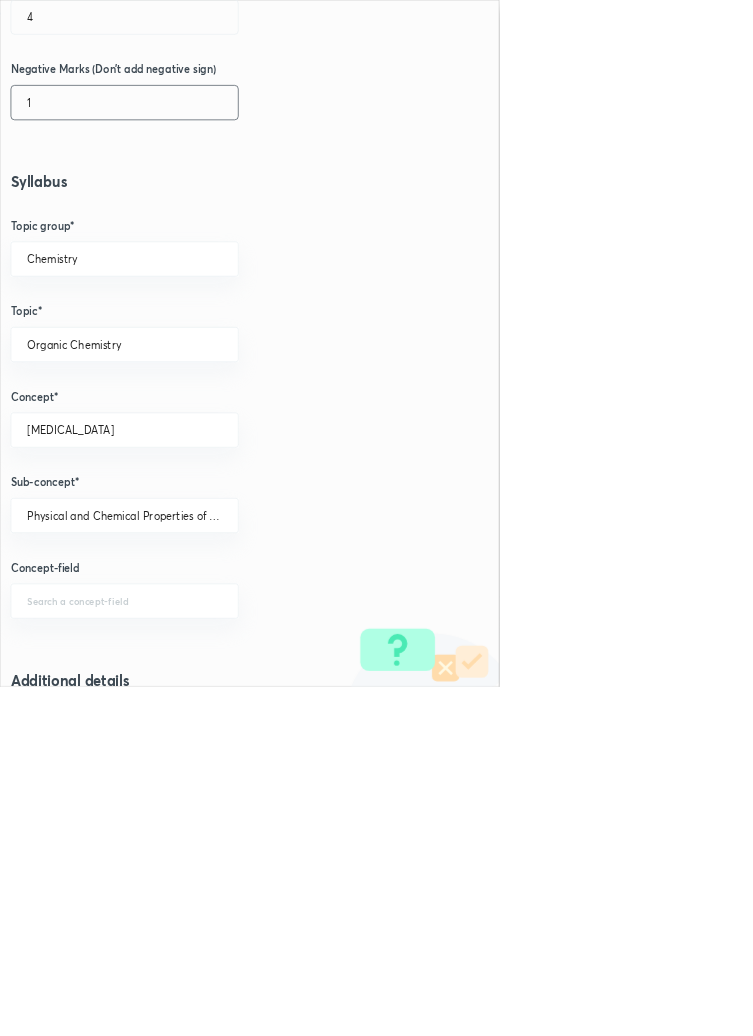 scroll, scrollTop: 1125, scrollLeft: 0, axis: vertical 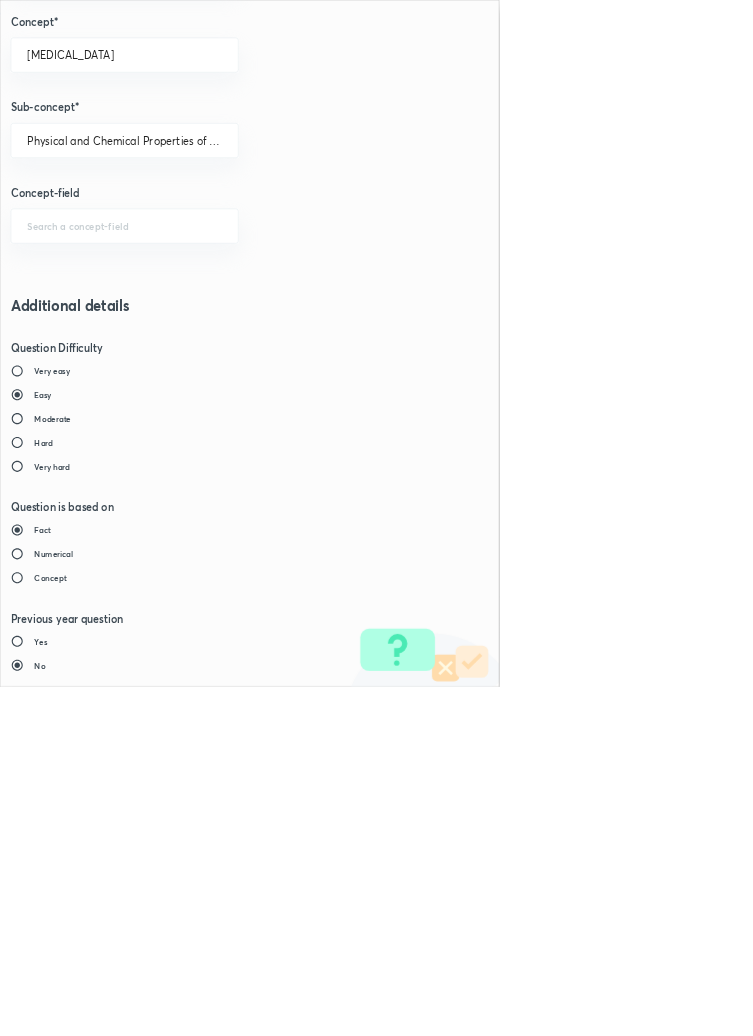 type on "1" 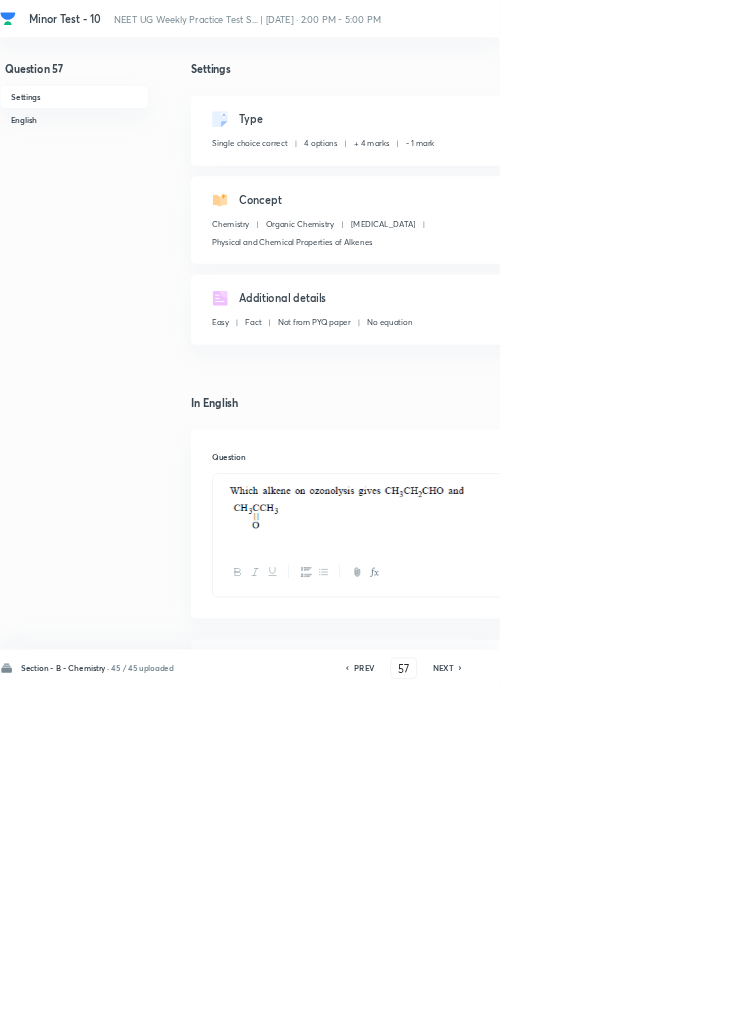 click on "Save" at bounding box center (1096, 1006) 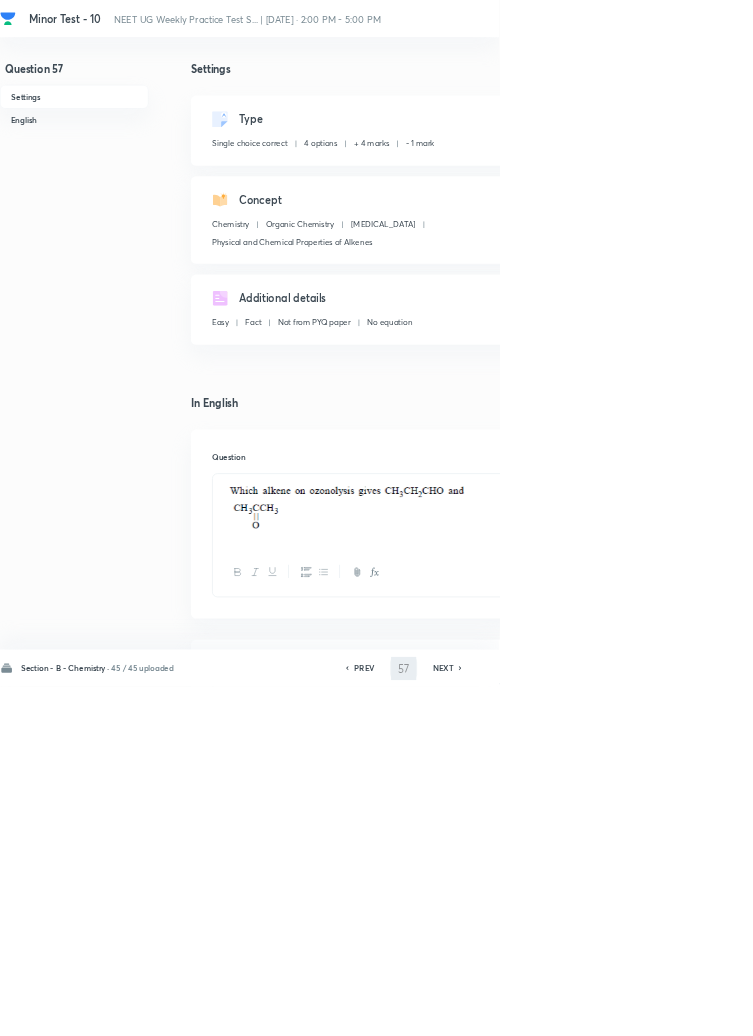 type on "58" 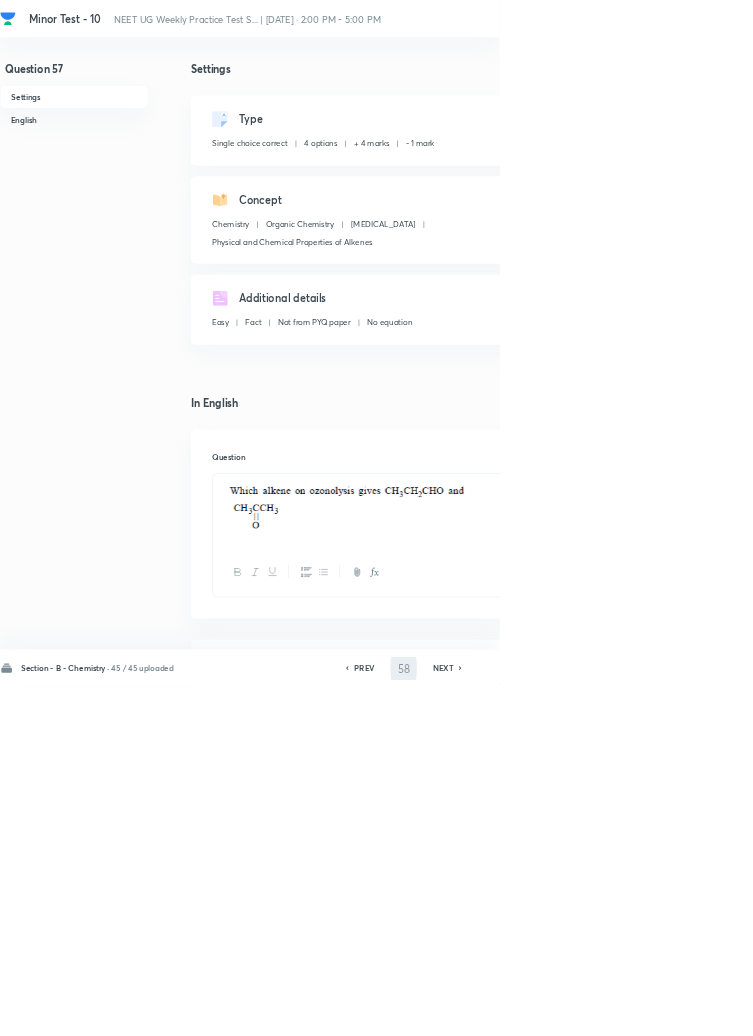 checkbox on "false" 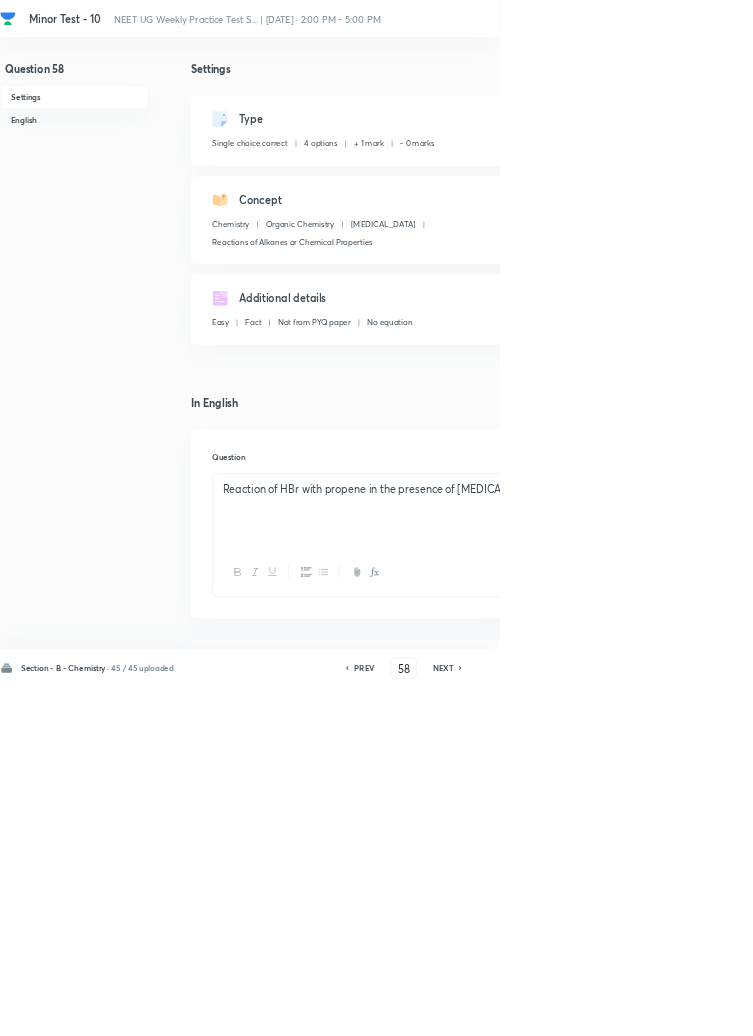 click on "Edit" at bounding box center [920, 182] 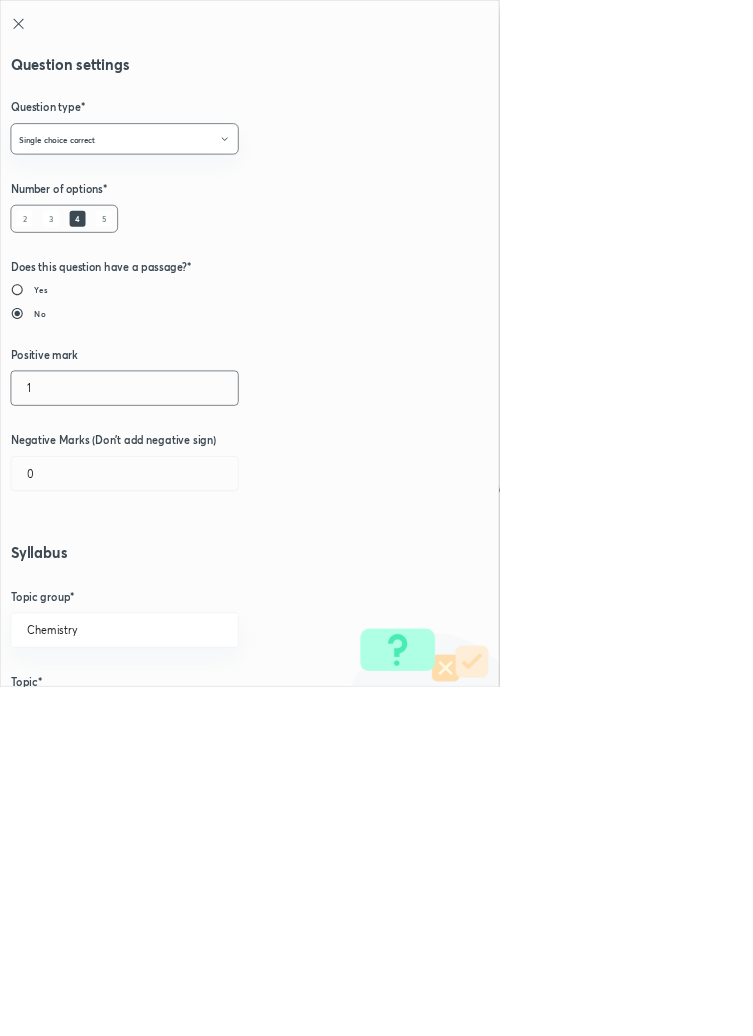click on "1" at bounding box center [188, 585] 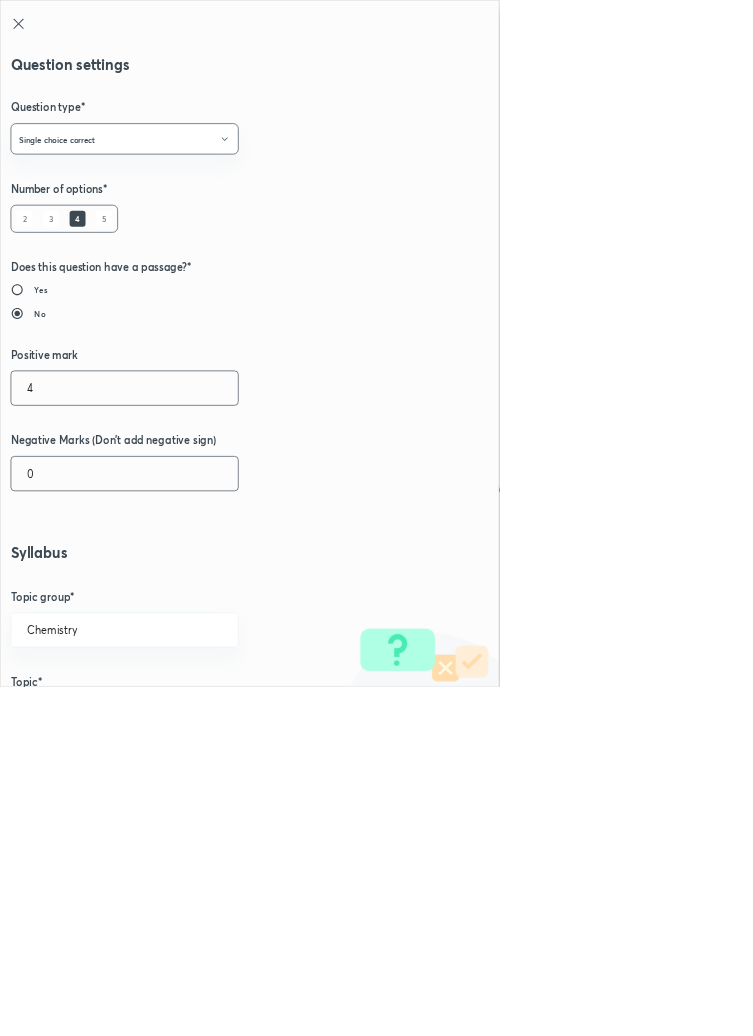 type on "4" 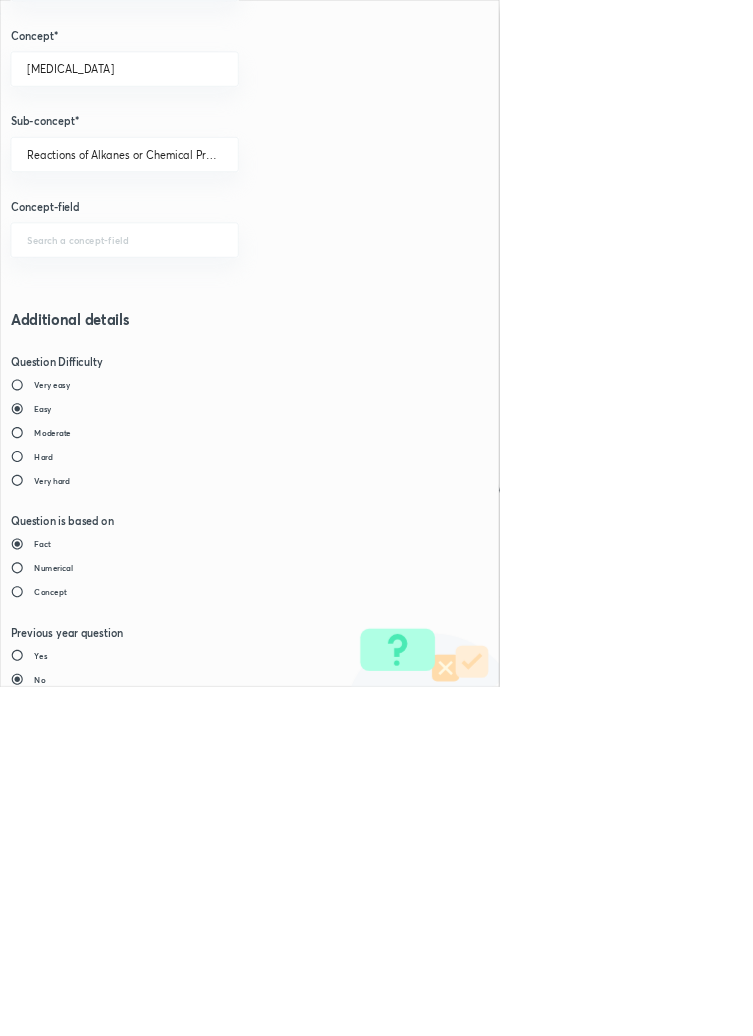 scroll, scrollTop: 1125, scrollLeft: 0, axis: vertical 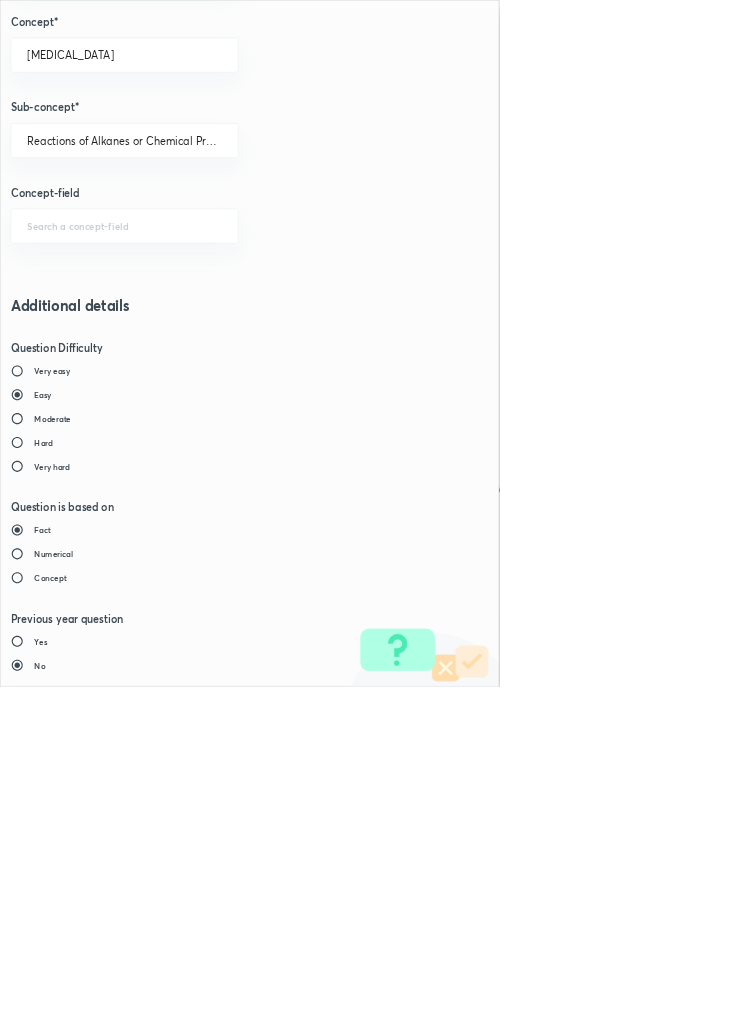 type on "1" 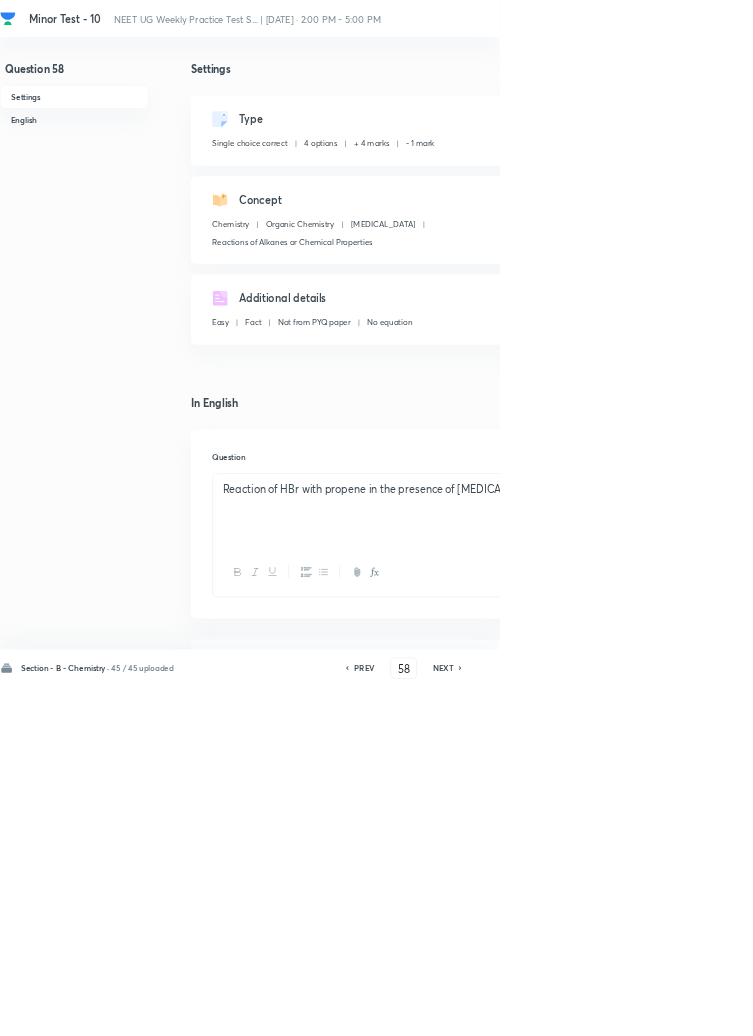 click on "Save" at bounding box center (1096, 1006) 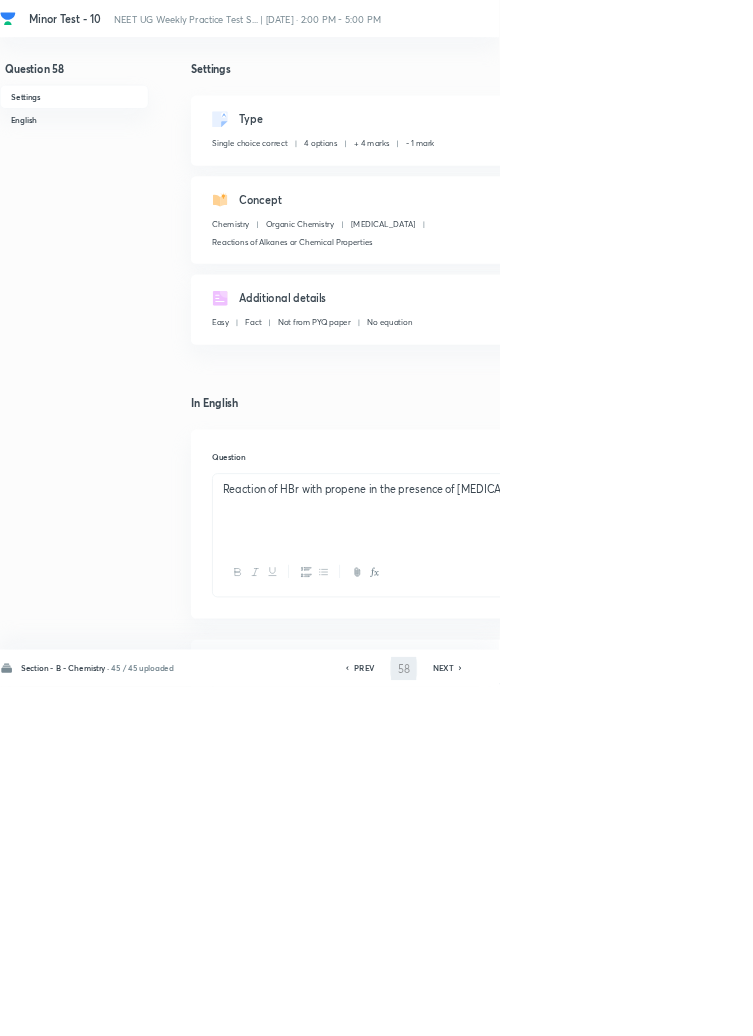 type on "59" 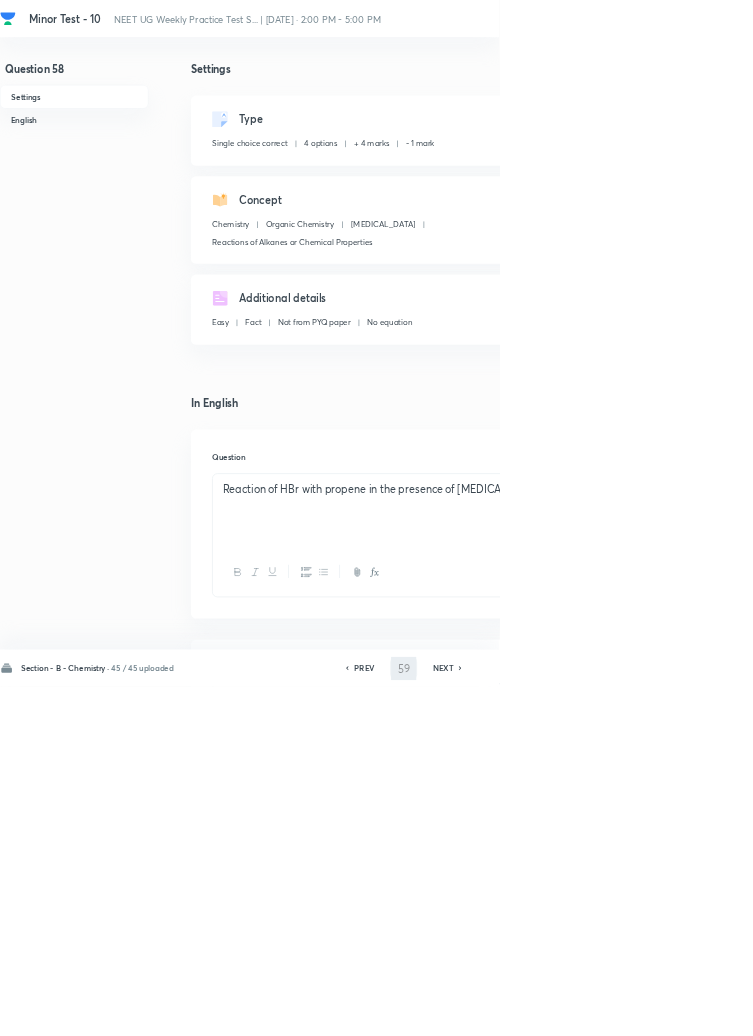 checkbox on "false" 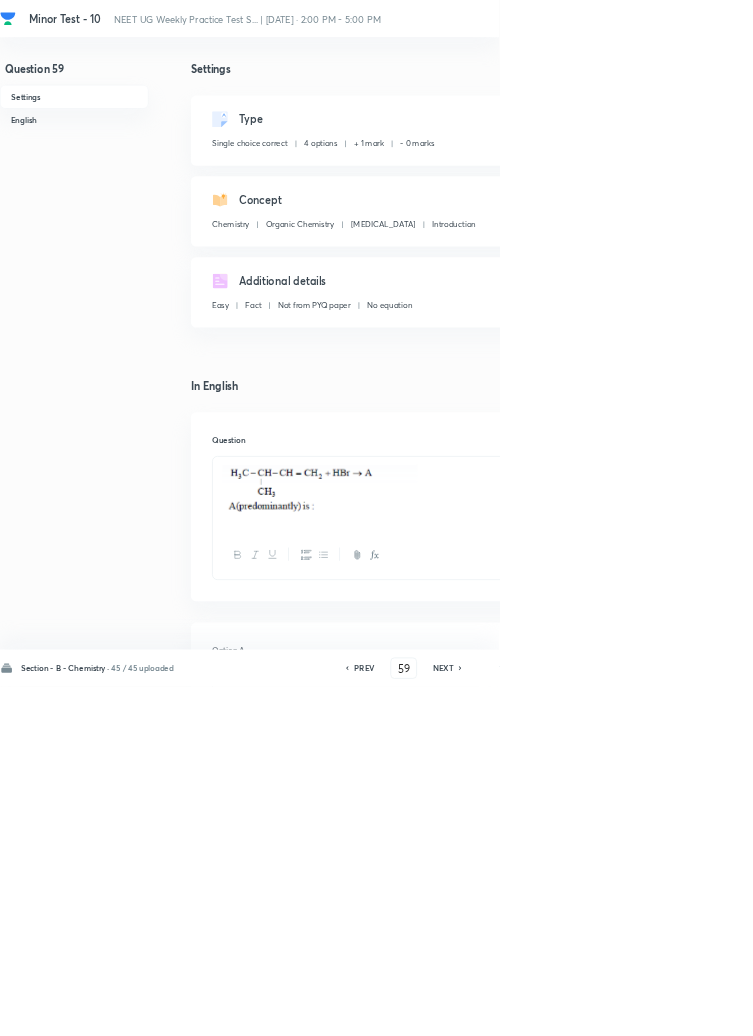 click on "Edit" at bounding box center (920, 182) 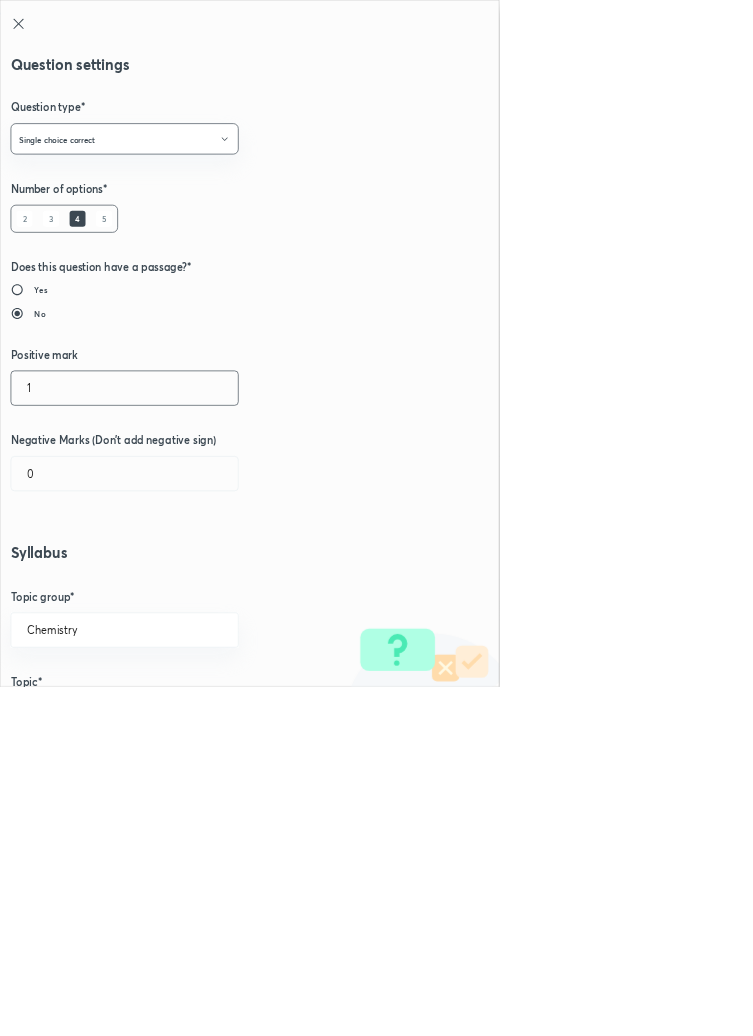 click on "1" at bounding box center (188, 585) 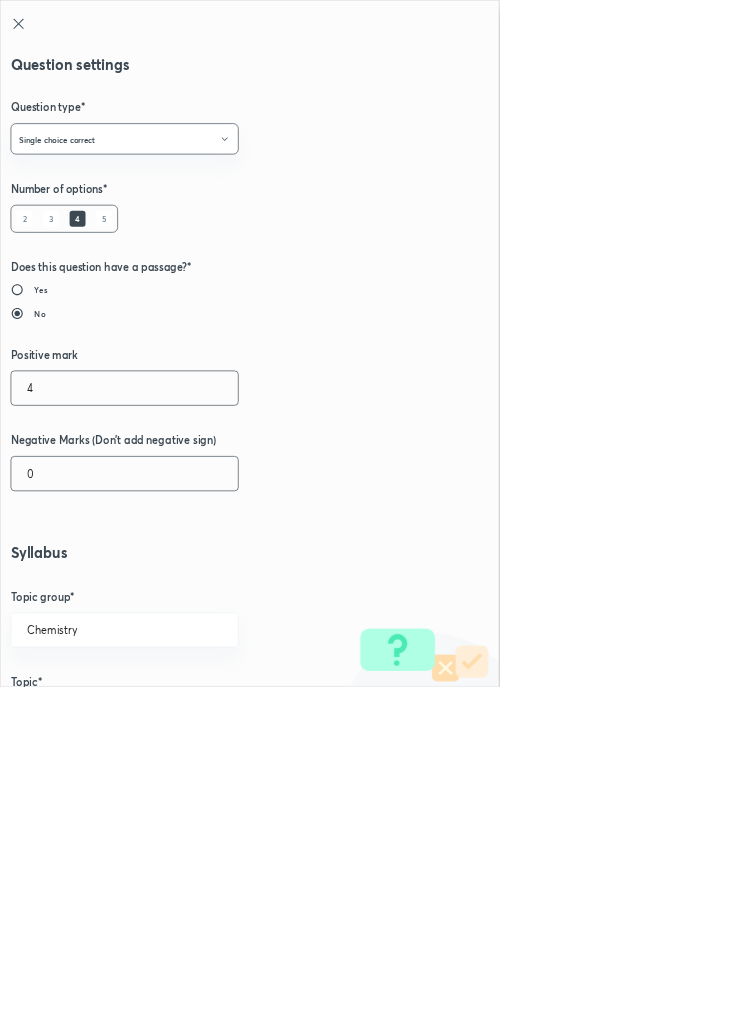 type on "4" 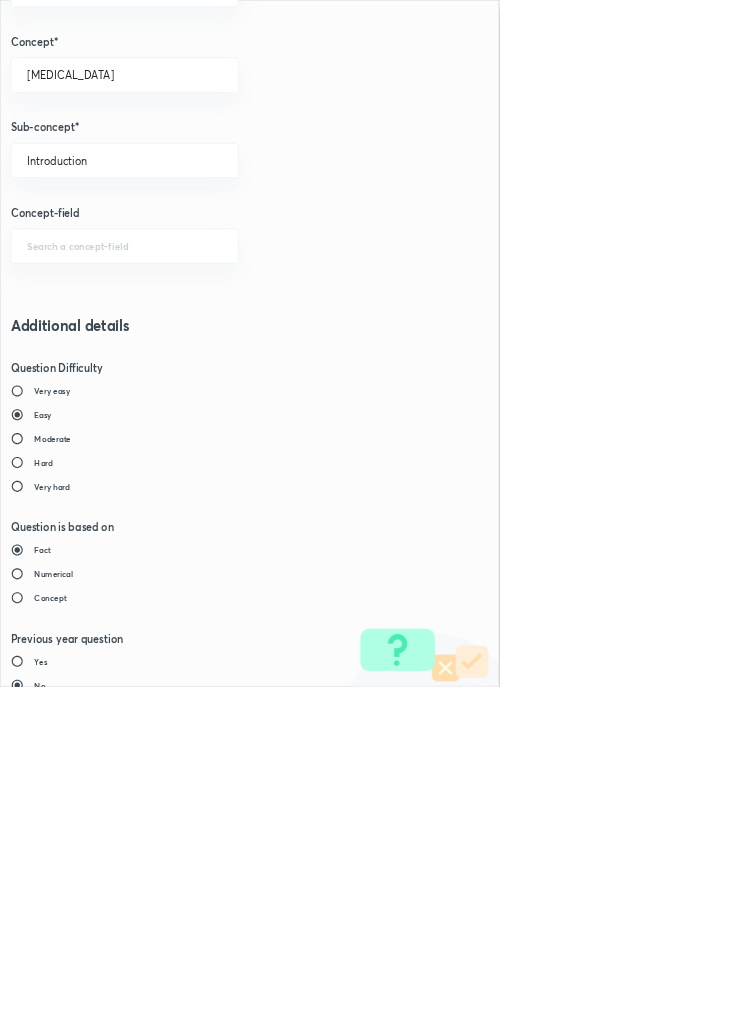 scroll, scrollTop: 1125, scrollLeft: 0, axis: vertical 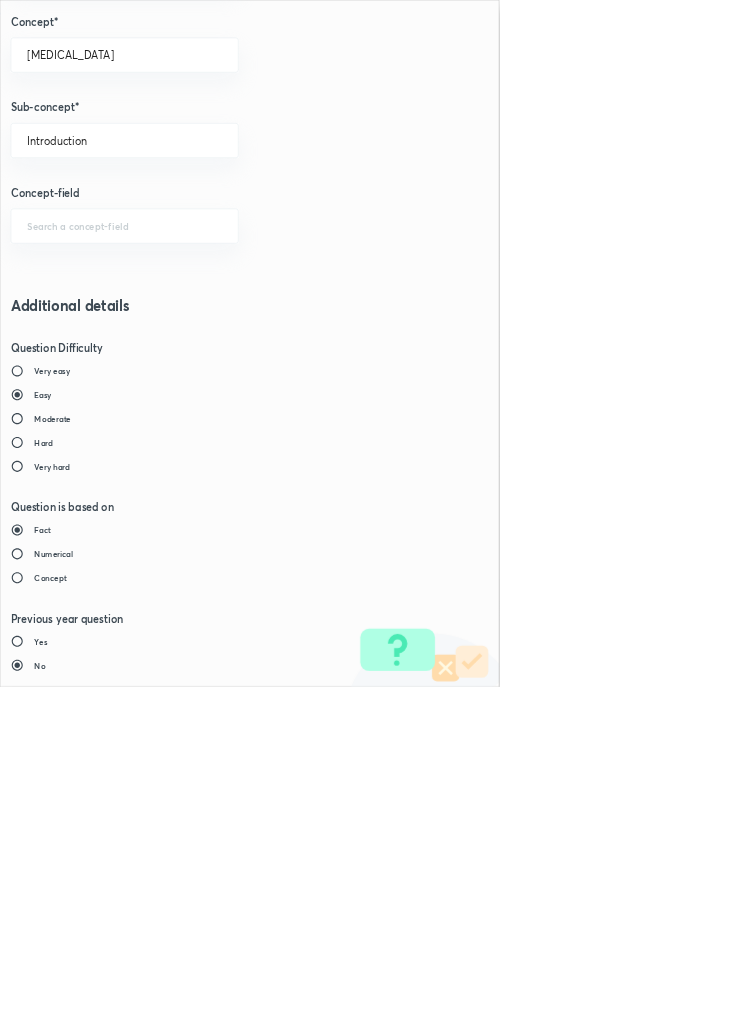 type on "1" 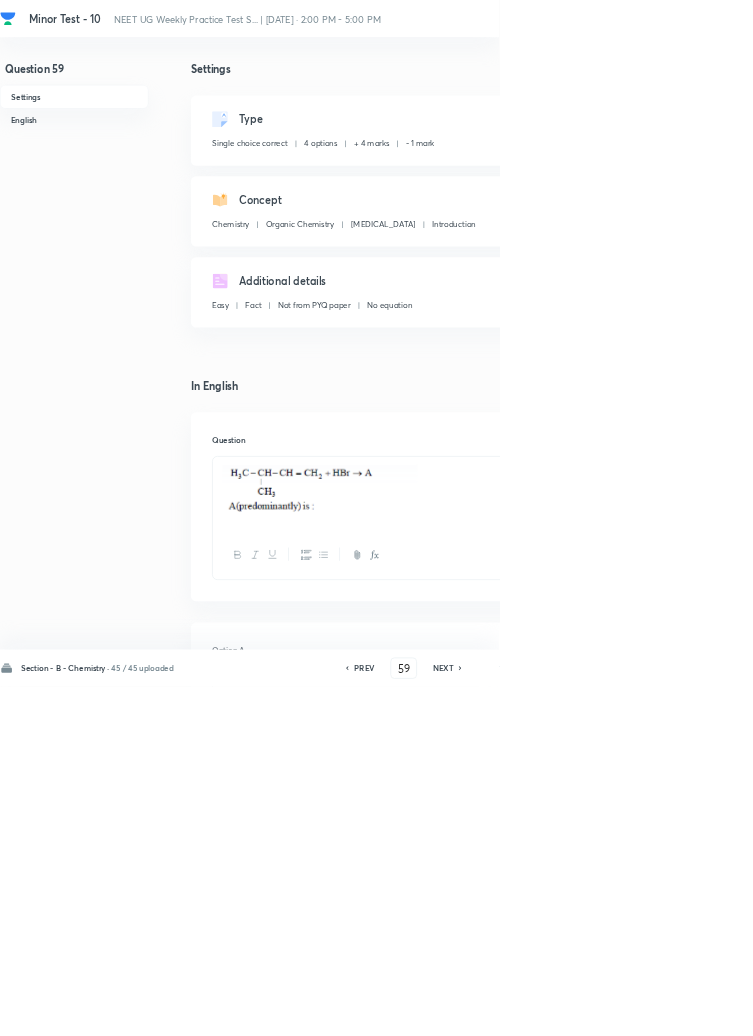 click on "Save" at bounding box center (1096, 1006) 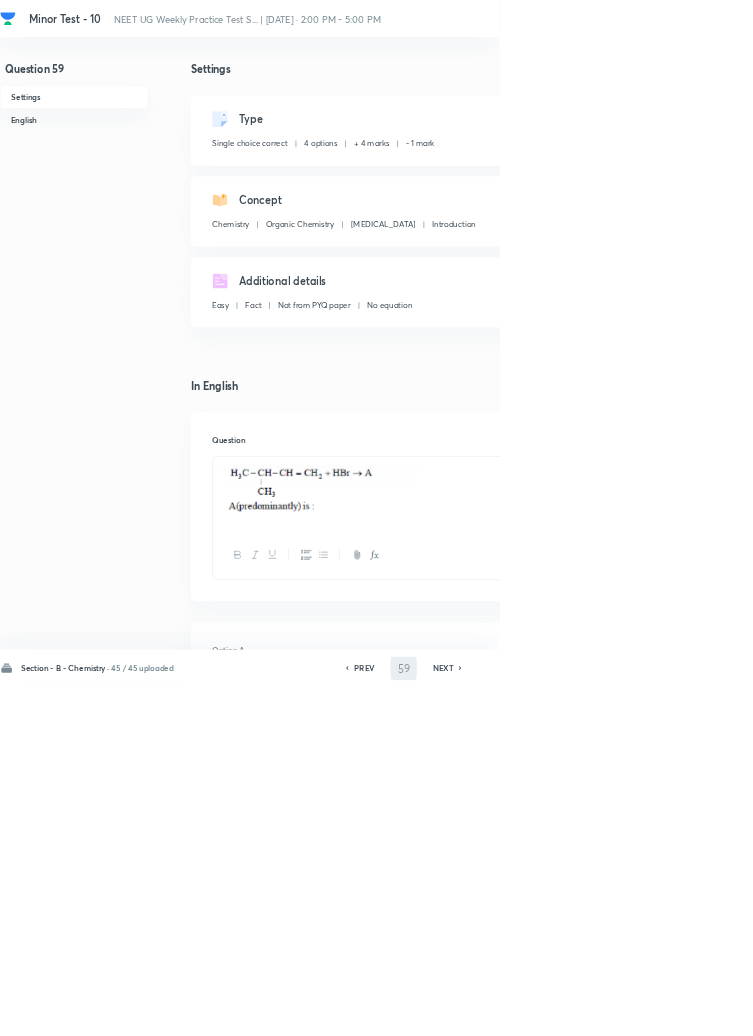 type on "60" 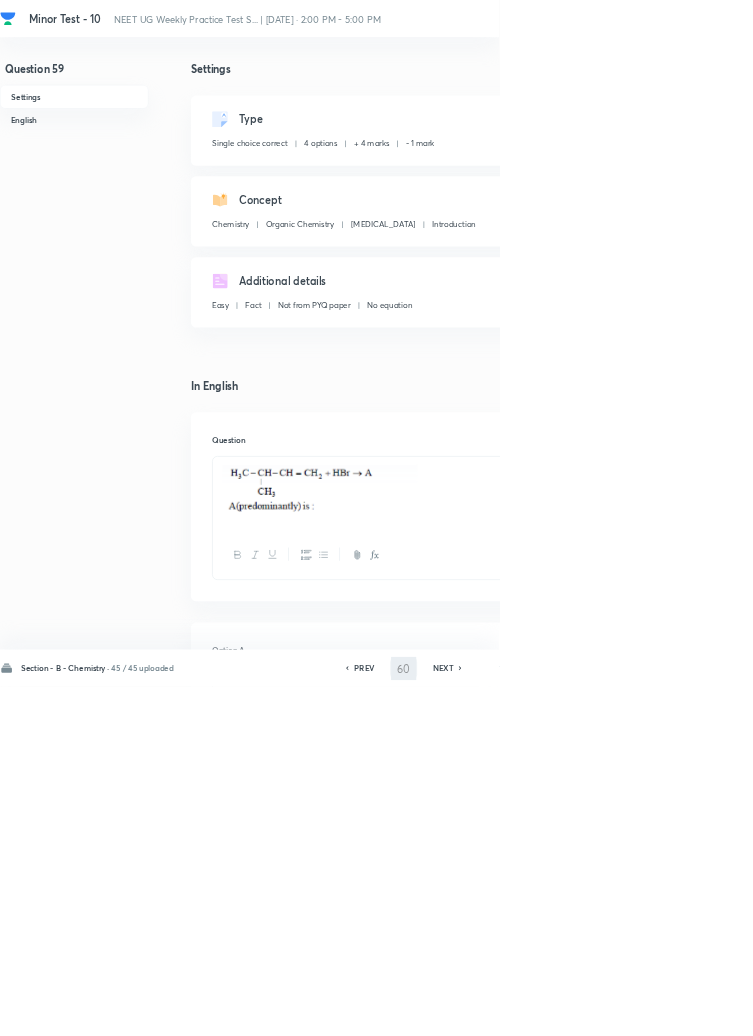 checkbox on "false" 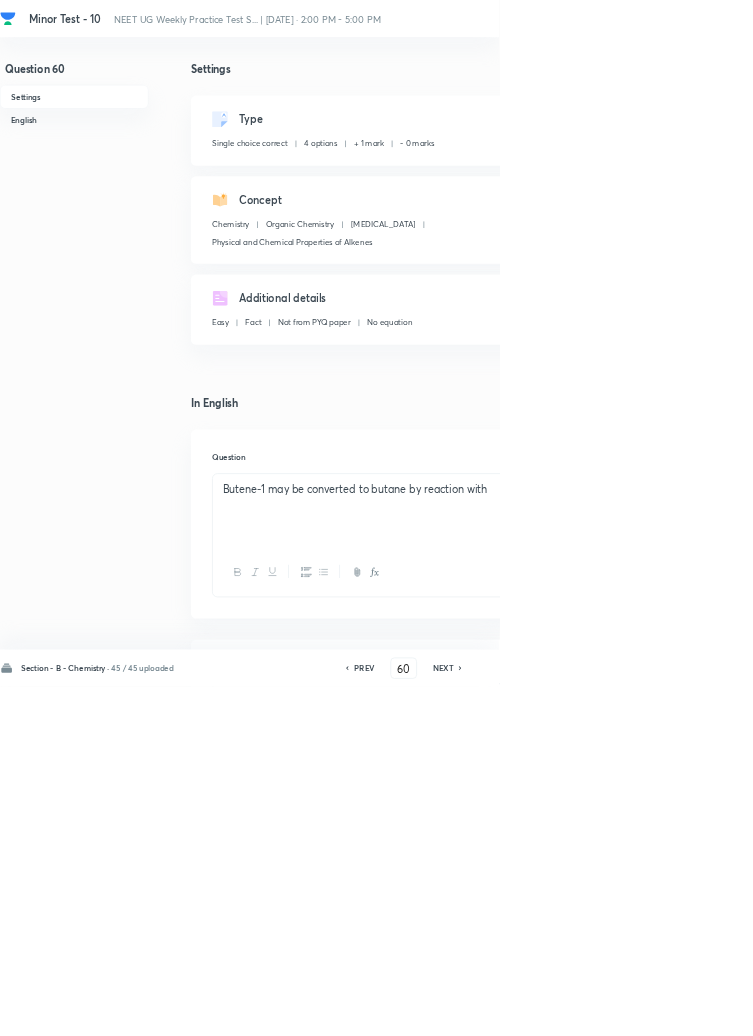 click on "Edit" at bounding box center [920, 182] 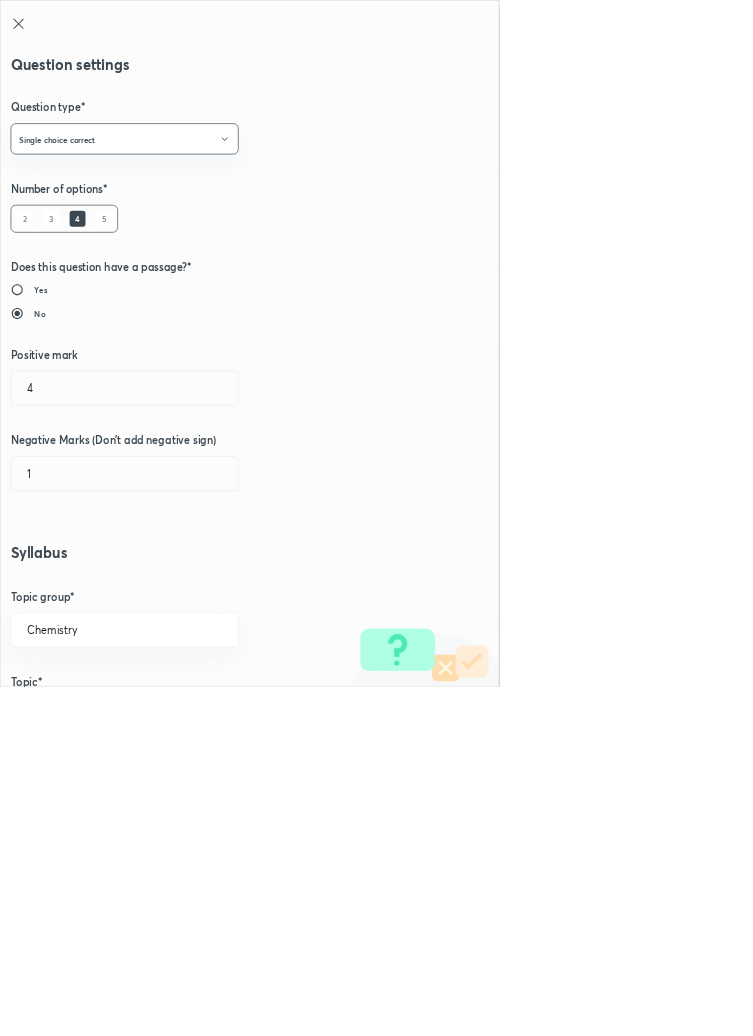 type on "1" 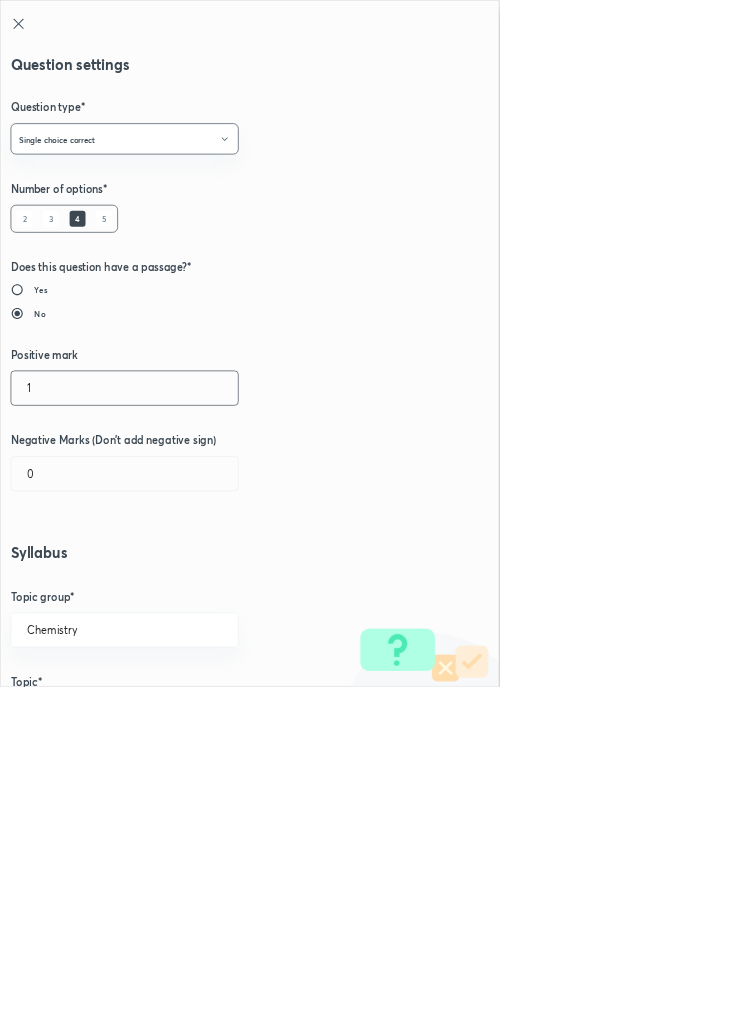 click on "1" at bounding box center [188, 585] 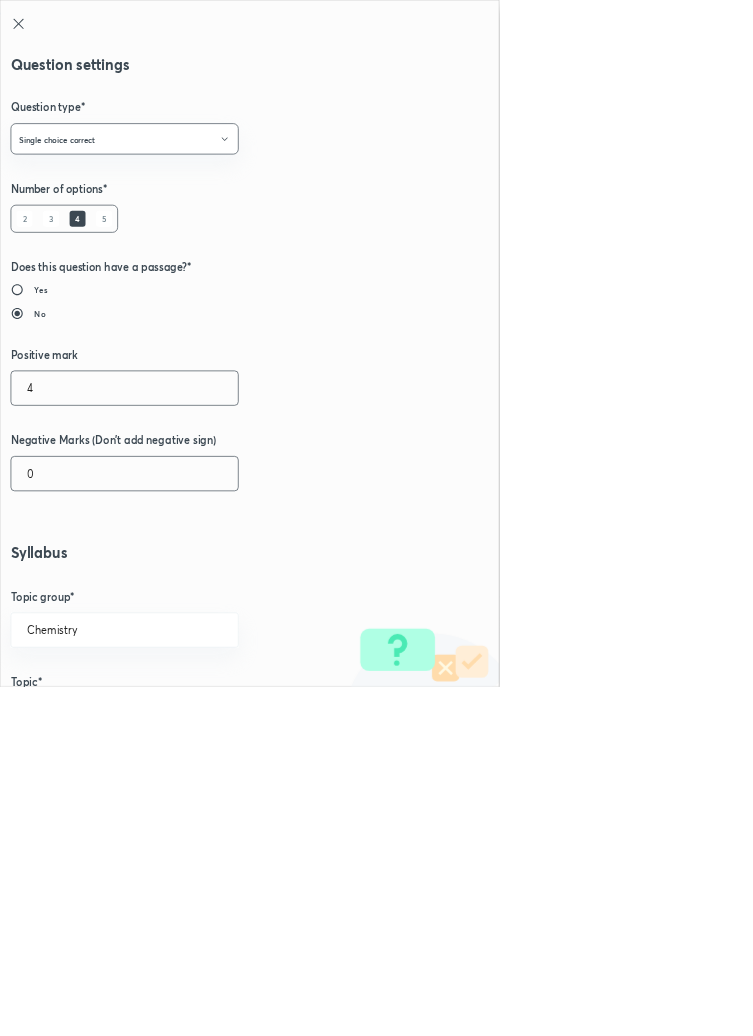 type on "4" 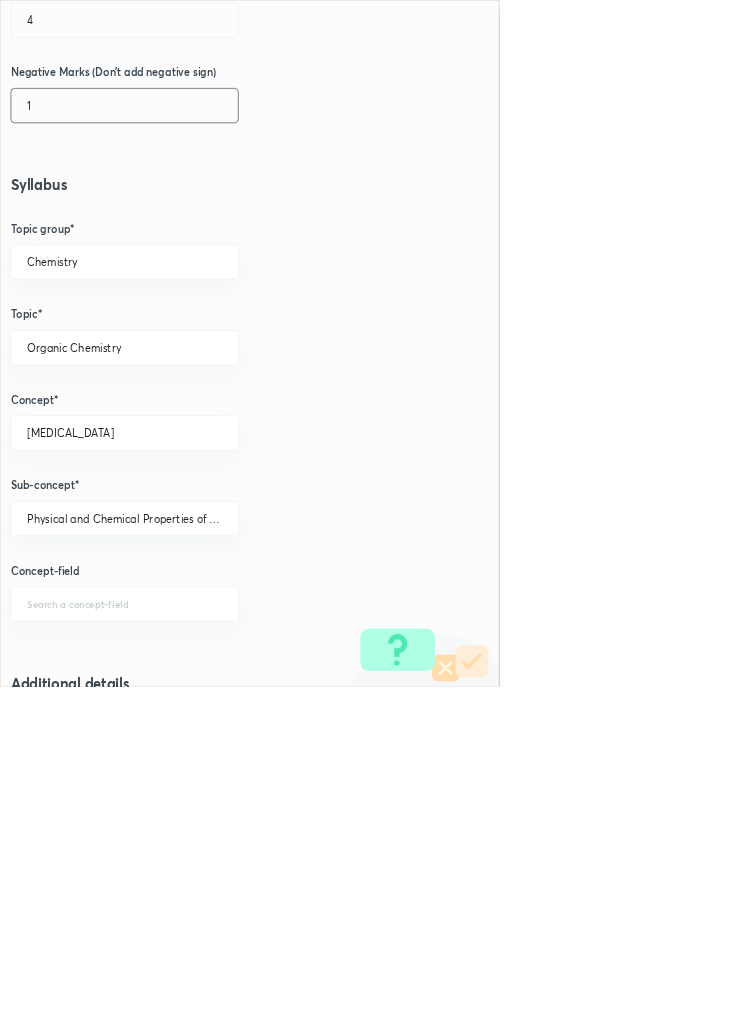 scroll, scrollTop: 1125, scrollLeft: 0, axis: vertical 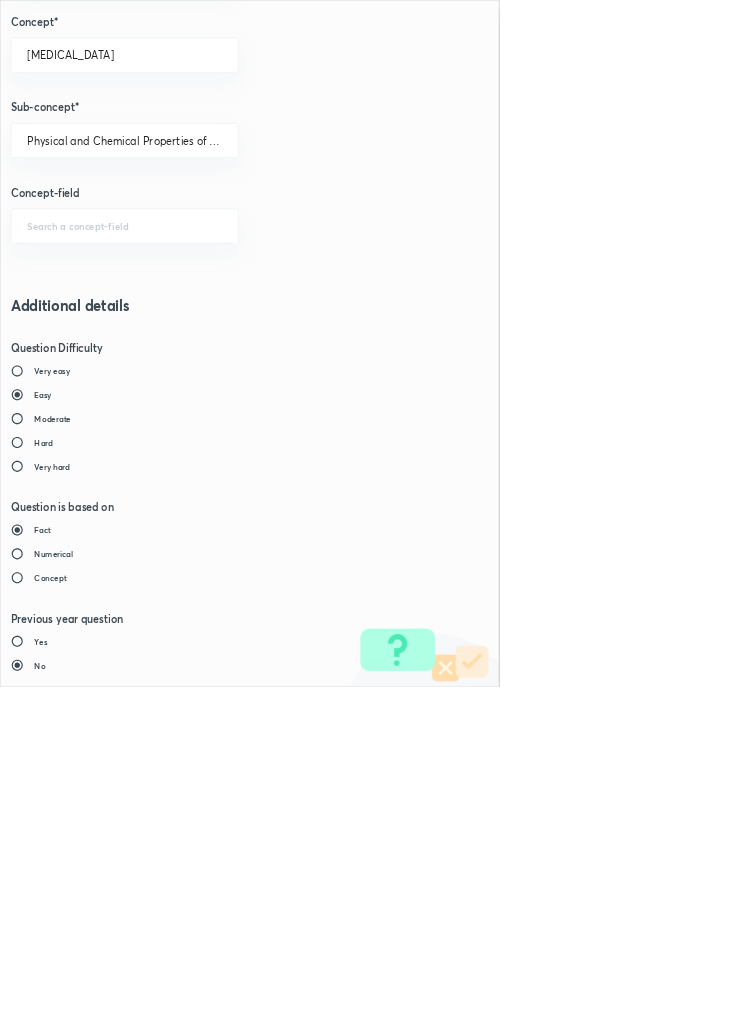 type on "1" 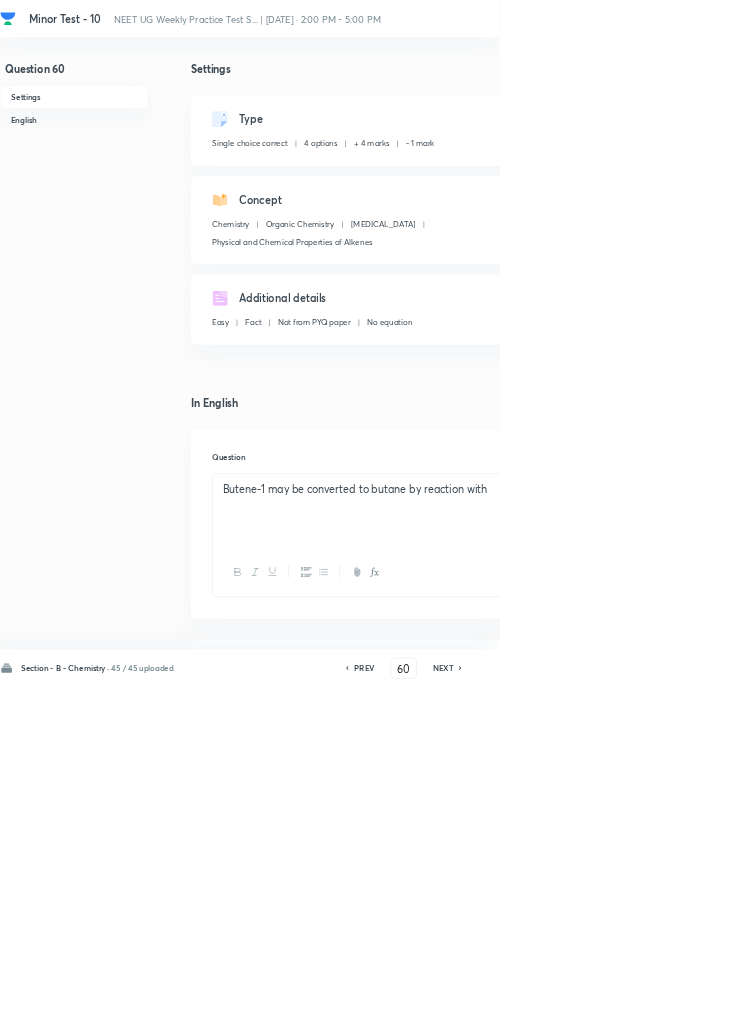 click on "Save" at bounding box center [1096, 1006] 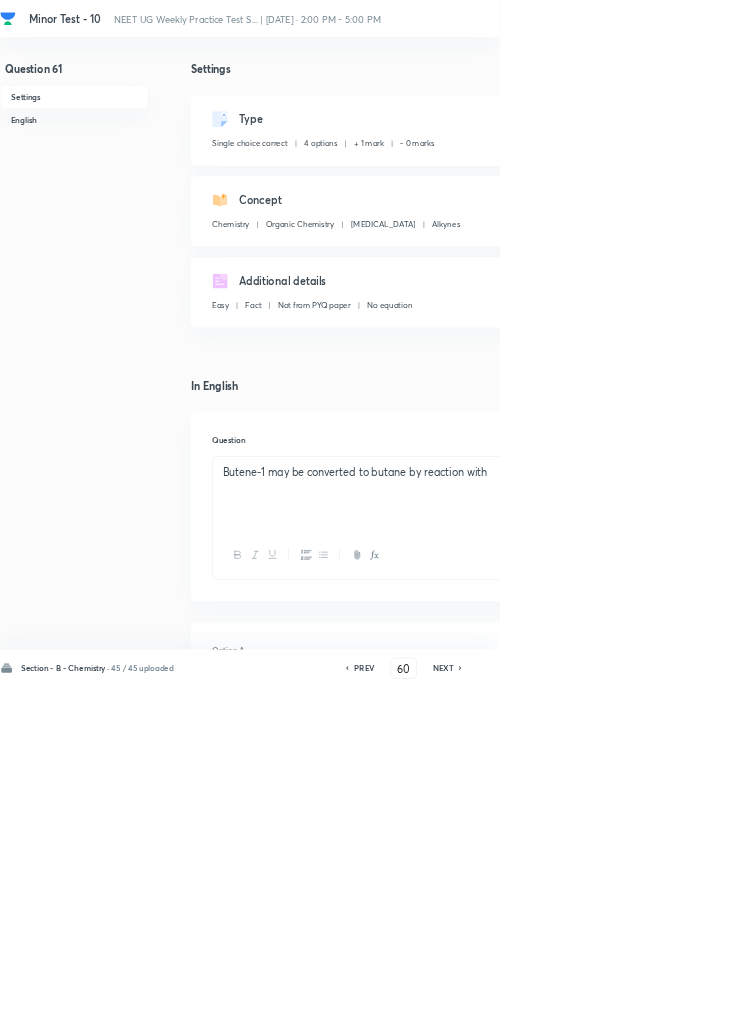 type on "61" 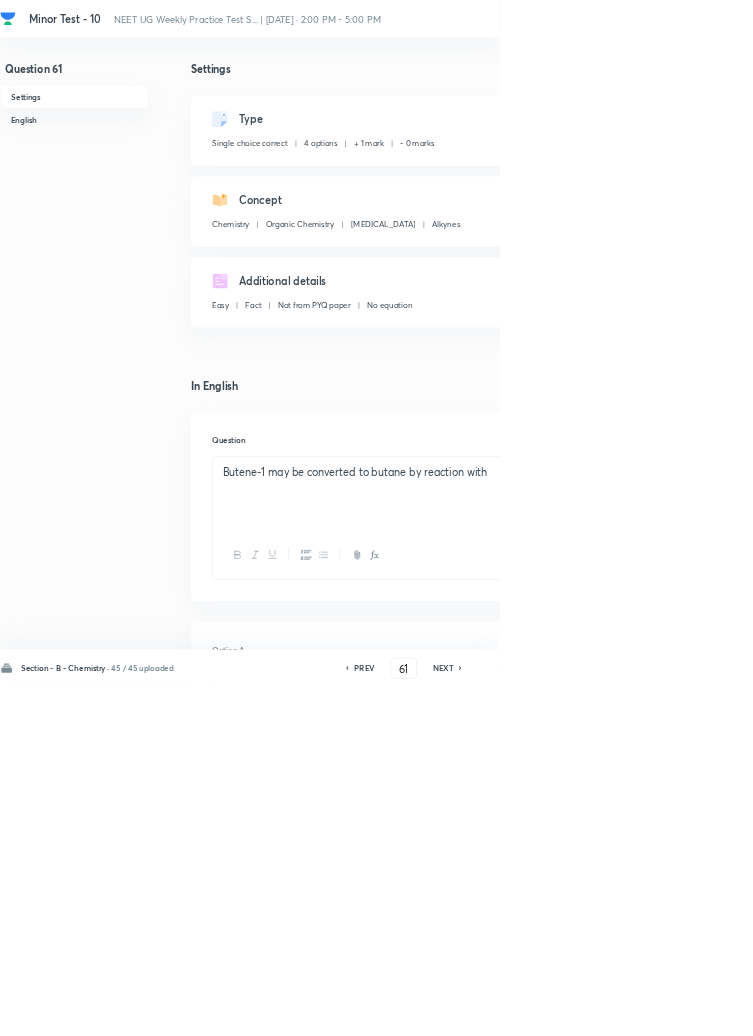 checkbox on "false" 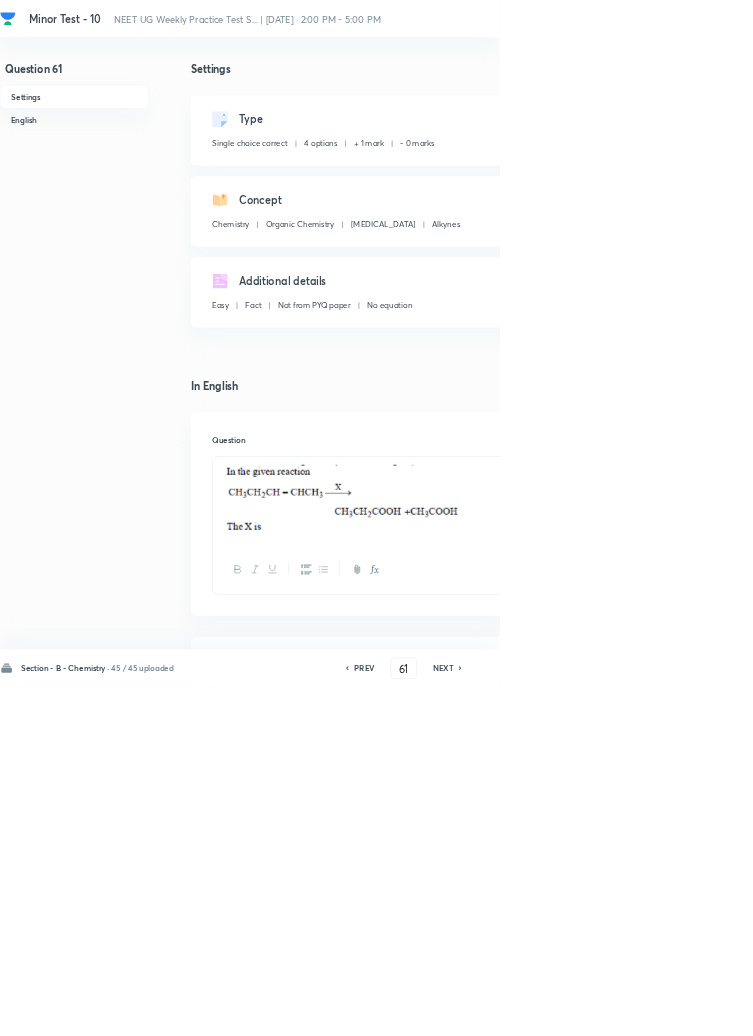 click on "Edit" at bounding box center [920, 182] 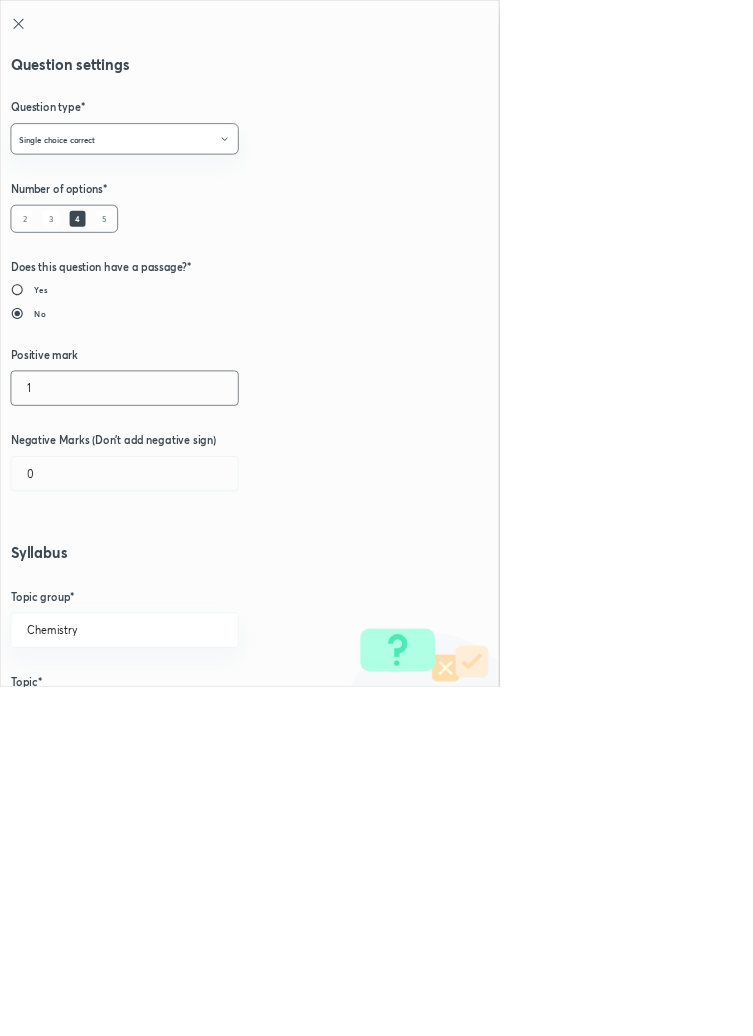 click on "1" at bounding box center [188, 585] 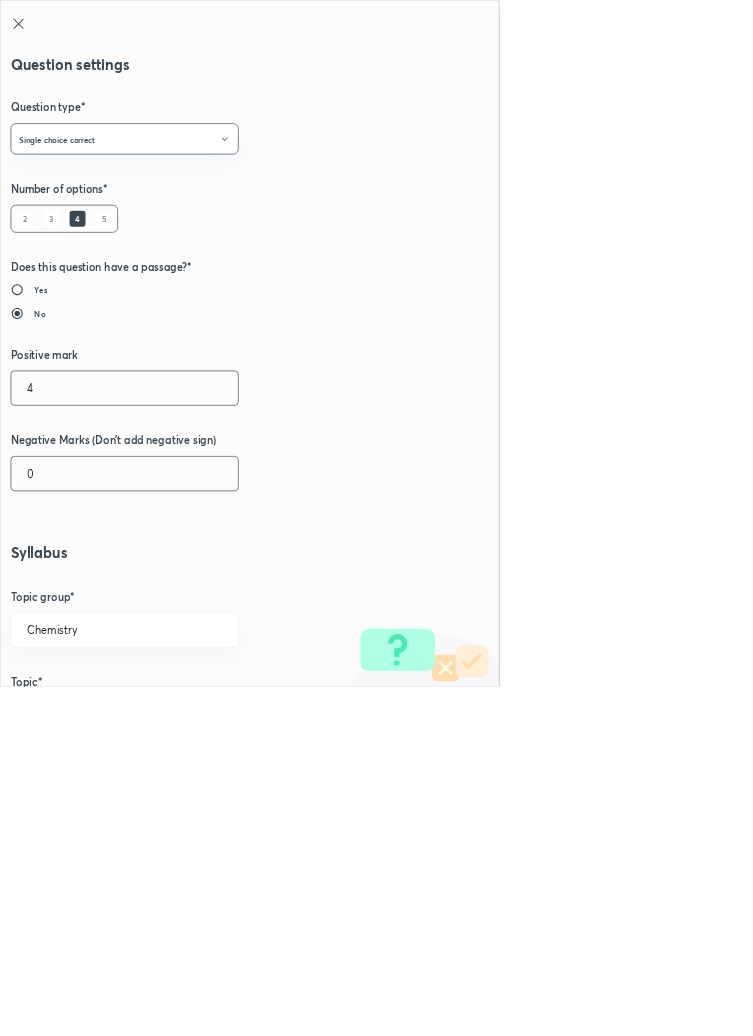 type on "4" 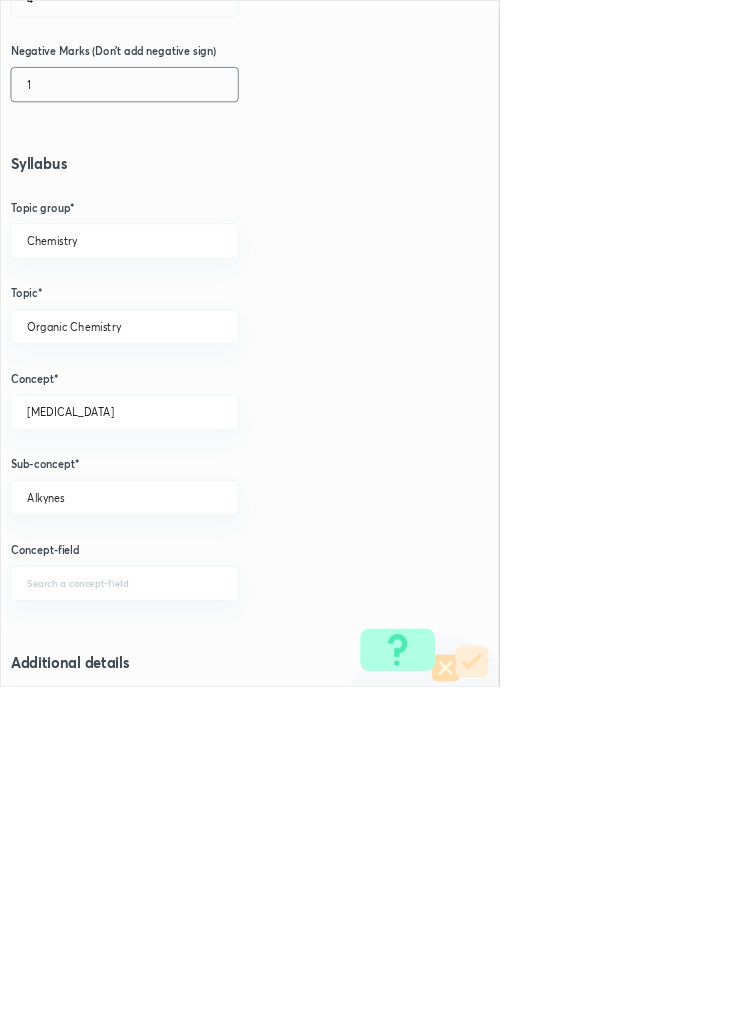 scroll, scrollTop: 1125, scrollLeft: 0, axis: vertical 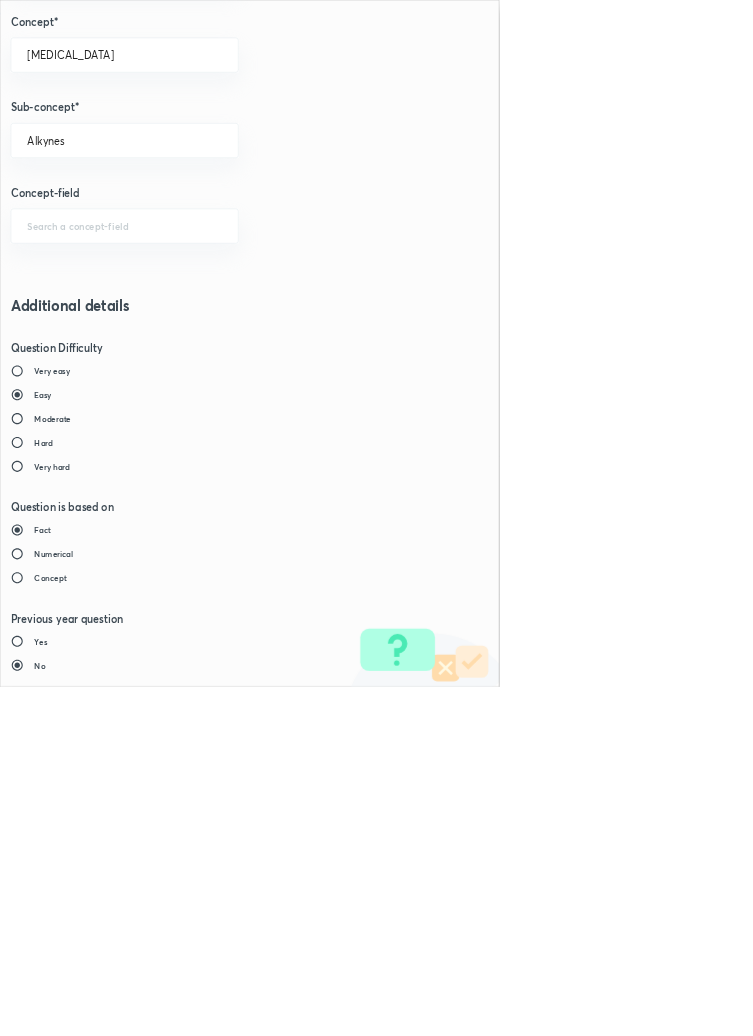 type on "1" 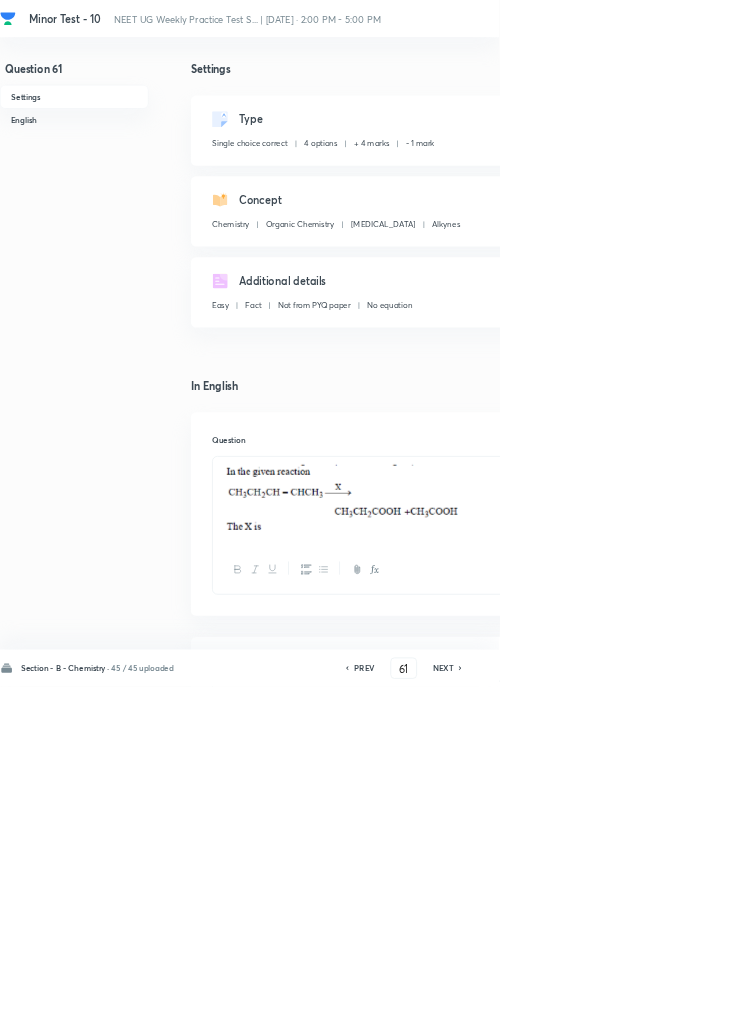 click on "Save" at bounding box center [1096, 1006] 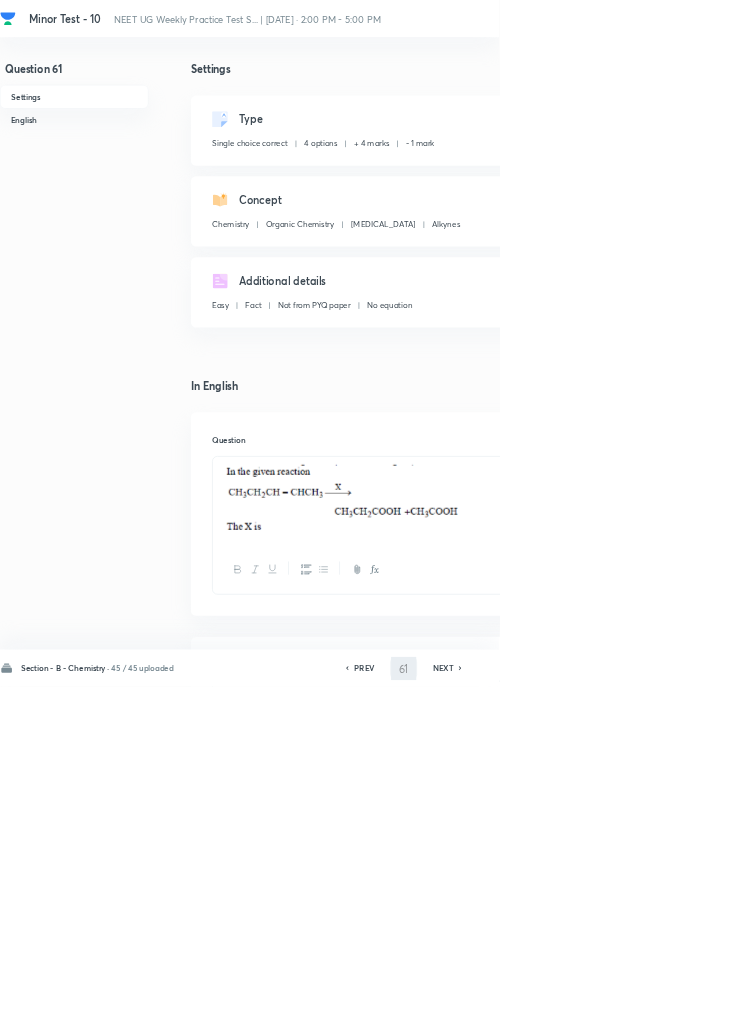 type on "62" 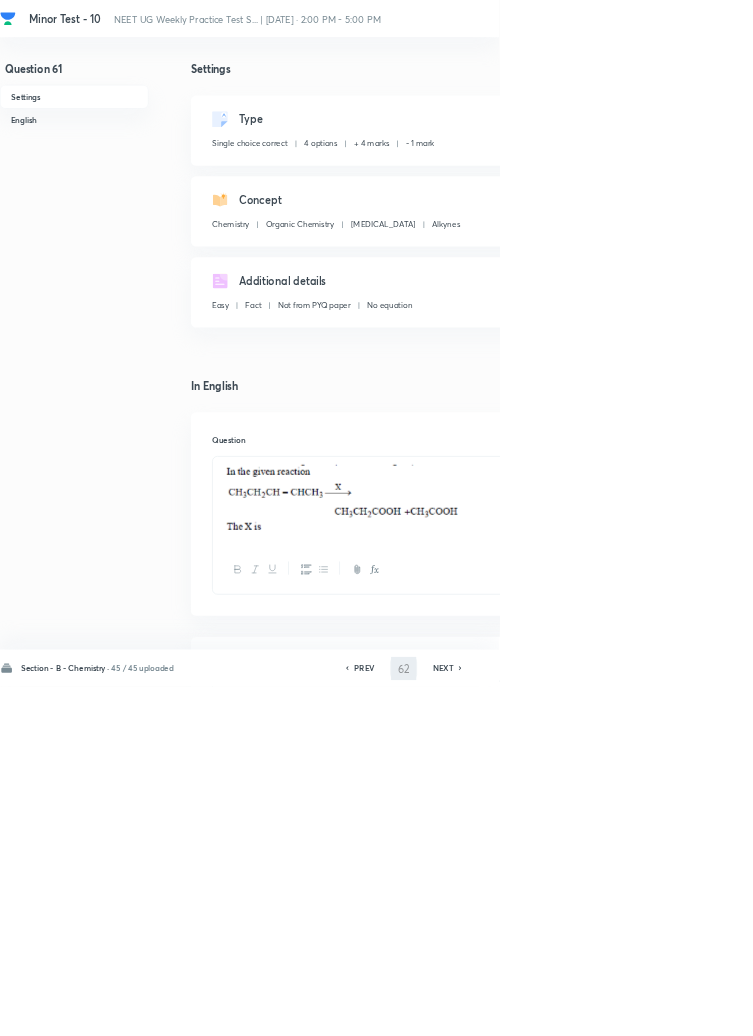 checkbox on "false" 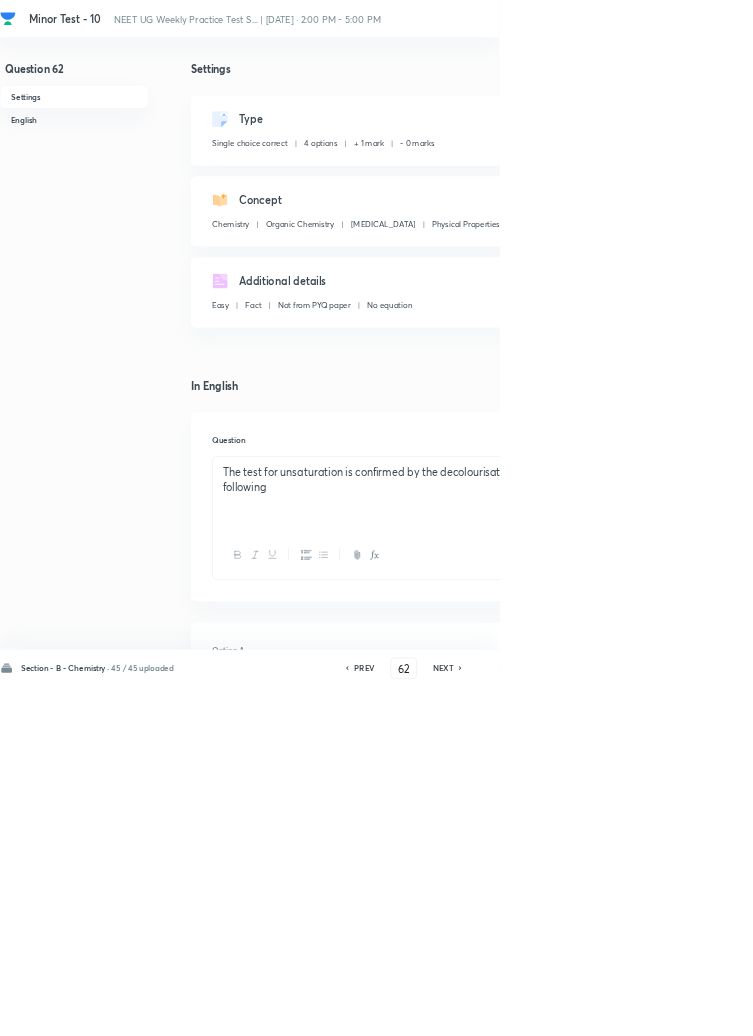 checkbox on "true" 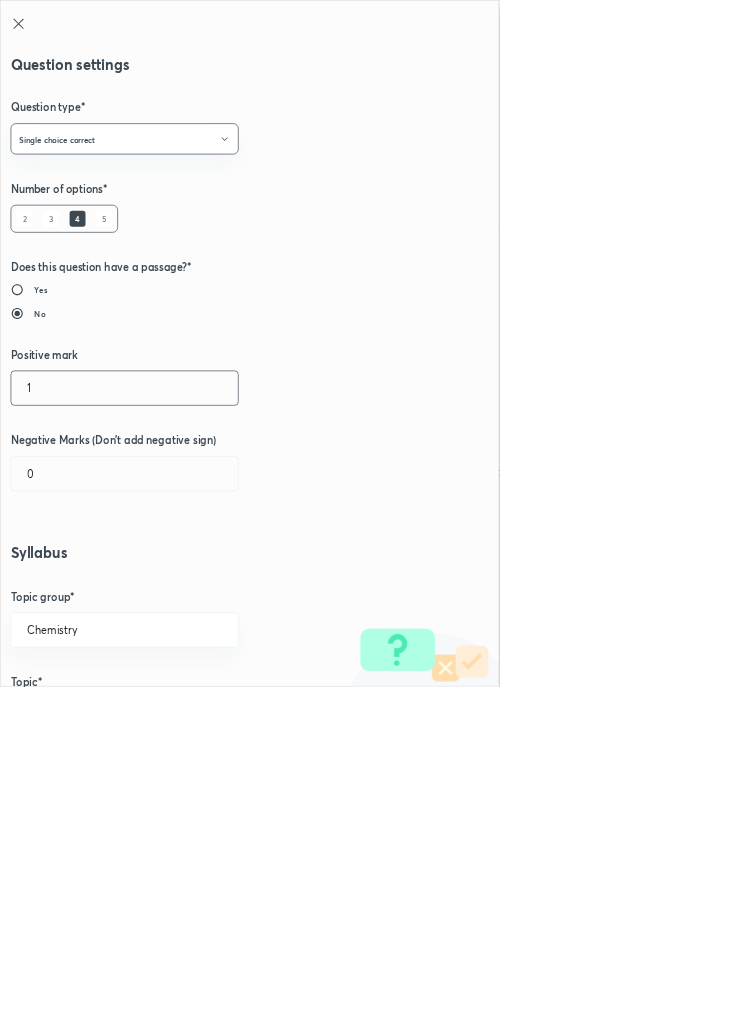 click on "1" at bounding box center (188, 585) 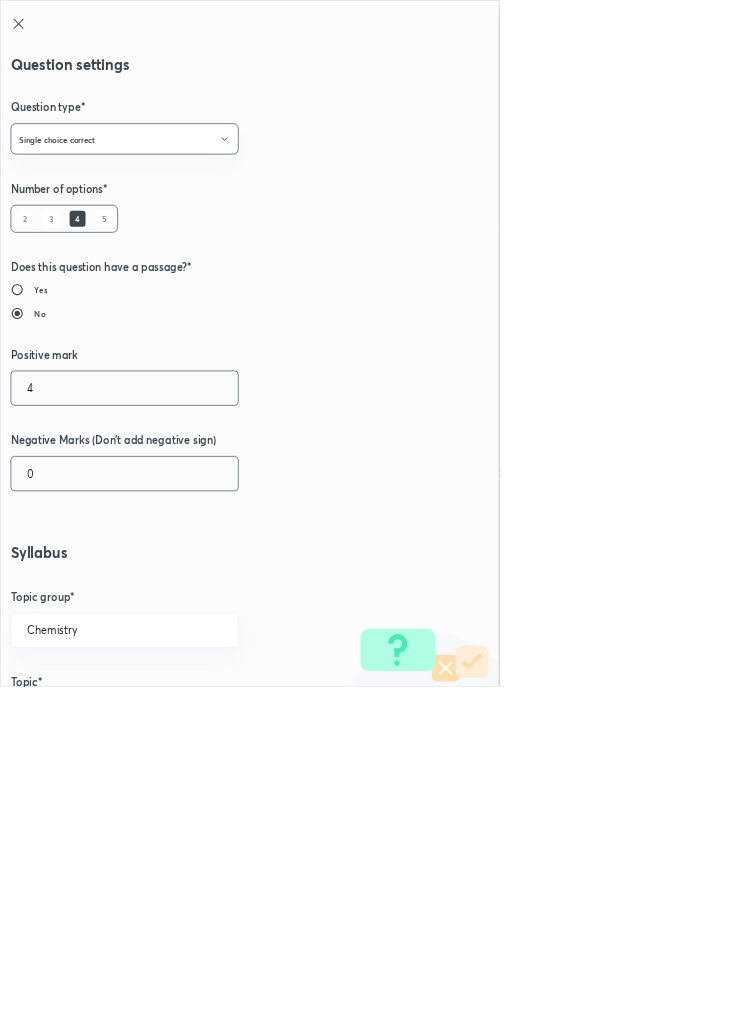 type on "4" 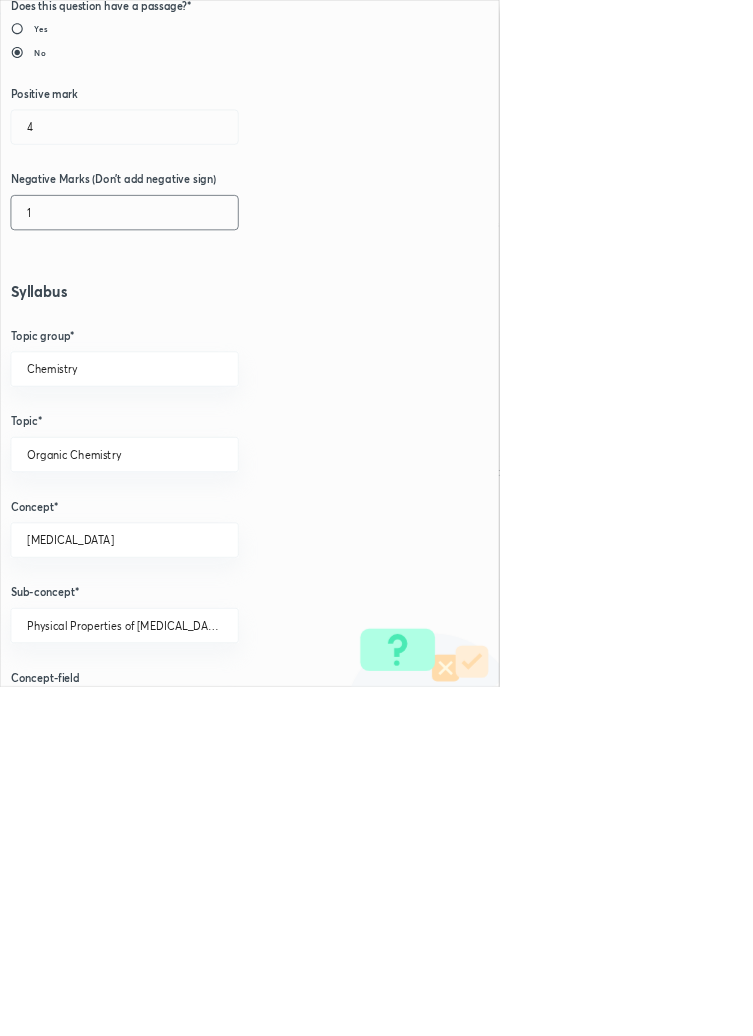 scroll, scrollTop: 1125, scrollLeft: 0, axis: vertical 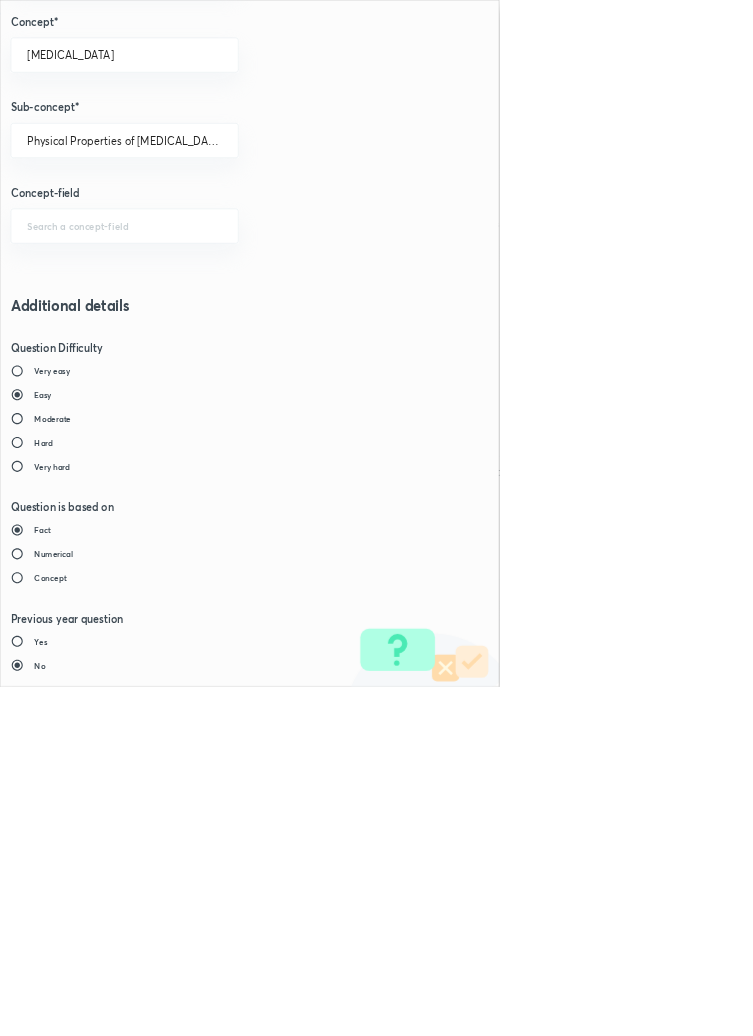 type on "1" 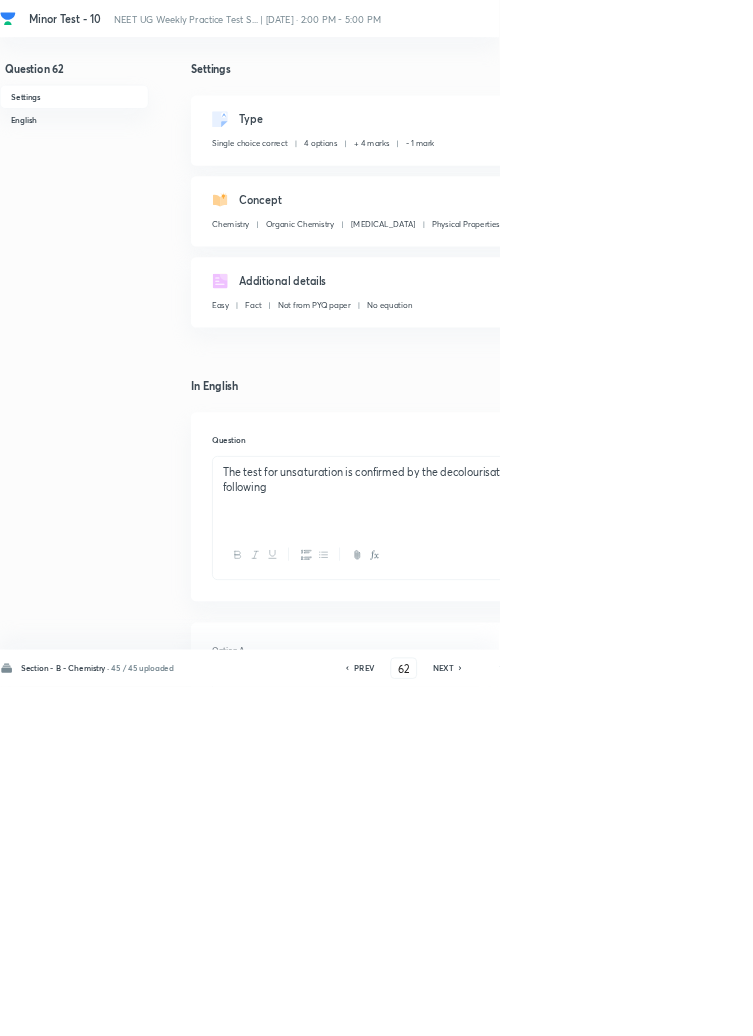 click on "Save" at bounding box center (1096, 1006) 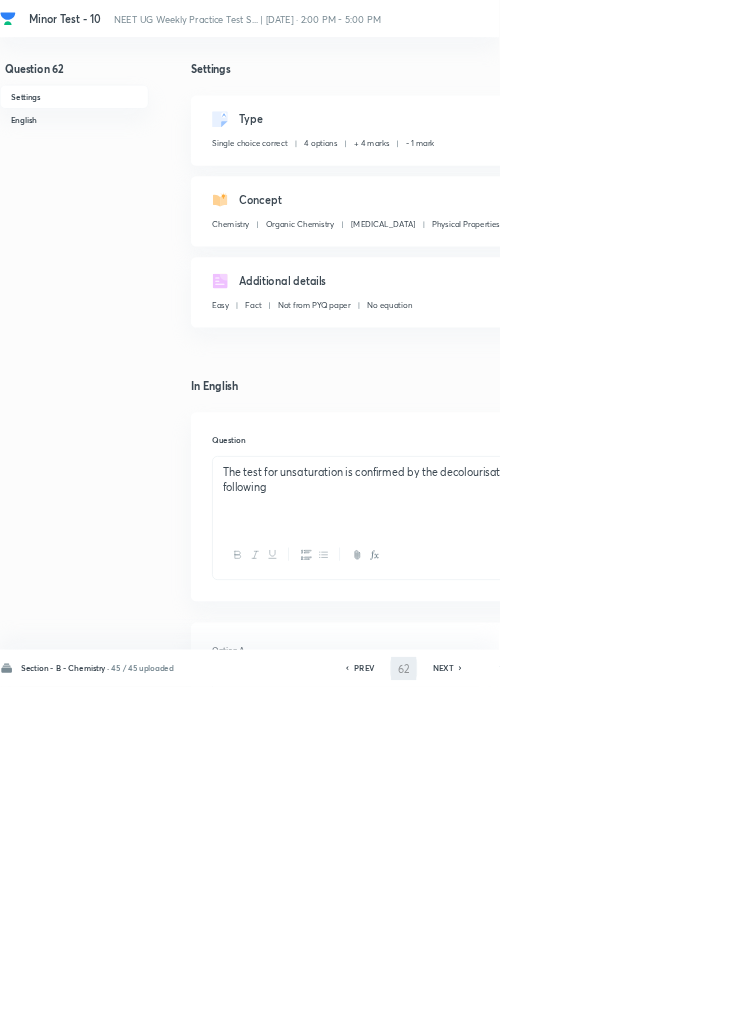 type on "63" 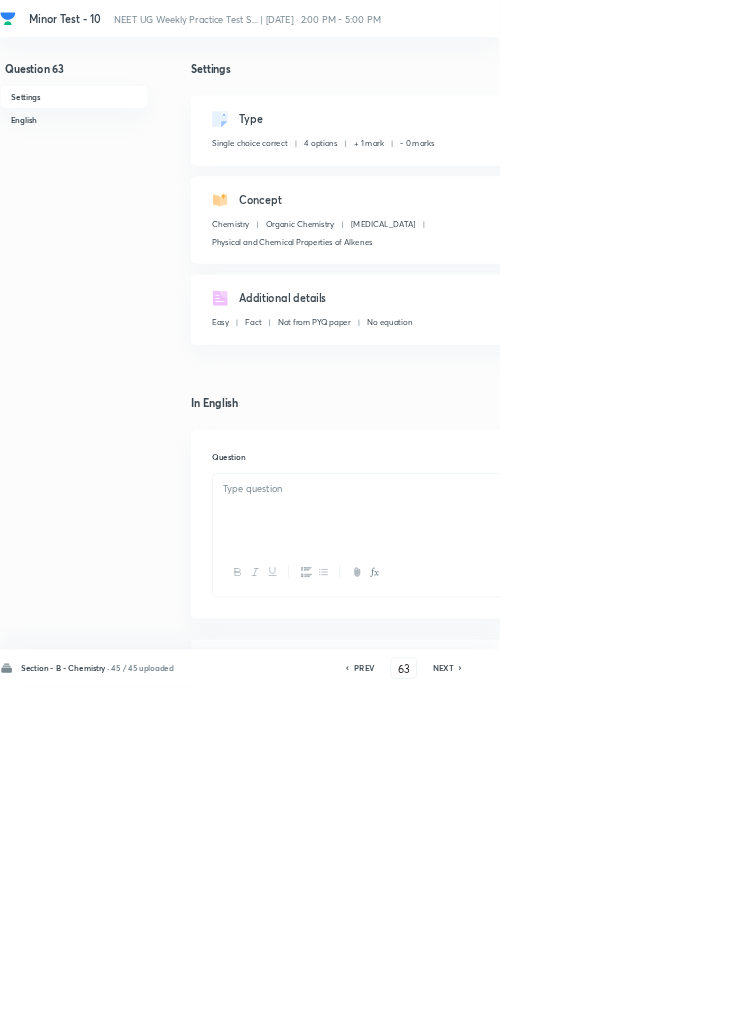 checkbox on "true" 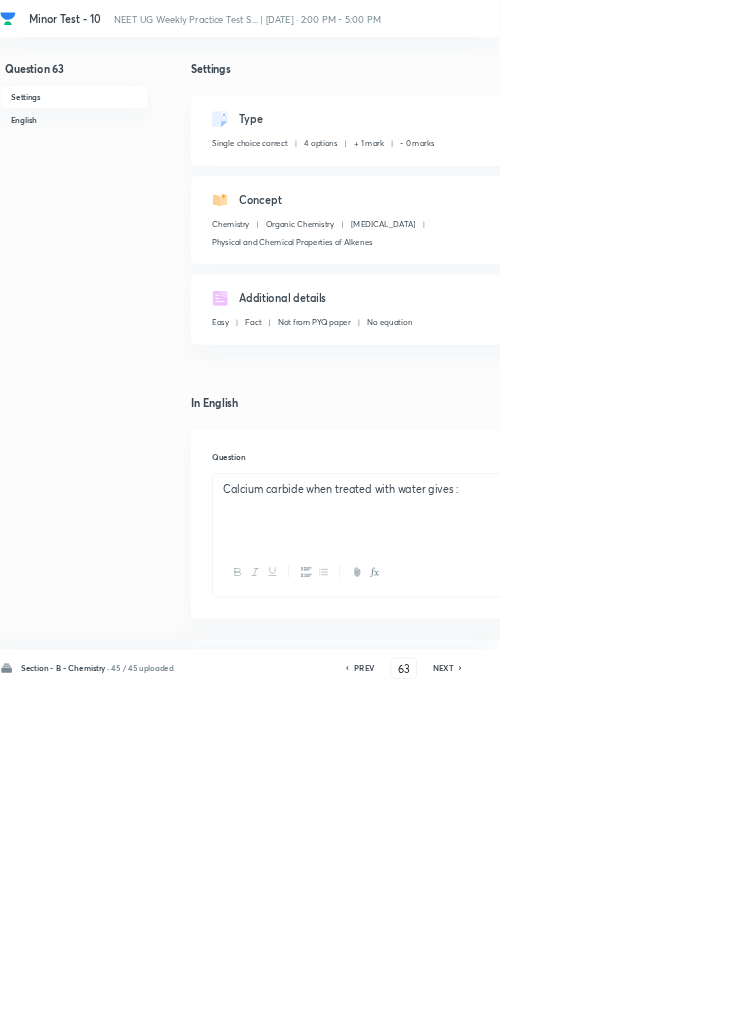 click on "Type Single choice correct 4 options + 1 mark - 0 marks Edit" at bounding box center [640, 197] 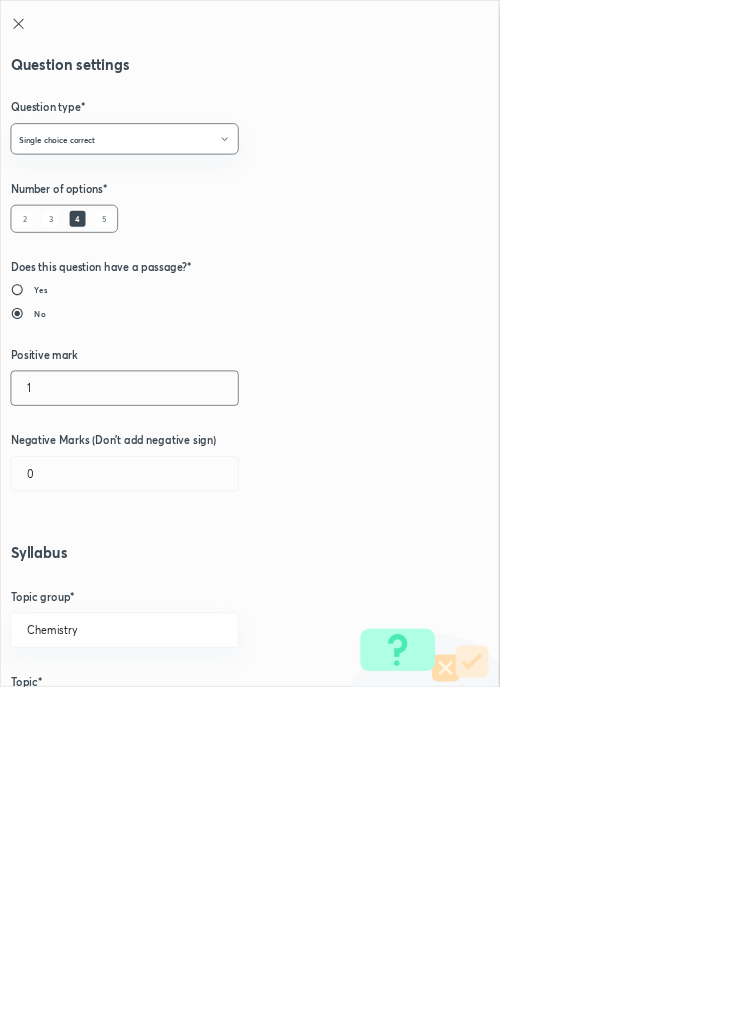 click on "1" at bounding box center [188, 585] 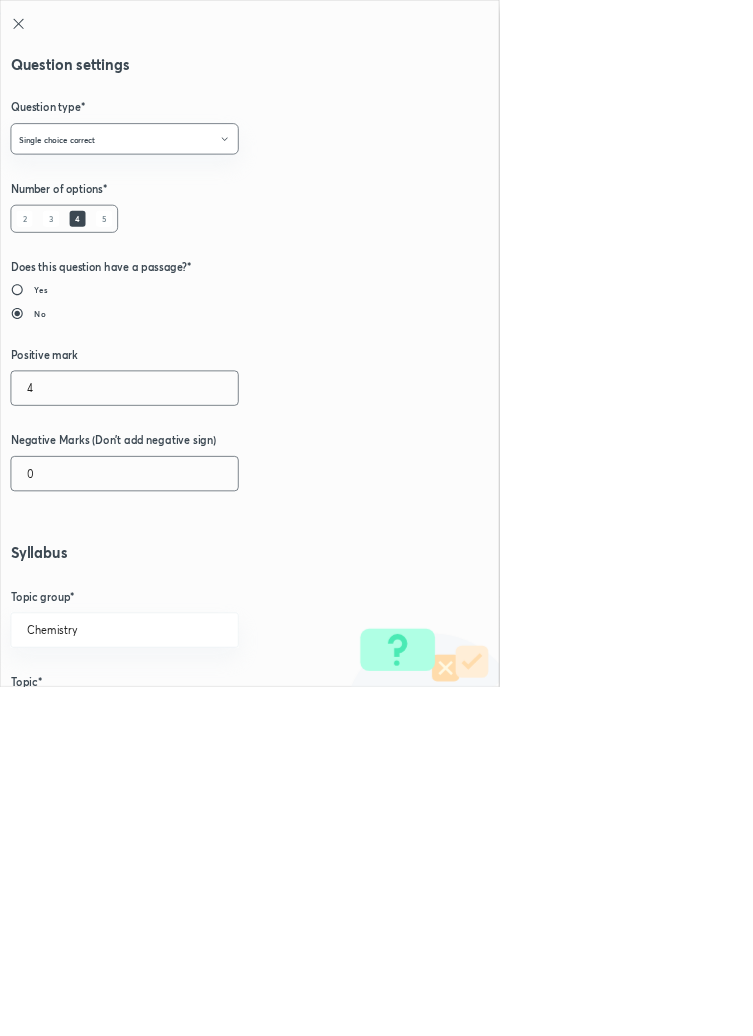 type on "4" 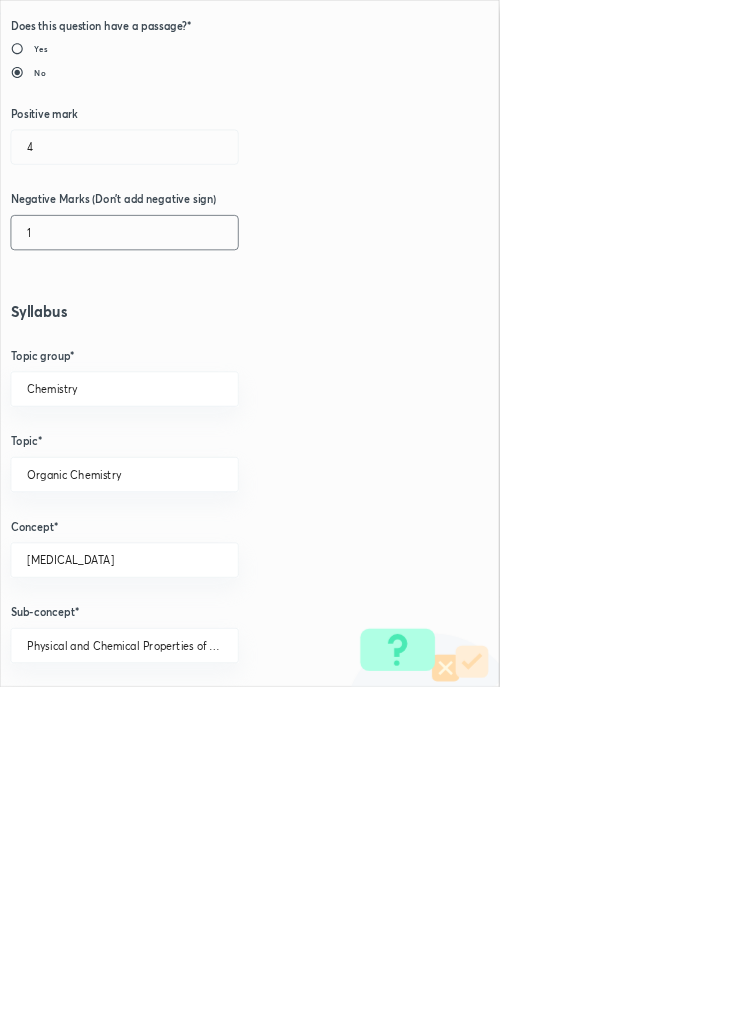 scroll, scrollTop: 1125, scrollLeft: 0, axis: vertical 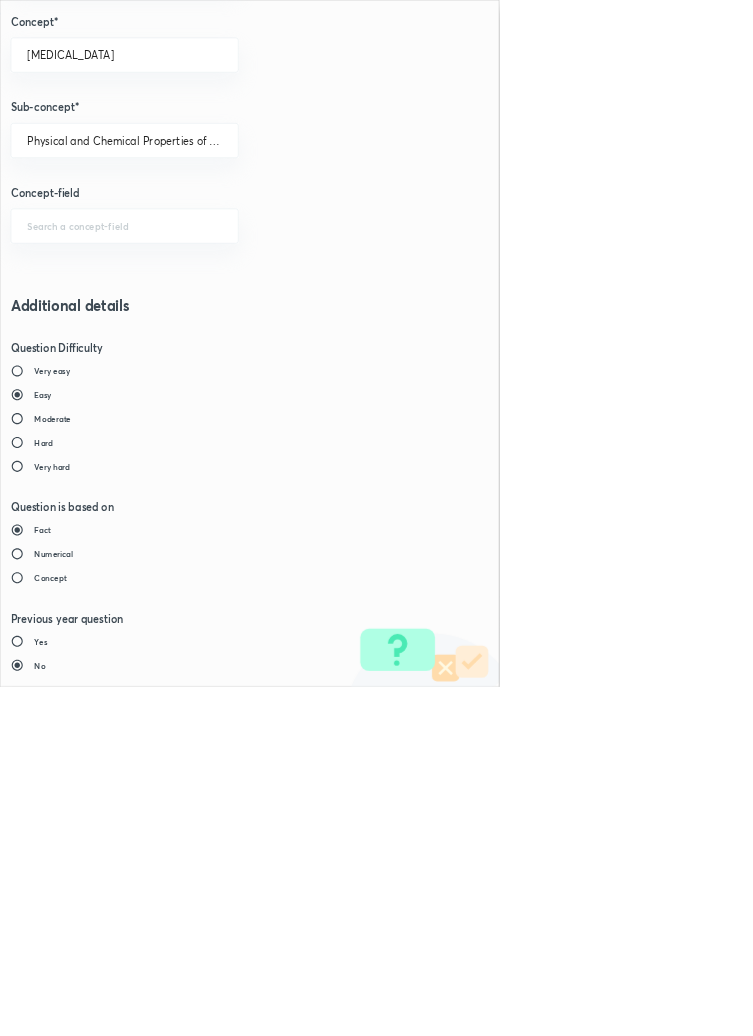 type on "1" 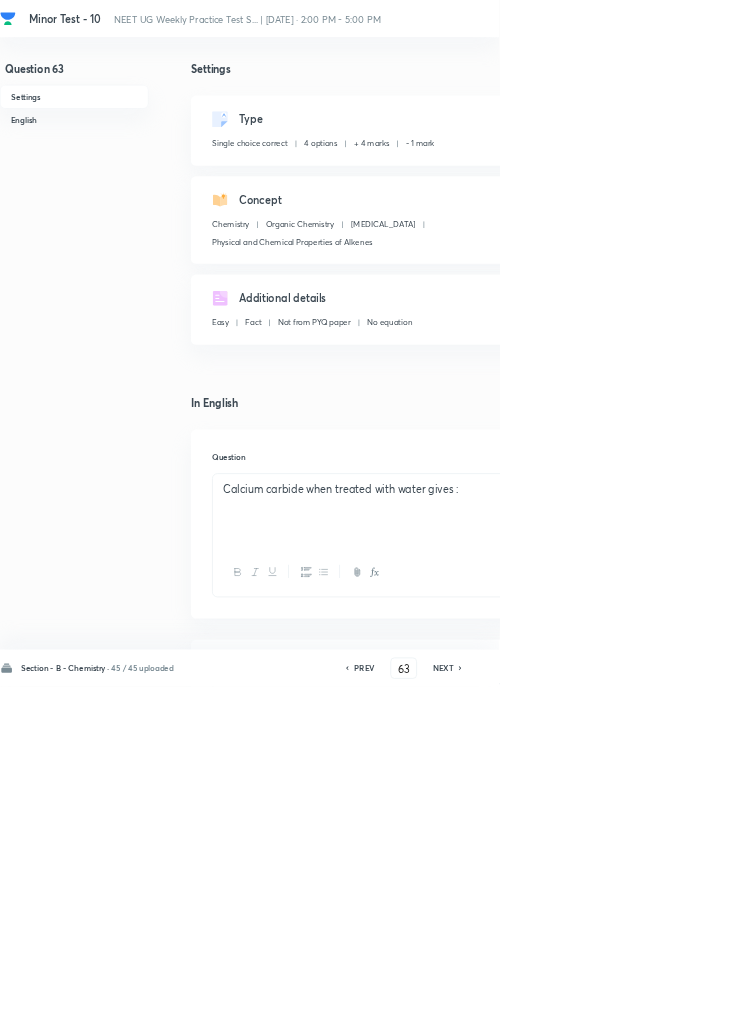 click on "Save" at bounding box center [1096, 1006] 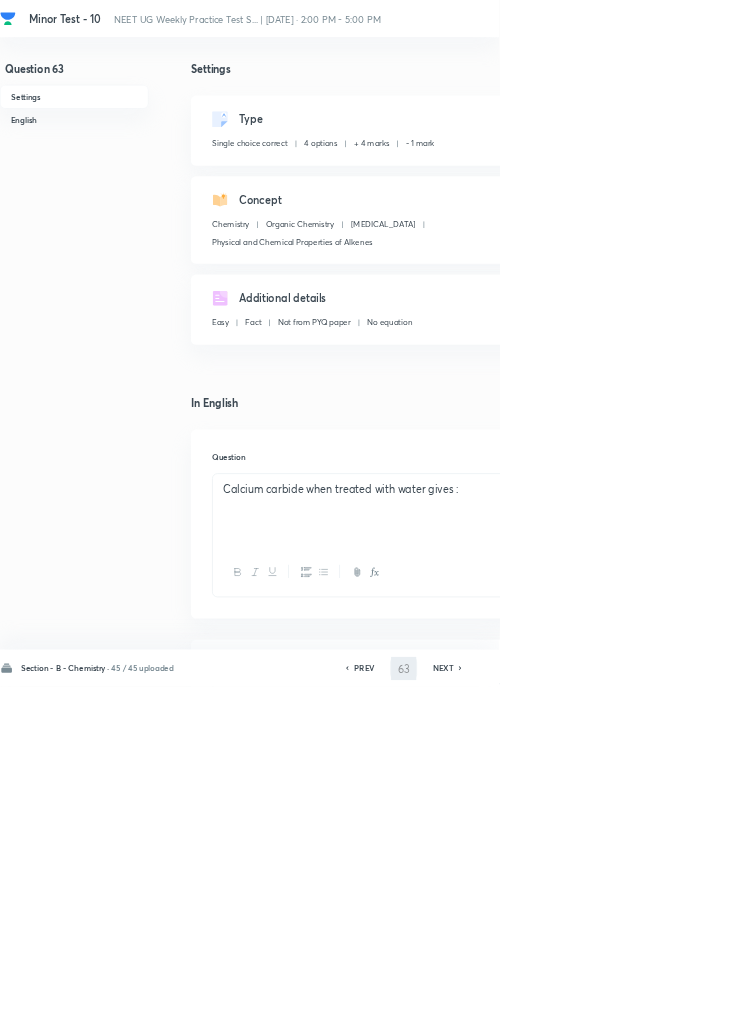 type on "64" 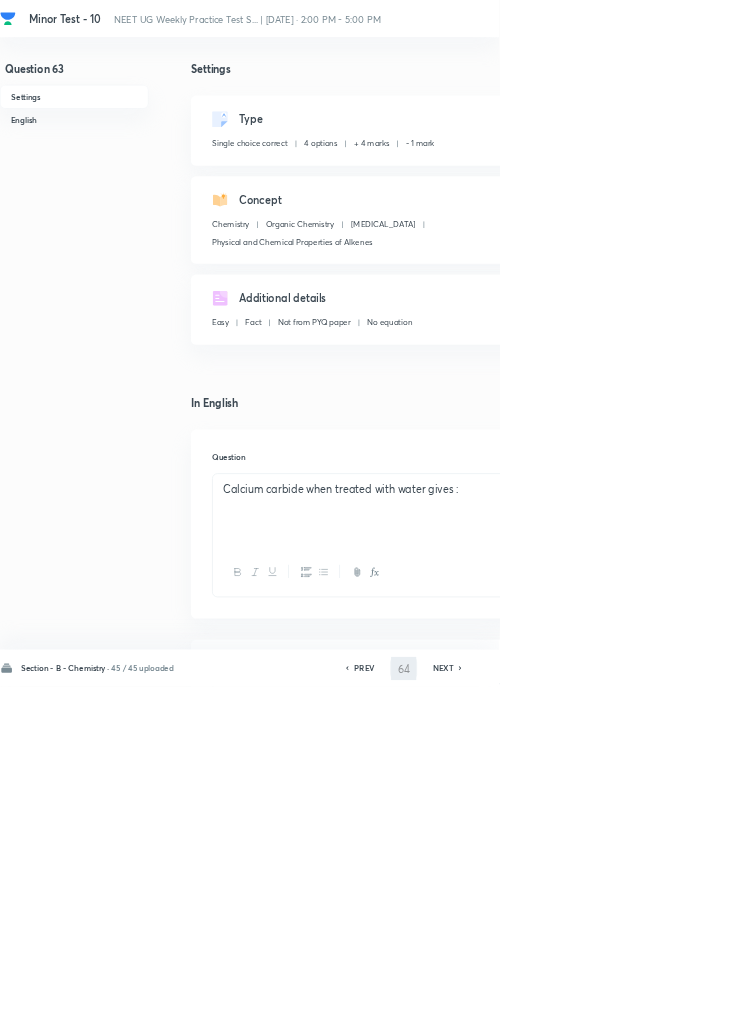 checkbox on "false" 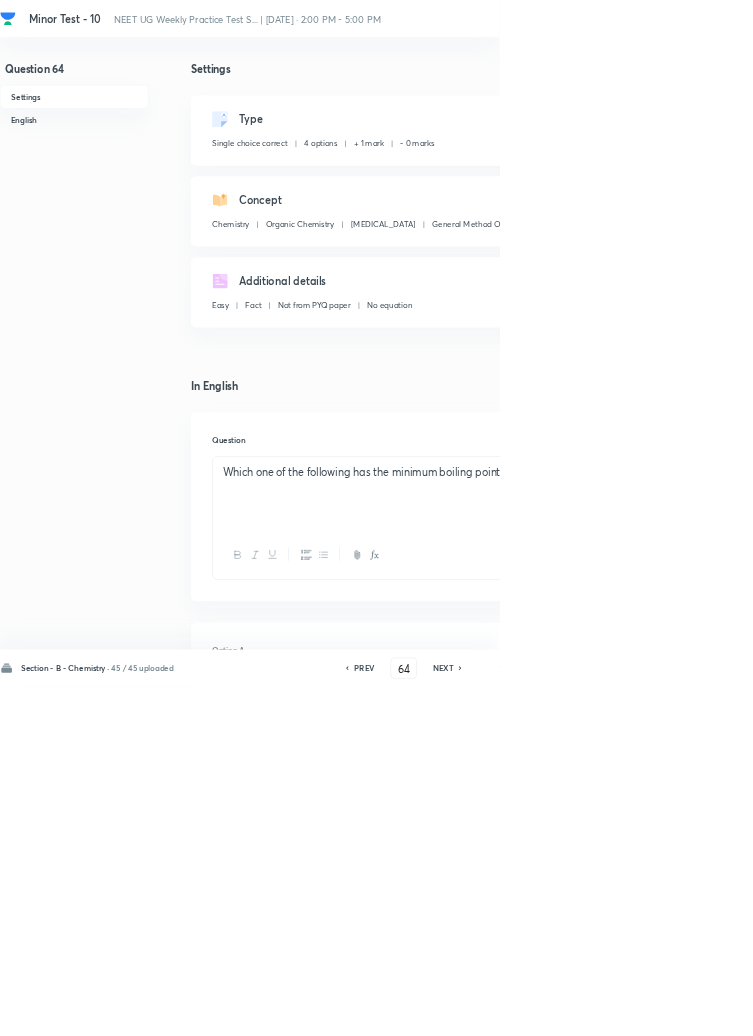 click on "Edit" at bounding box center [920, 182] 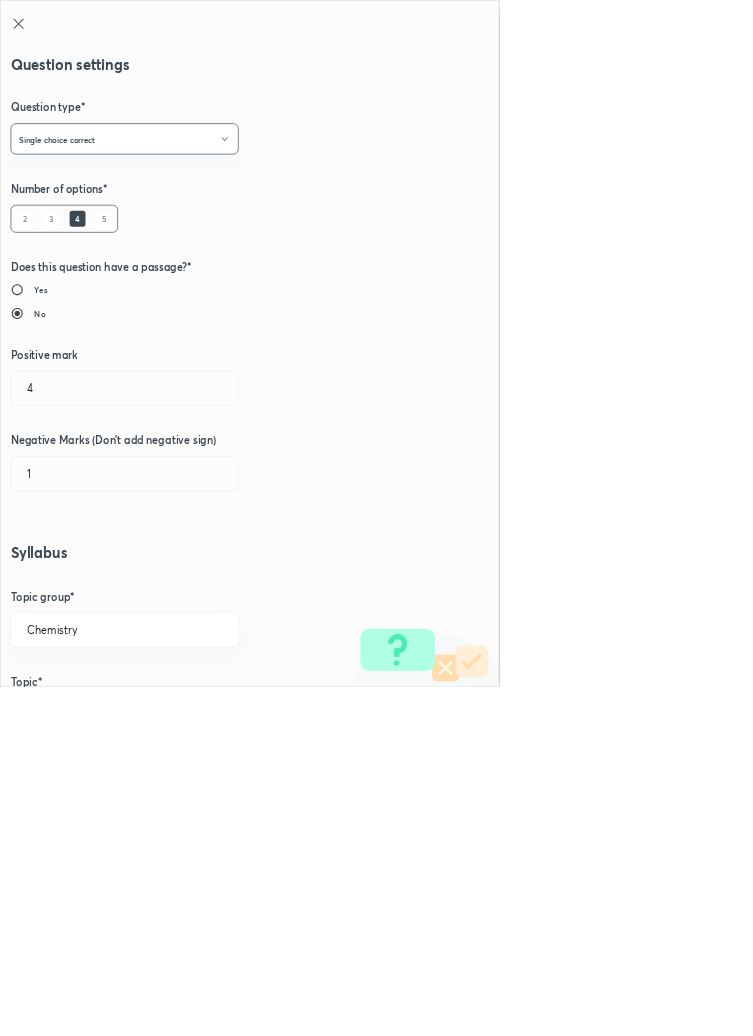 type on "1" 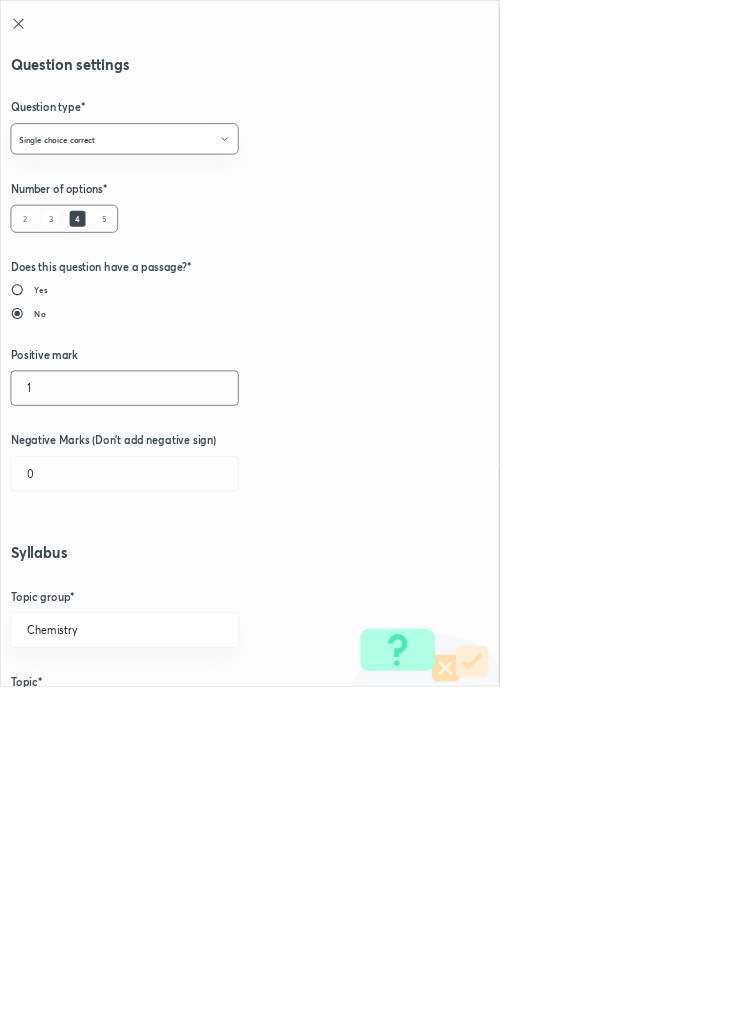 click on "1" at bounding box center (188, 585) 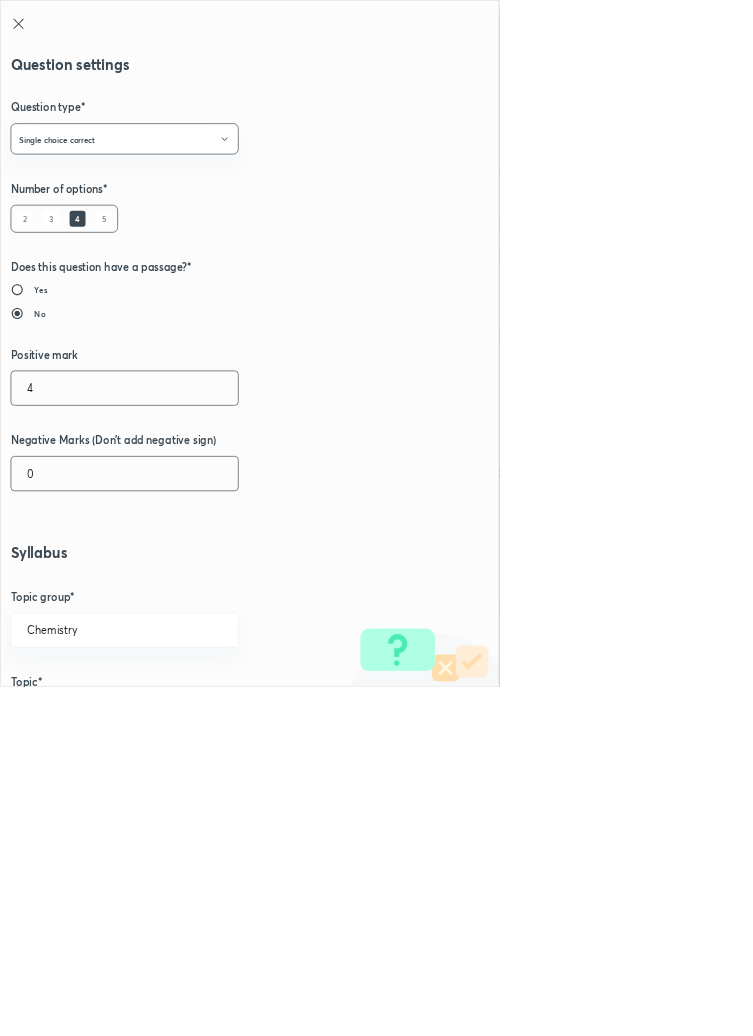 type on "4" 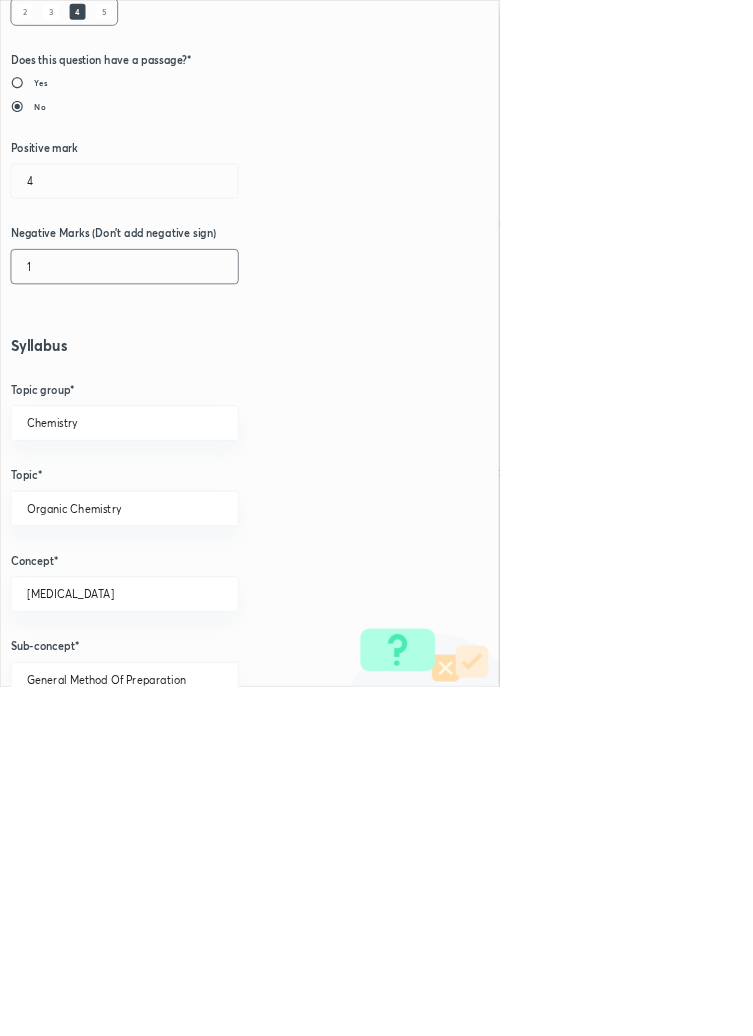 scroll, scrollTop: 1125, scrollLeft: 0, axis: vertical 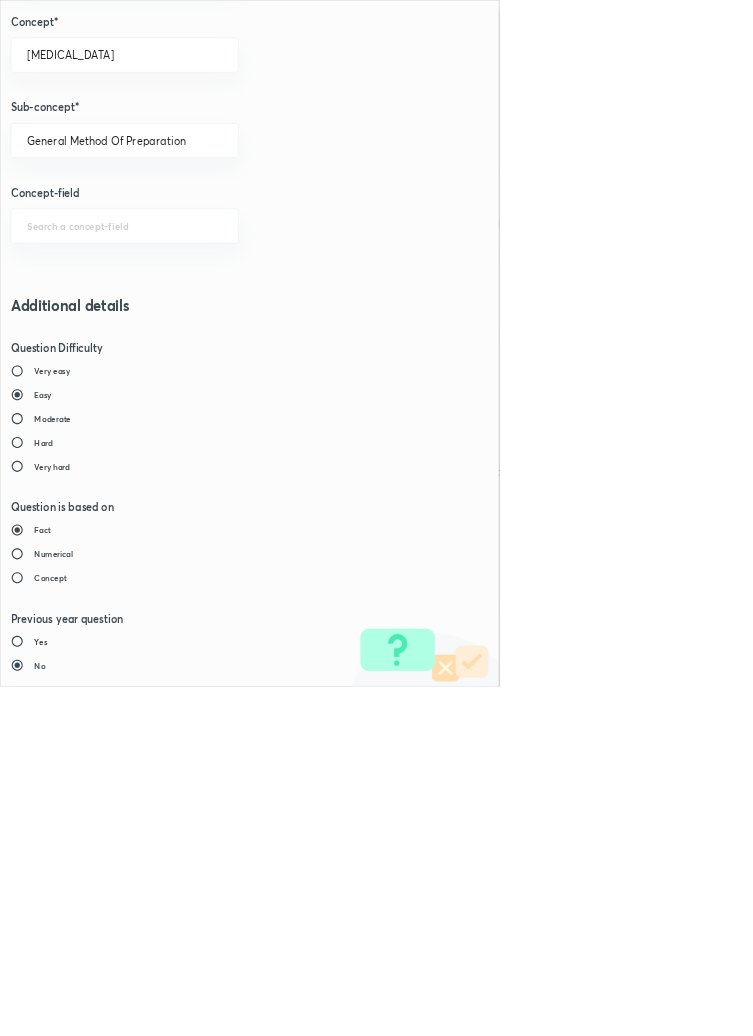 type on "1" 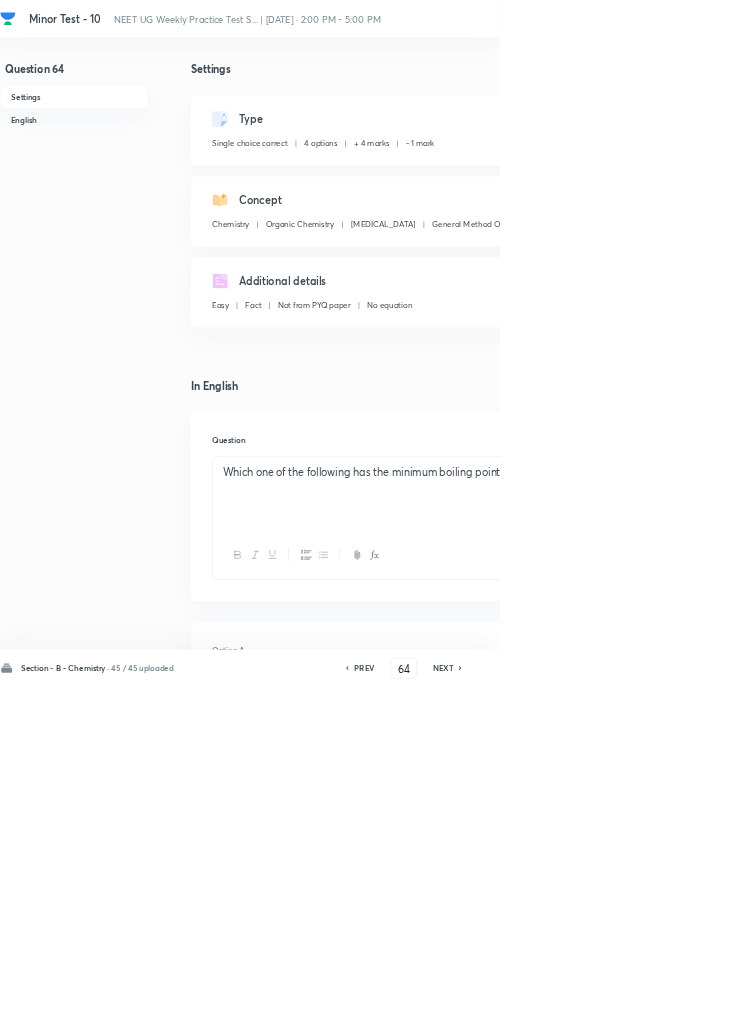 click on "Save" at bounding box center [1096, 1006] 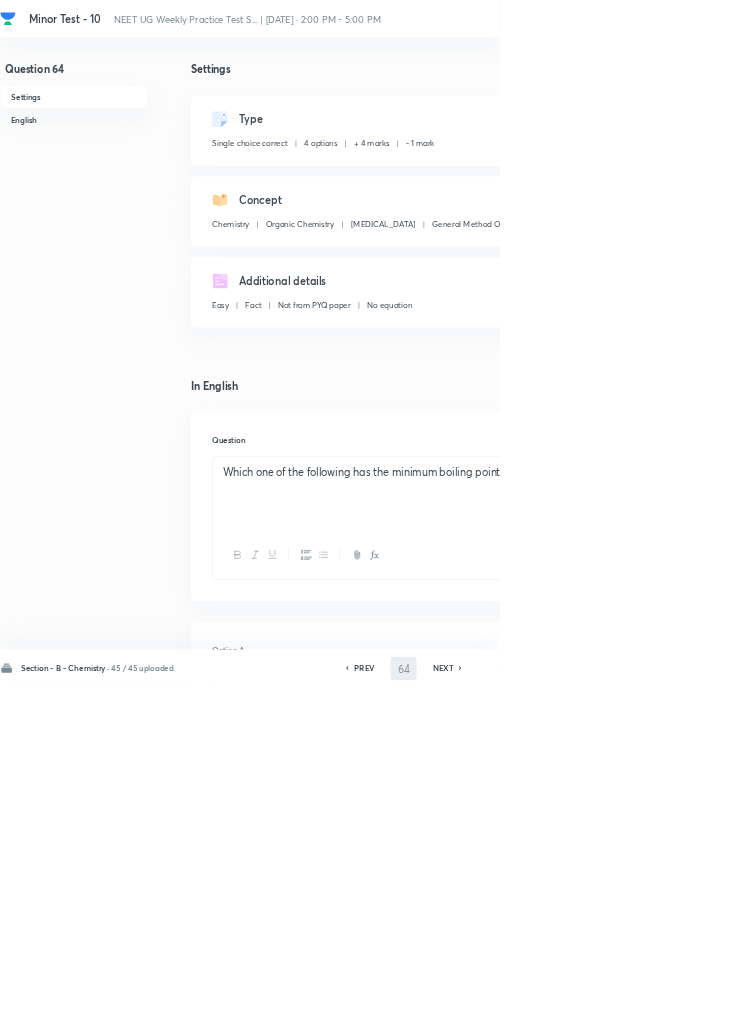 type on "65" 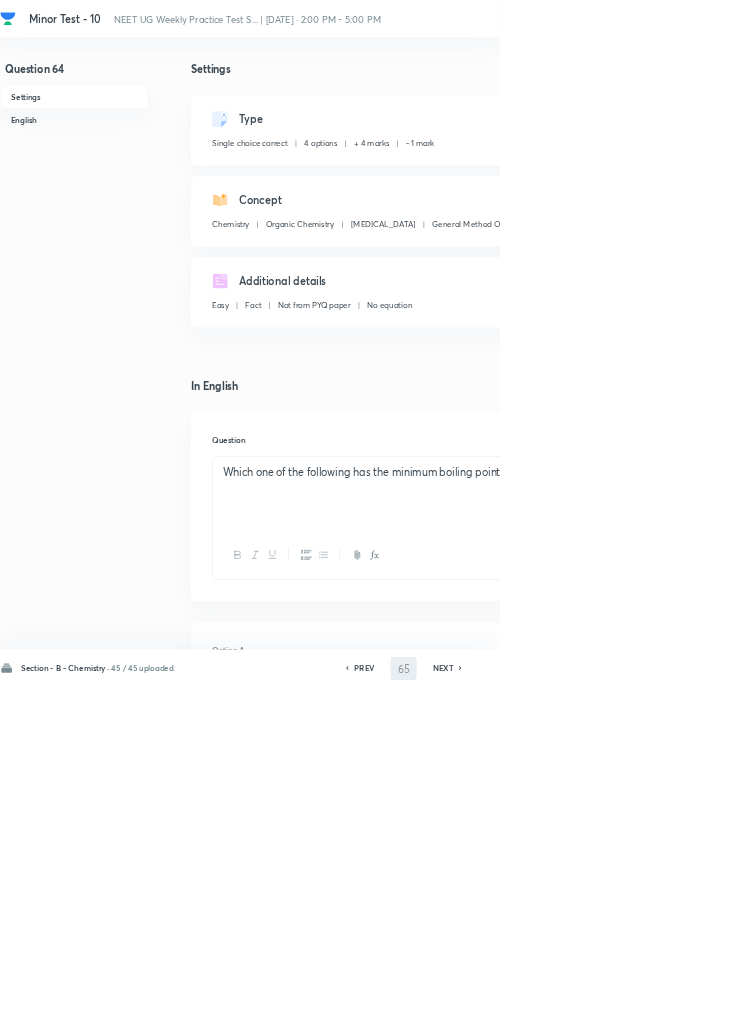 checkbox on "false" 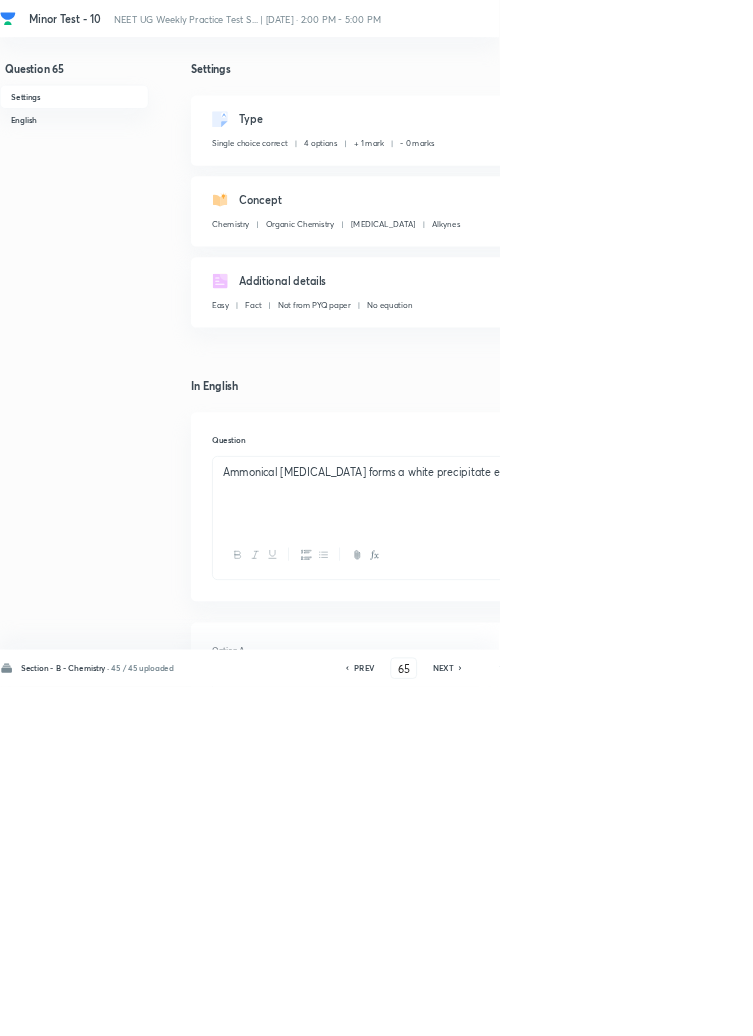 click on "Edit" at bounding box center (920, 182) 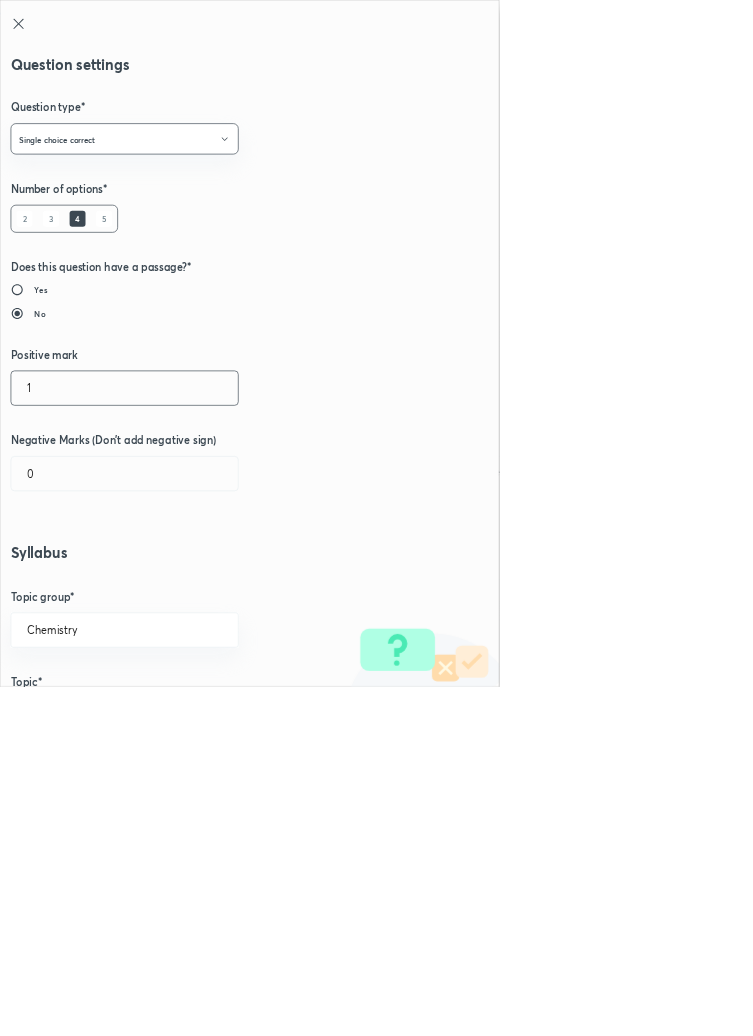 click on "1" at bounding box center (188, 585) 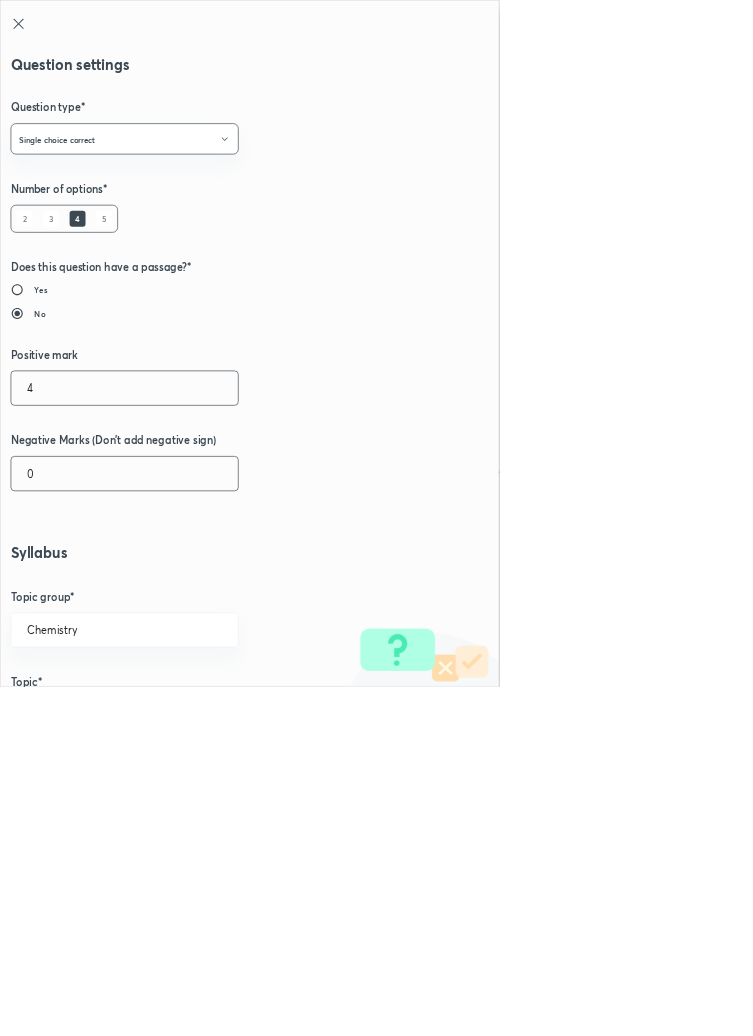 type on "4" 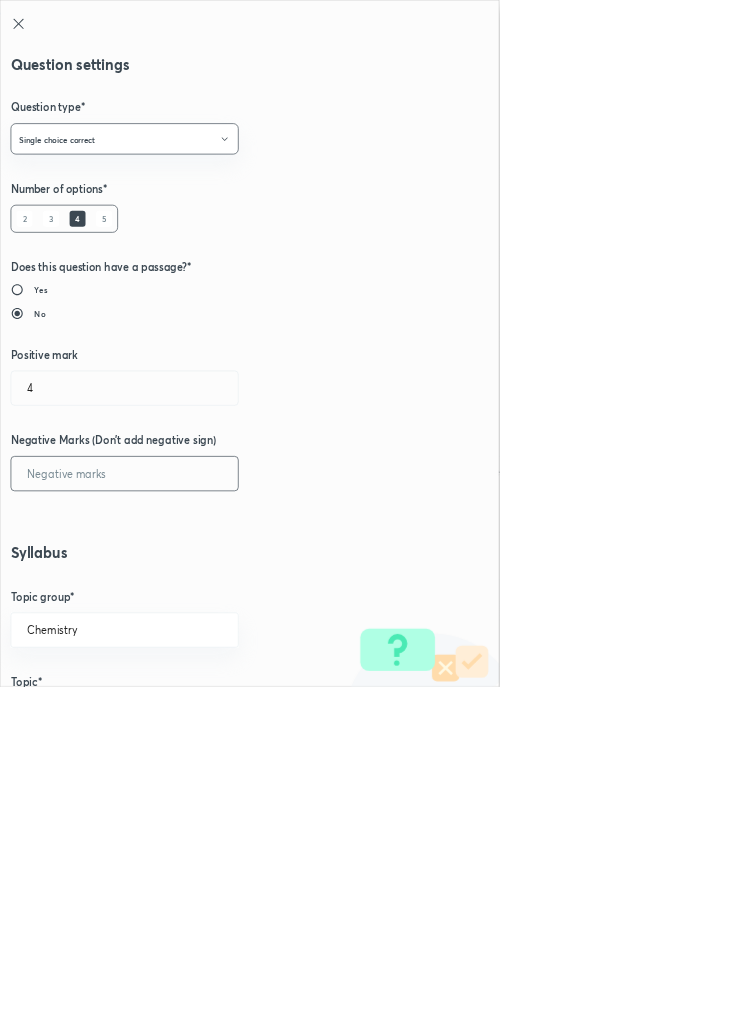 type on "1" 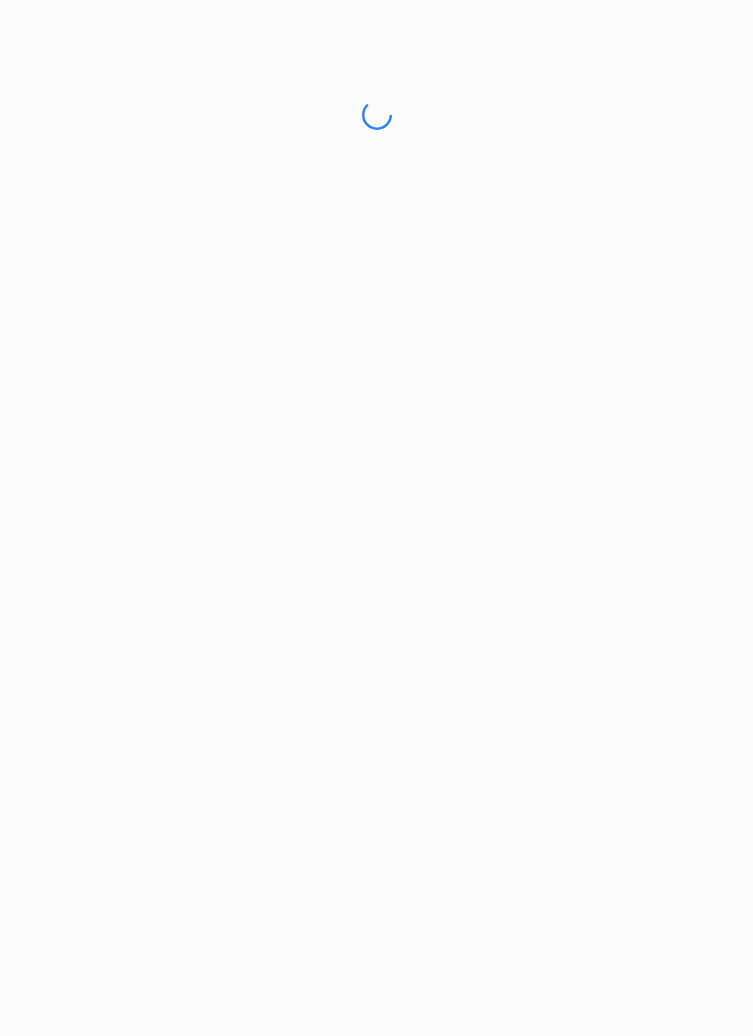 scroll, scrollTop: 0, scrollLeft: 0, axis: both 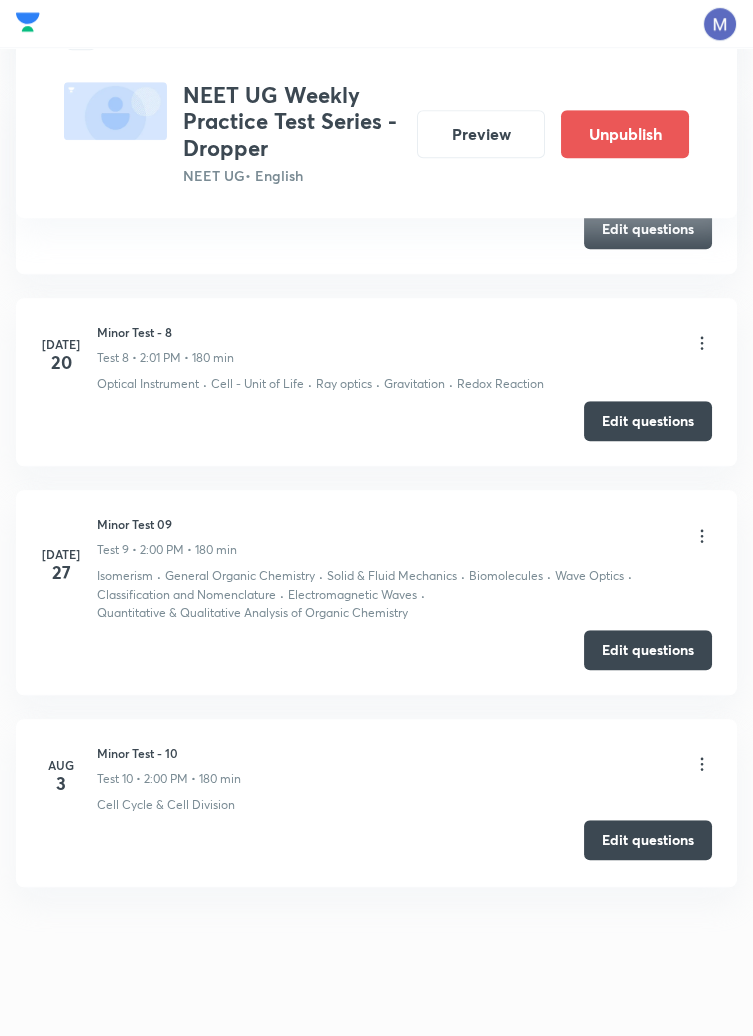 click on "Edit questions" at bounding box center (648, 840) 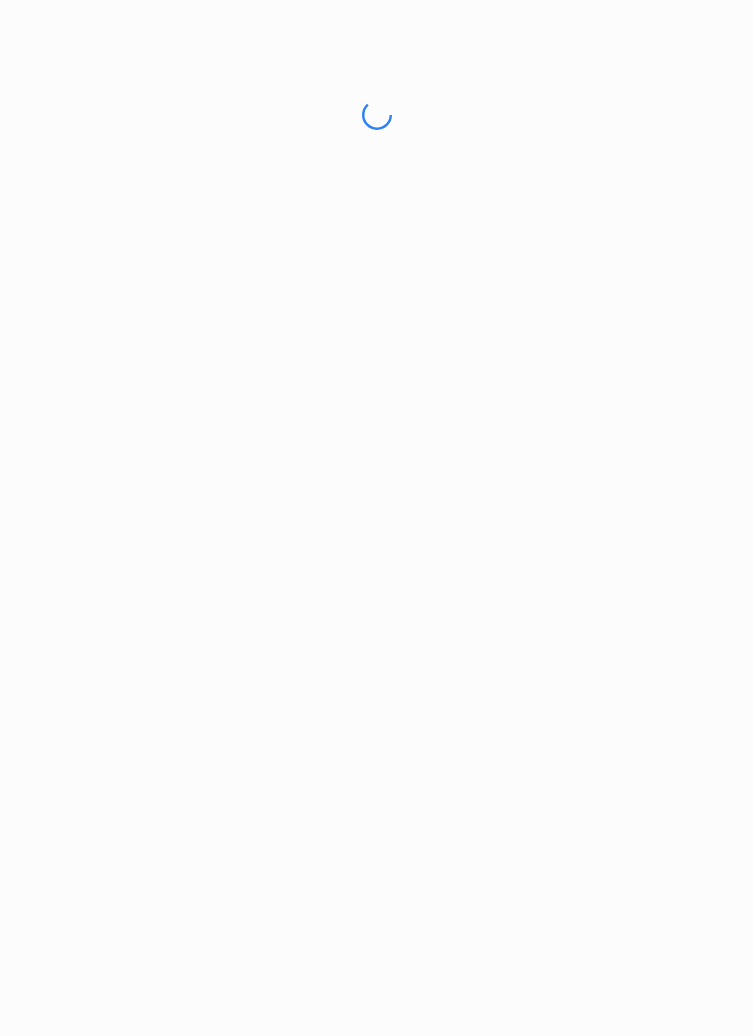 scroll, scrollTop: 0, scrollLeft: 0, axis: both 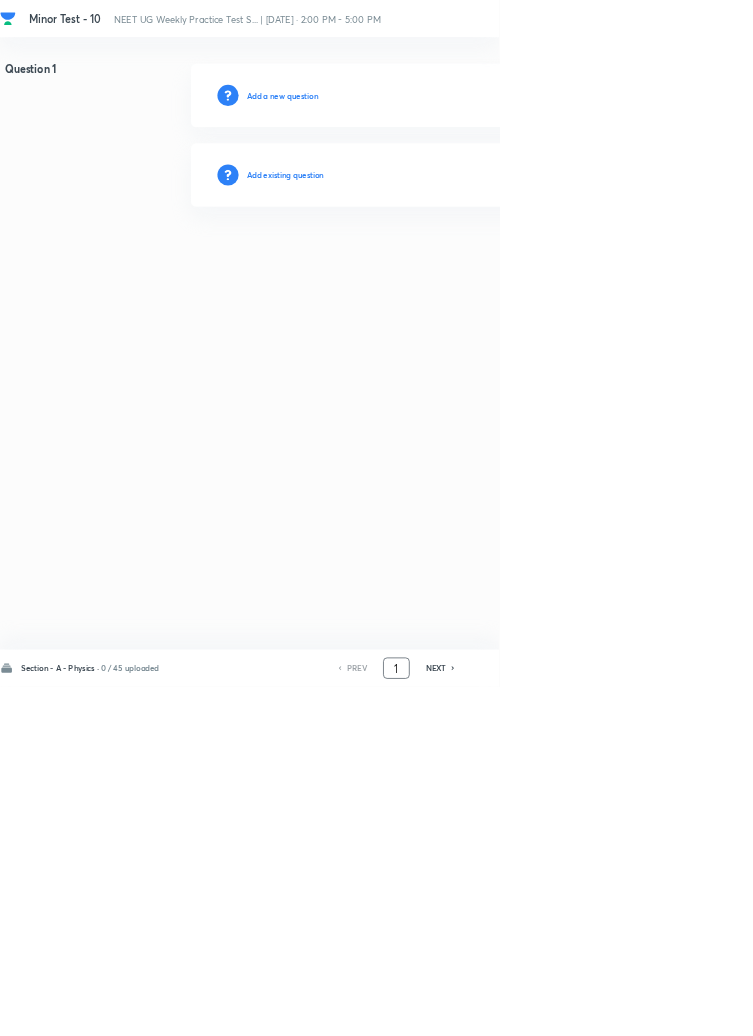 click on "1" at bounding box center [598, 1008] 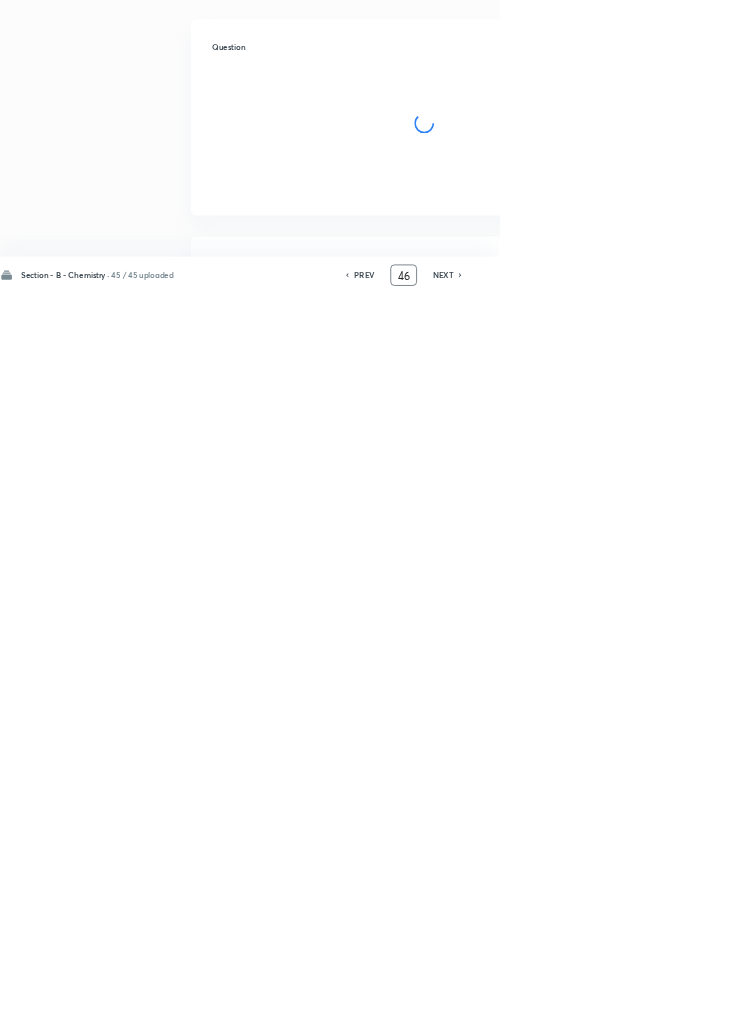 scroll, scrollTop: 0, scrollLeft: 0, axis: both 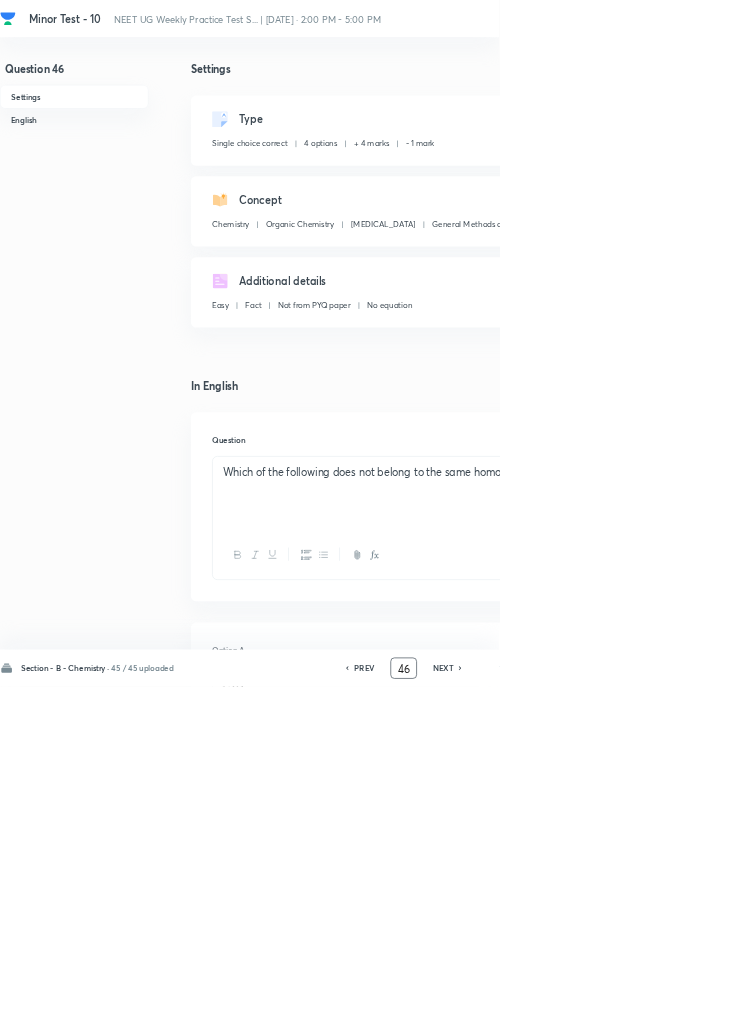 click 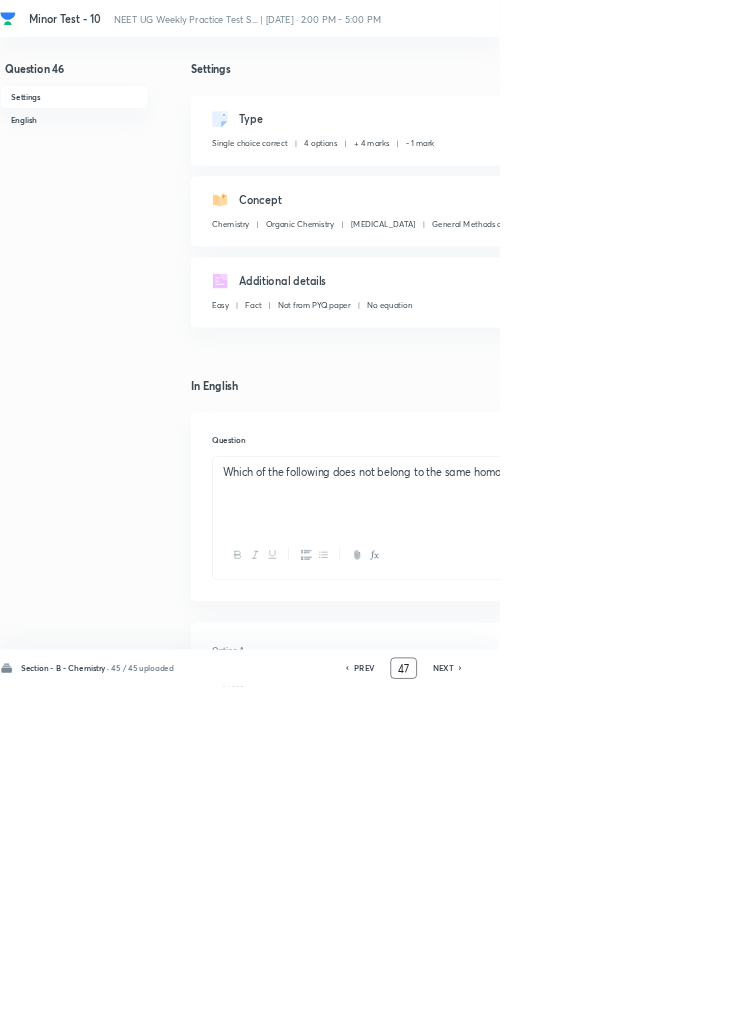 checkbox on "false" 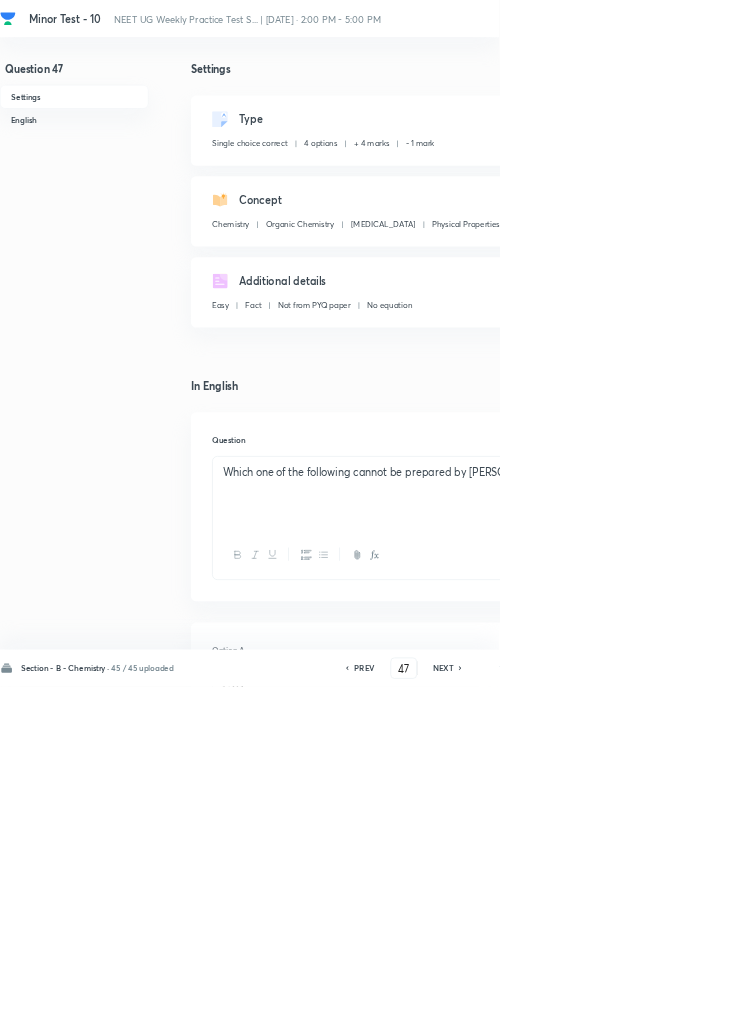 click 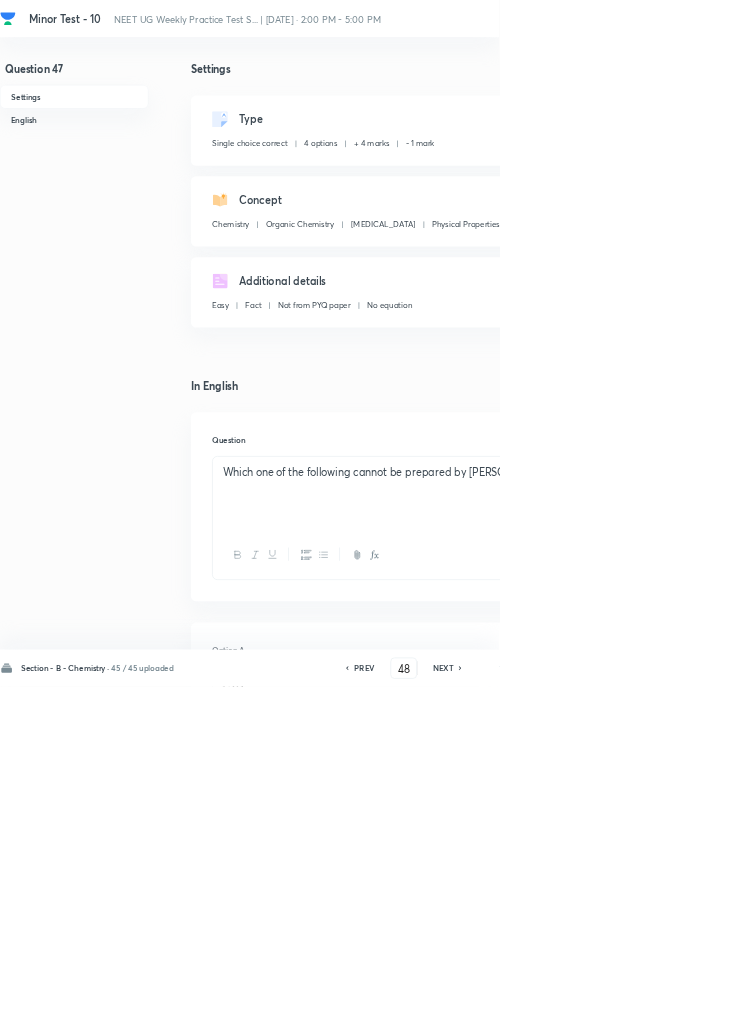 checkbox on "false" 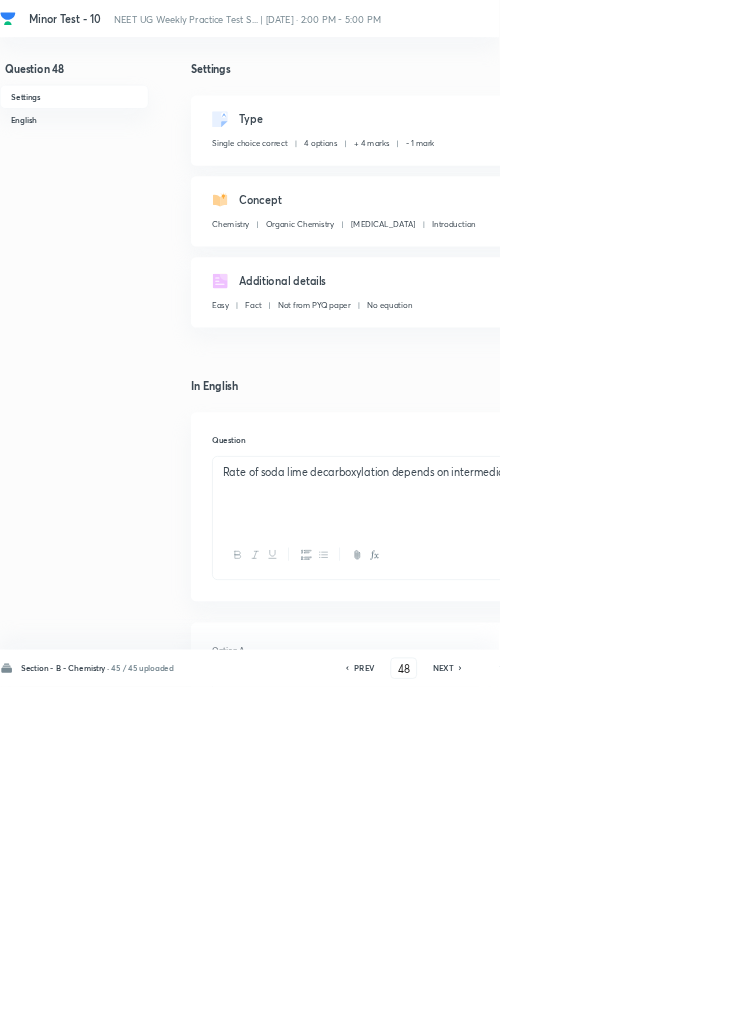 click 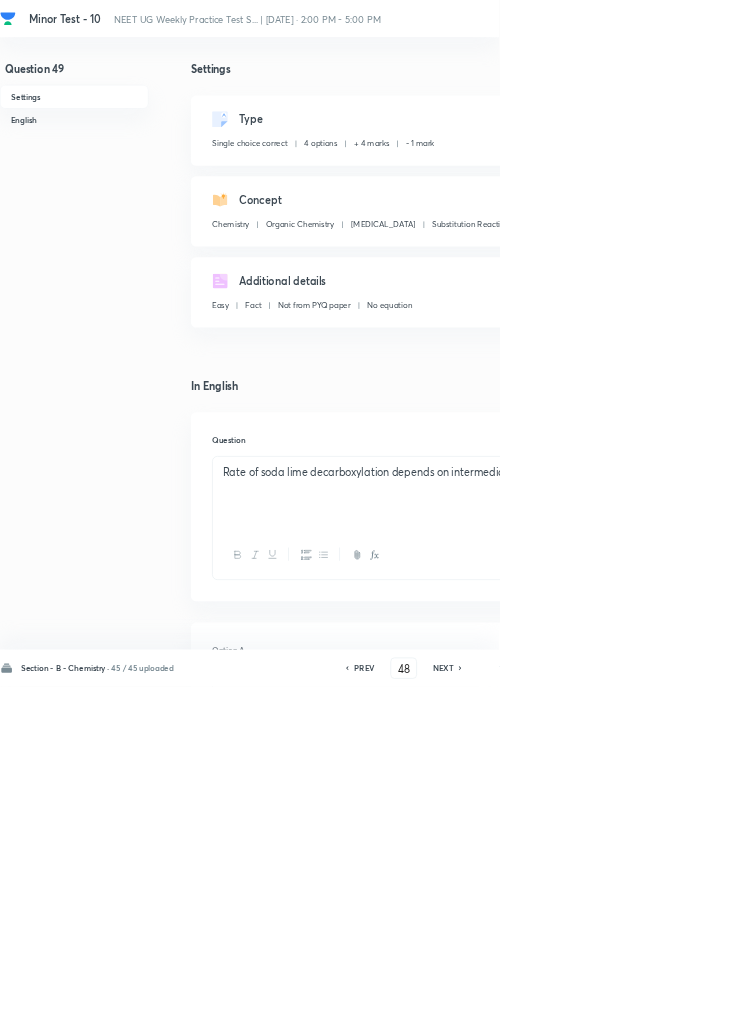 type on "49" 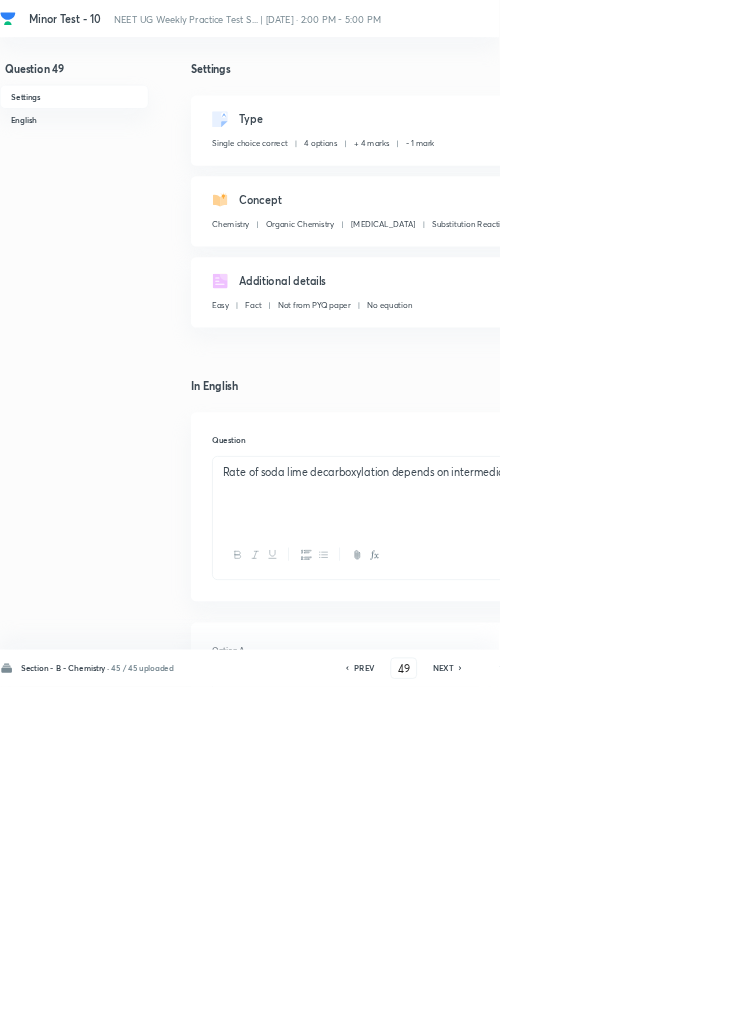 checkbox on "true" 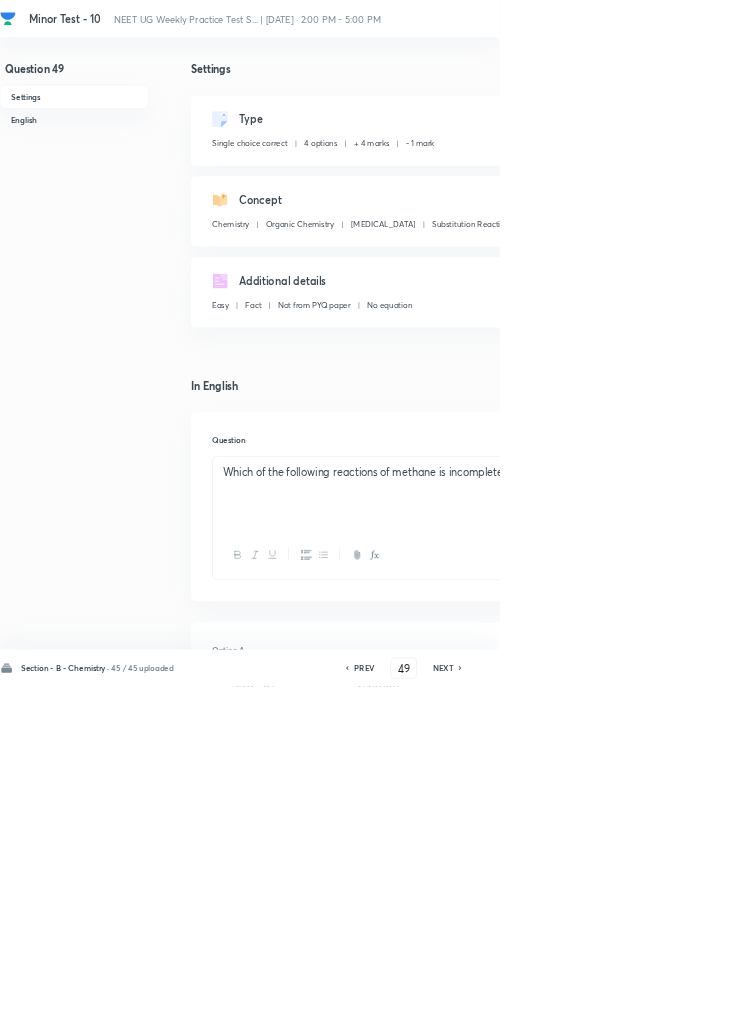 click on "NEXT" at bounding box center (668, 1008) 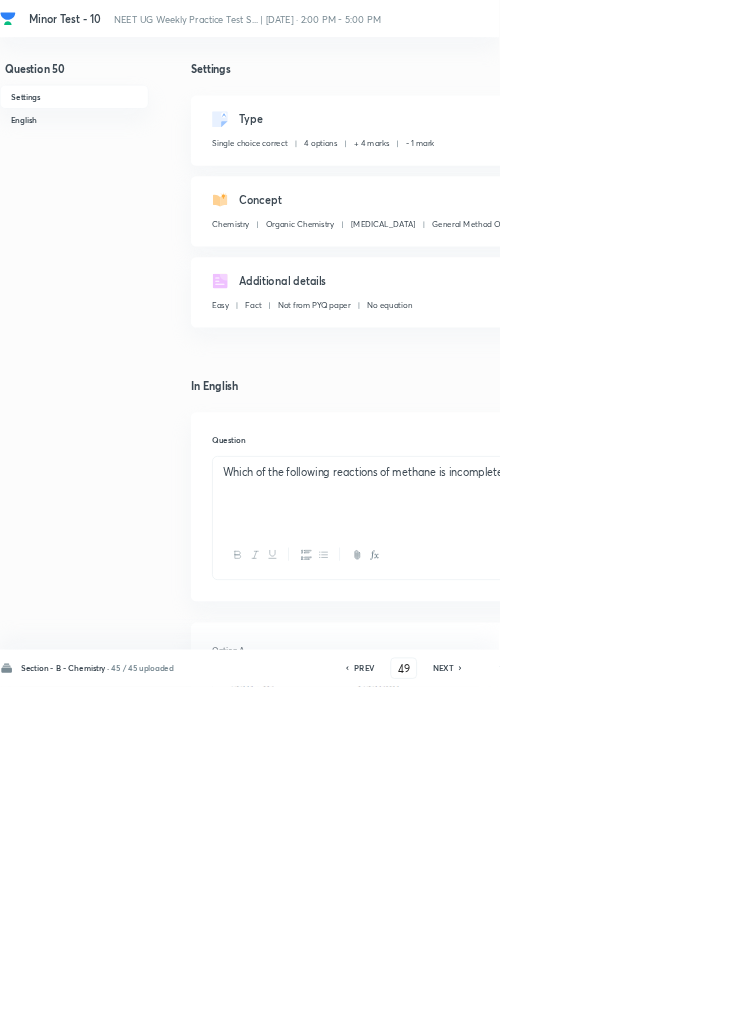 type on "50" 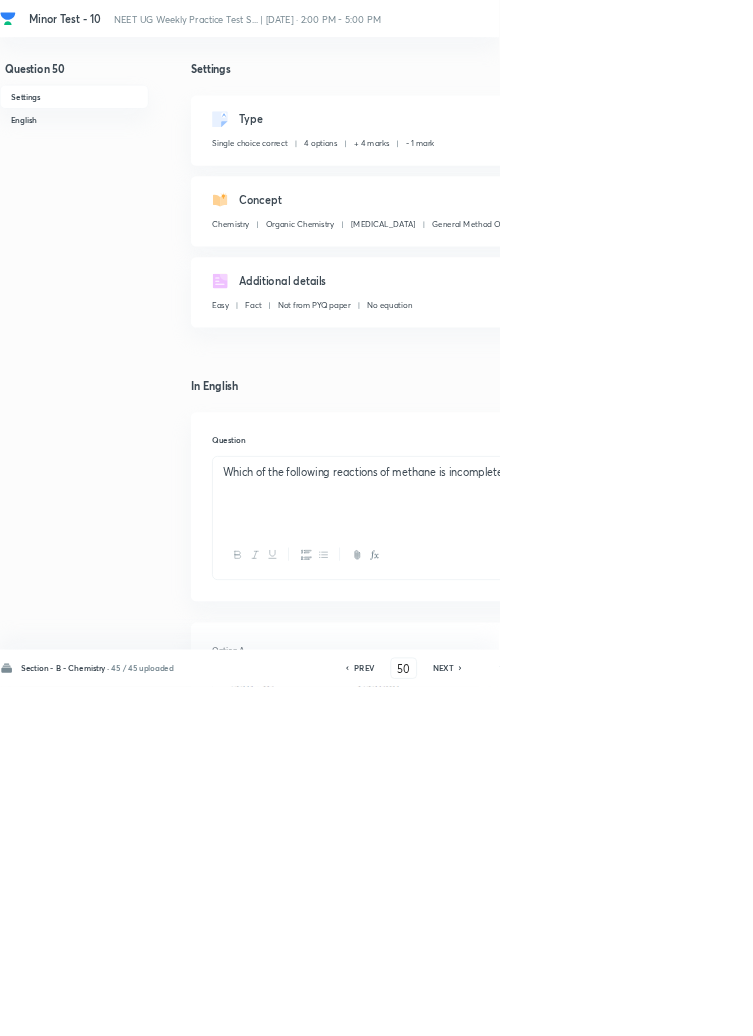 checkbox on "false" 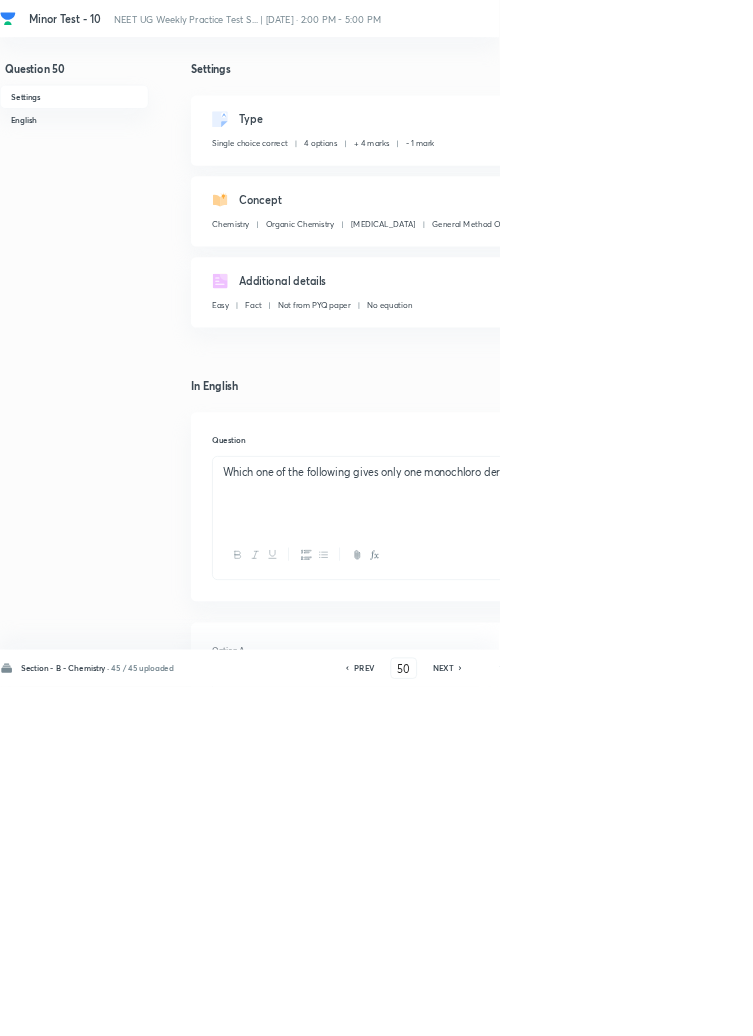 click on "NEXT" at bounding box center [668, 1008] 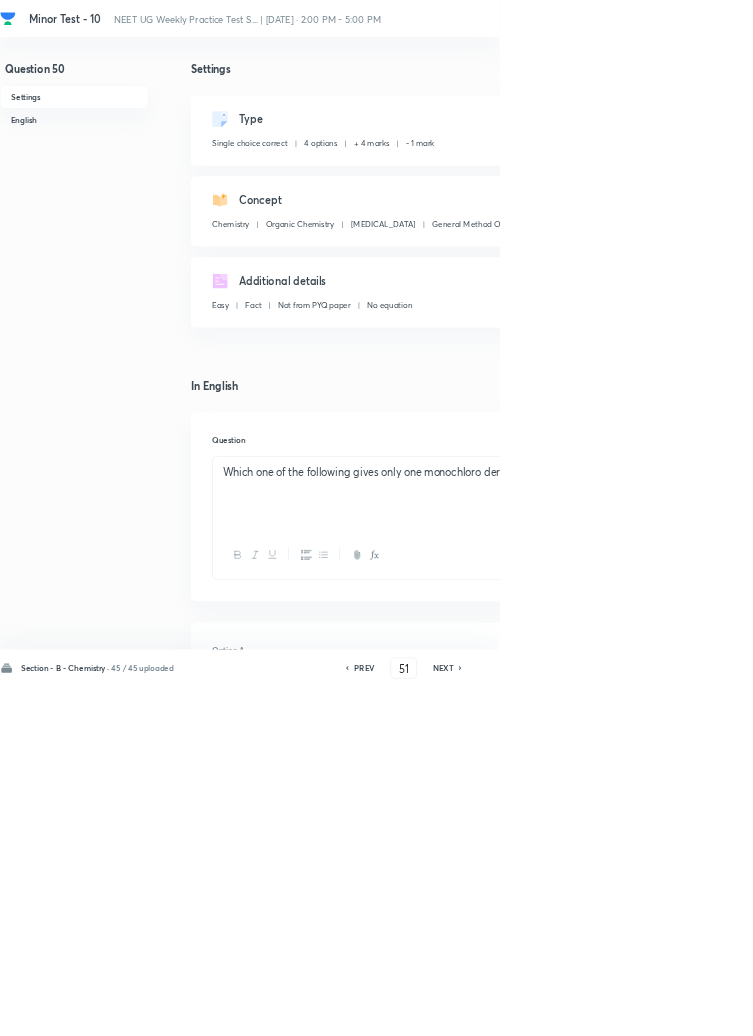 checkbox on "false" 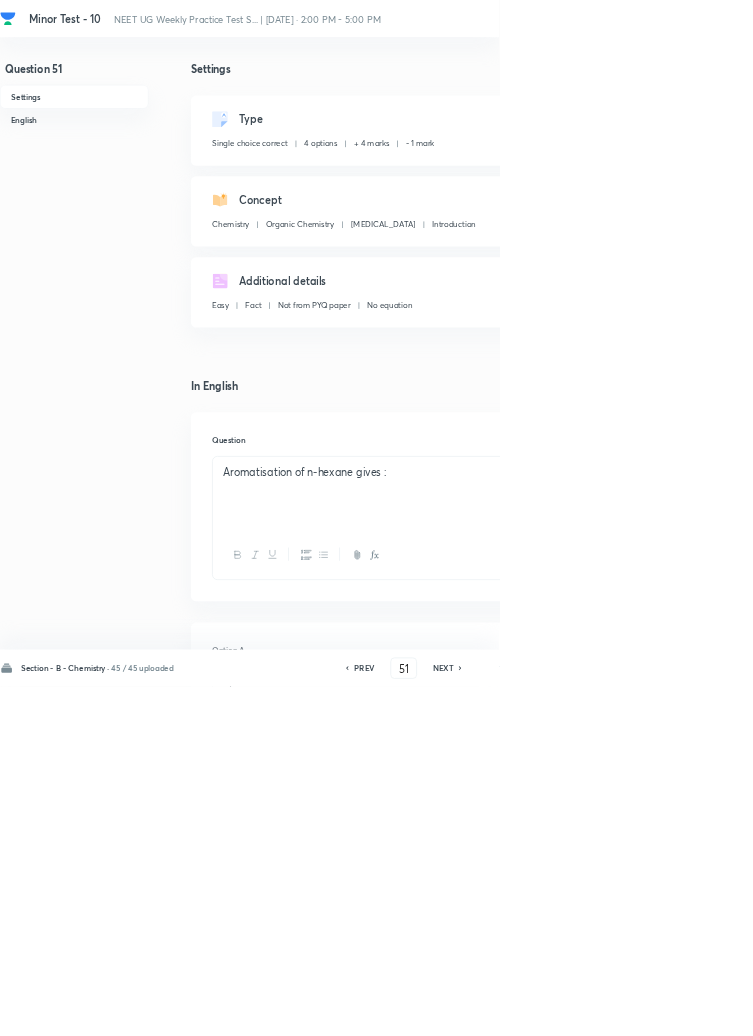 click on "NEXT" at bounding box center (668, 1008) 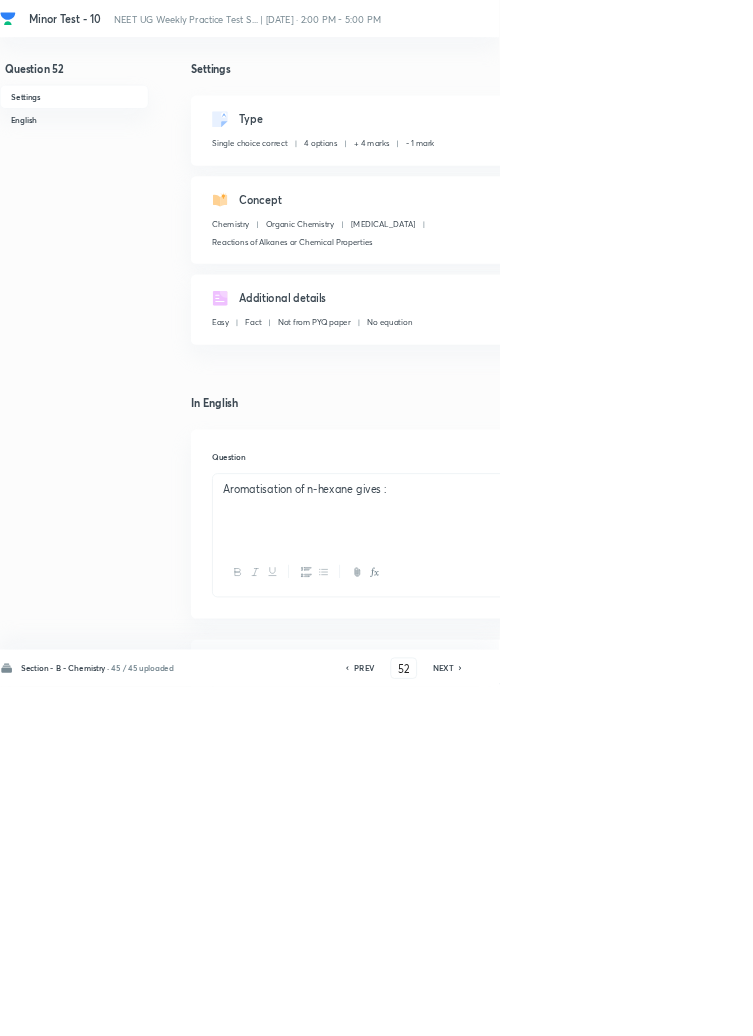 checkbox on "true" 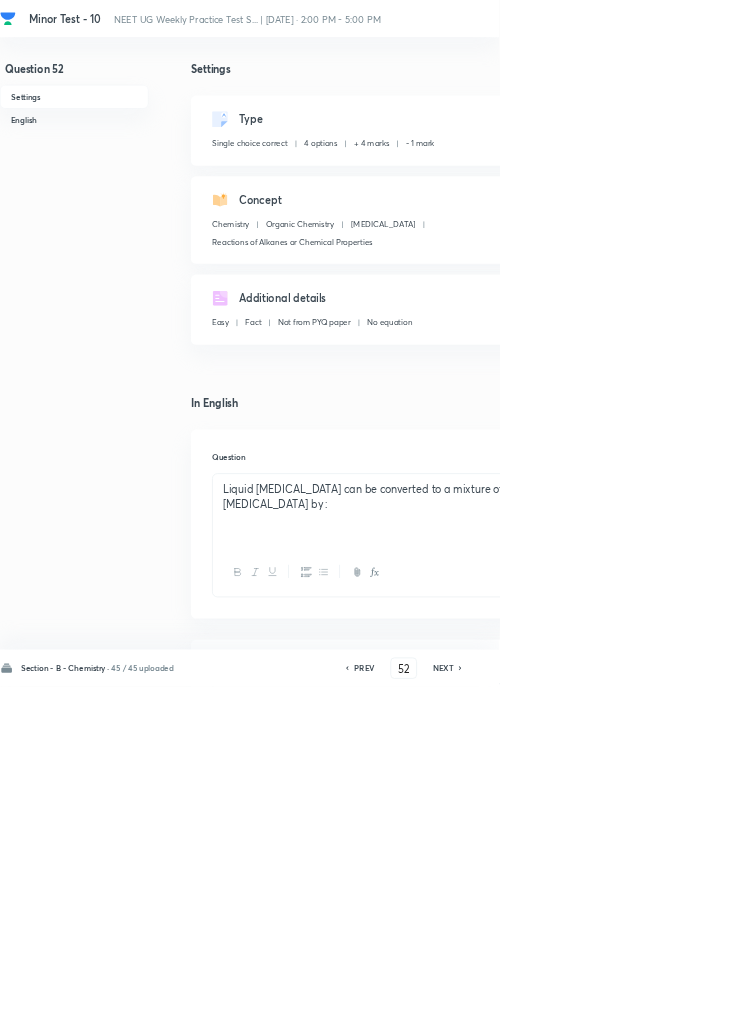 click on "NEXT" at bounding box center (668, 1008) 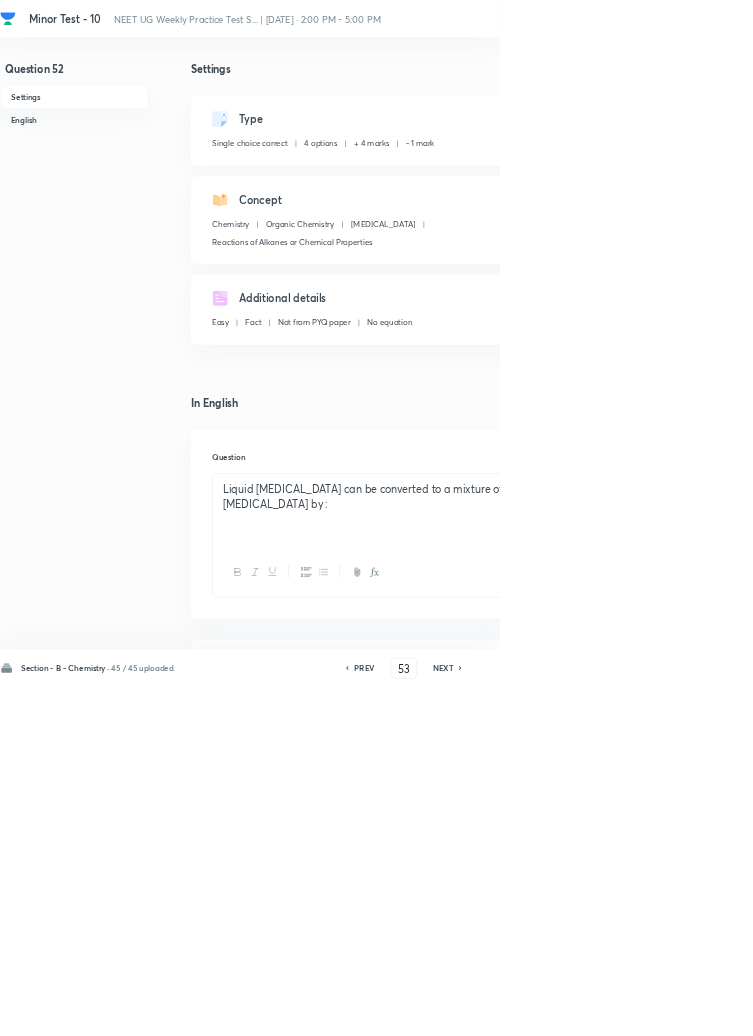 checkbox on "true" 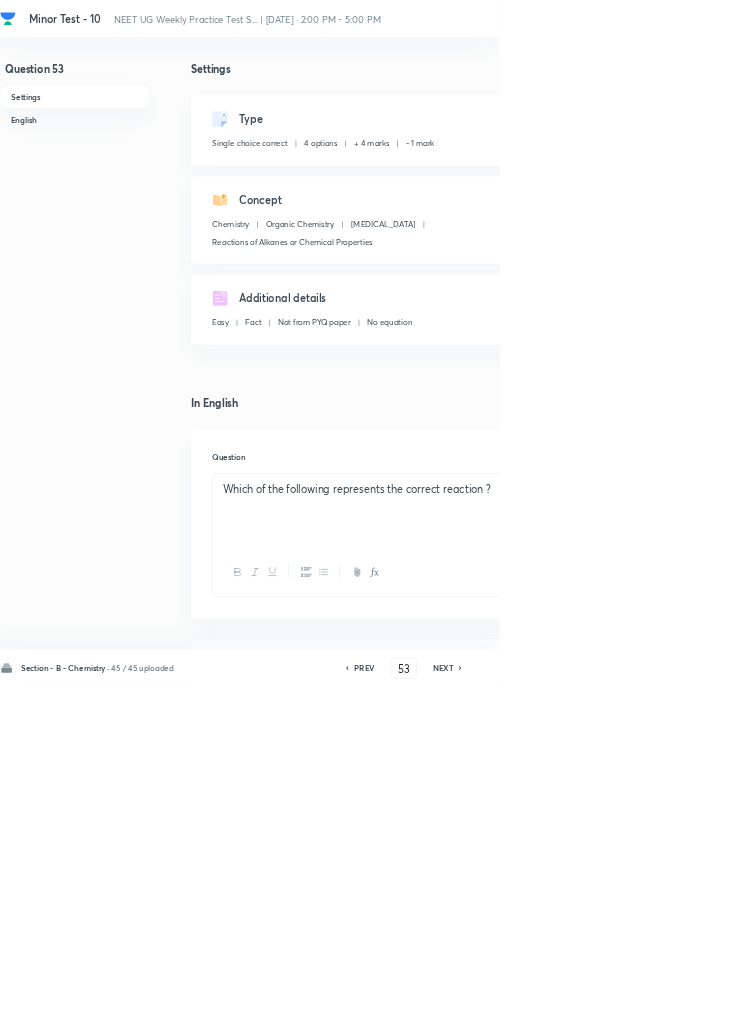 click 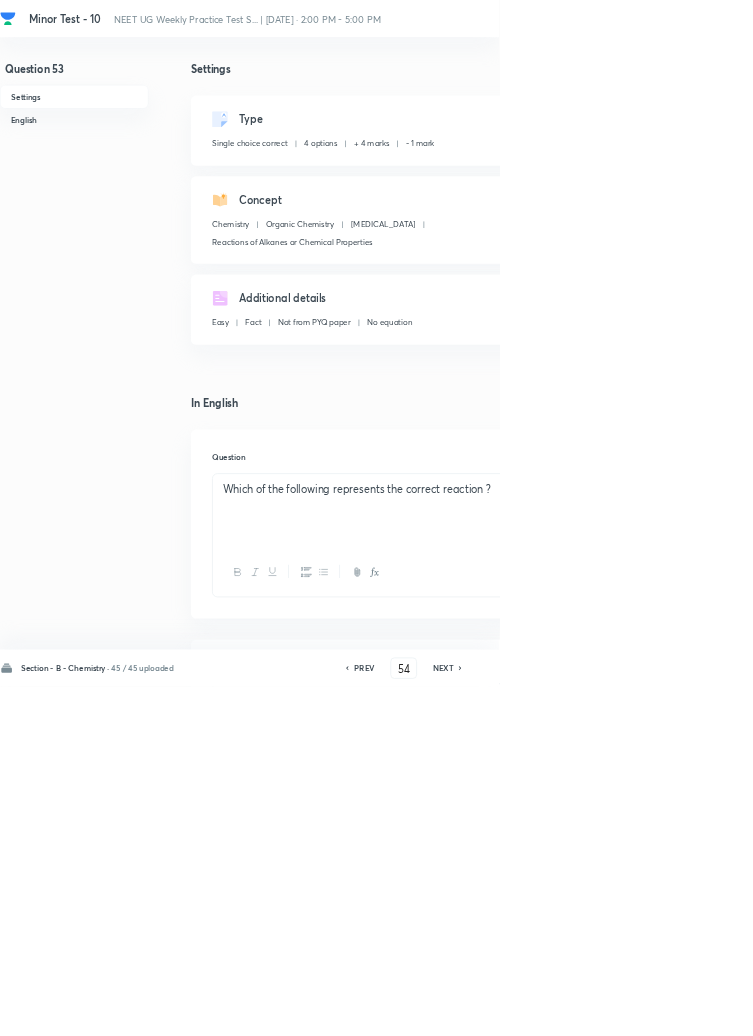 checkbox on "false" 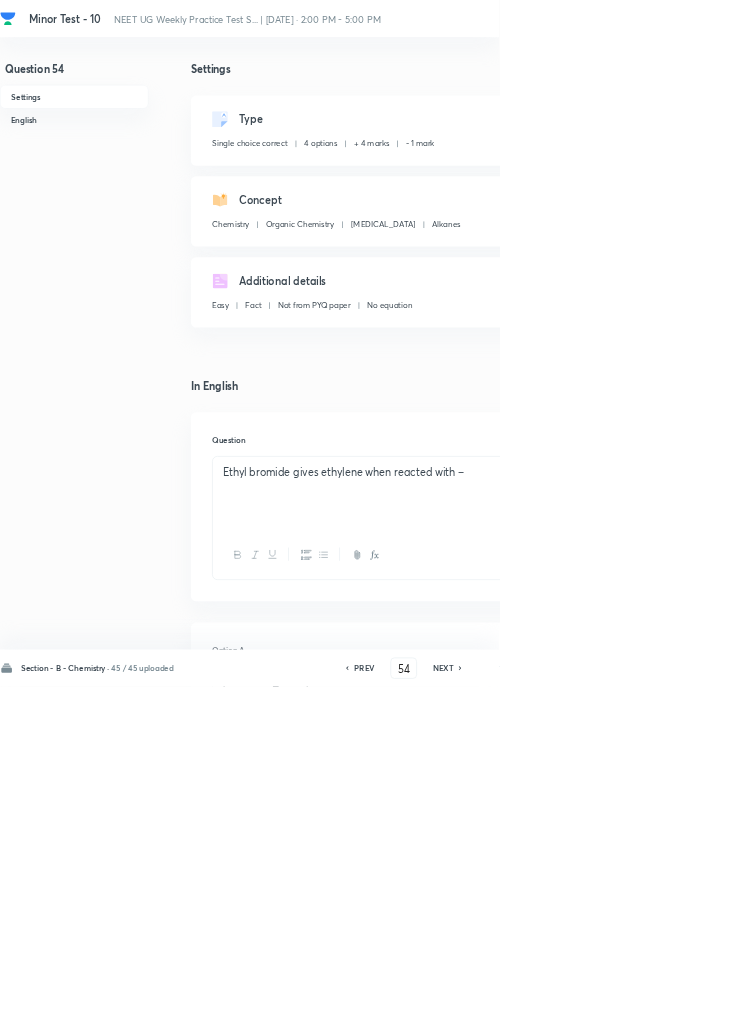 click 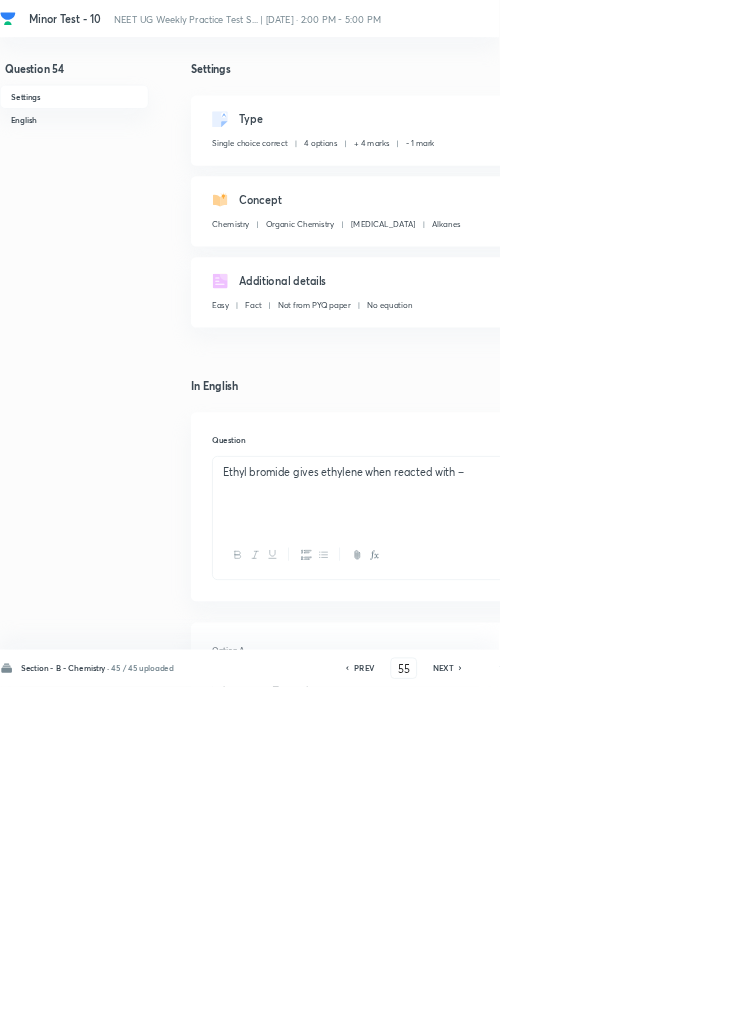 checkbox on "false" 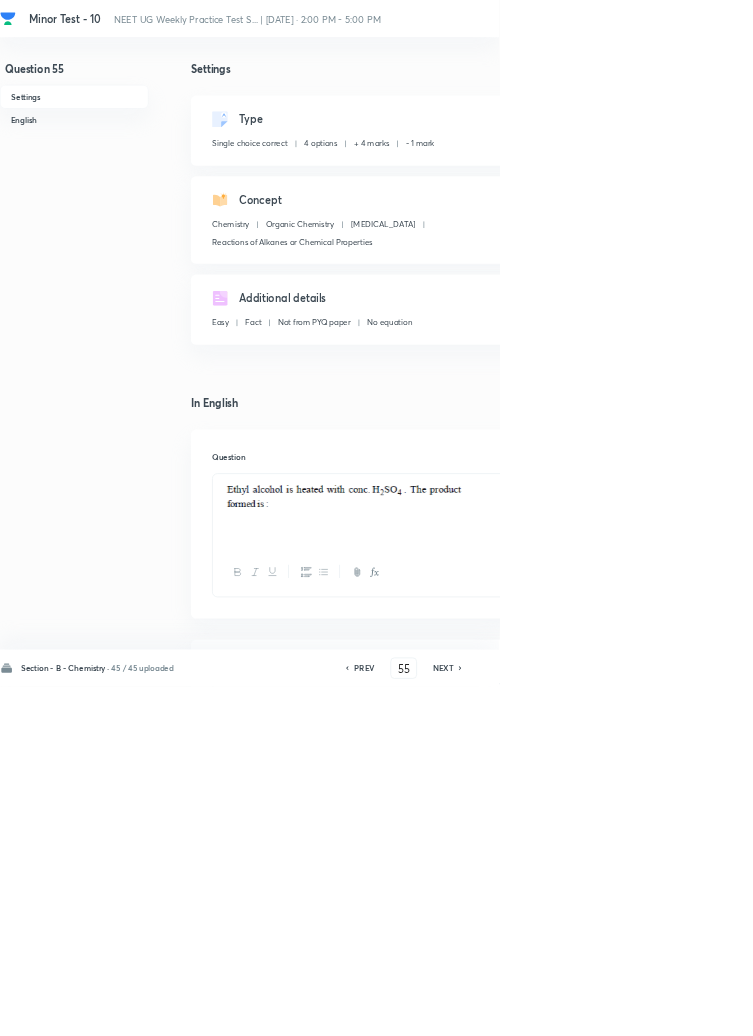 click 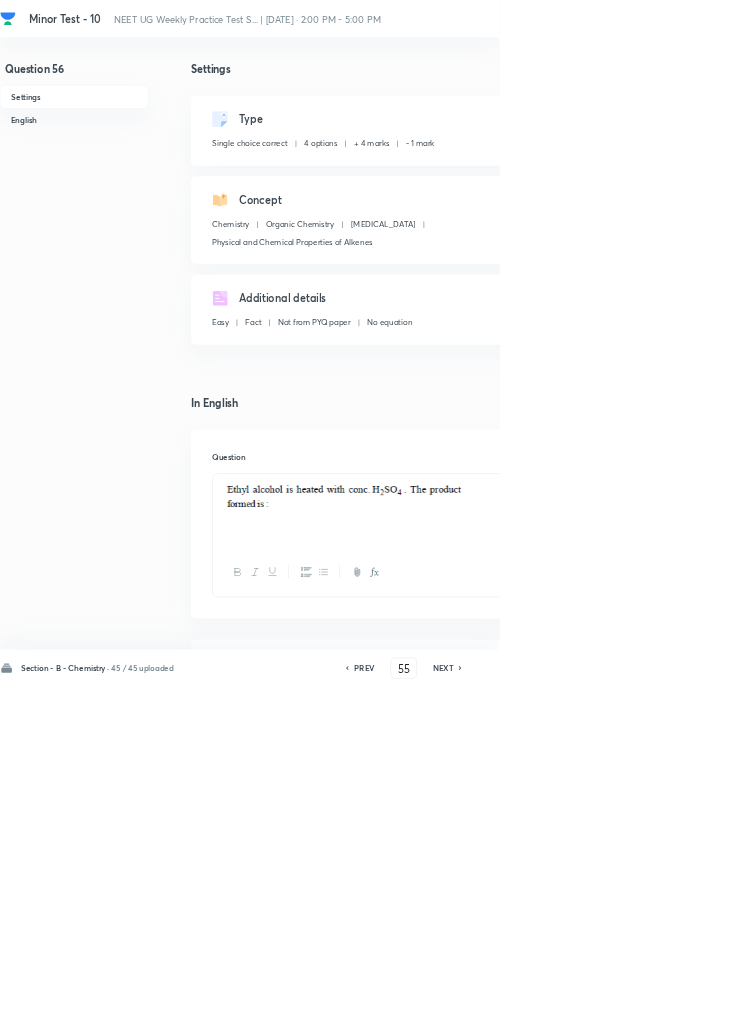 type on "56" 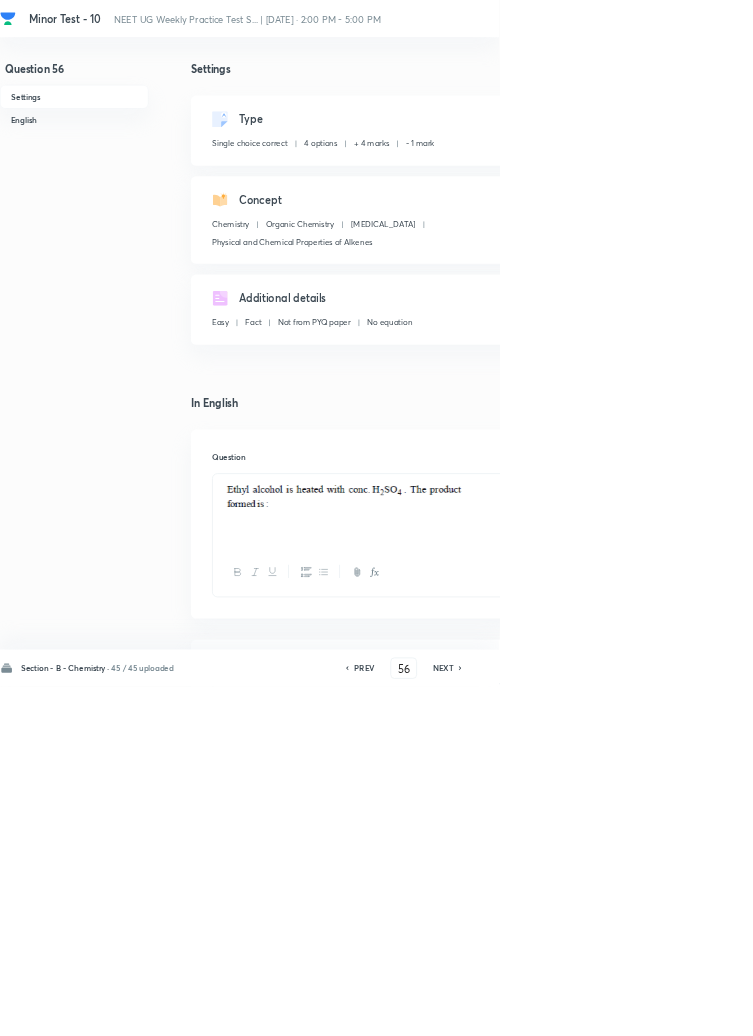 checkbox on "false" 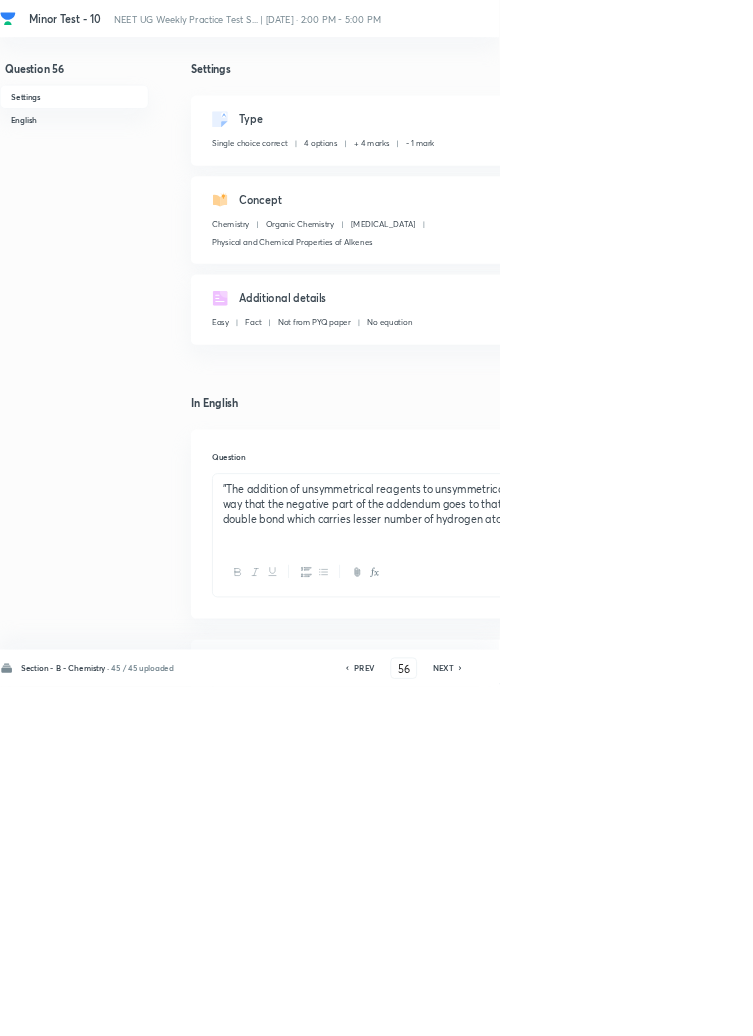 click 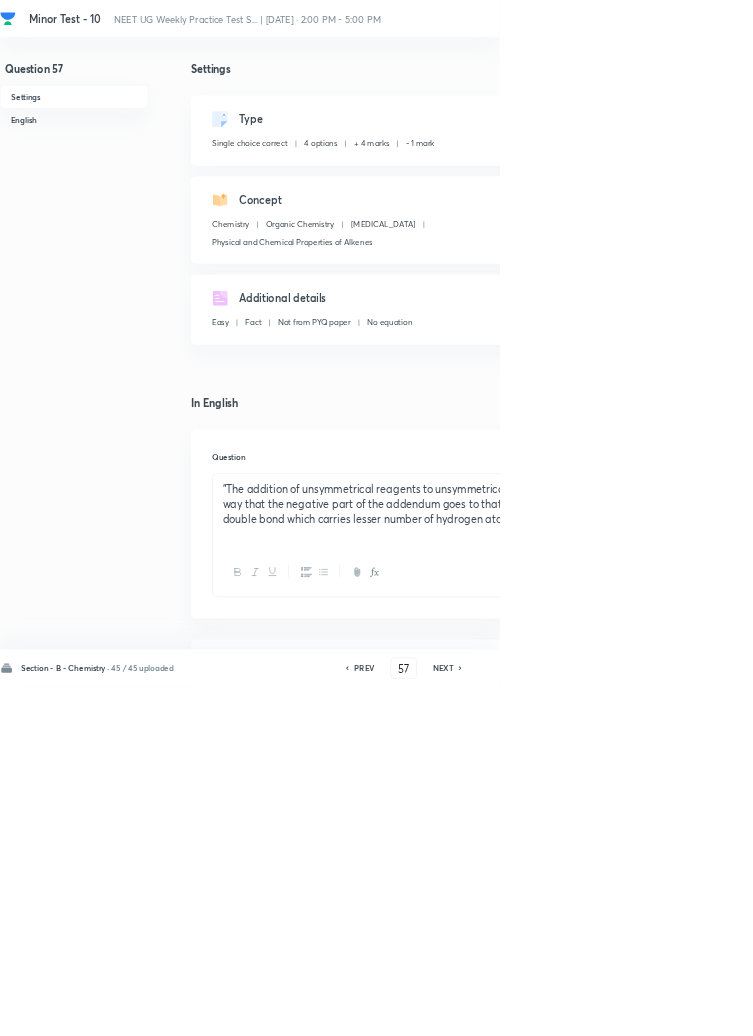 checkbox on "false" 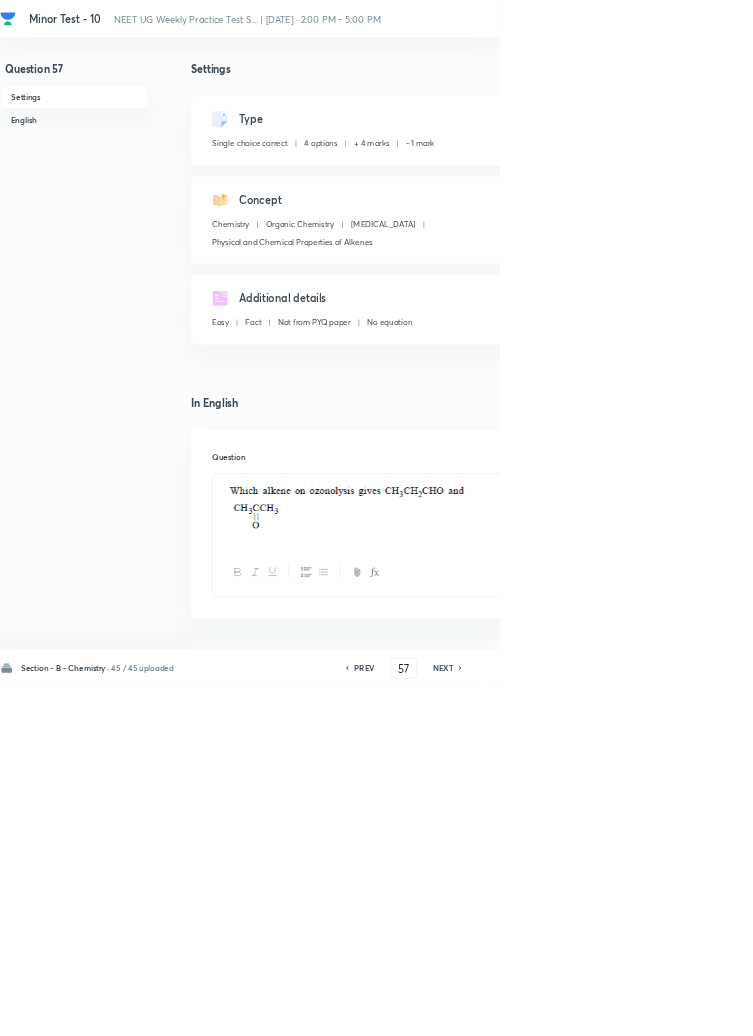 click on "NEXT" at bounding box center (668, 1008) 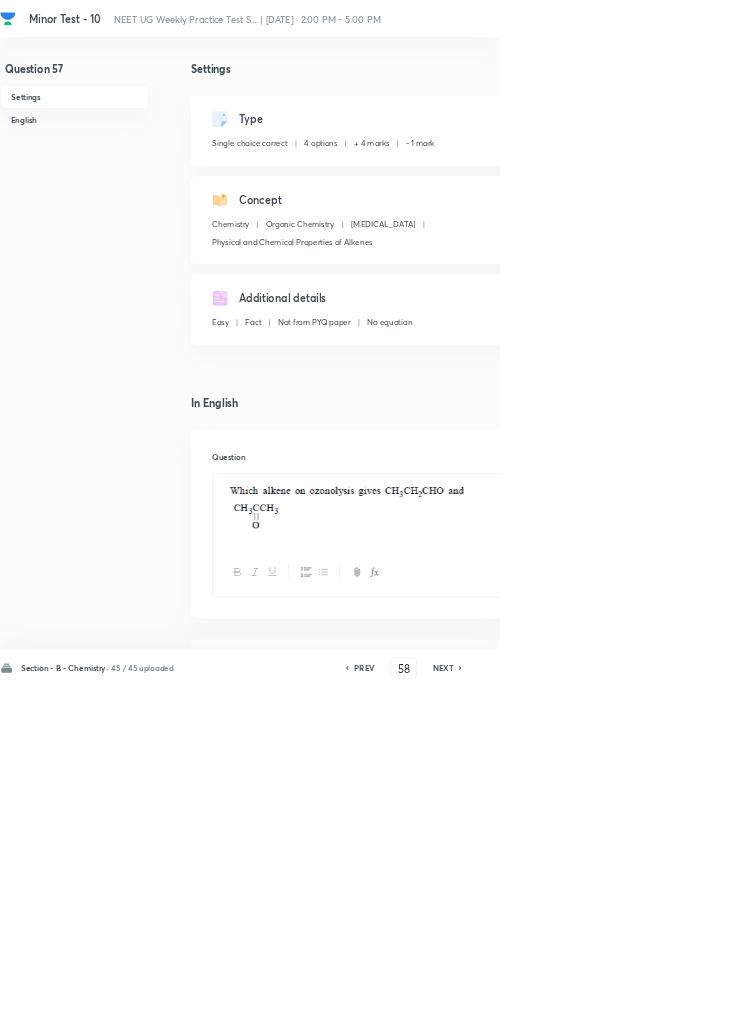 checkbox on "false" 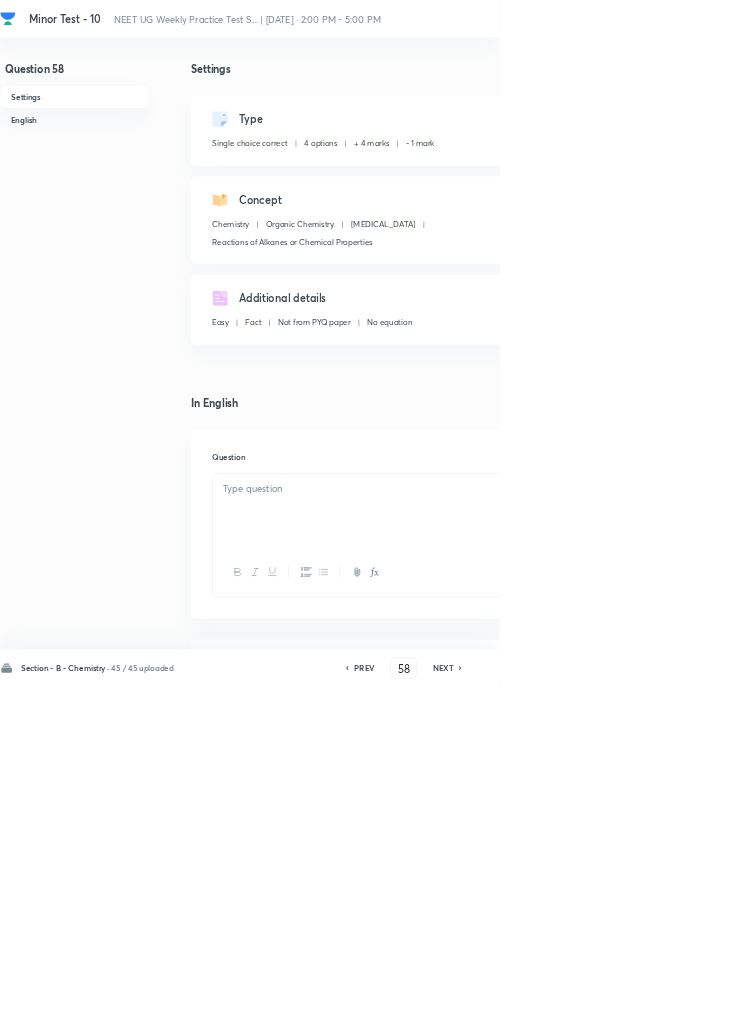 checkbox on "true" 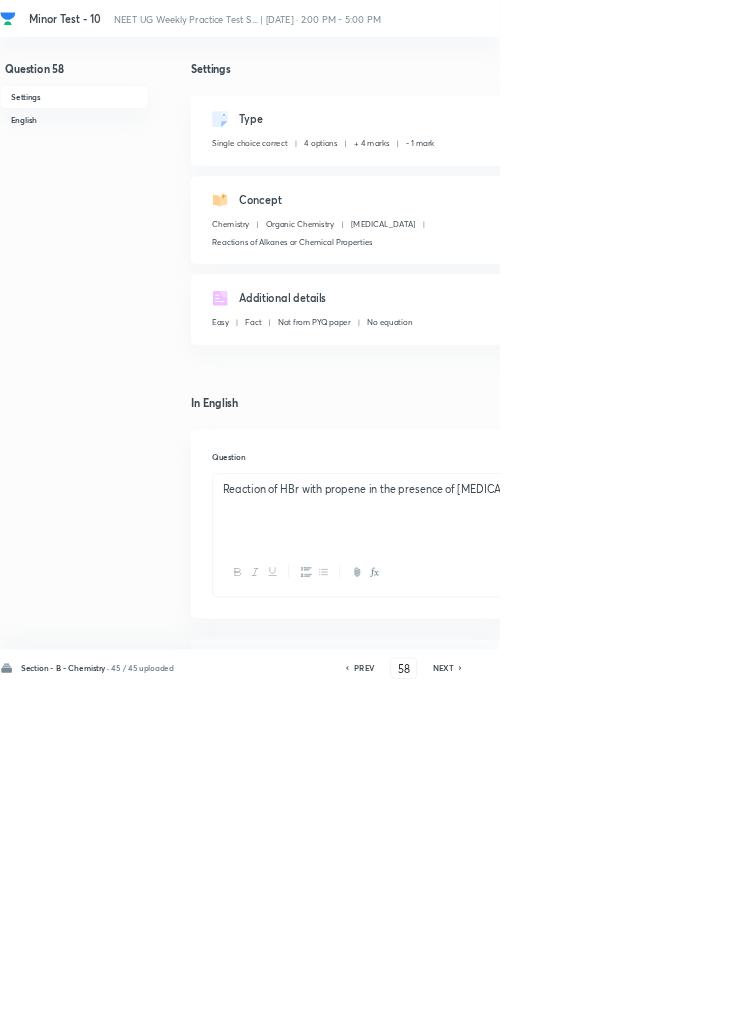 click on "Section - B - Chemistry ·
45 / 45 uploaded
PREV 58 ​ NEXT Remove Save" at bounding box center (568, 1008) 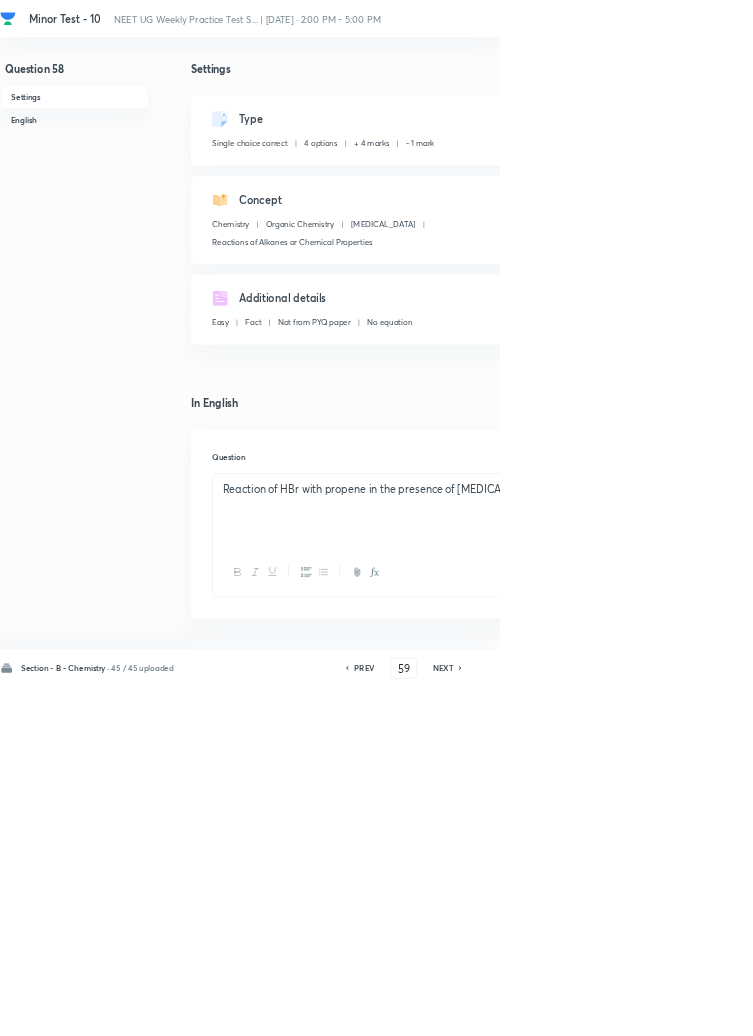 checkbox on "false" 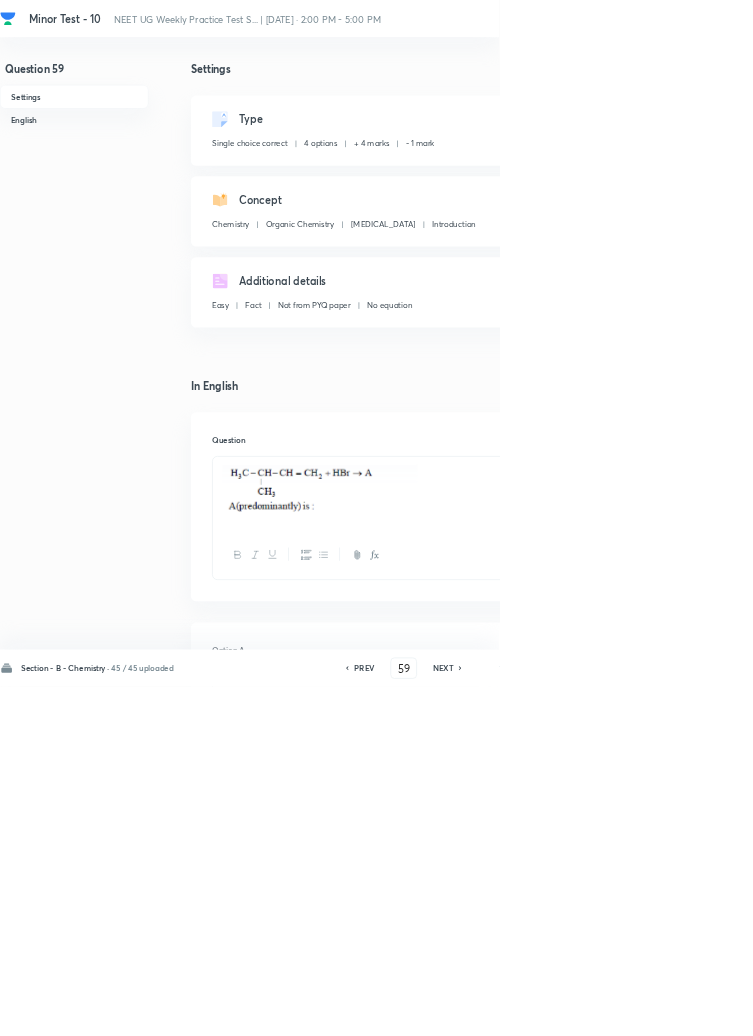 click 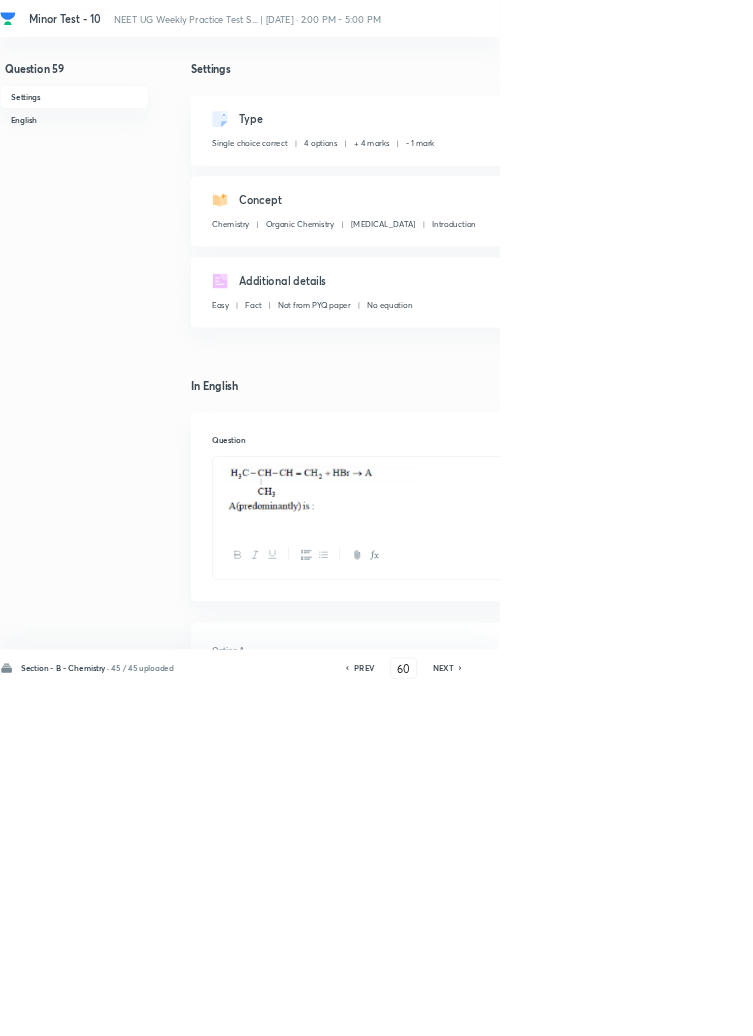 checkbox on "false" 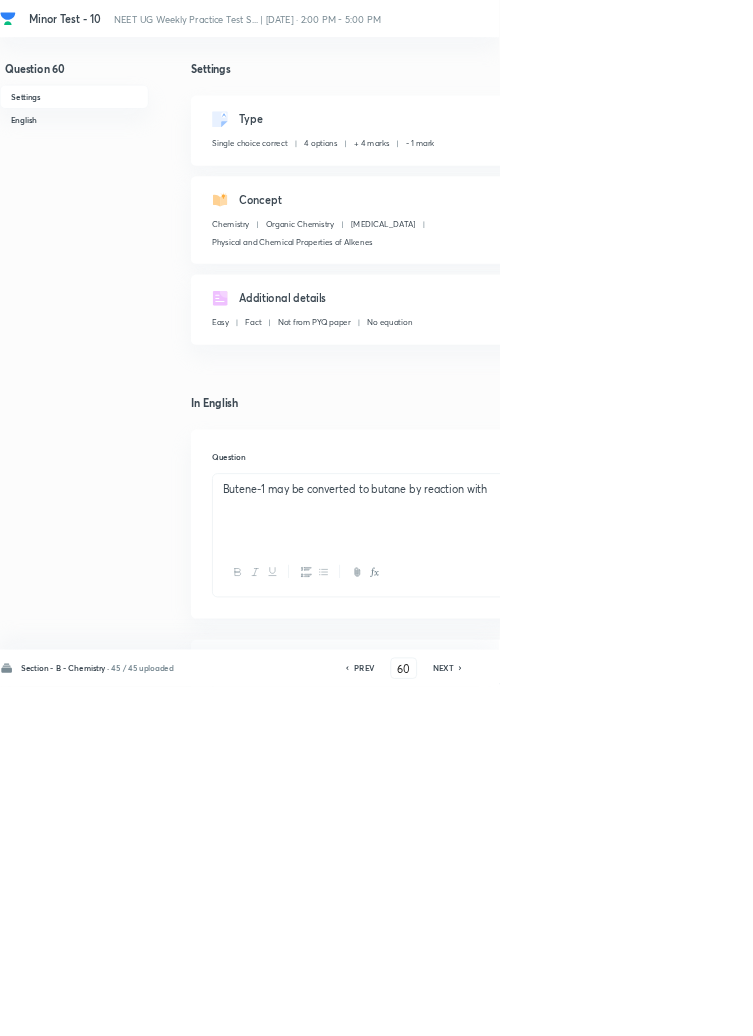 click 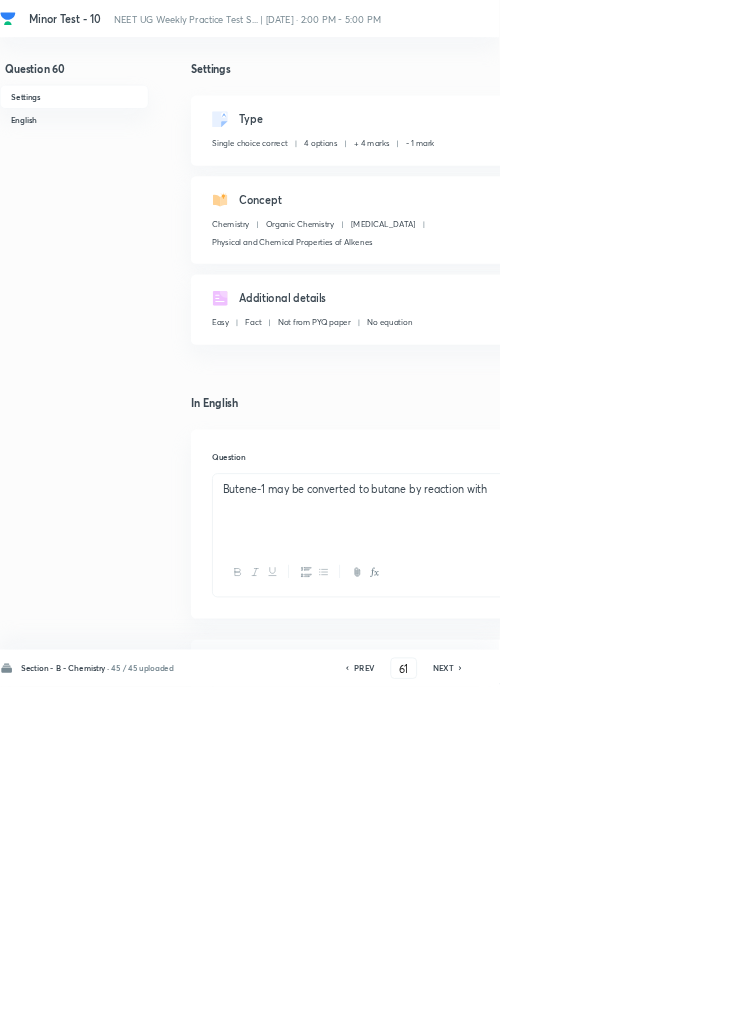 checkbox on "false" 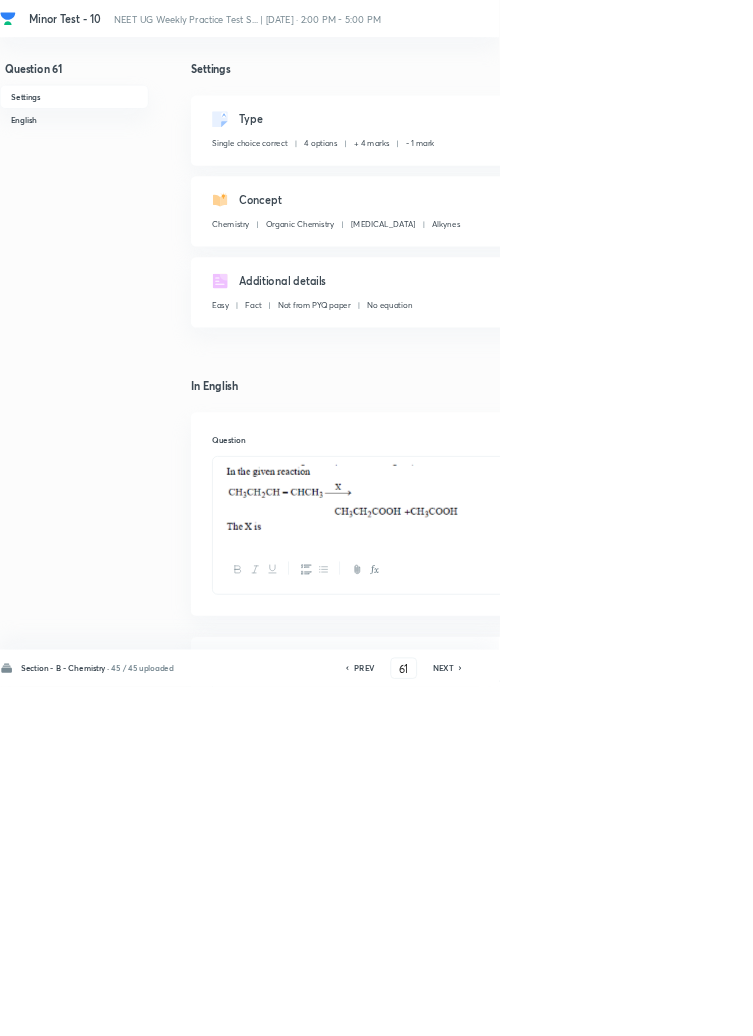 click 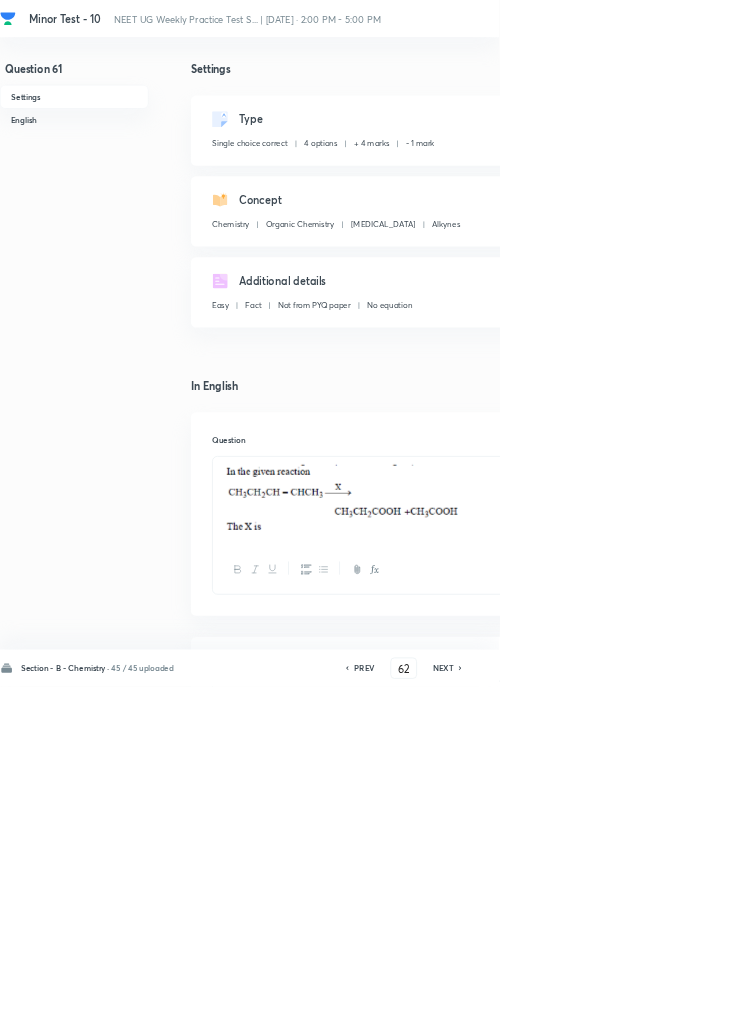 checkbox on "false" 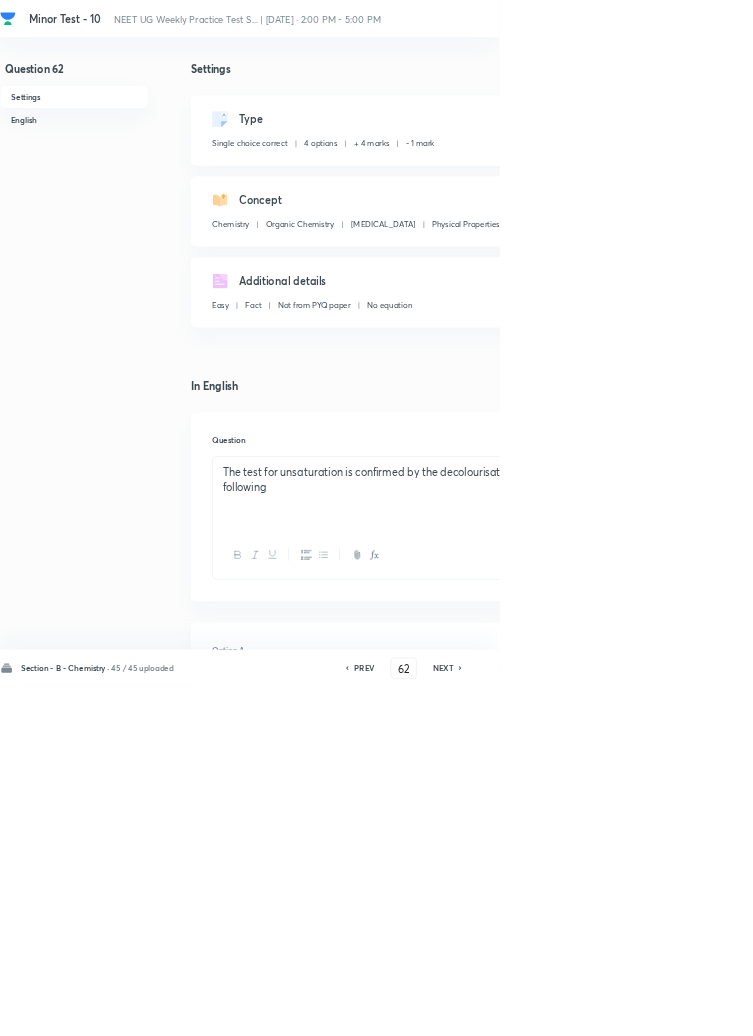click 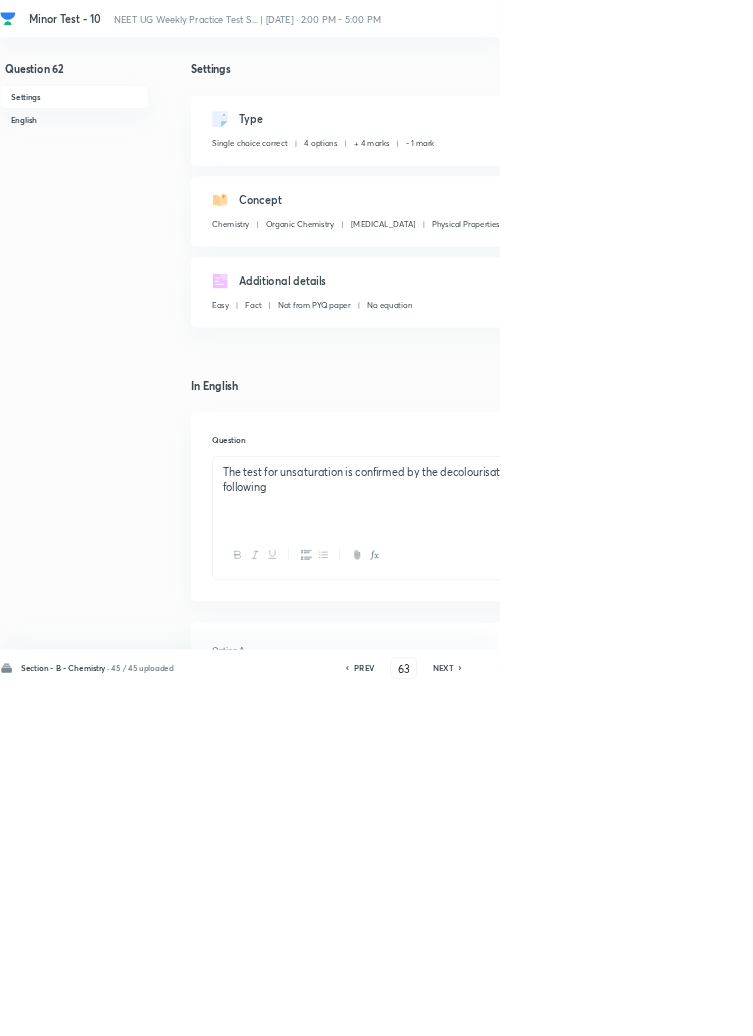 checkbox on "true" 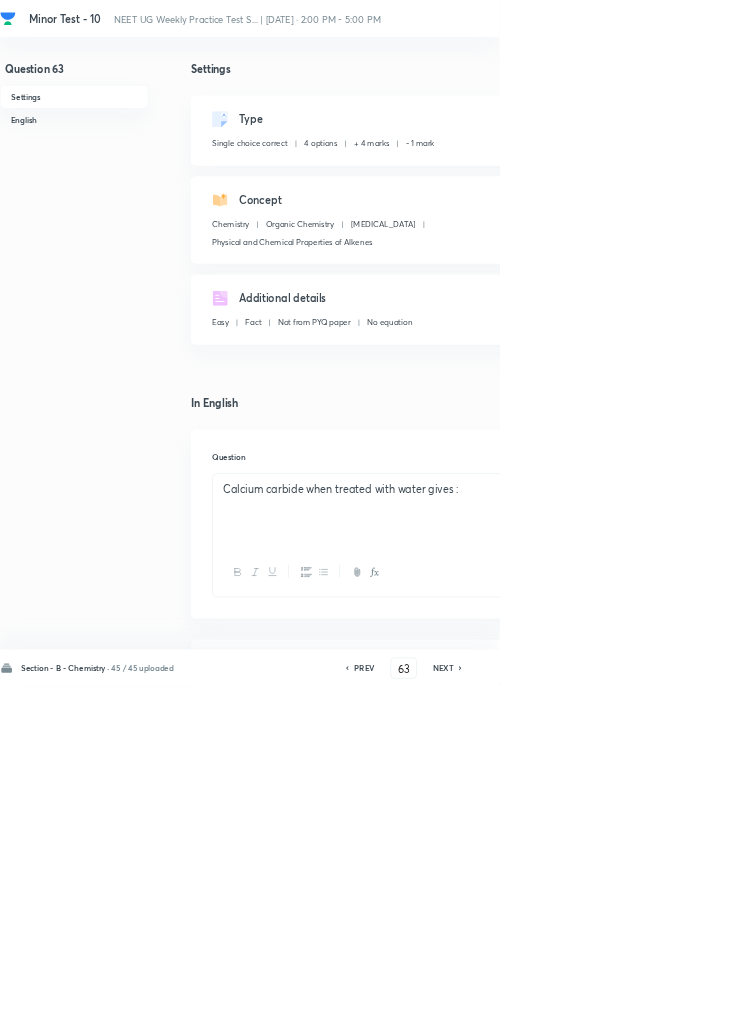click 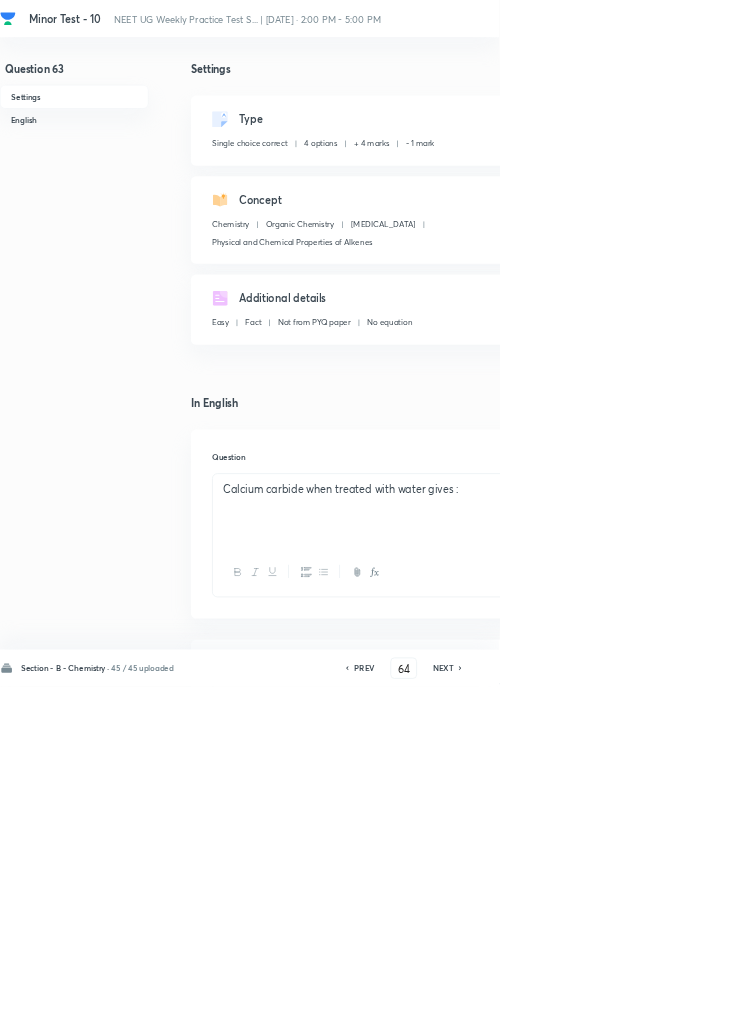 checkbox on "false" 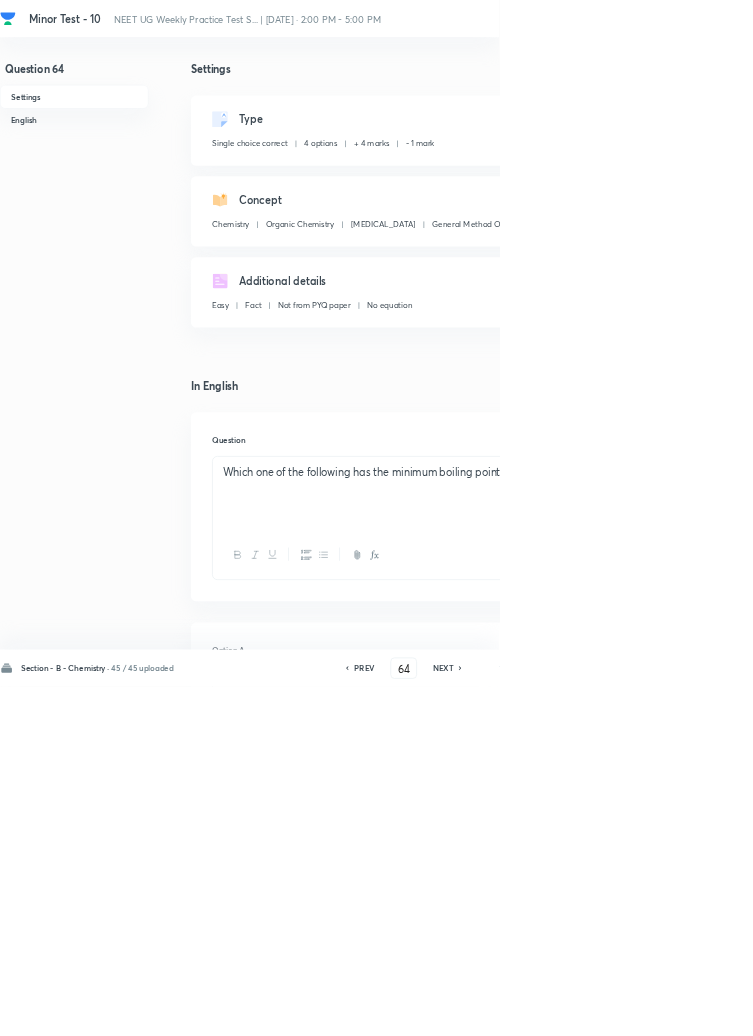 click 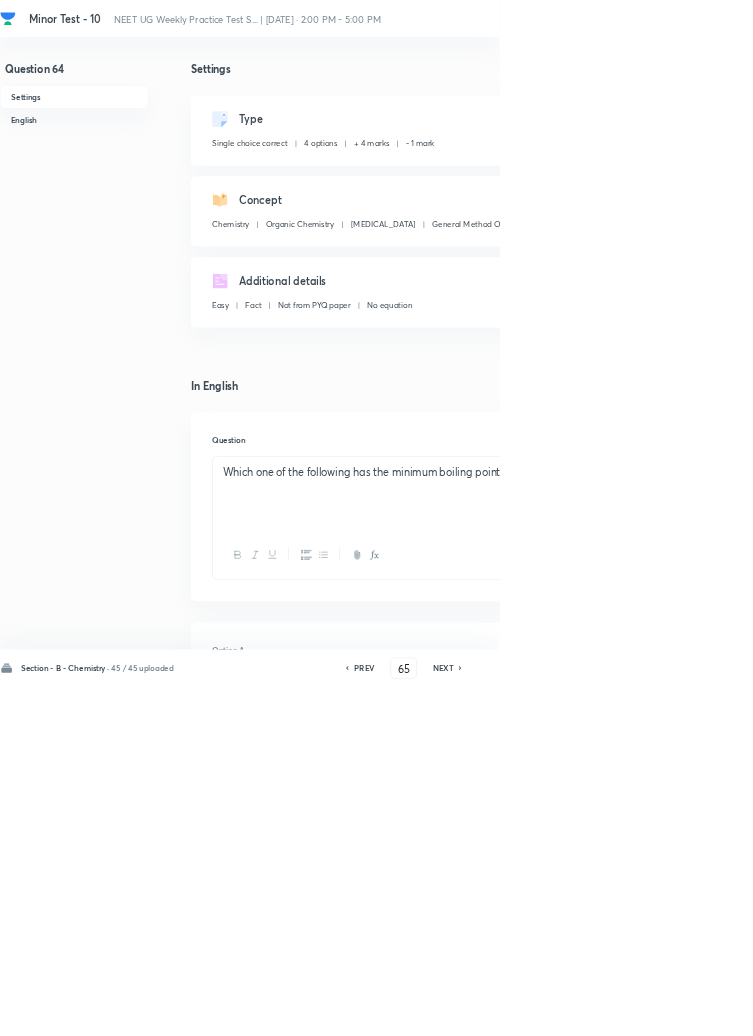 checkbox on "false" 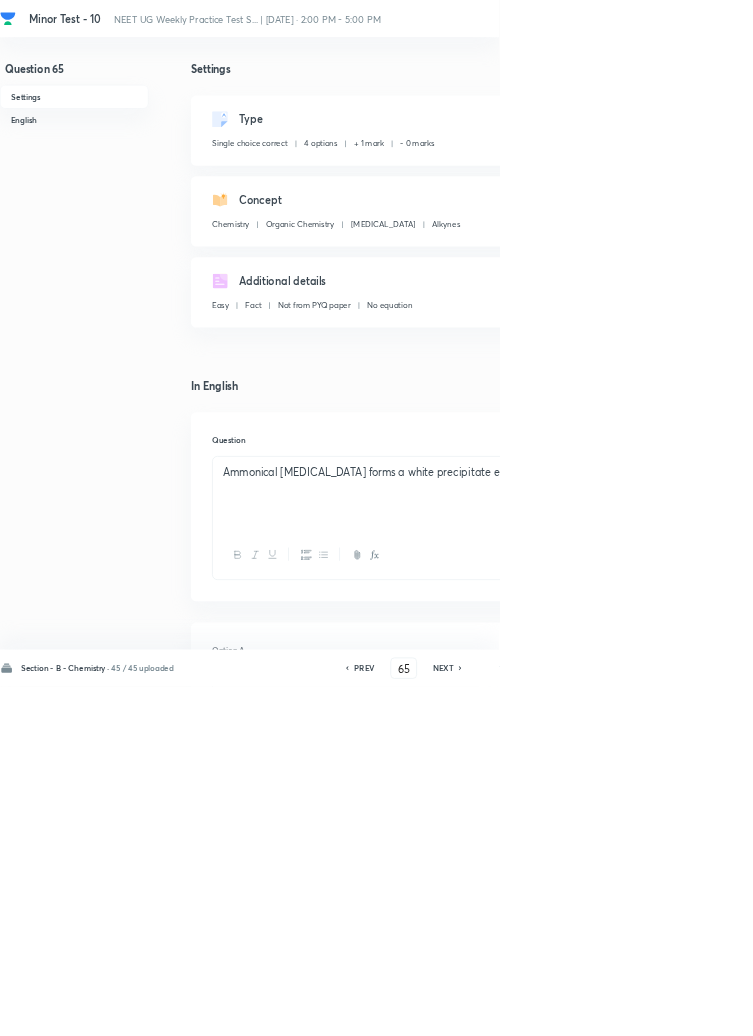 click on "NEXT" at bounding box center [668, 1008] 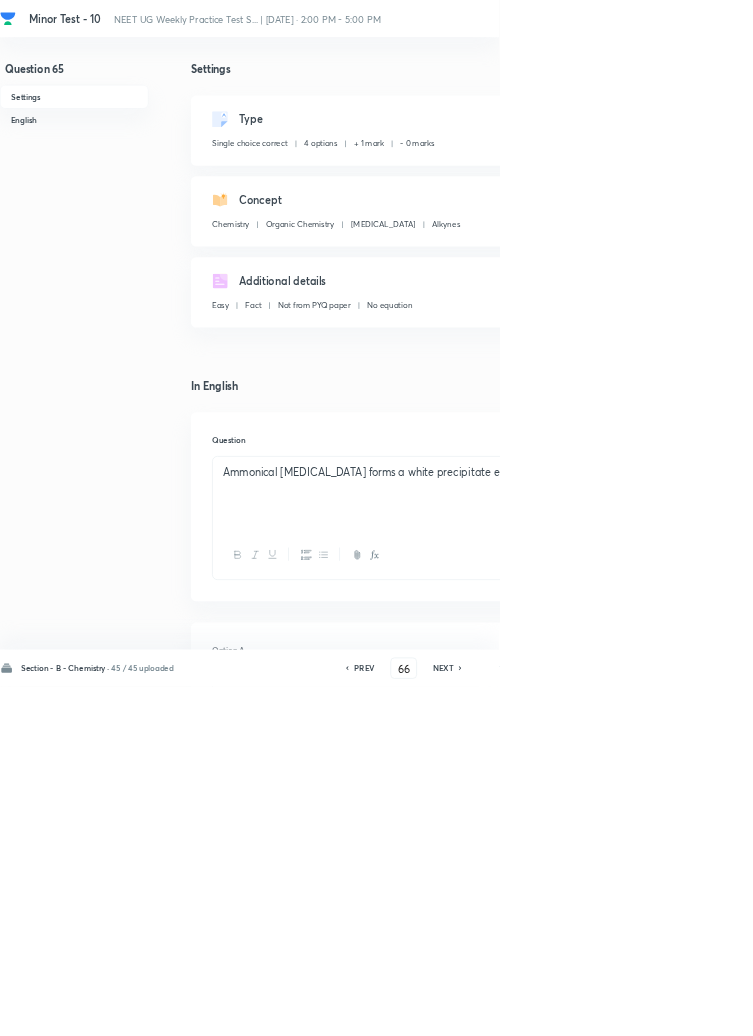 checkbox on "false" 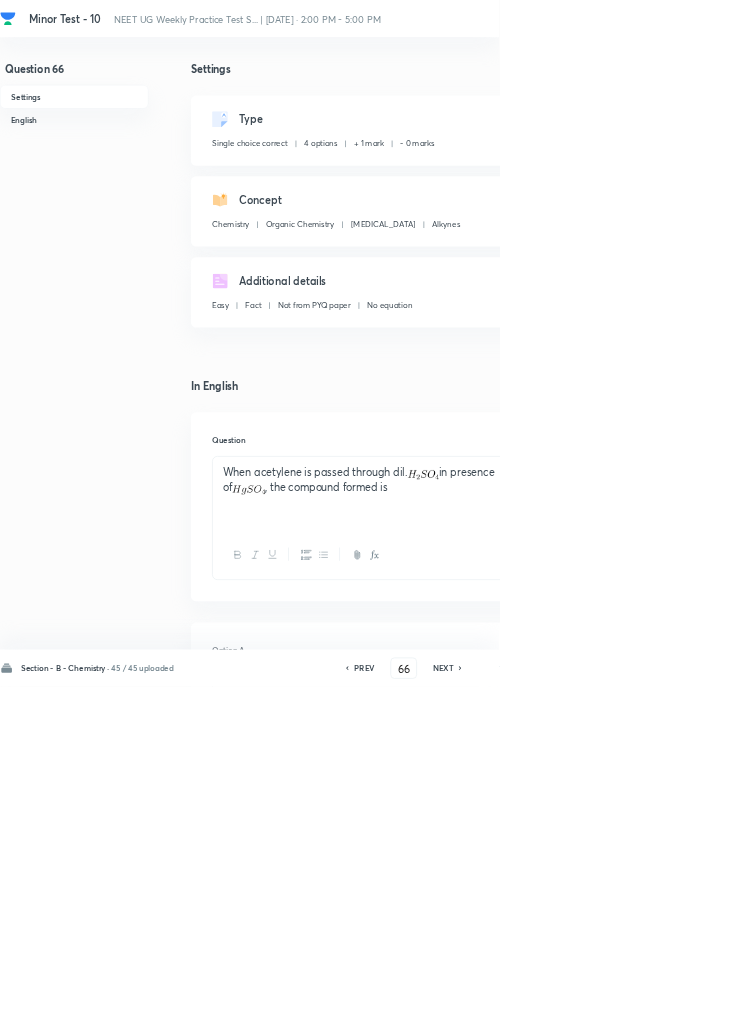 click on "PREV" at bounding box center (549, 1008) 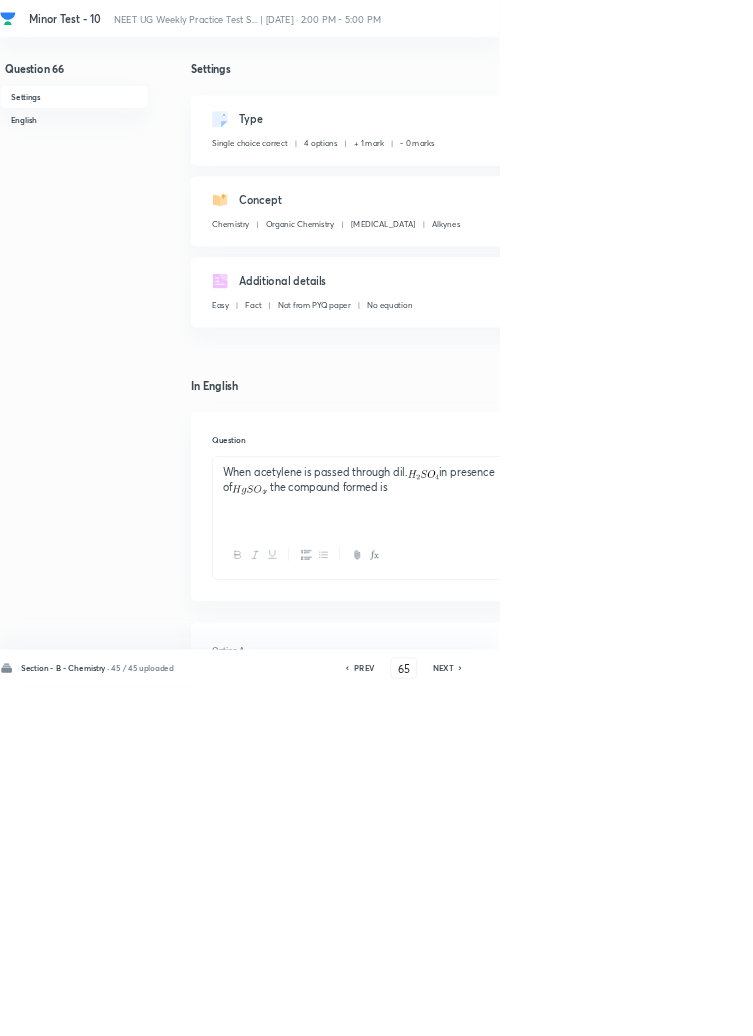 checkbox on "false" 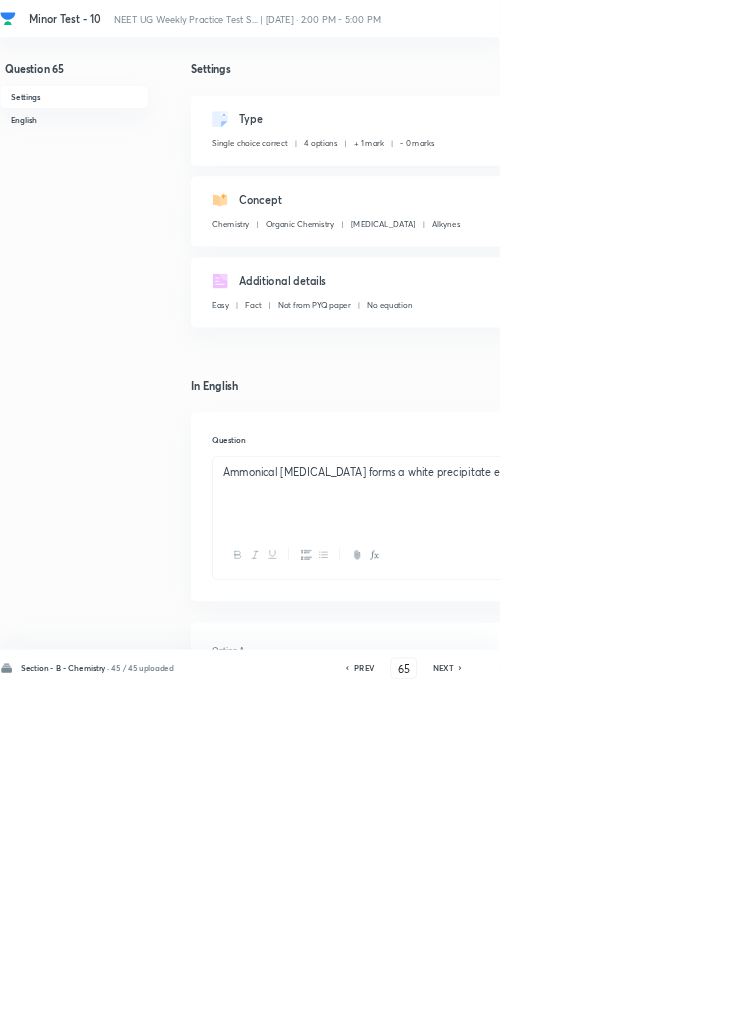 click on "PREV" at bounding box center (549, 1008) 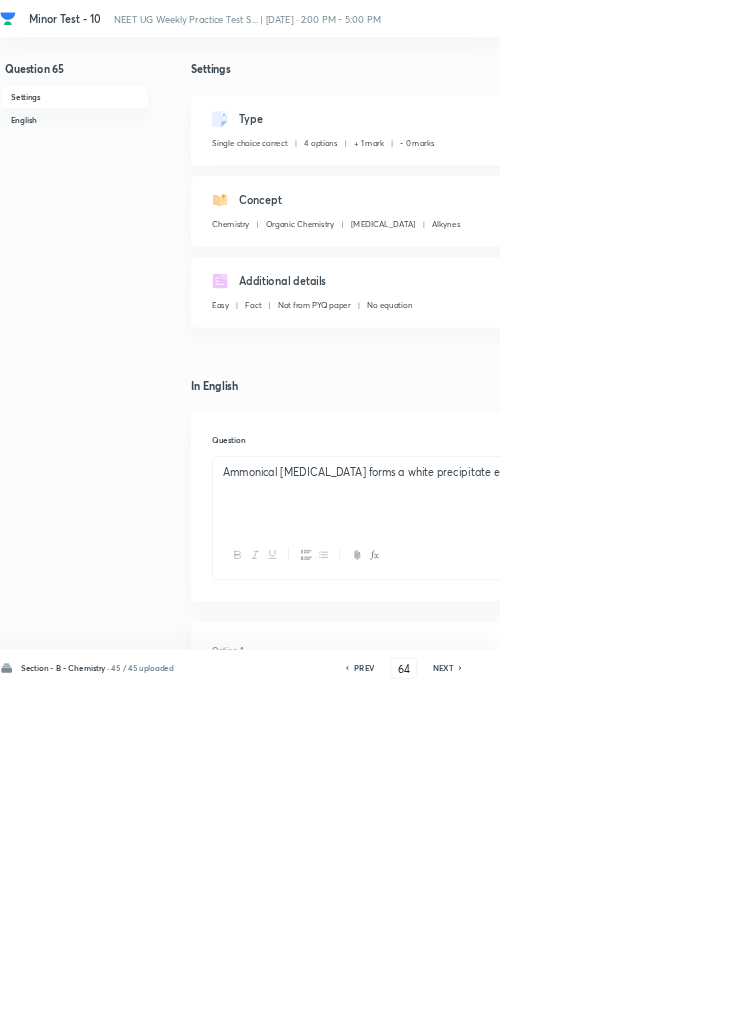 checkbox on "false" 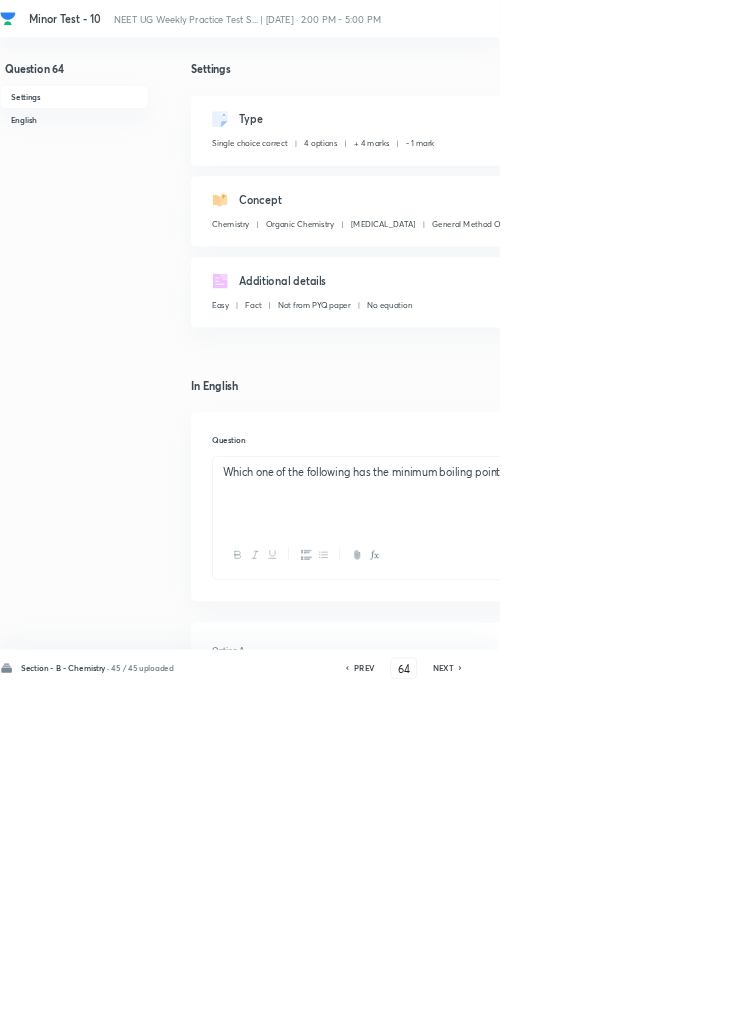 click 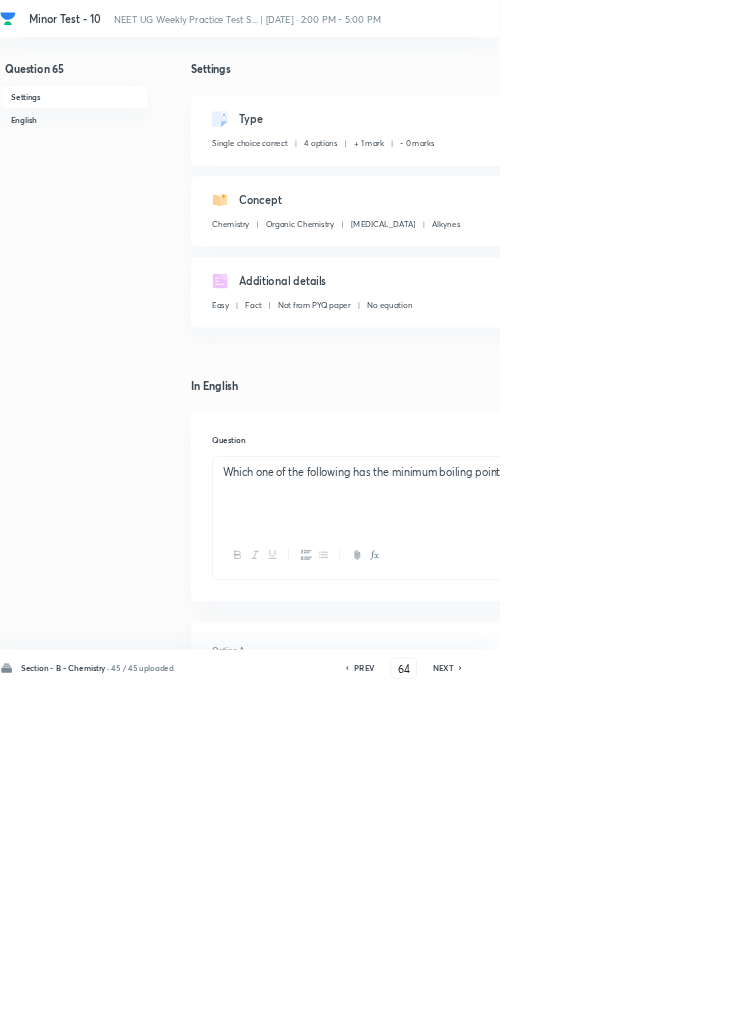type on "65" 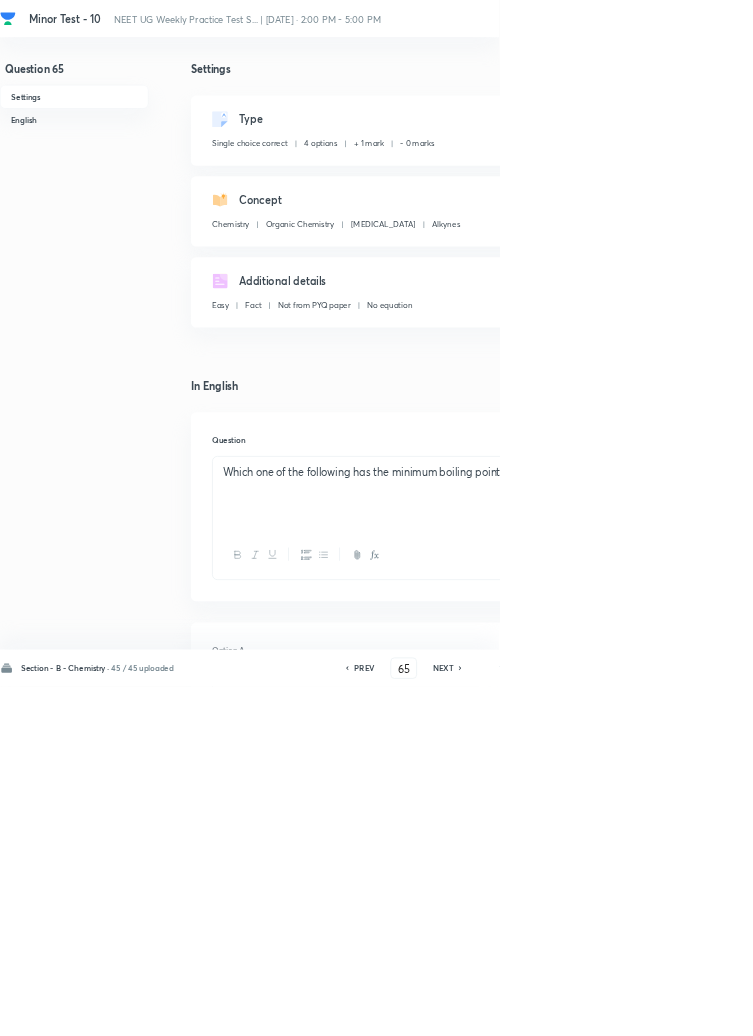 checkbox on "false" 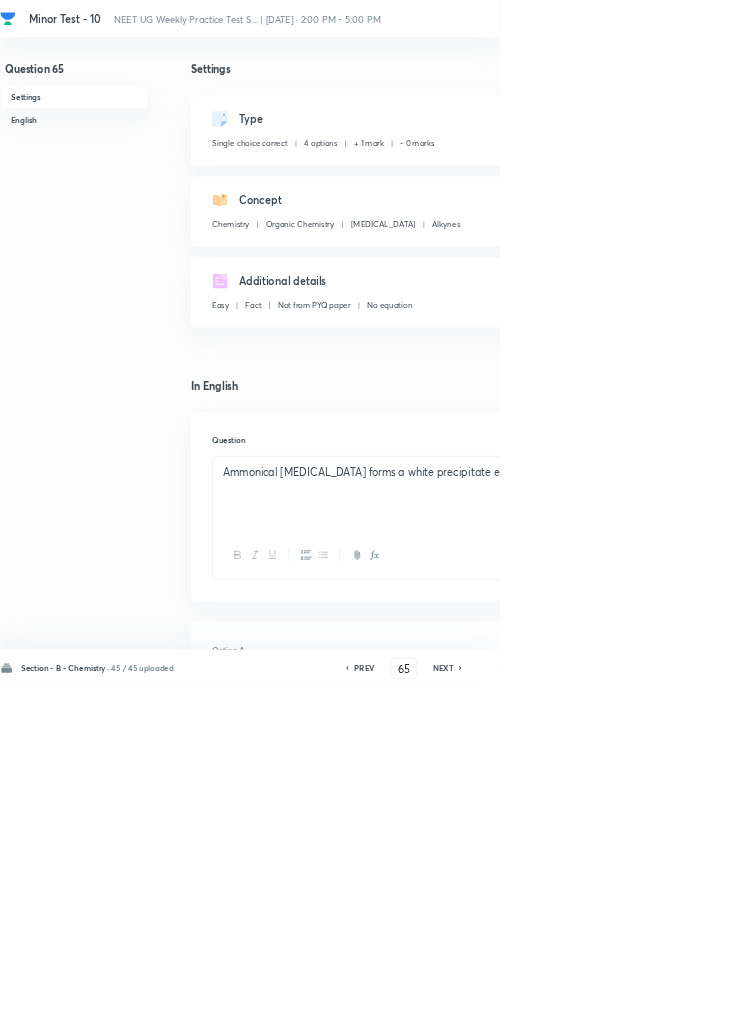 click on "Edit" at bounding box center [920, 182] 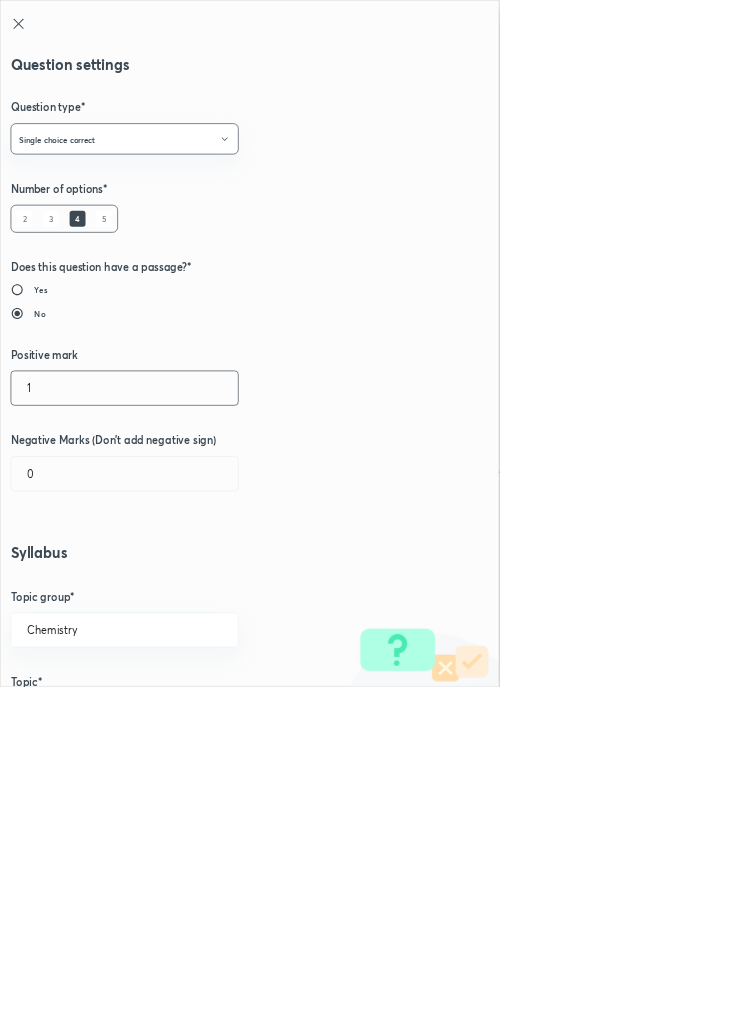 click on "1" at bounding box center (188, 585) 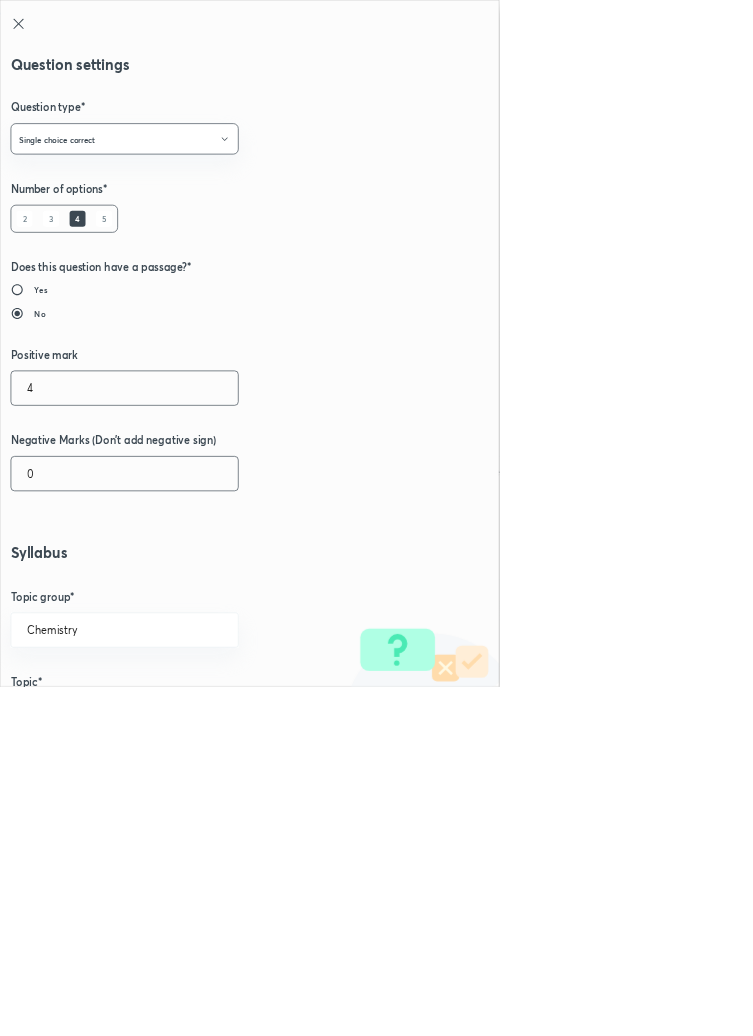 type on "4" 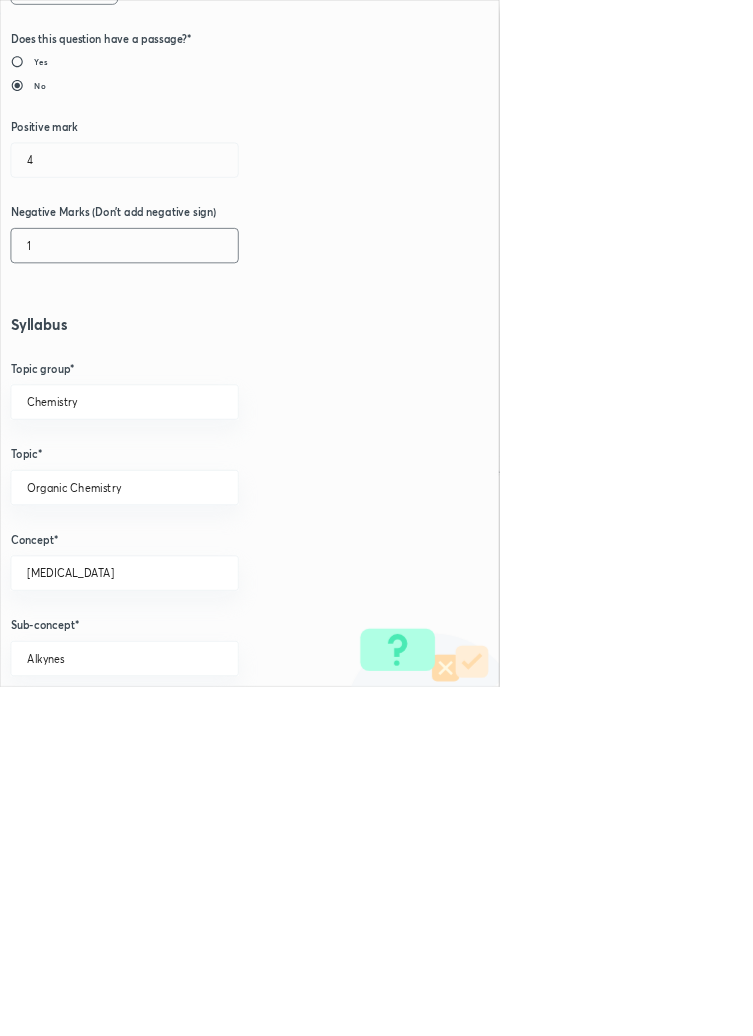 scroll, scrollTop: 1125, scrollLeft: 0, axis: vertical 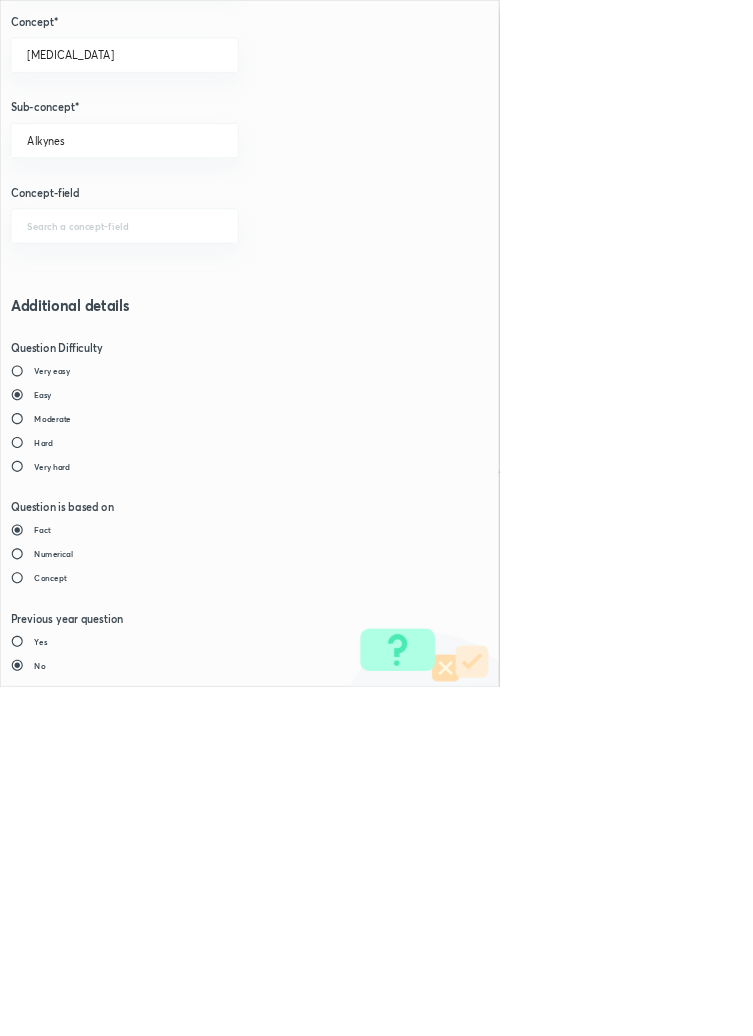 type on "1" 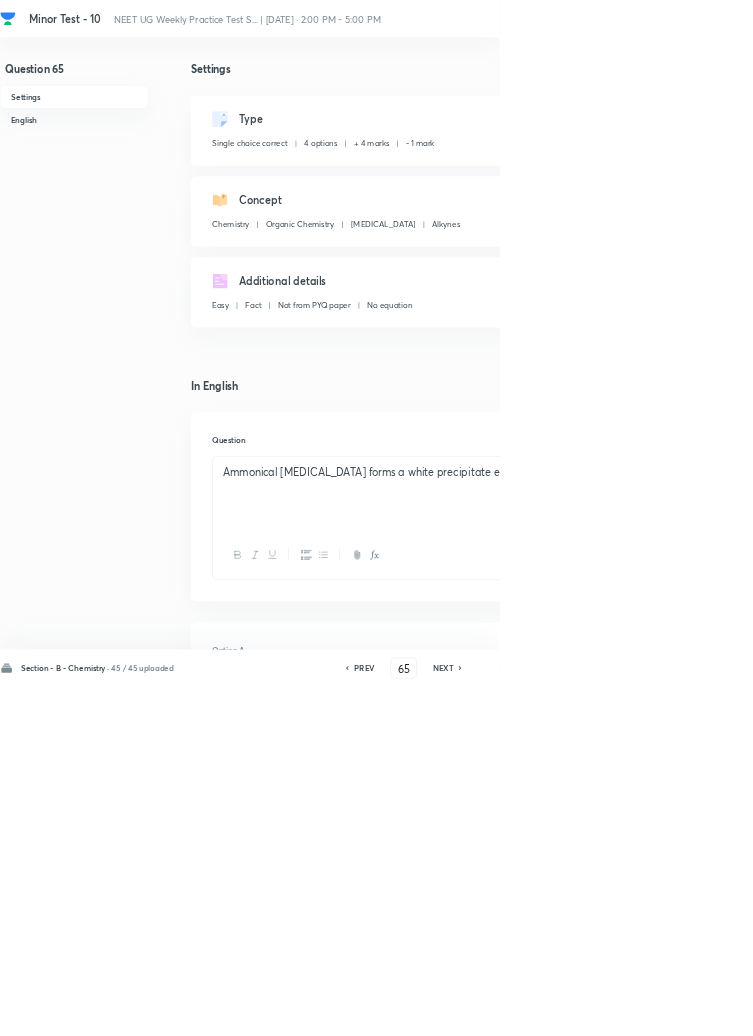 click on "Save" at bounding box center [1096, 1006] 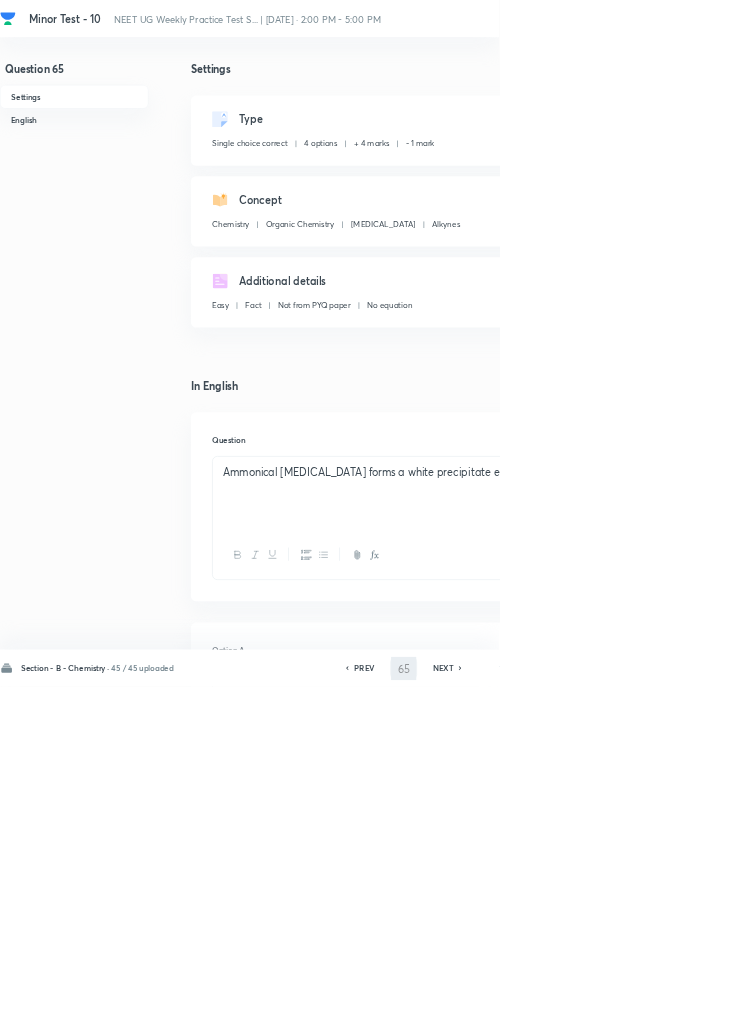 type on "66" 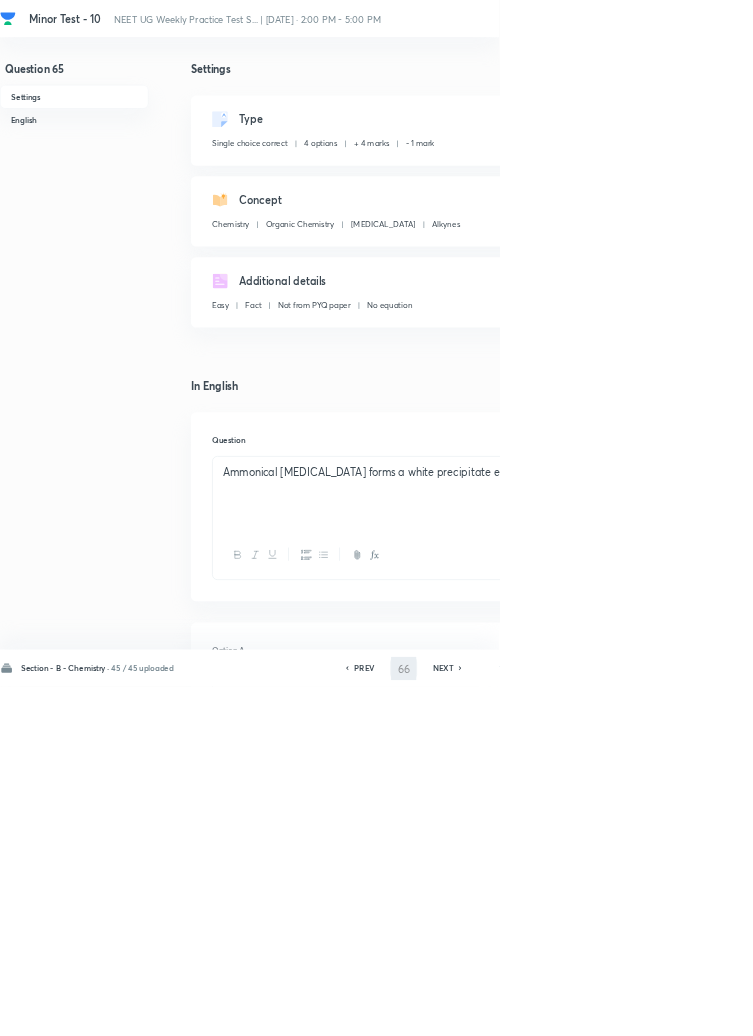 checkbox on "false" 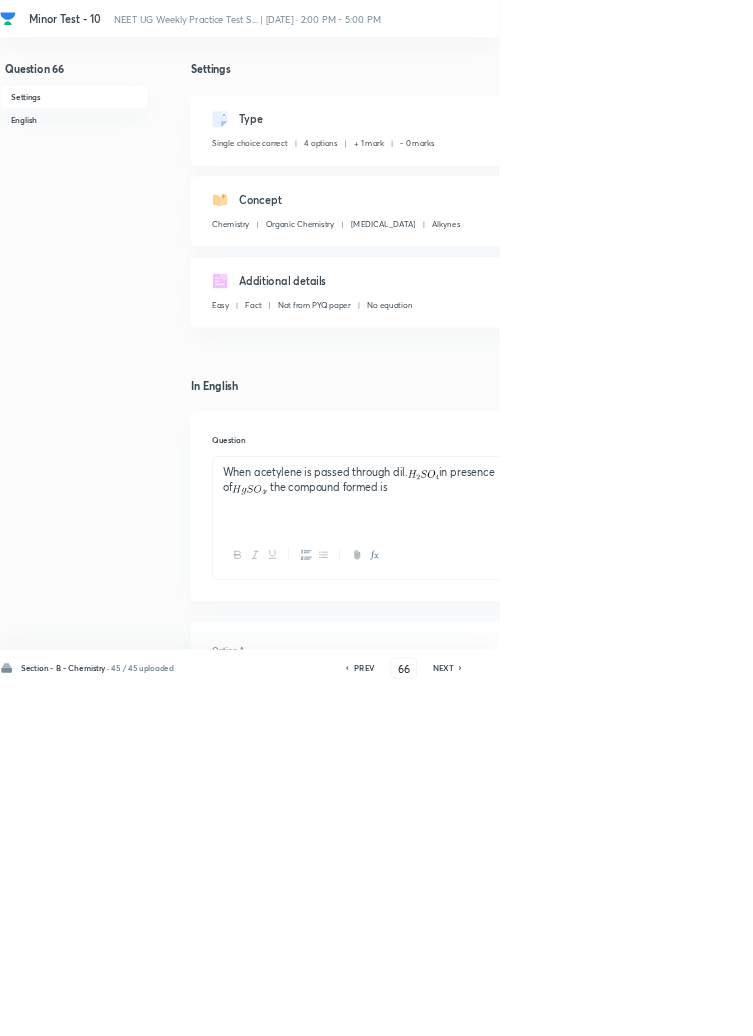 checkbox on "true" 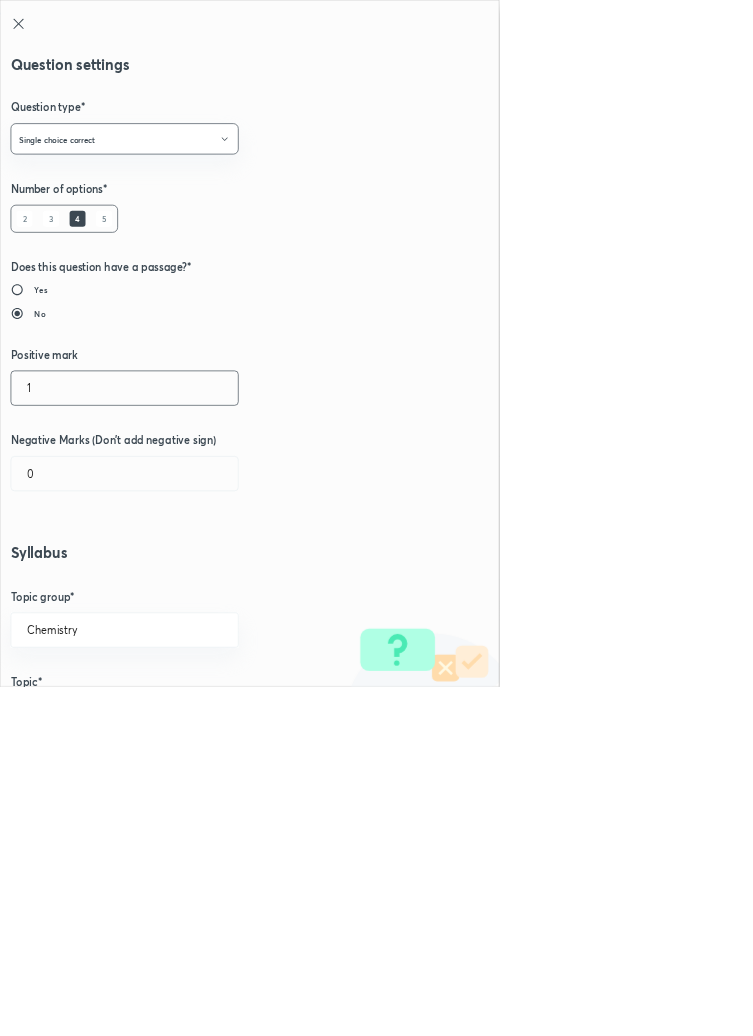 click on "1" at bounding box center (188, 585) 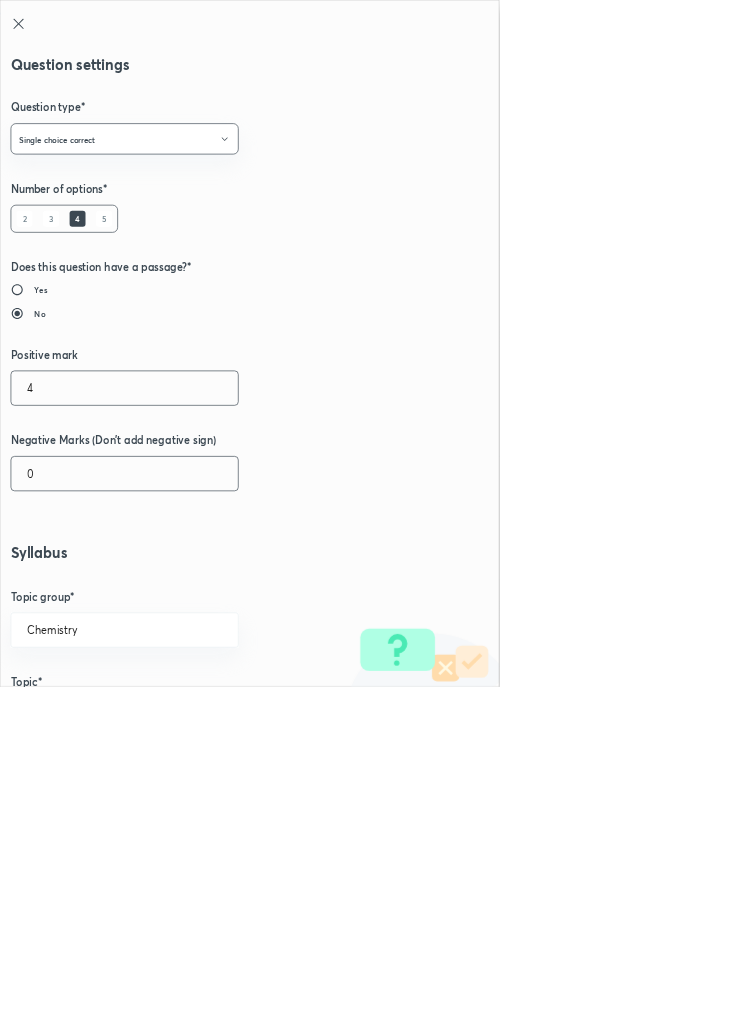type on "4" 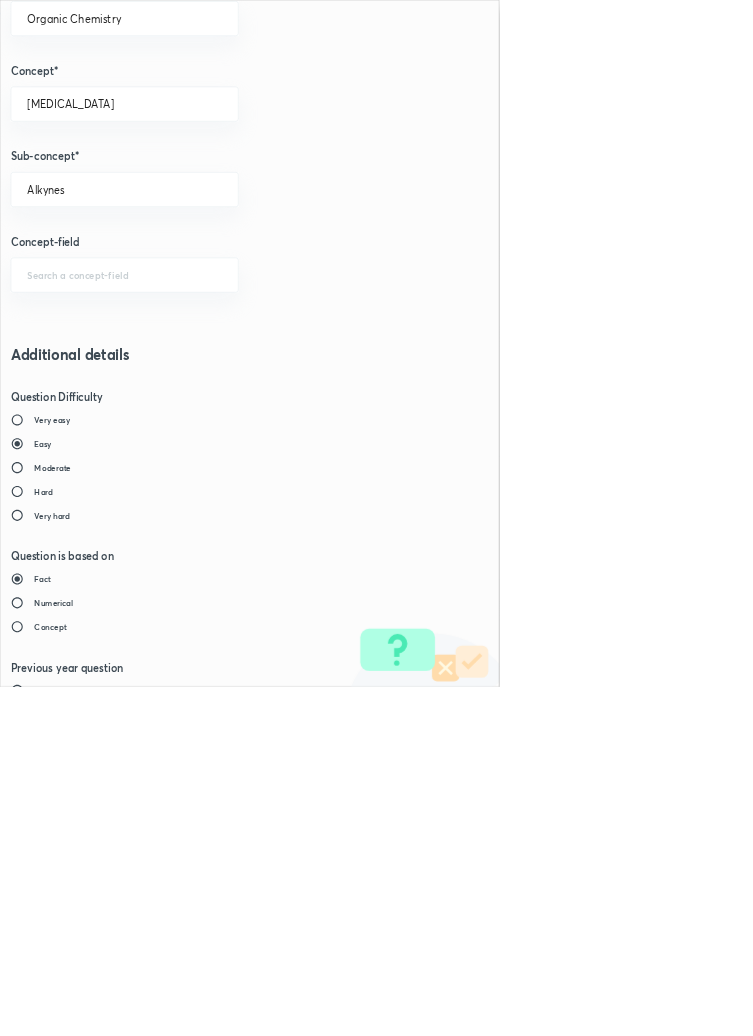 scroll, scrollTop: 1125, scrollLeft: 0, axis: vertical 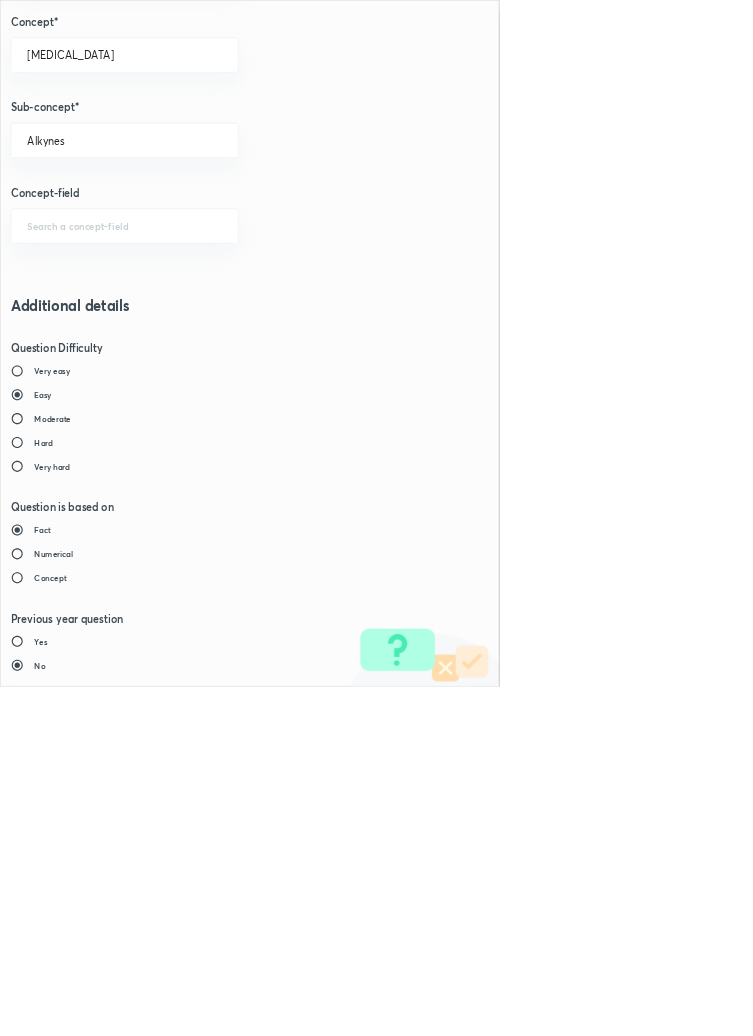 type on "1" 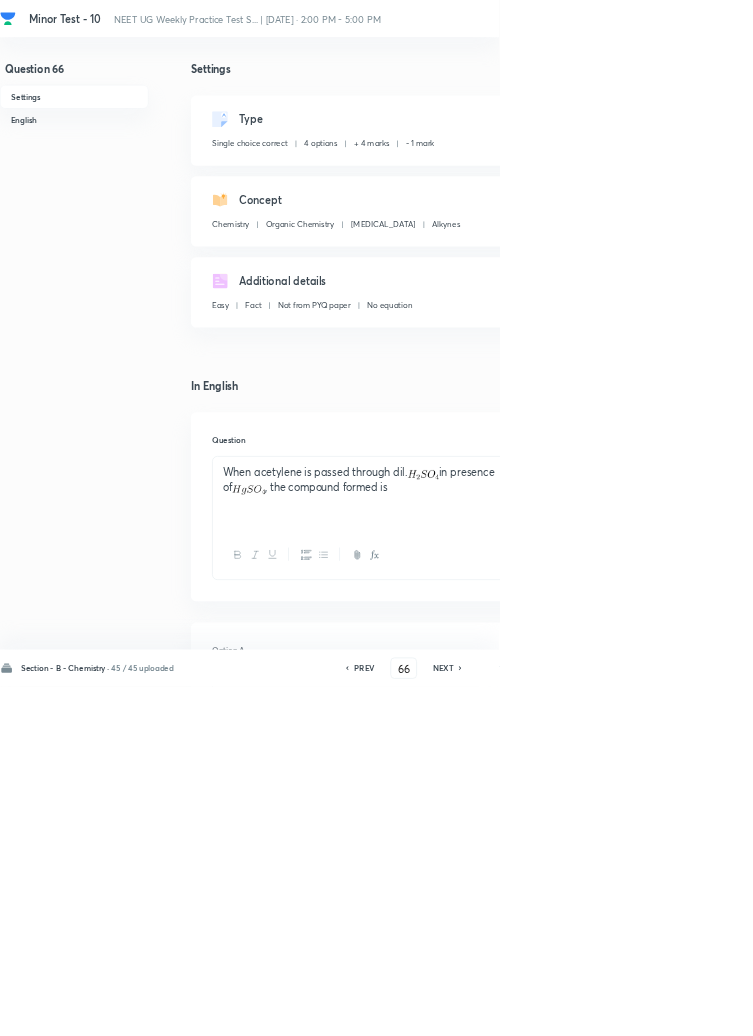click on "Save" at bounding box center (1096, 1006) 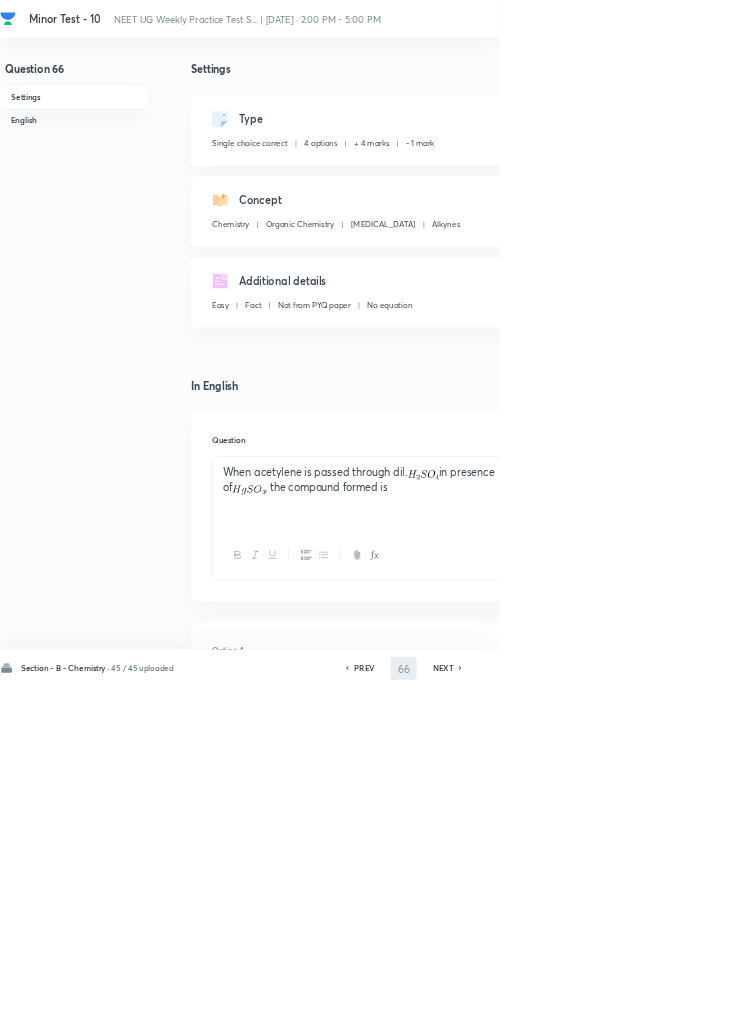 type on "67" 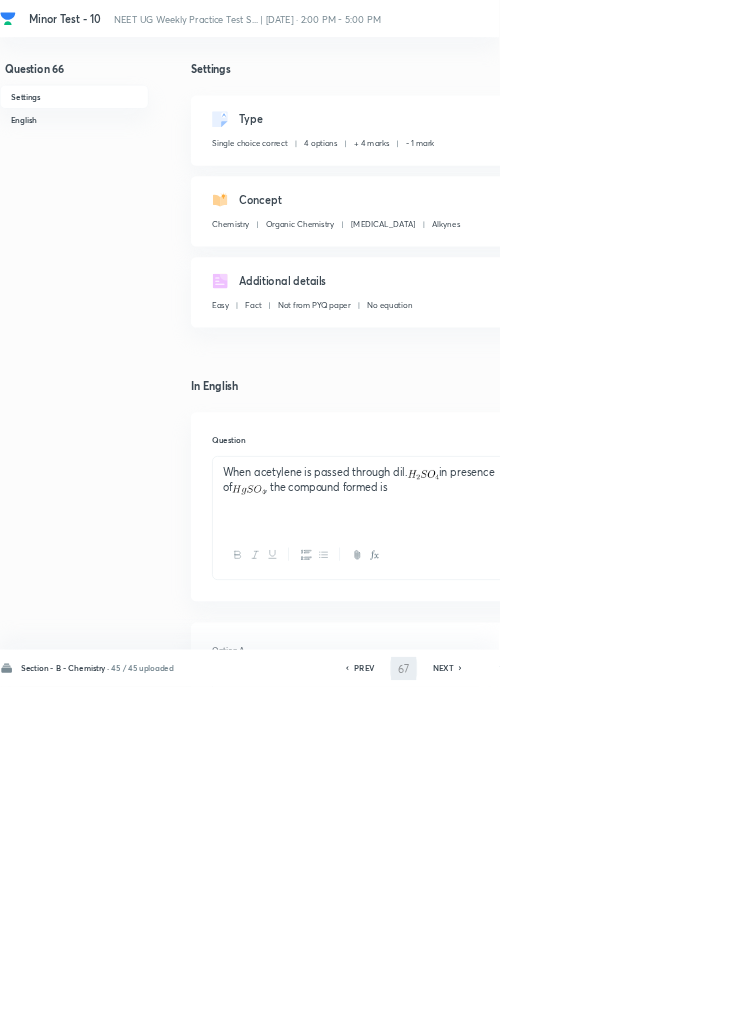 checkbox on "true" 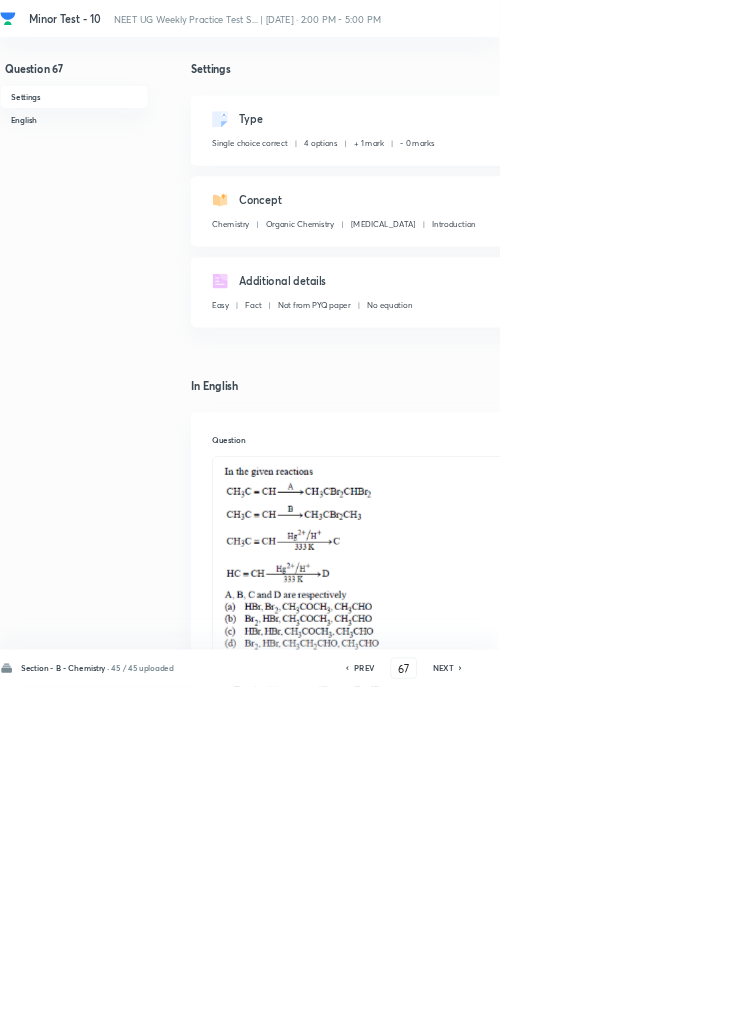 click on "Edit" at bounding box center (920, 182) 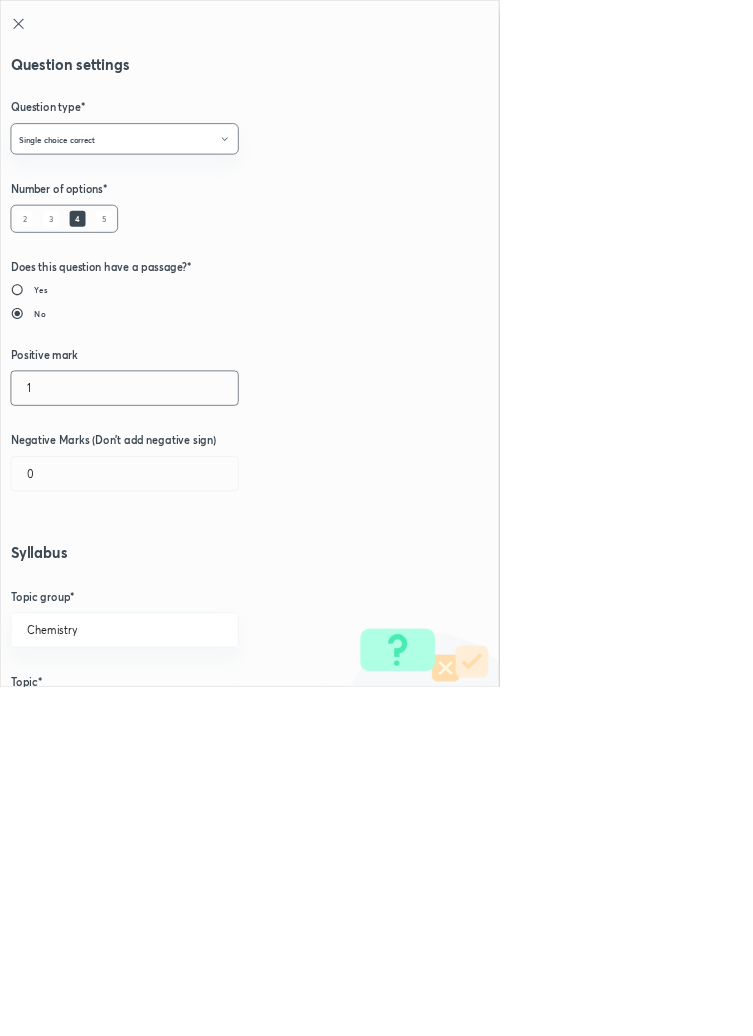 click on "1" at bounding box center (188, 585) 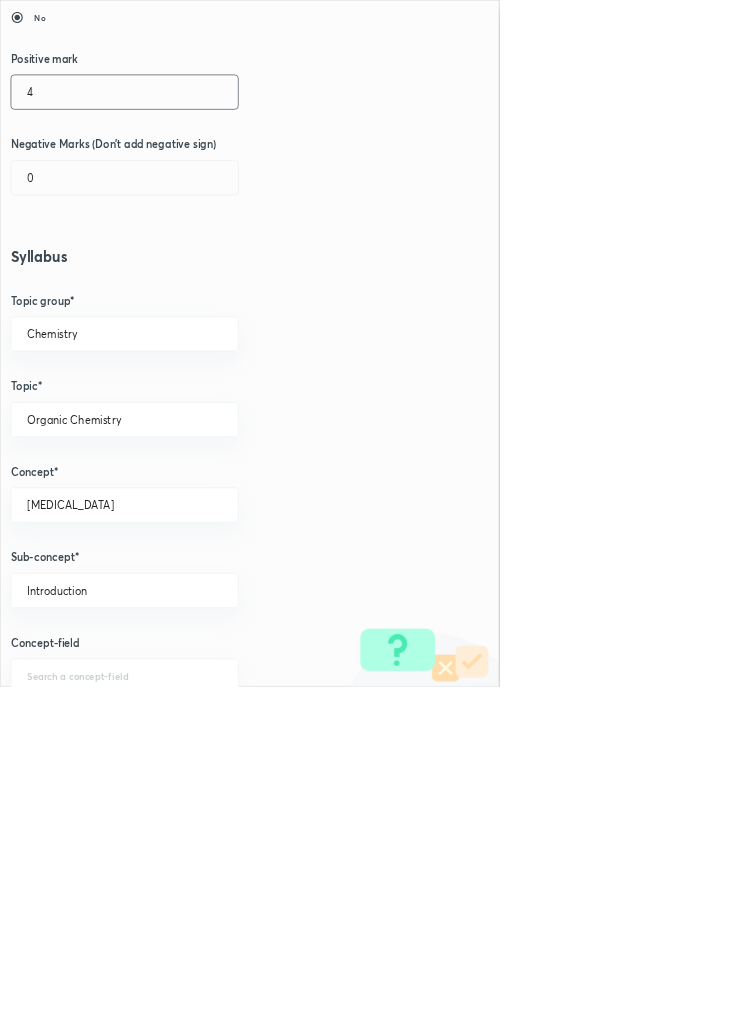 scroll, scrollTop: 0, scrollLeft: 0, axis: both 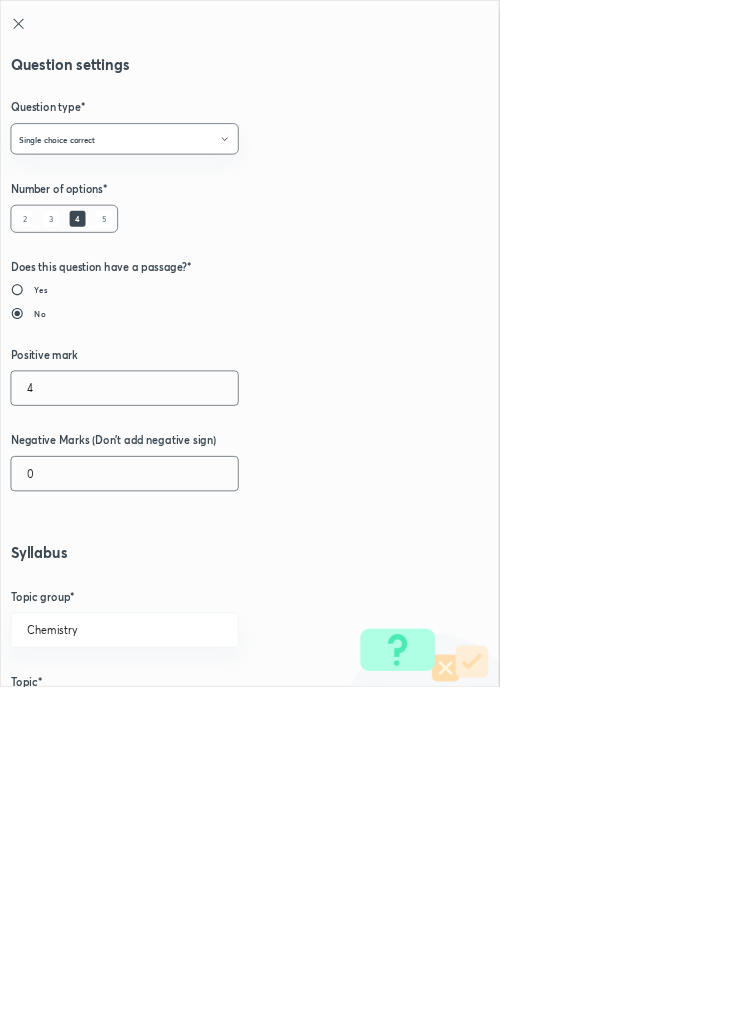 type on "4" 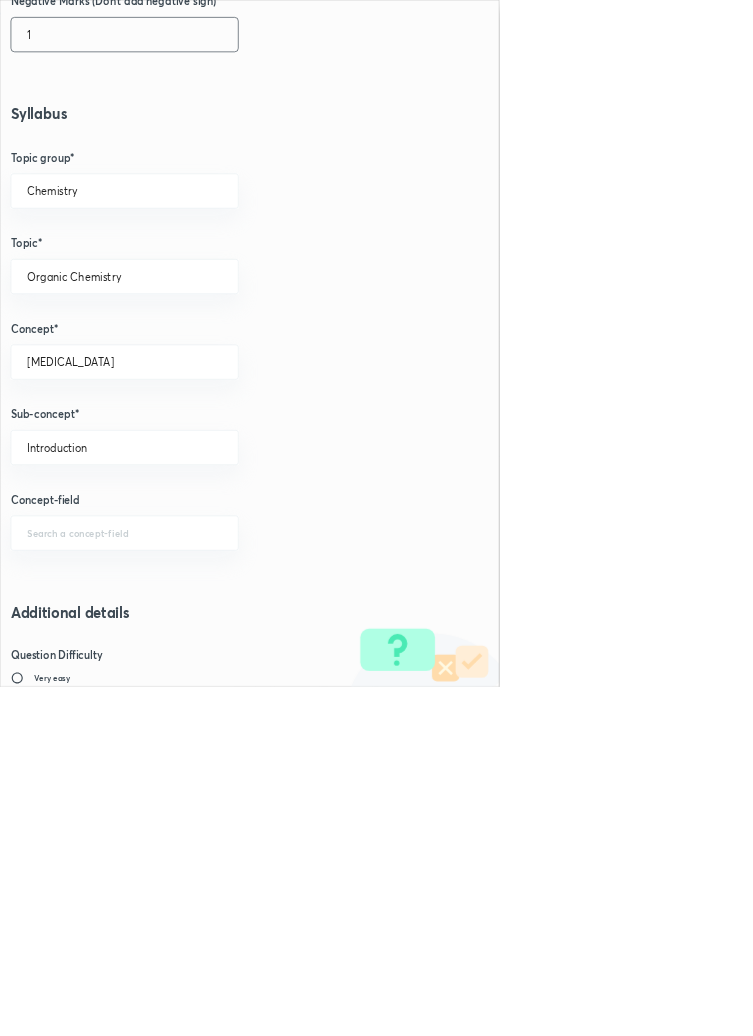 scroll, scrollTop: 1125, scrollLeft: 0, axis: vertical 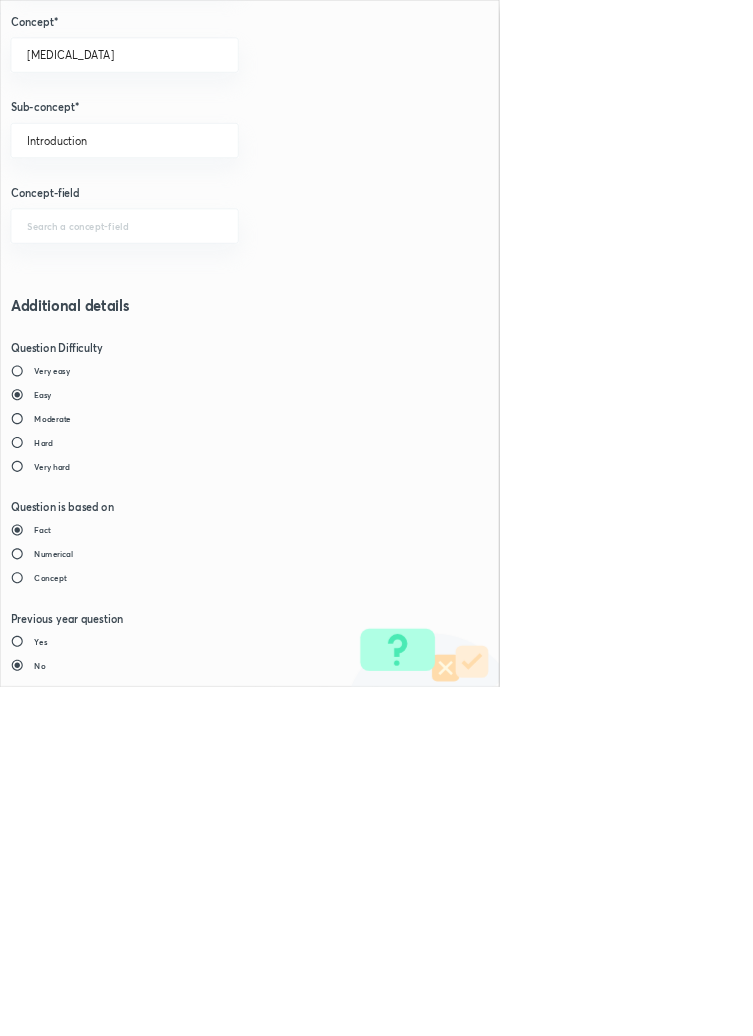 type on "1" 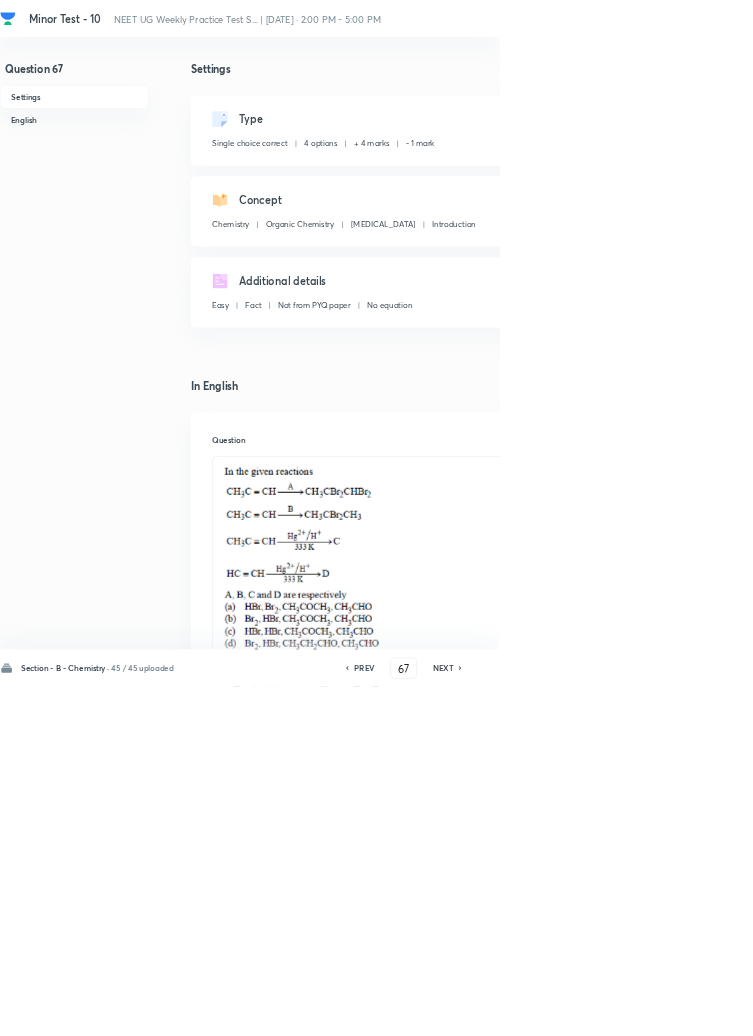 click on "NEXT" at bounding box center (668, 1008) 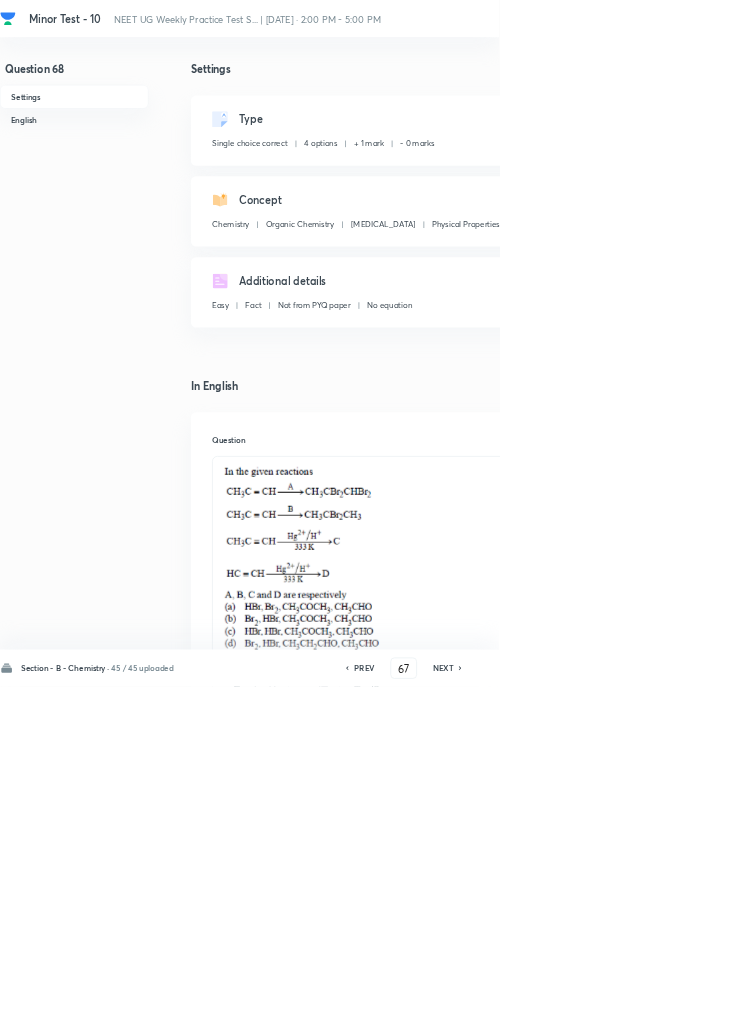 type on "68" 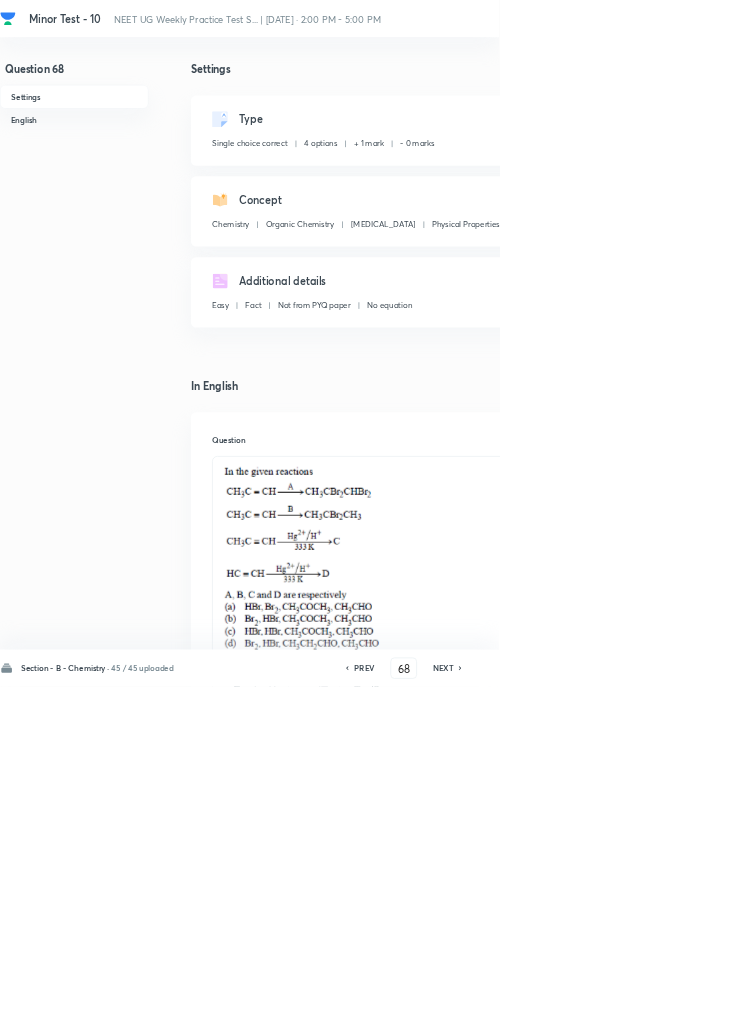 checkbox on "true" 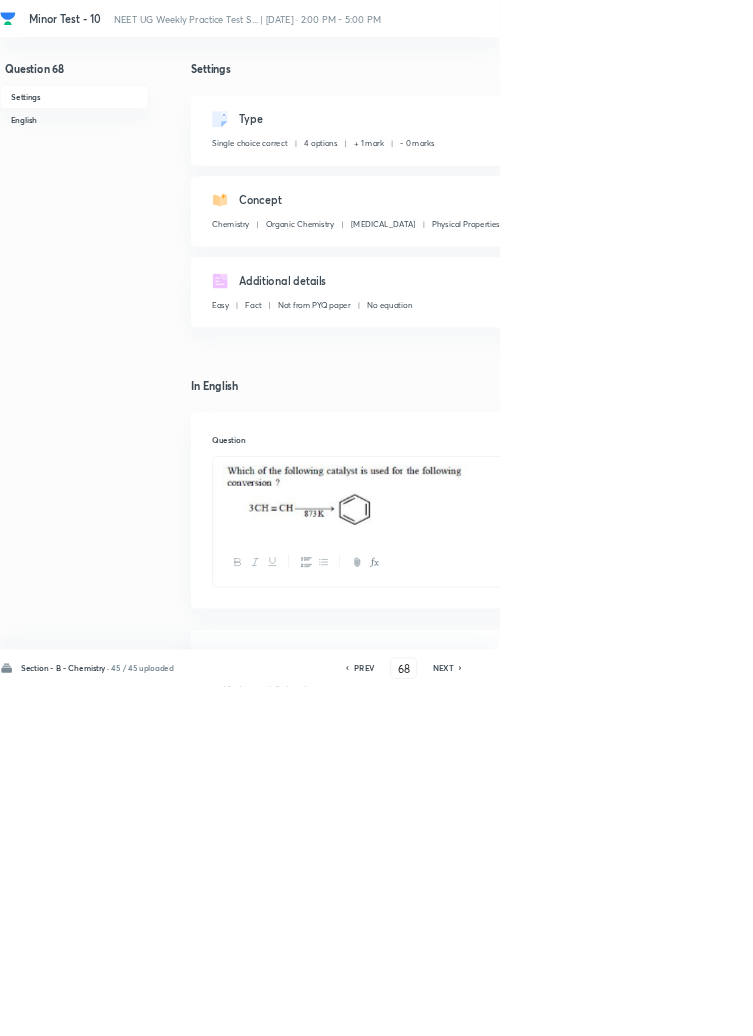 click on "Edit" at bounding box center [920, 182] 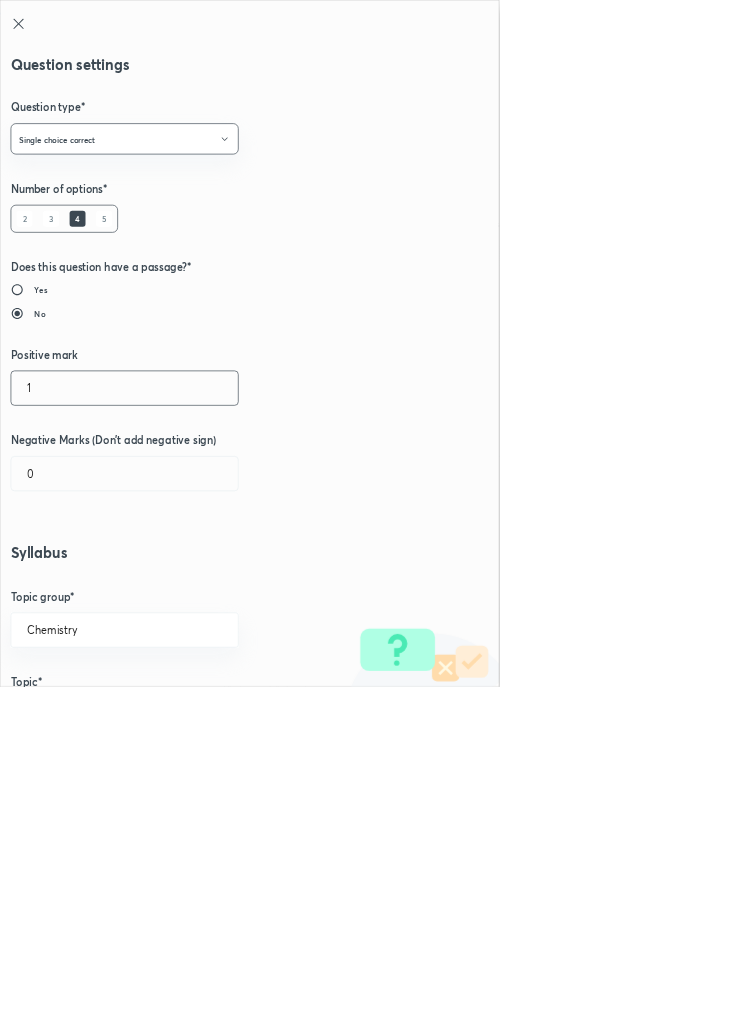 click on "1" at bounding box center [188, 585] 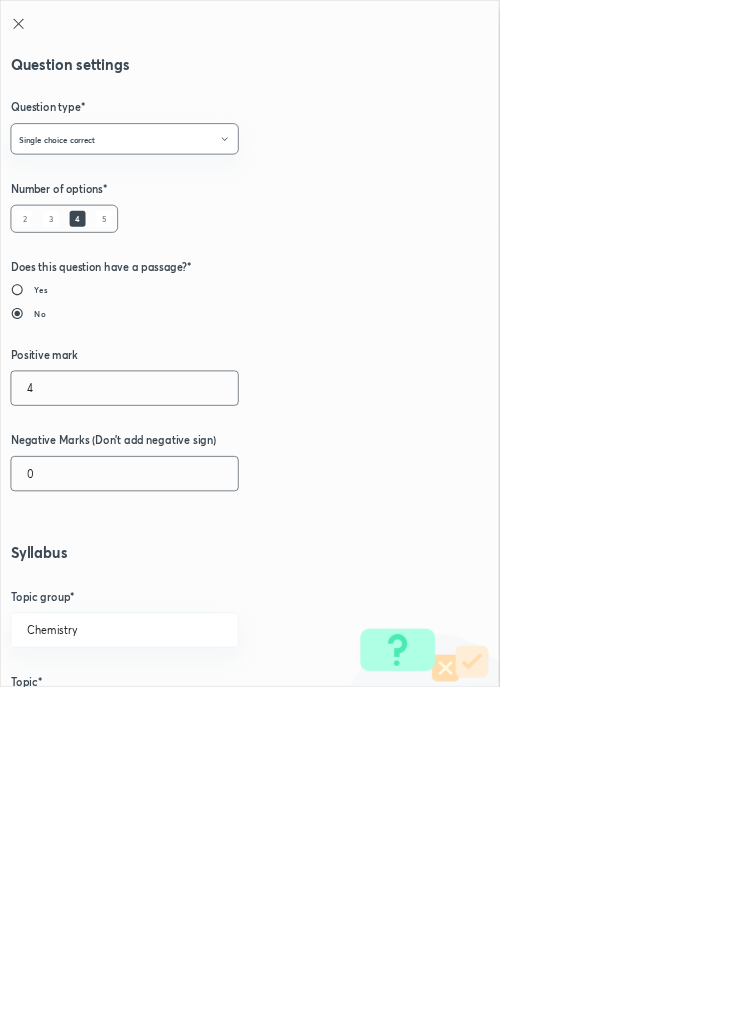 type on "4" 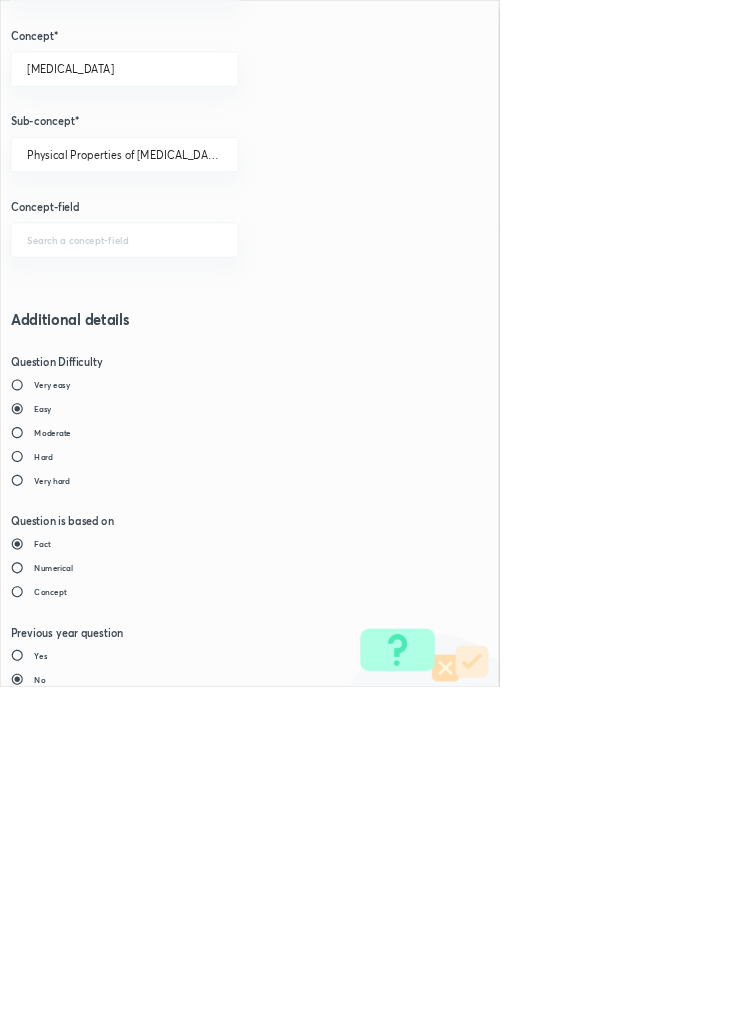 scroll, scrollTop: 1125, scrollLeft: 0, axis: vertical 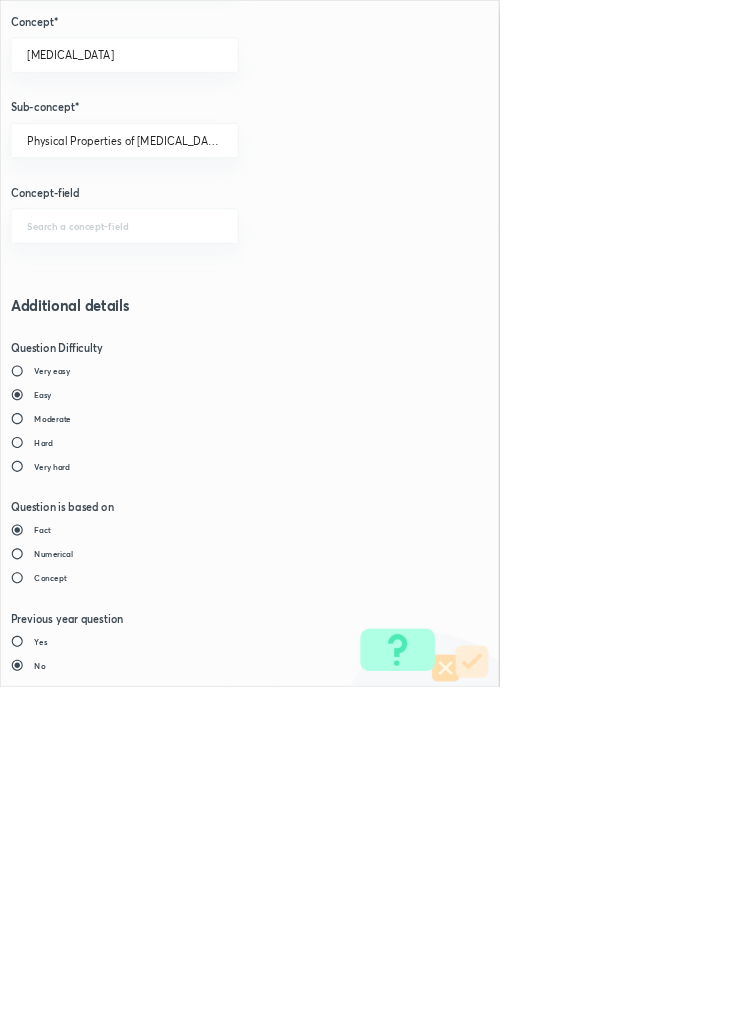 type on "1" 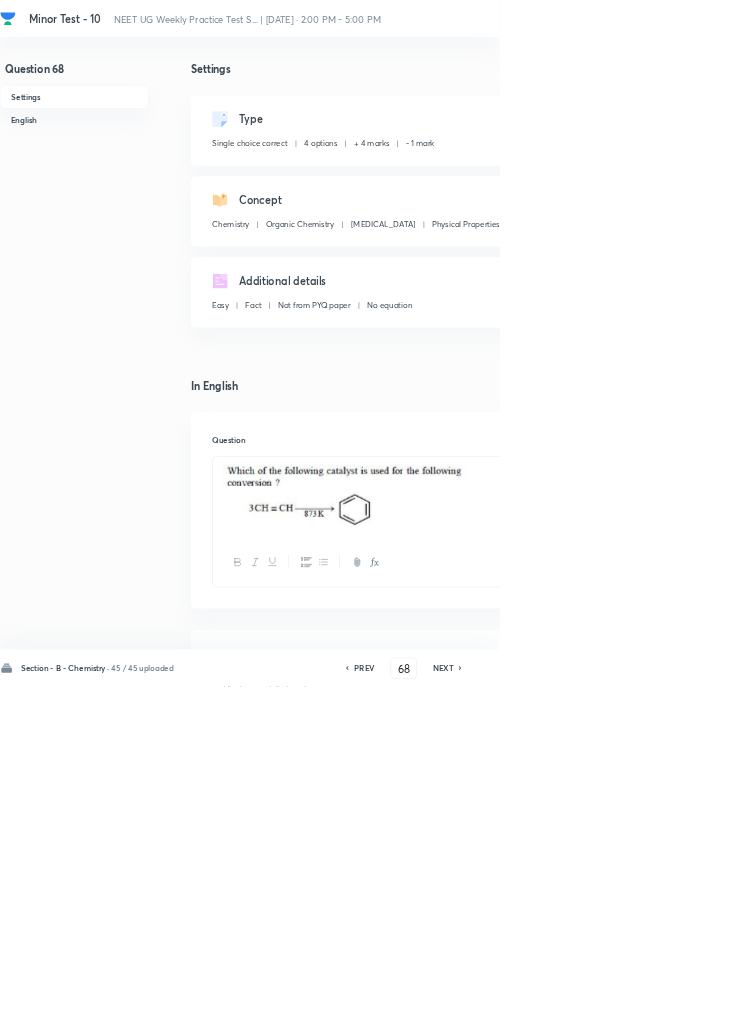 click on "Question 68 Settings English Settings Type Single choice correct 4 options + 4 marks - 1 mark Edit Concept Chemistry Organic Chemistry Hydrocarbons Physical Properties of Hydrocarbons Edit Additional details Easy Fact Not from PYQ paper No equation Edit In English Question Option A Platinized Asbestos Mark as correct answer Option B Red hot iron tube Marked as correct Option C Platinized Nickel Mark as correct answer Option D Iron-molybdenum Mark as correct answer Solution Red hot iron tube" at bounding box center [568, 1336] 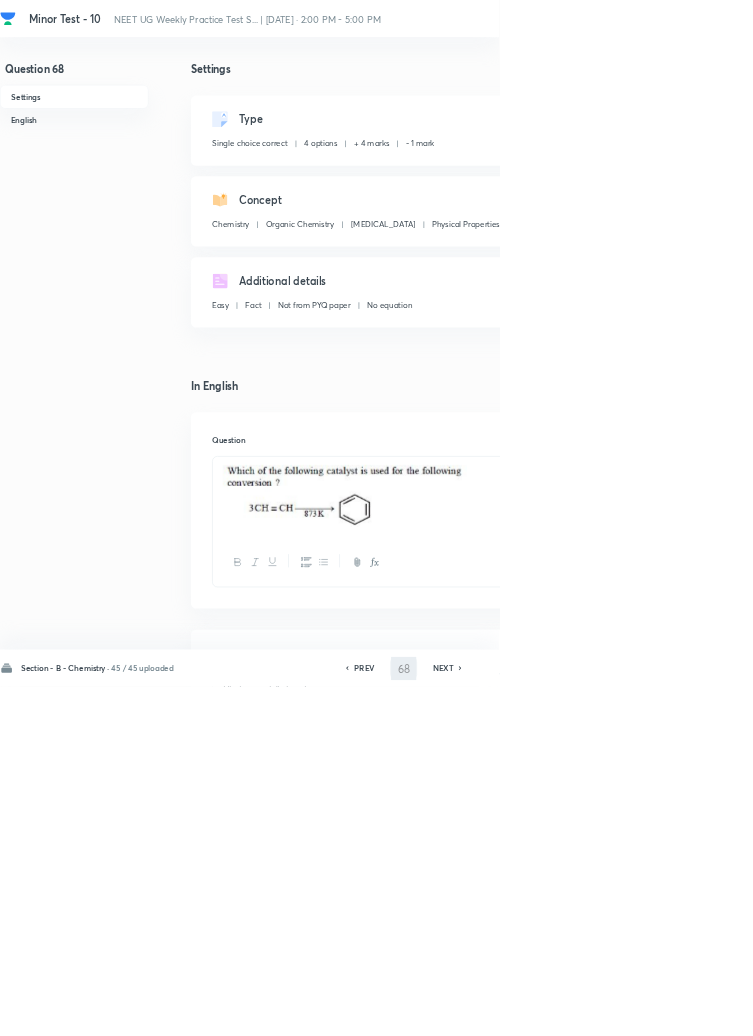type on "69" 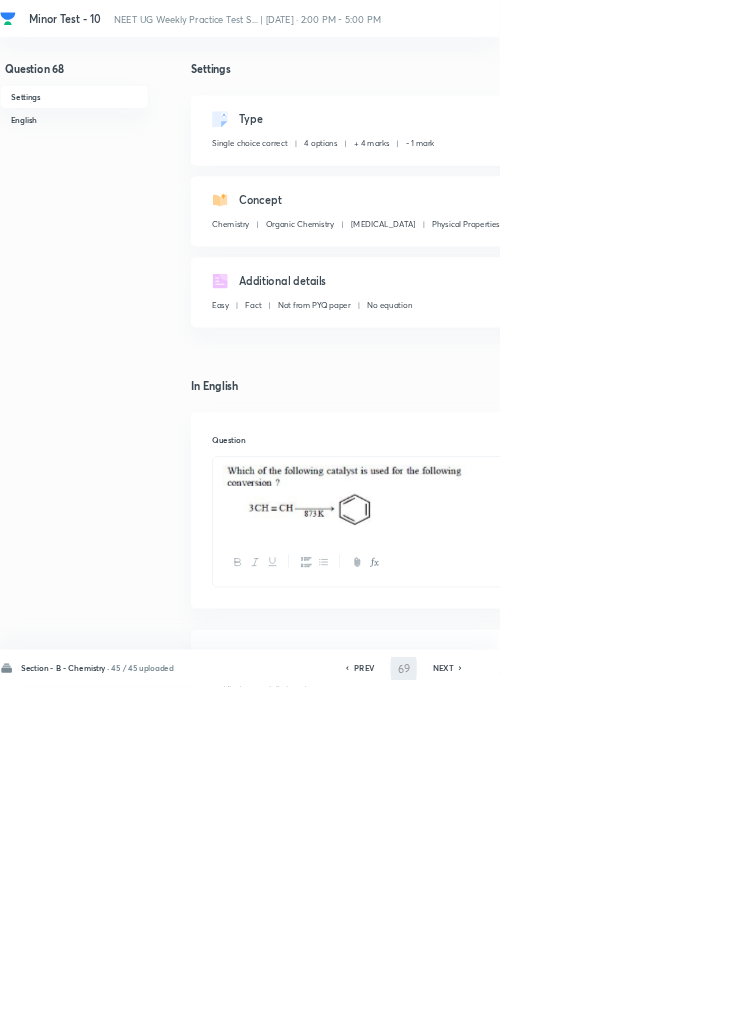 checkbox on "false" 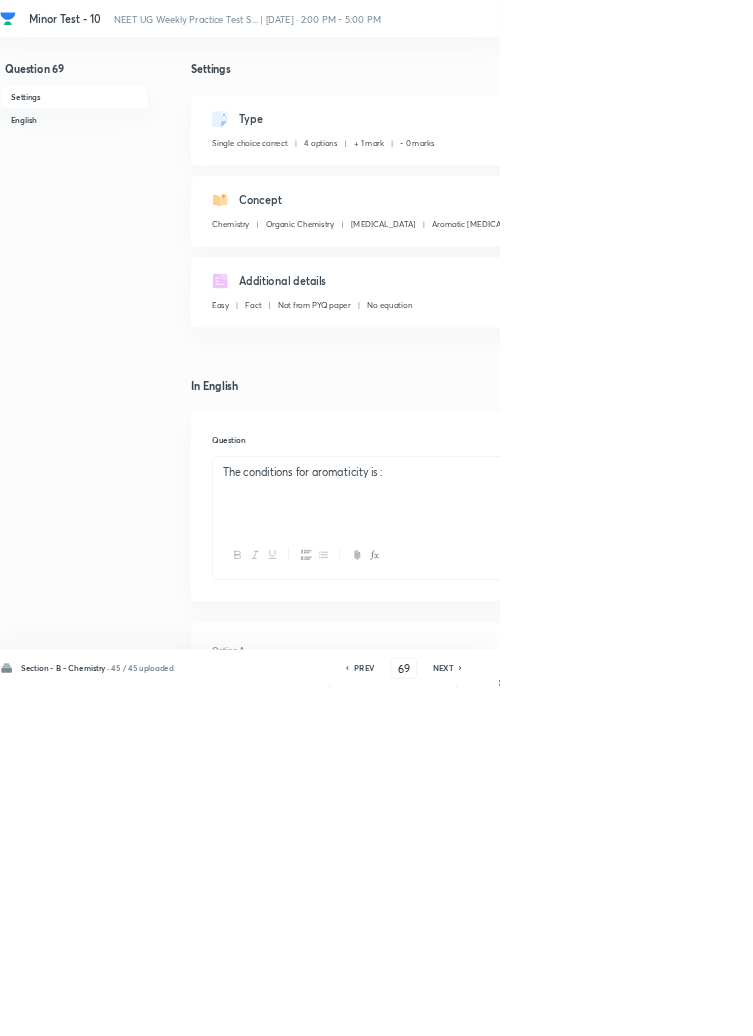 checkbox on "true" 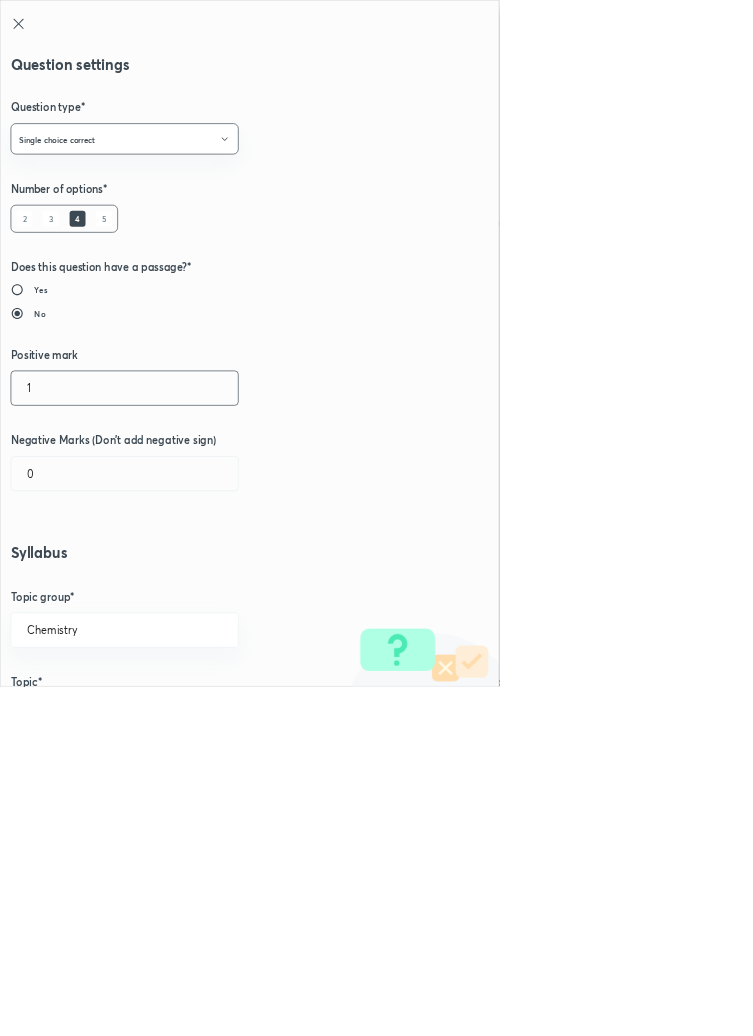 click on "1" at bounding box center (188, 585) 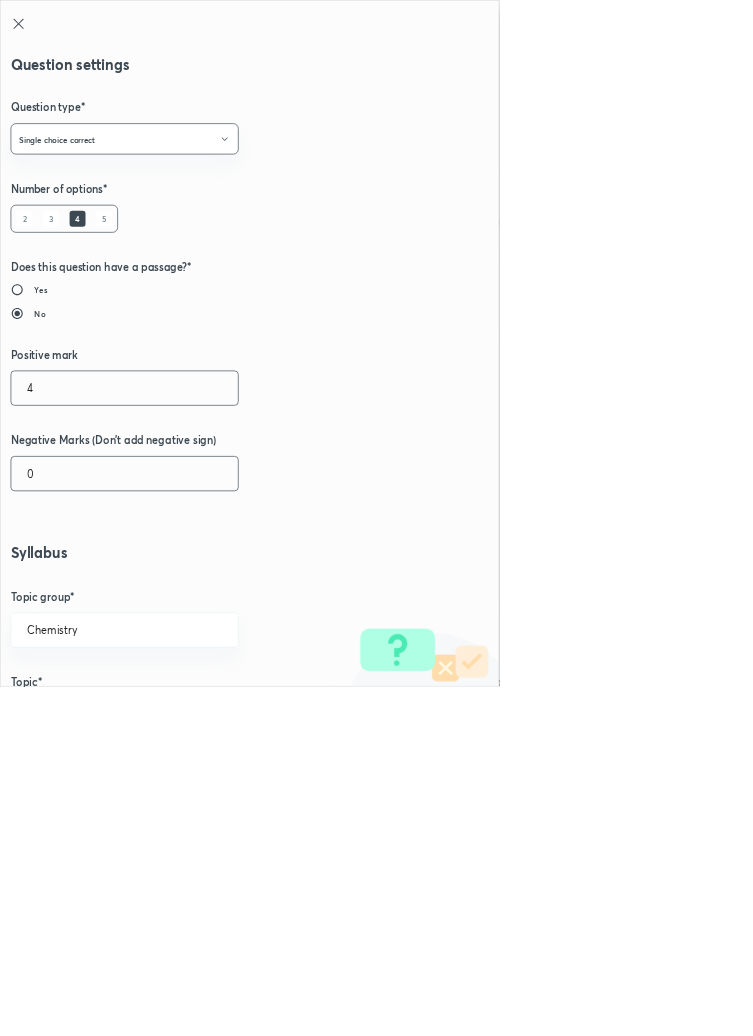 type on "4" 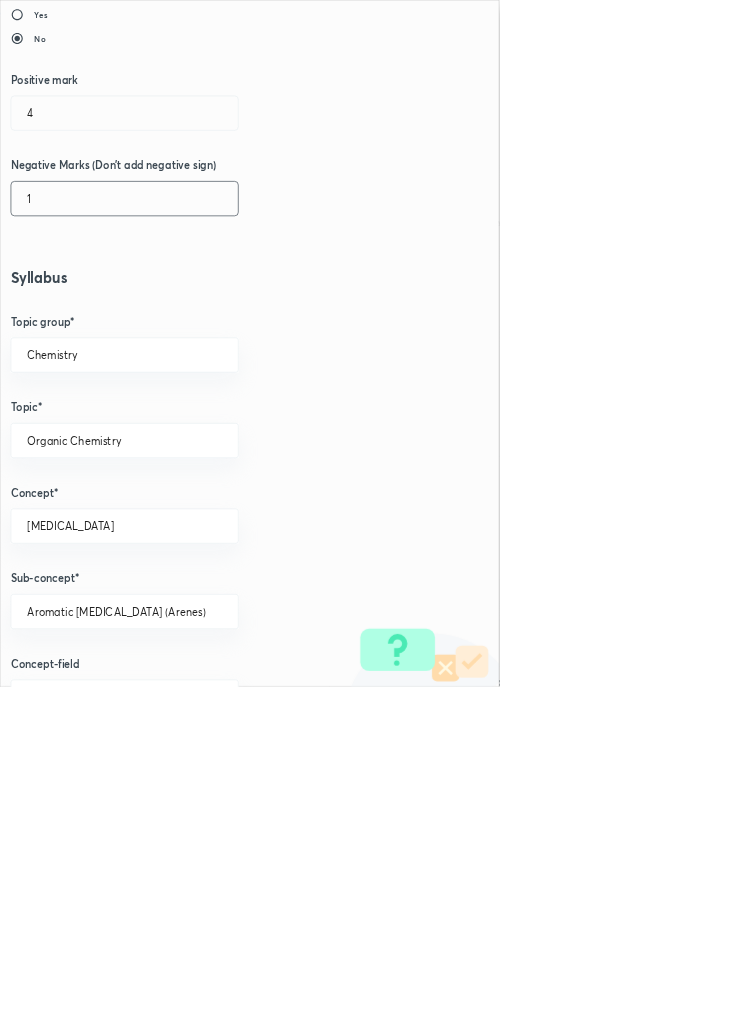 scroll, scrollTop: 1125, scrollLeft: 0, axis: vertical 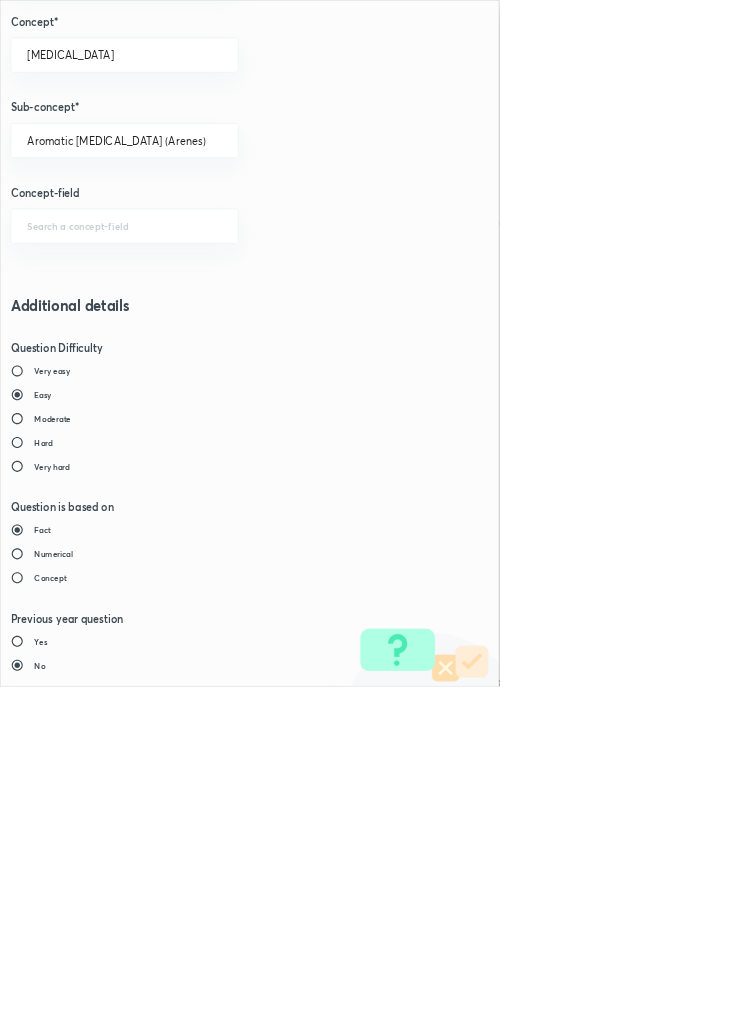 type on "1" 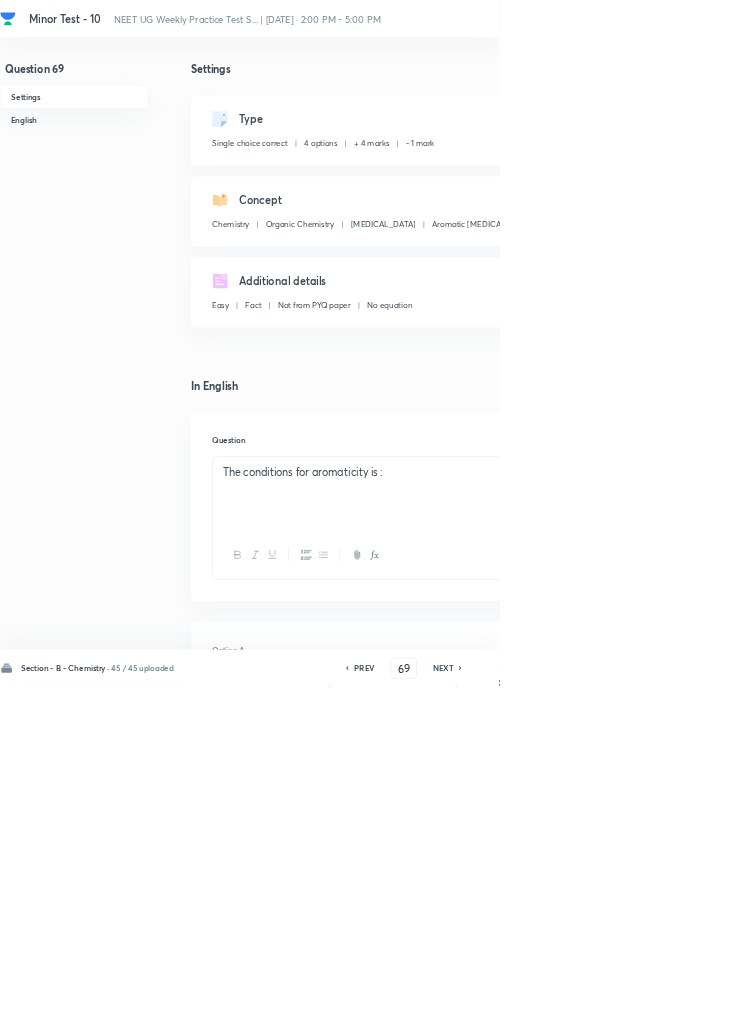 click on "Save" at bounding box center (1096, 1006) 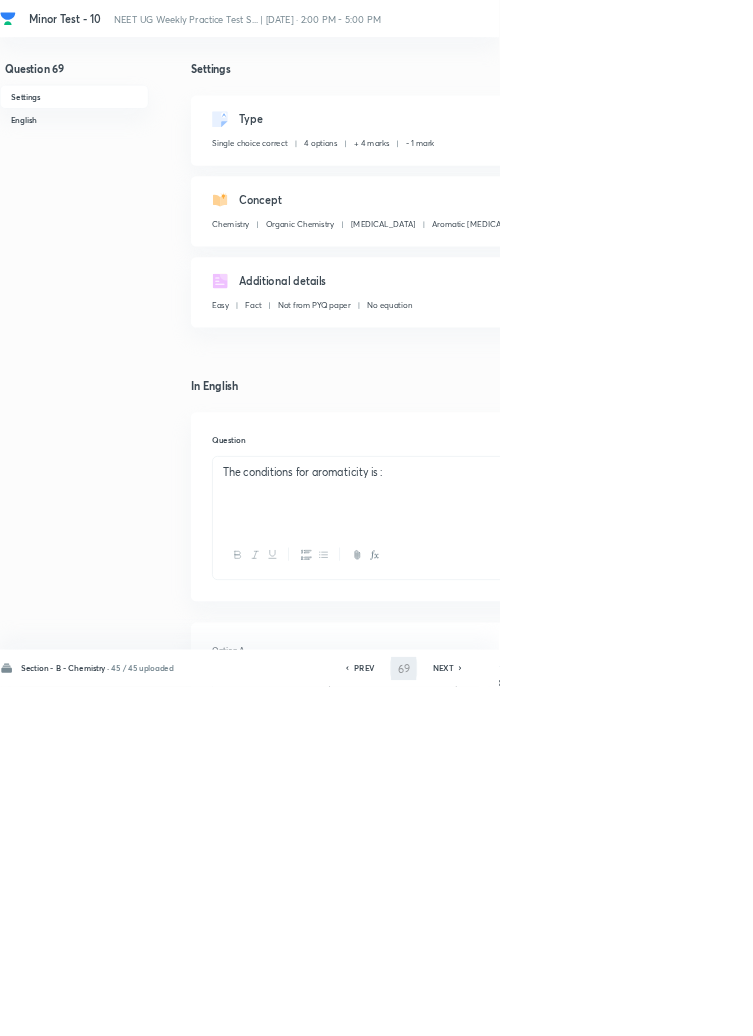 type on "70" 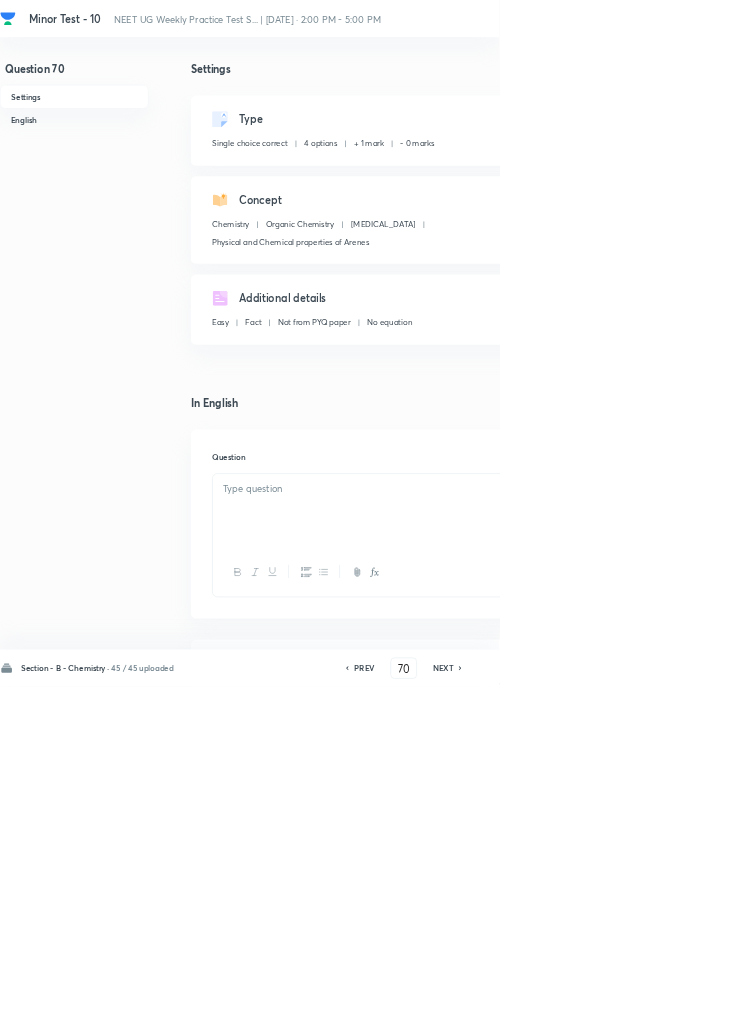 checkbox on "false" 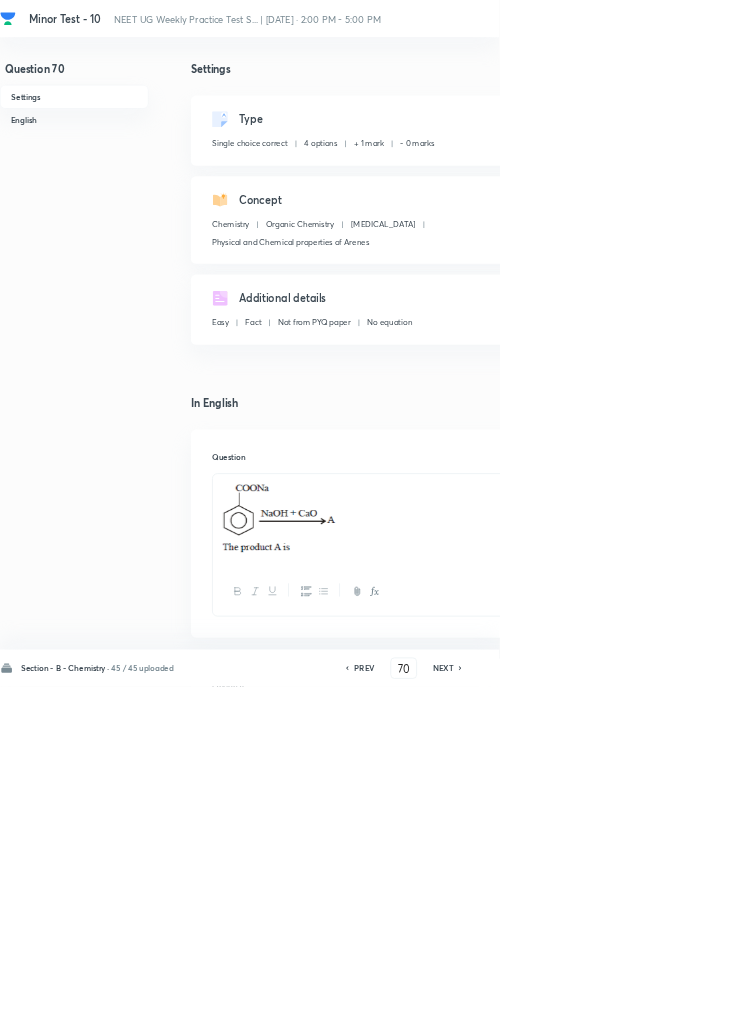 click on "Type Single choice correct 4 options + 1 mark - 0 marks Edit" at bounding box center [640, 197] 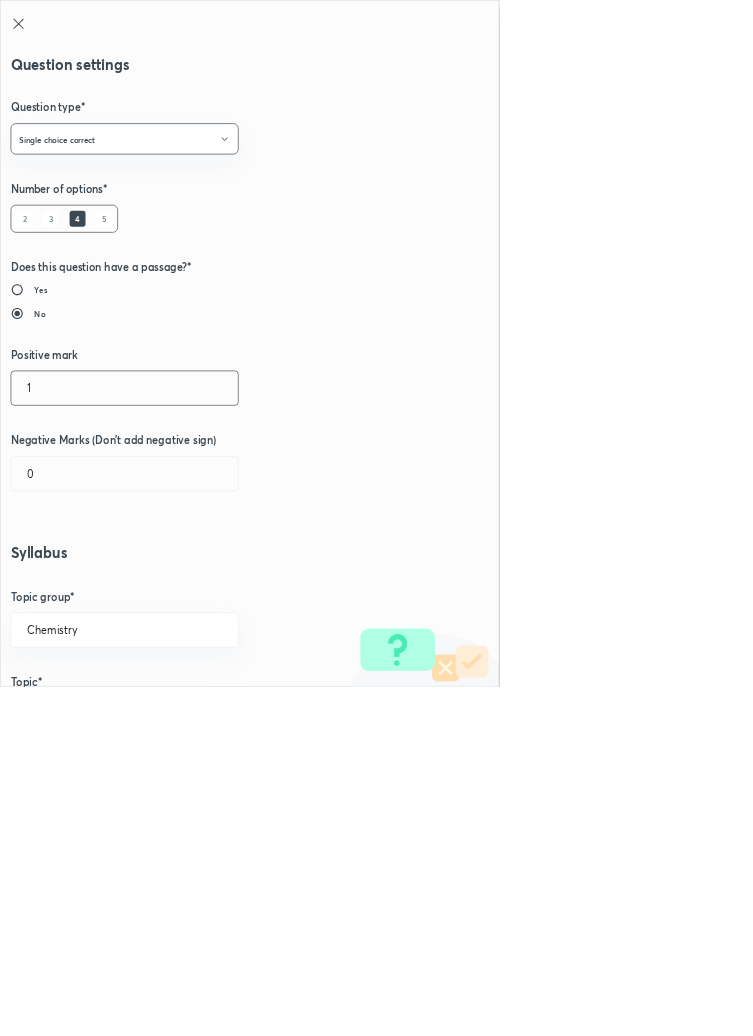 click on "1" at bounding box center (188, 585) 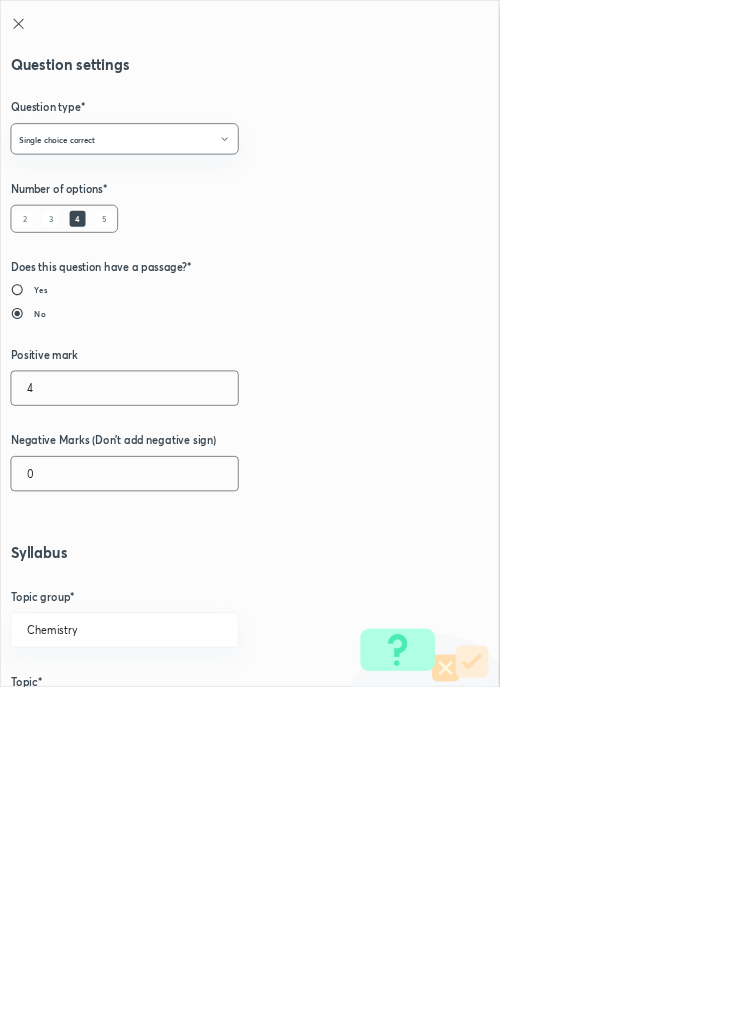 type on "4" 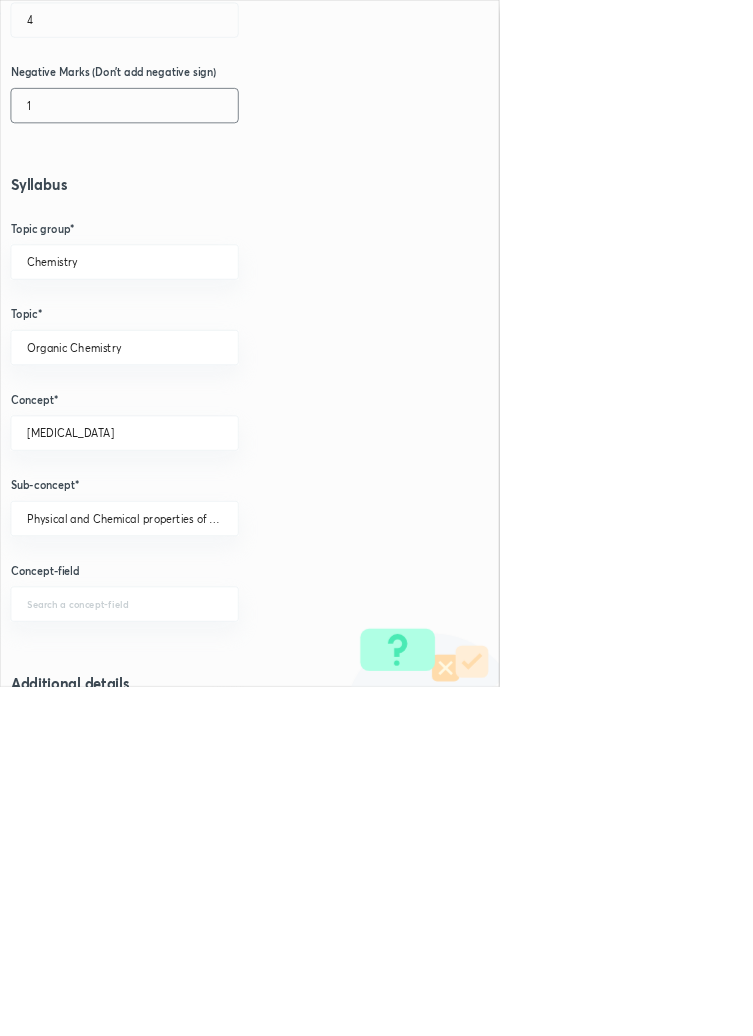 scroll, scrollTop: 1125, scrollLeft: 0, axis: vertical 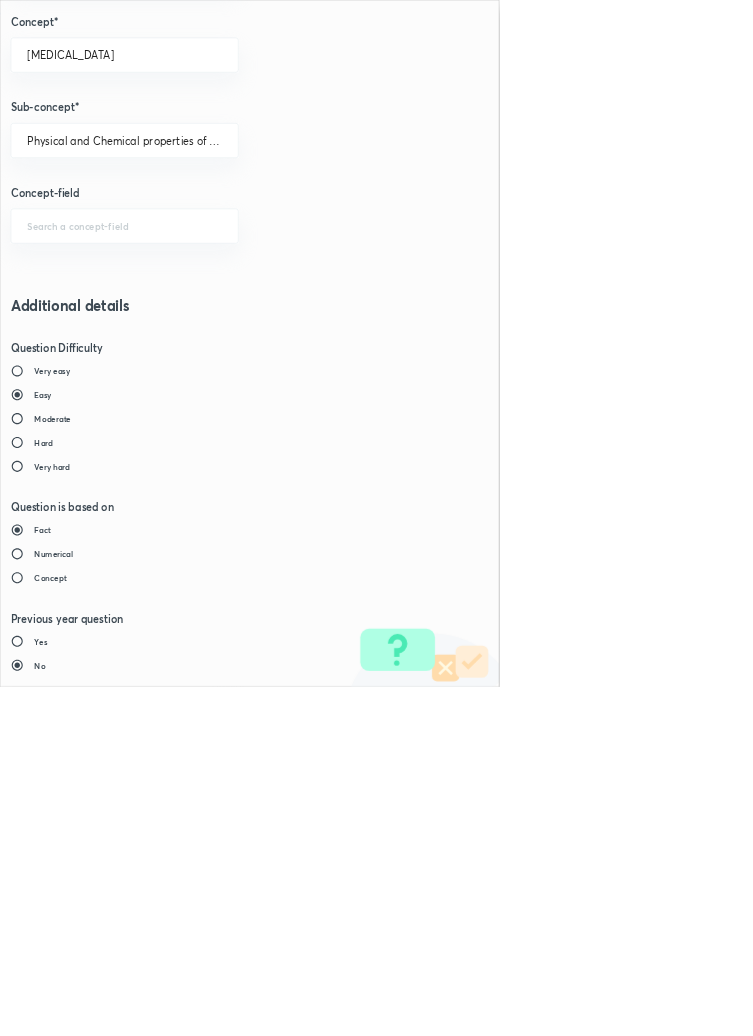 type on "1" 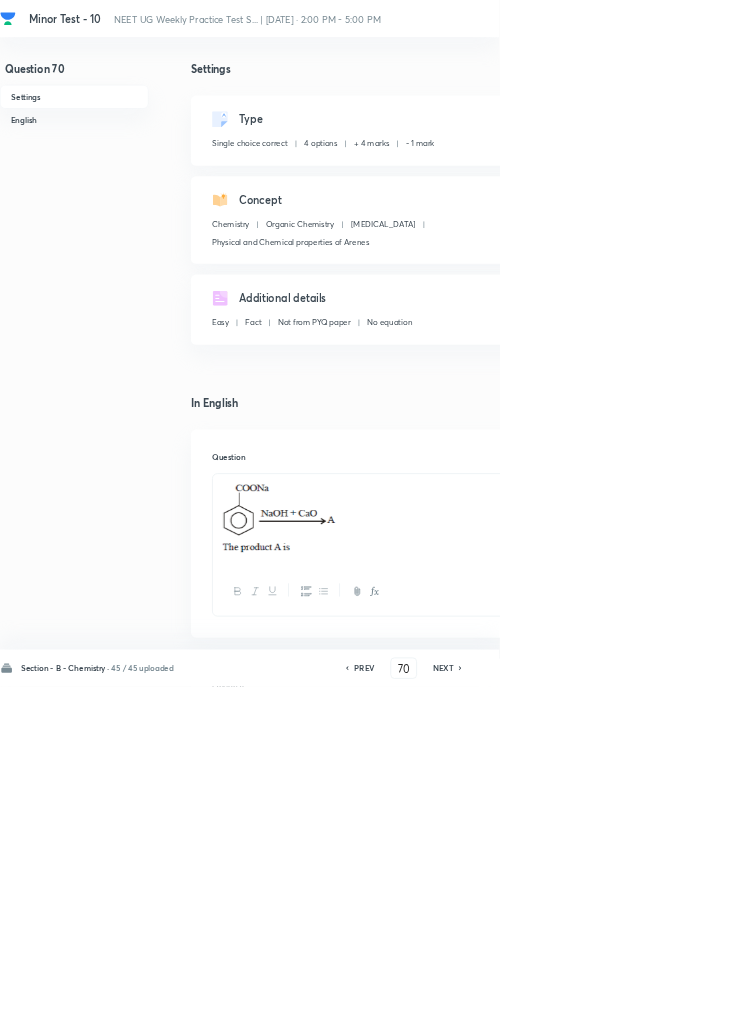 click on "Save" at bounding box center (1096, 1006) 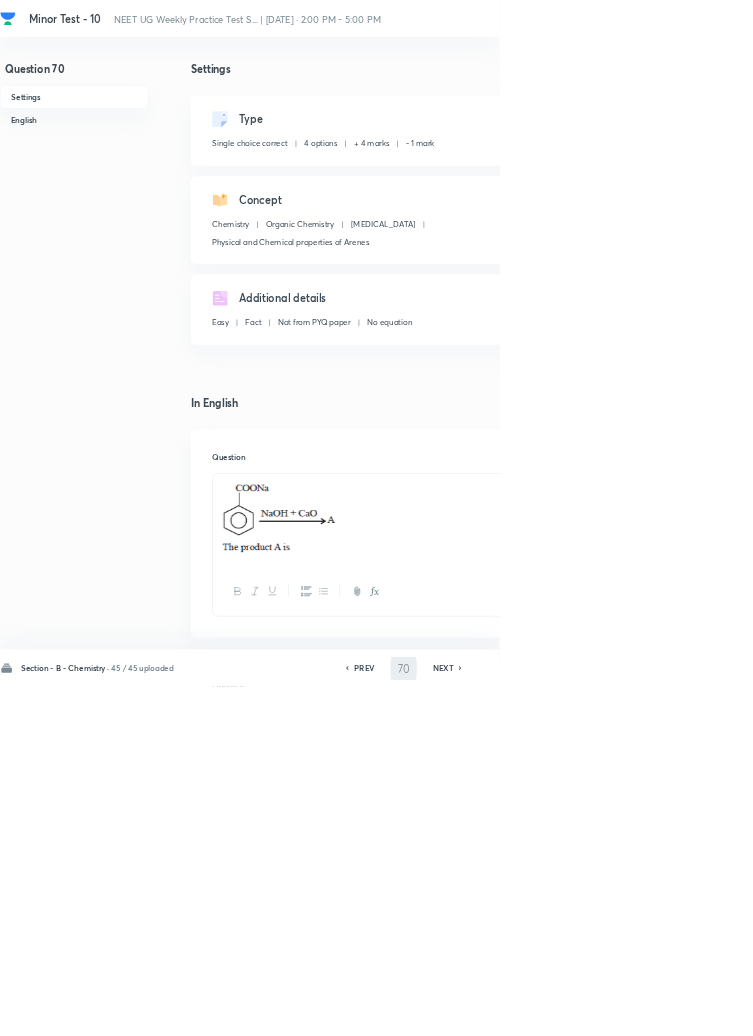 type on "71" 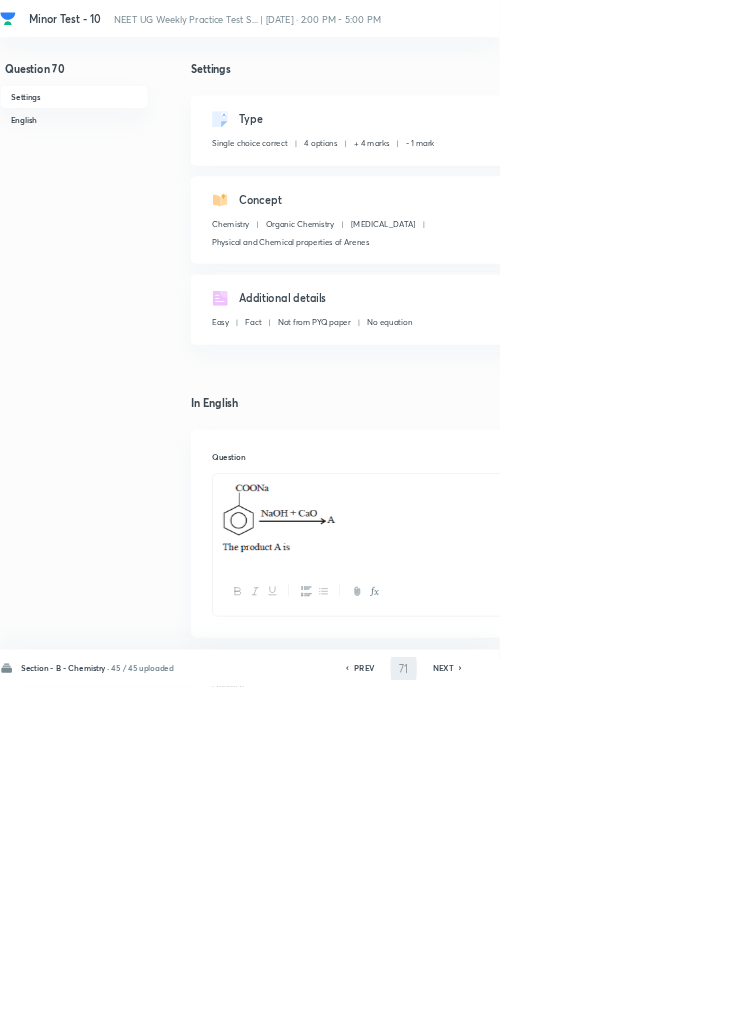 checkbox on "true" 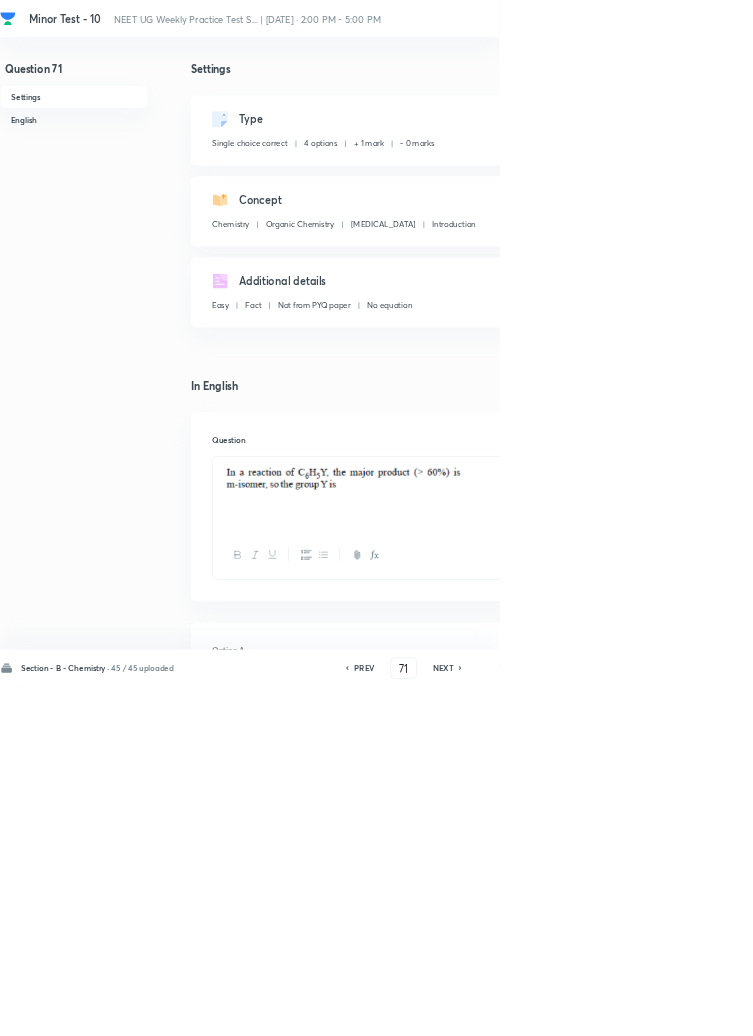 click on "Edit" at bounding box center (920, 182) 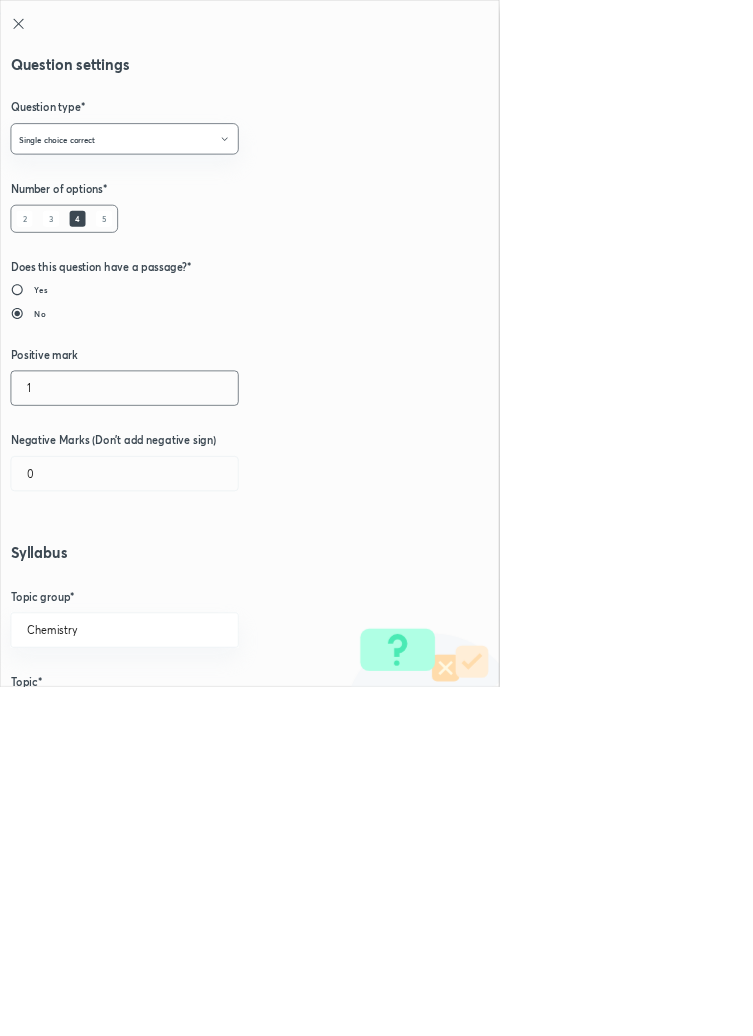 click on "1" at bounding box center [188, 585] 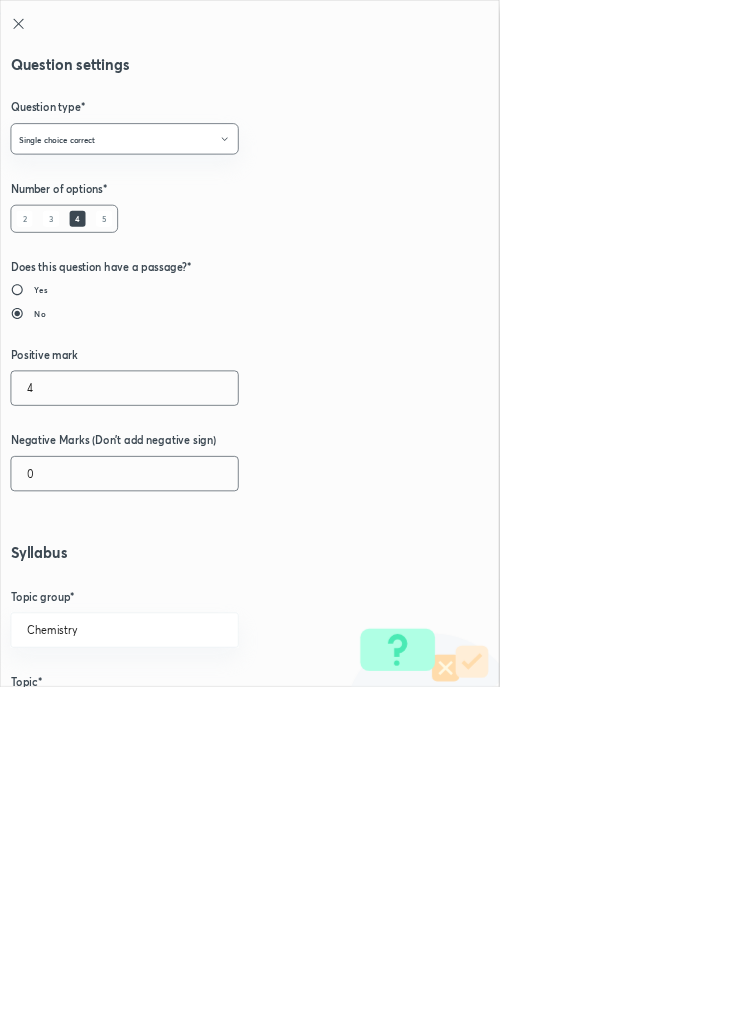 type on "4" 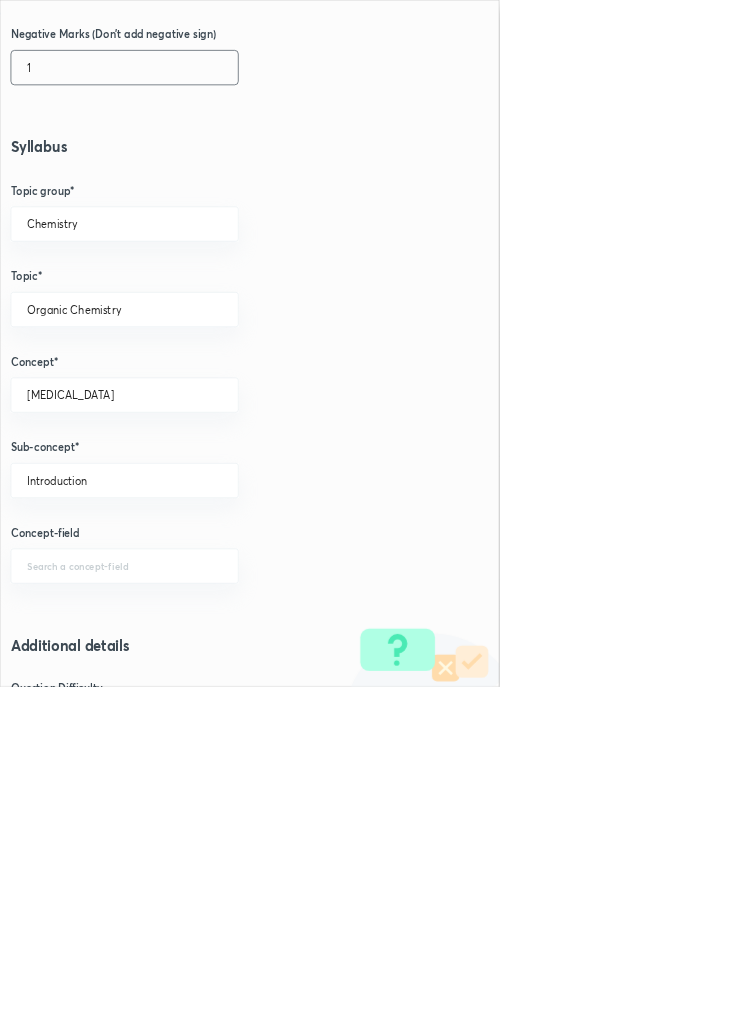 scroll, scrollTop: 1125, scrollLeft: 0, axis: vertical 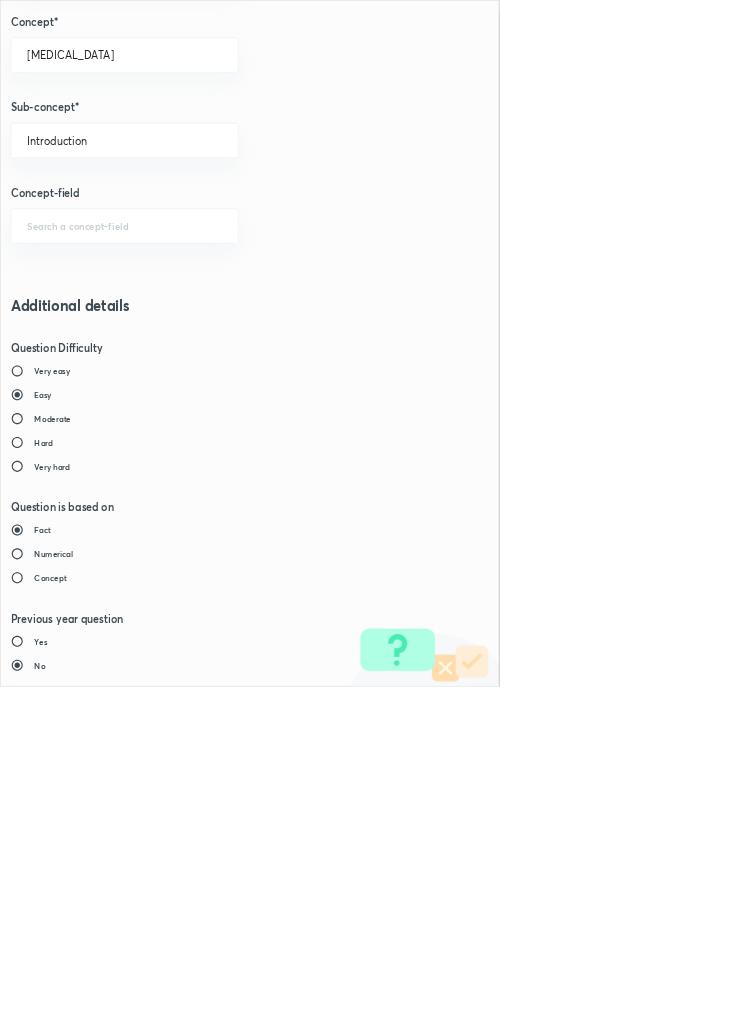 type on "1" 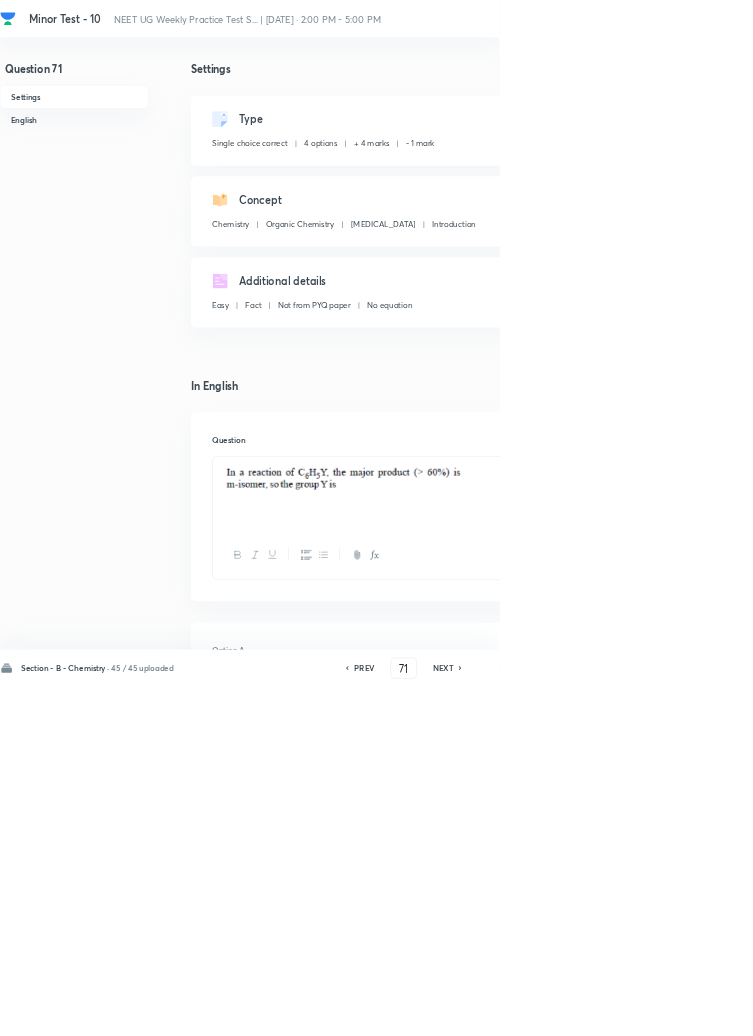 click on "Save" at bounding box center (1096, 1006) 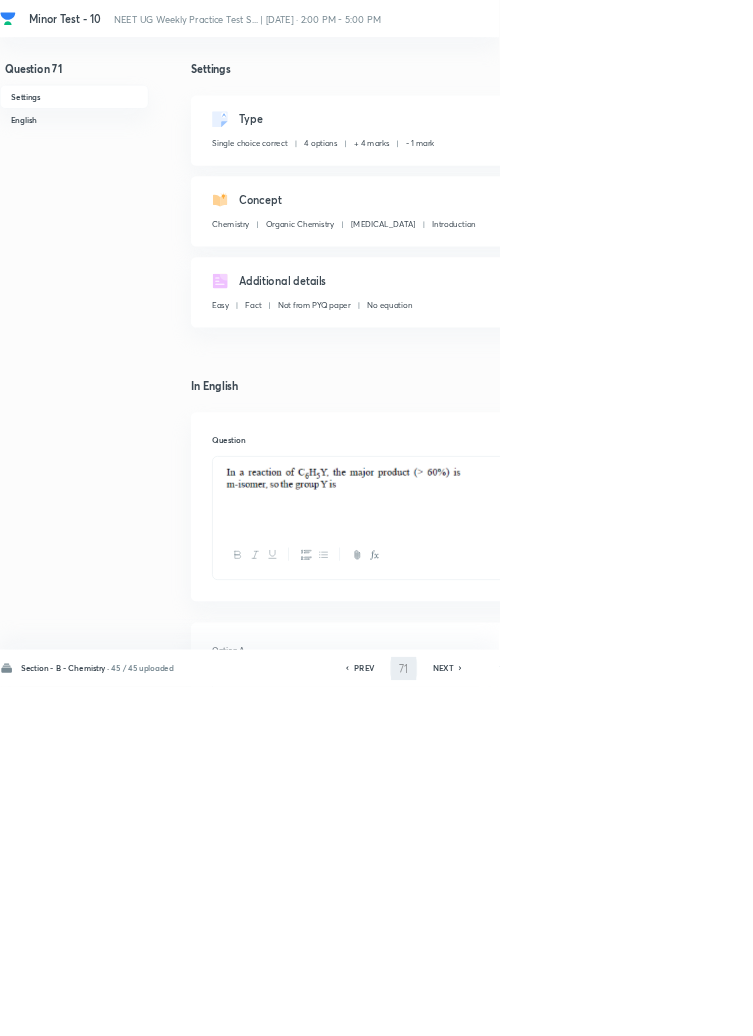 type on "72" 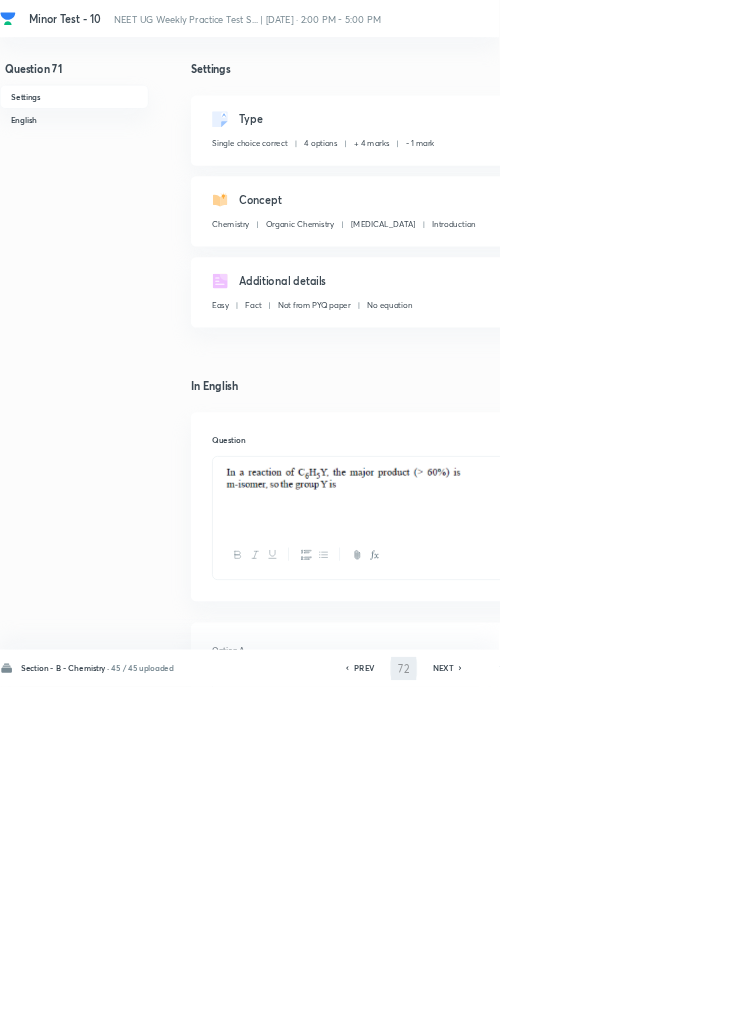 checkbox on "true" 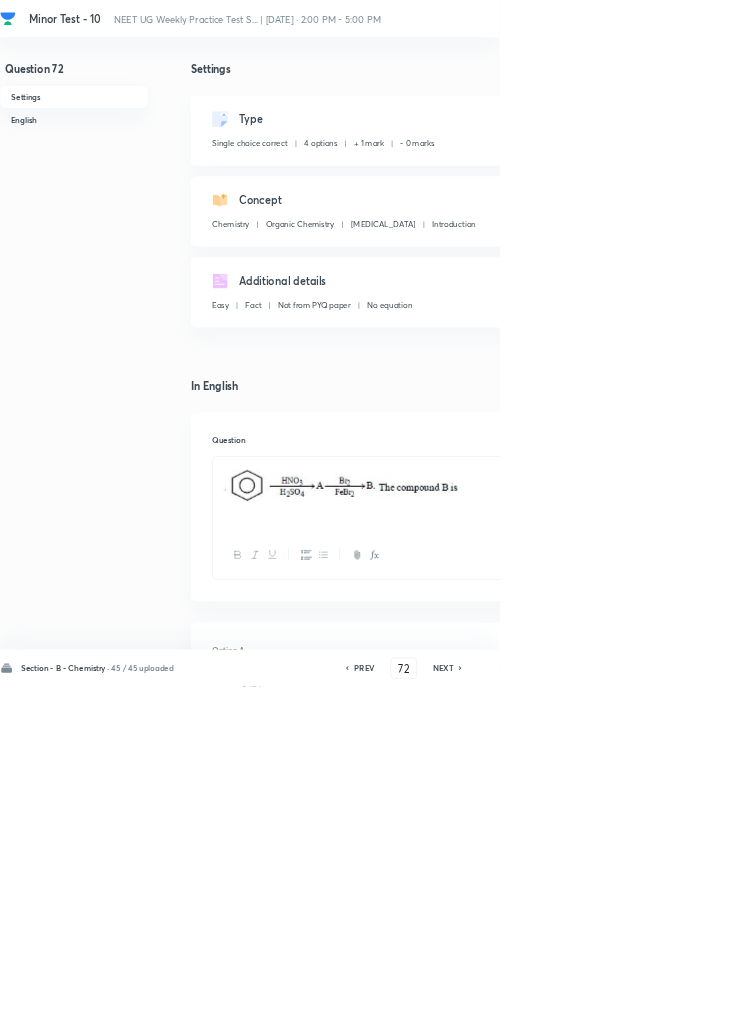 click on "Edit" at bounding box center (920, 182) 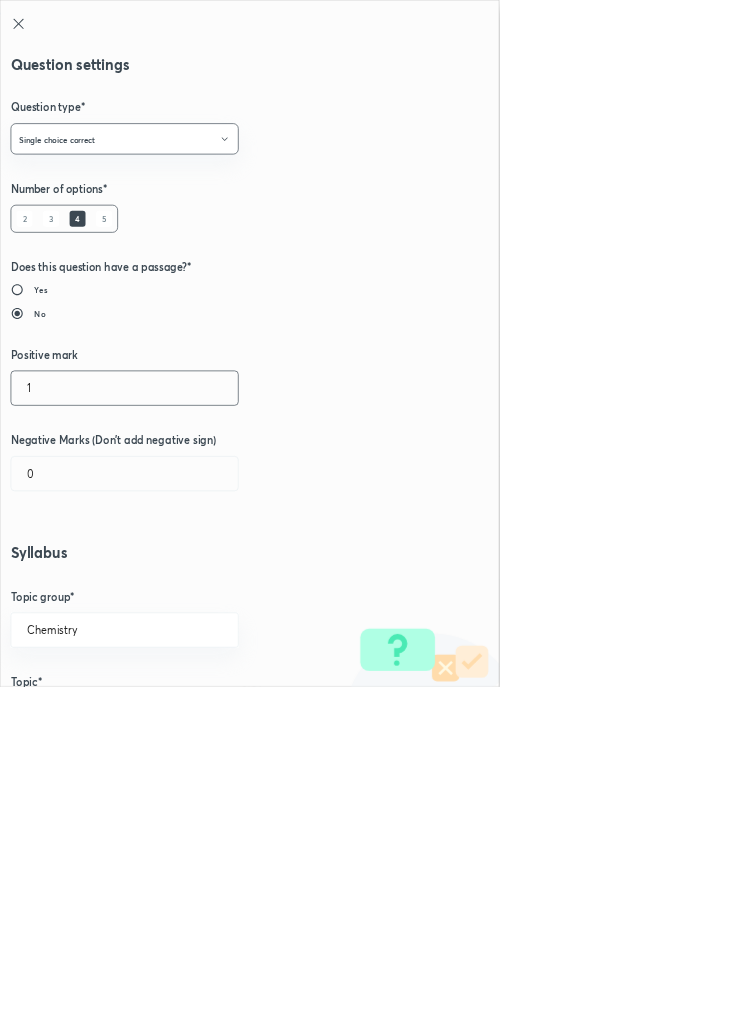 click on "1" at bounding box center [188, 585] 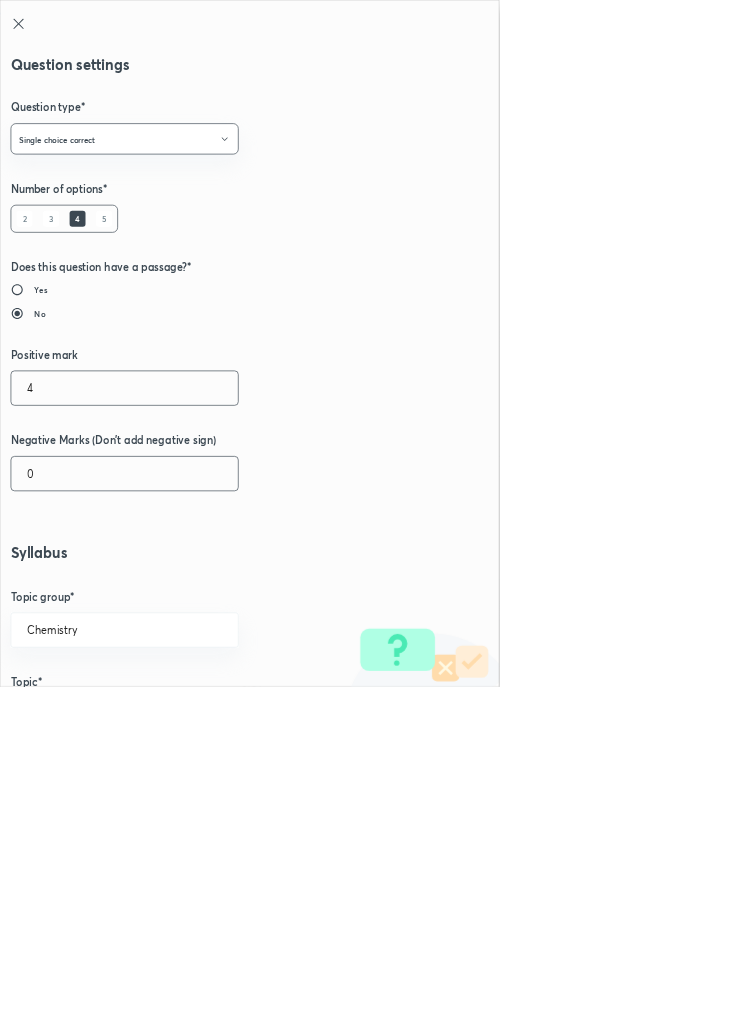 type on "4" 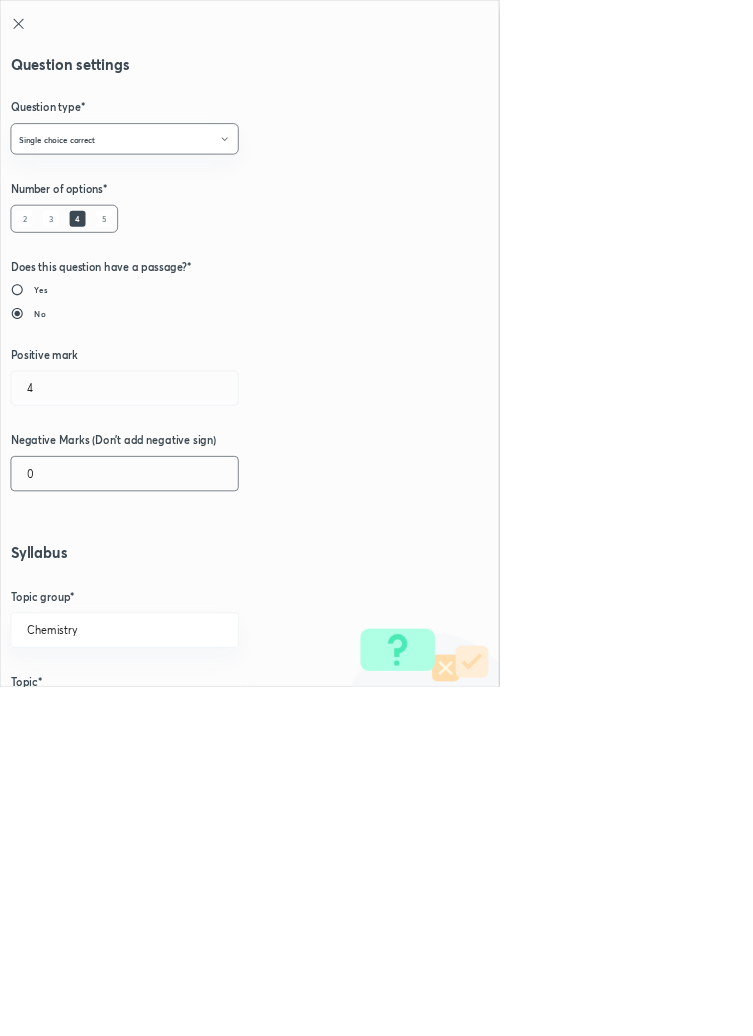 click on "0" at bounding box center (188, 714) 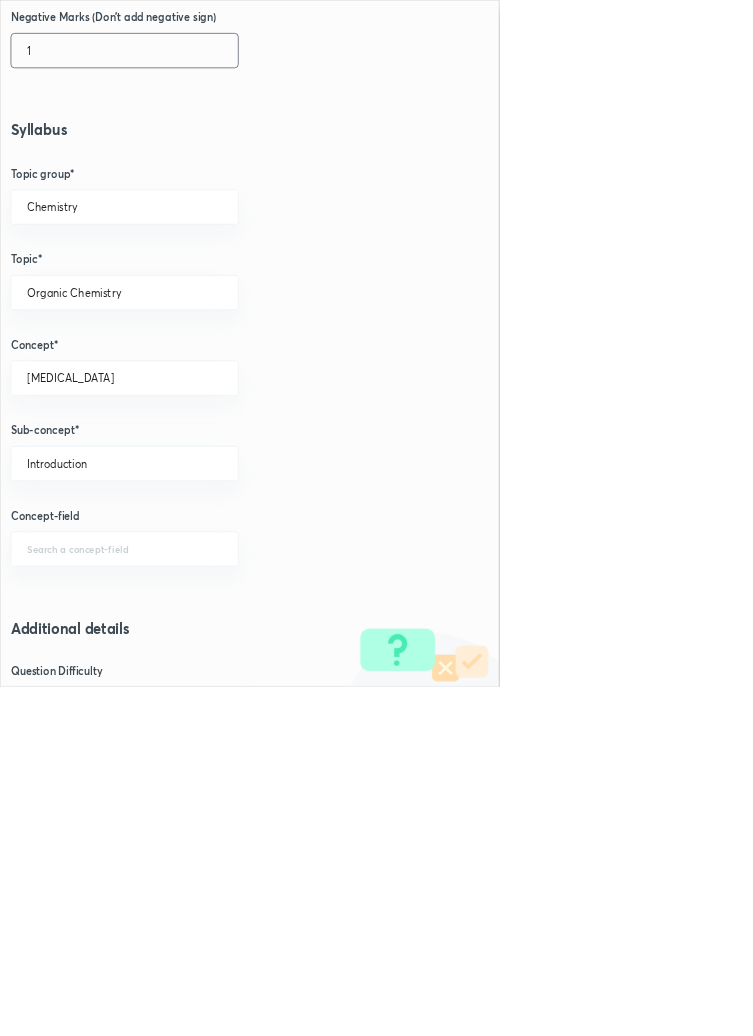scroll, scrollTop: 1125, scrollLeft: 0, axis: vertical 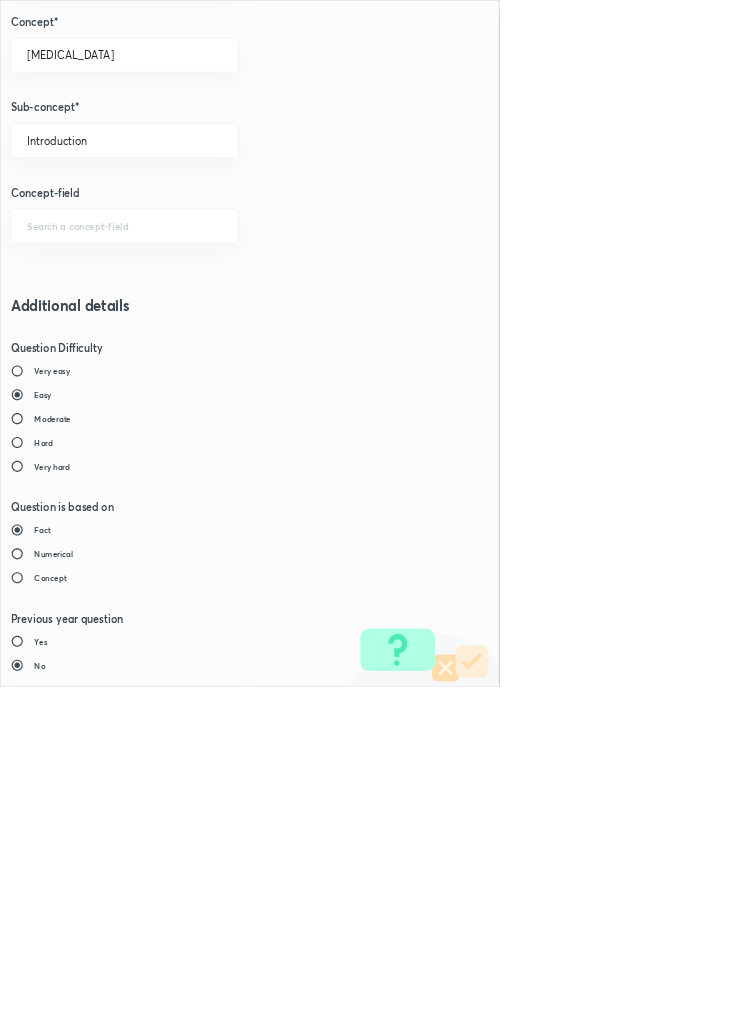 type on "1" 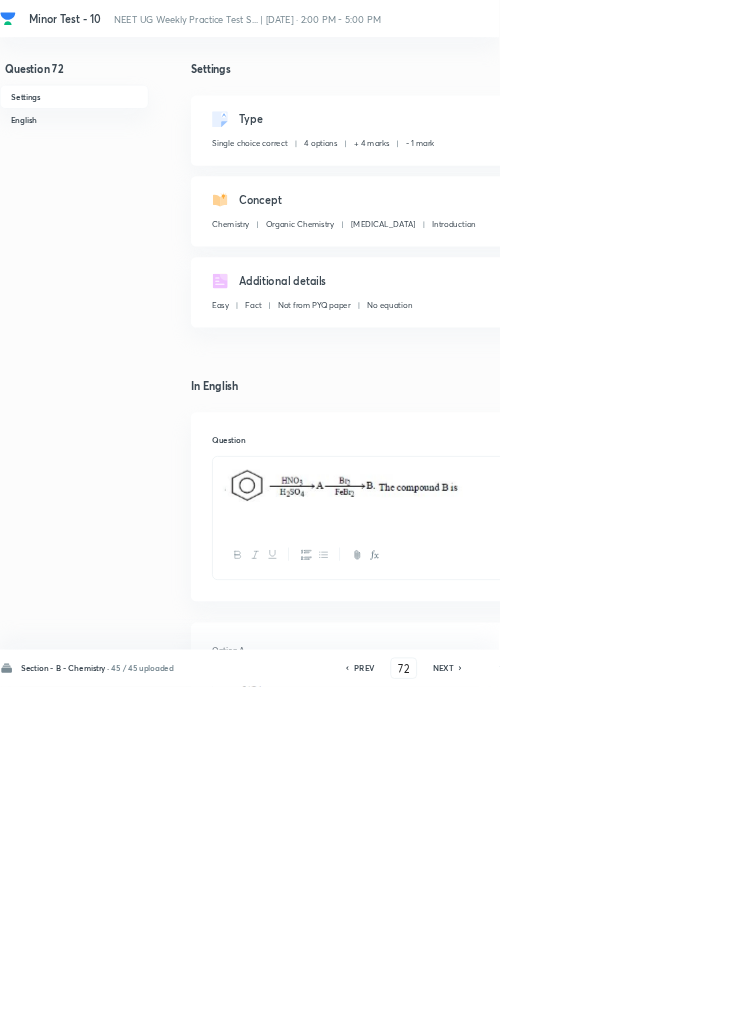click on "Save" at bounding box center (1096, 1006) 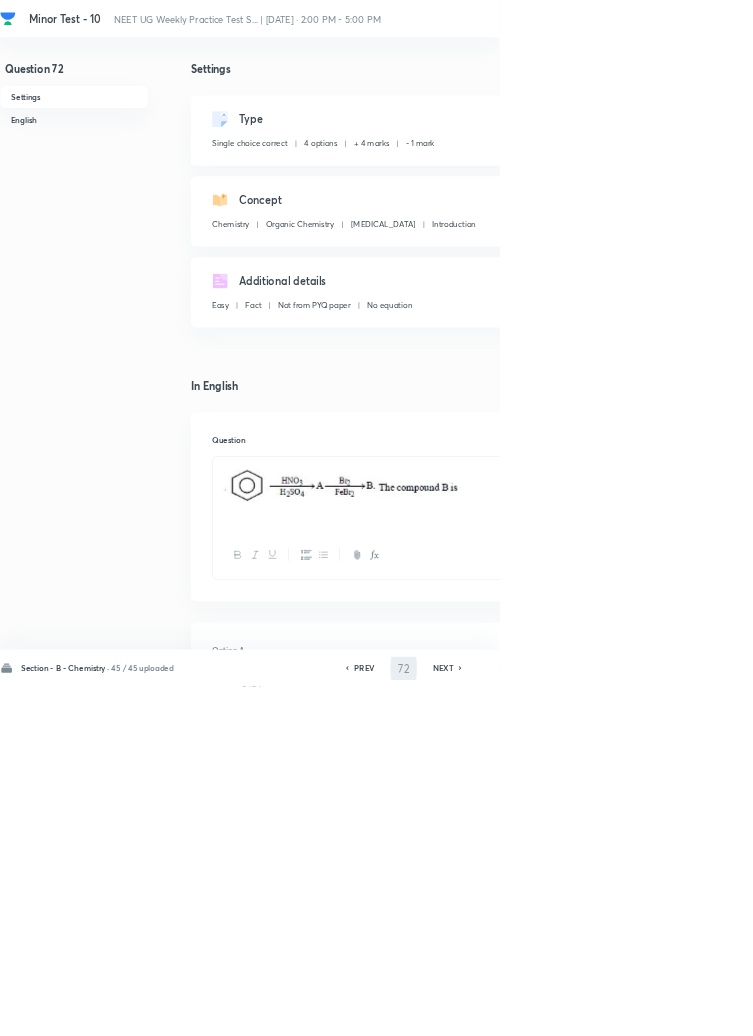type on "73" 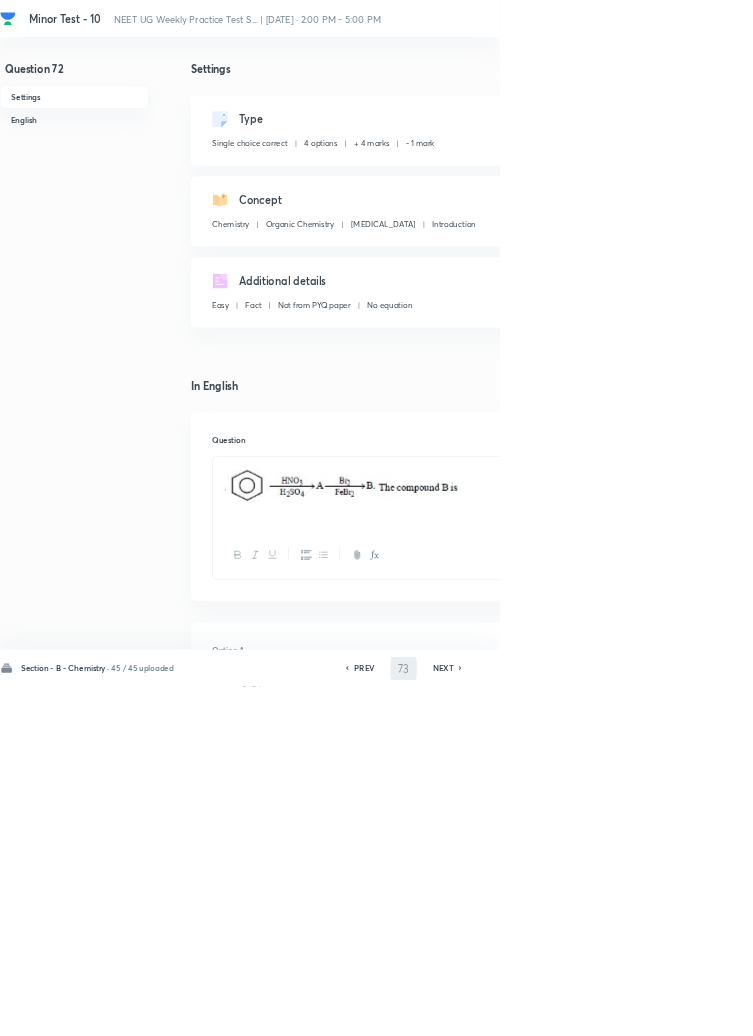 checkbox on "false" 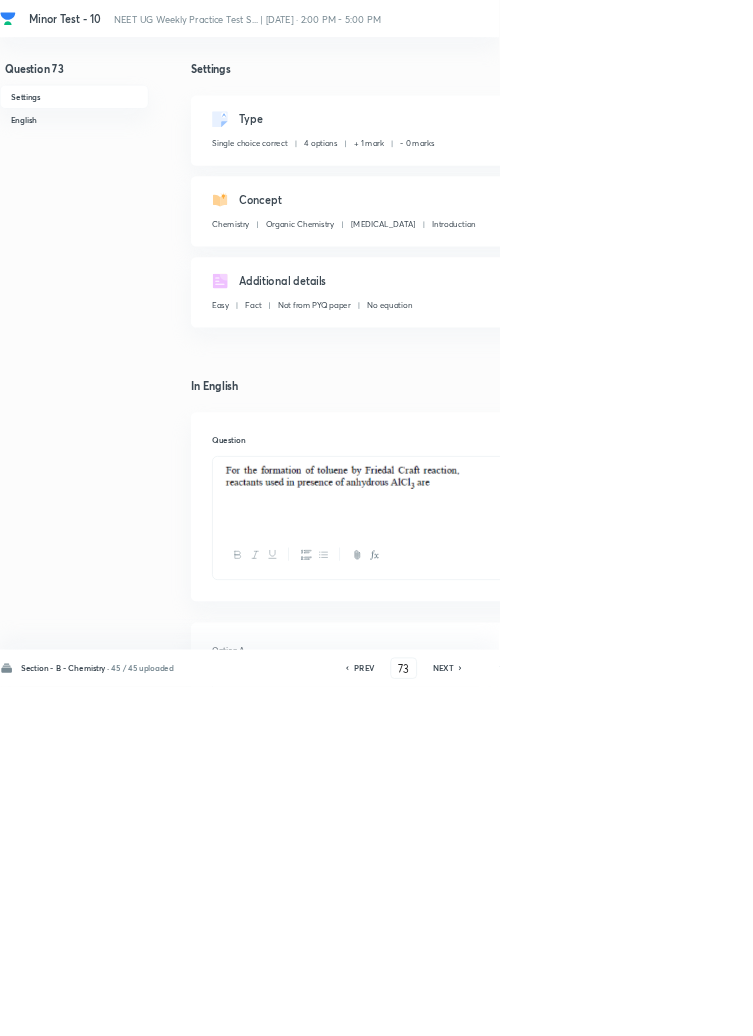 click on "Edit" at bounding box center (920, 182) 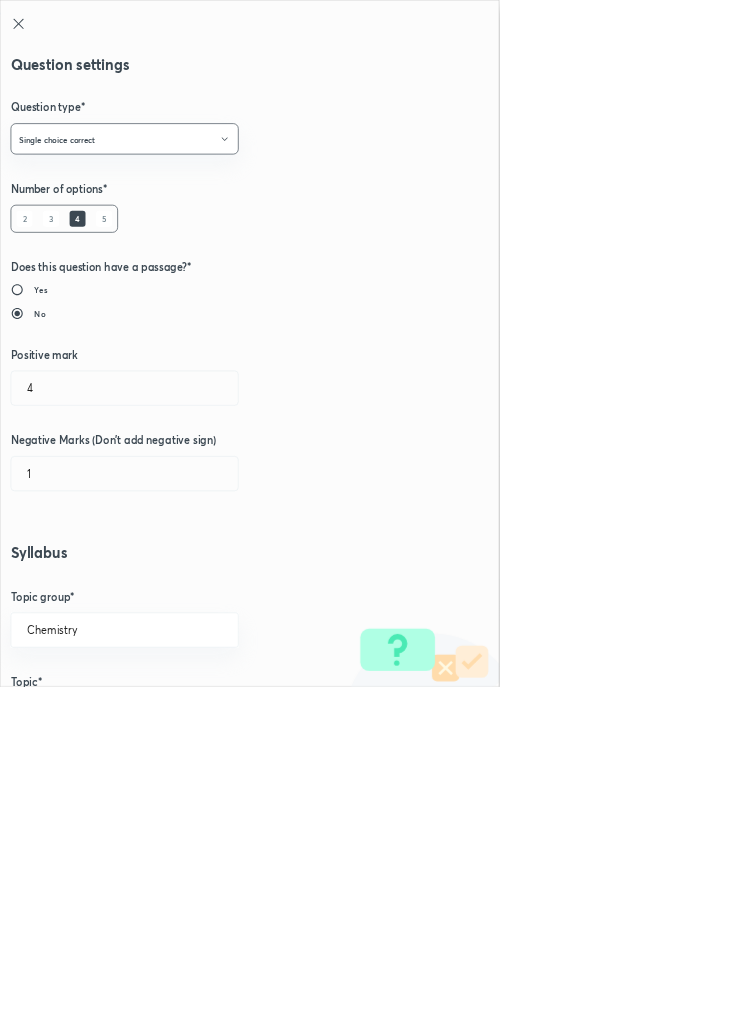 type on "1" 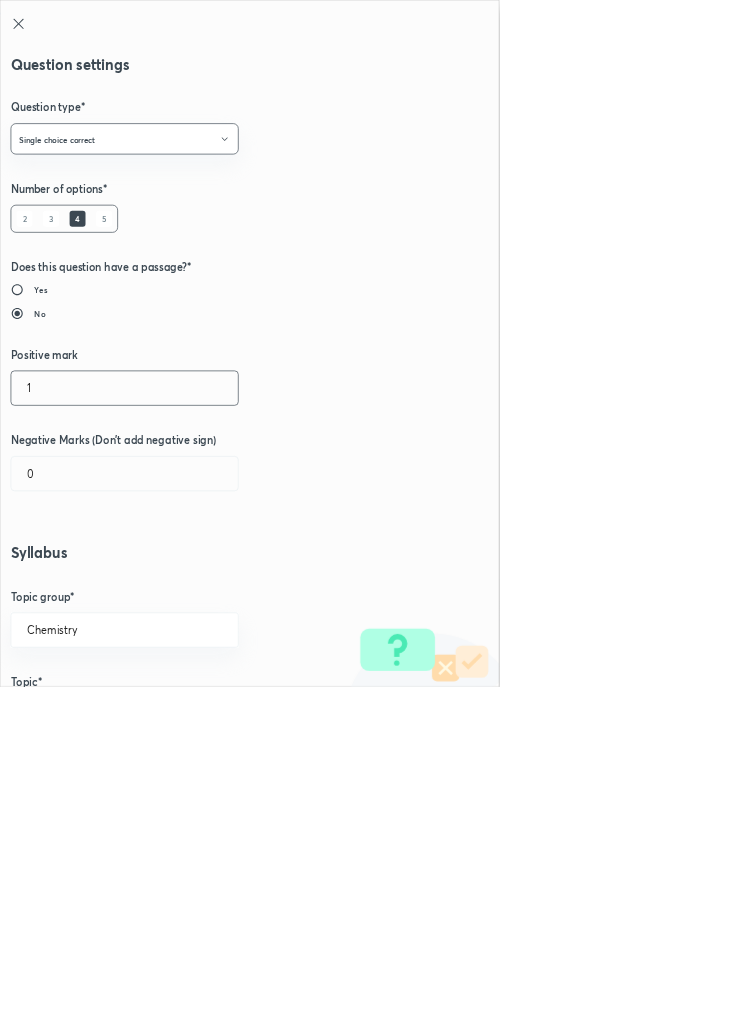click on "1" at bounding box center (188, 585) 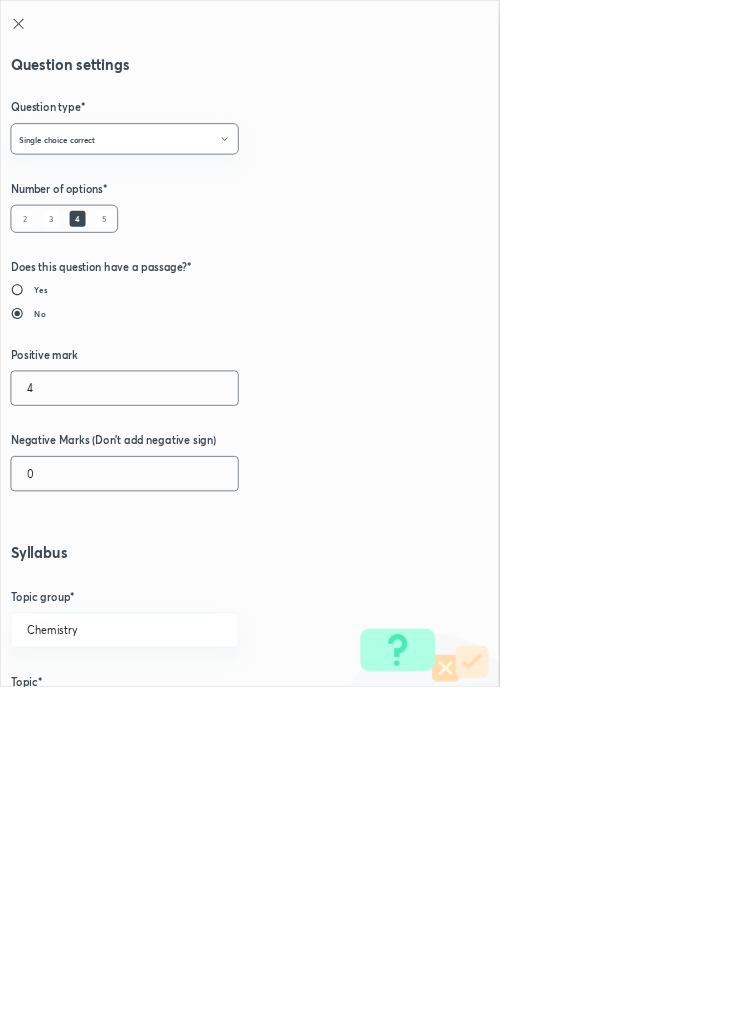 type on "4" 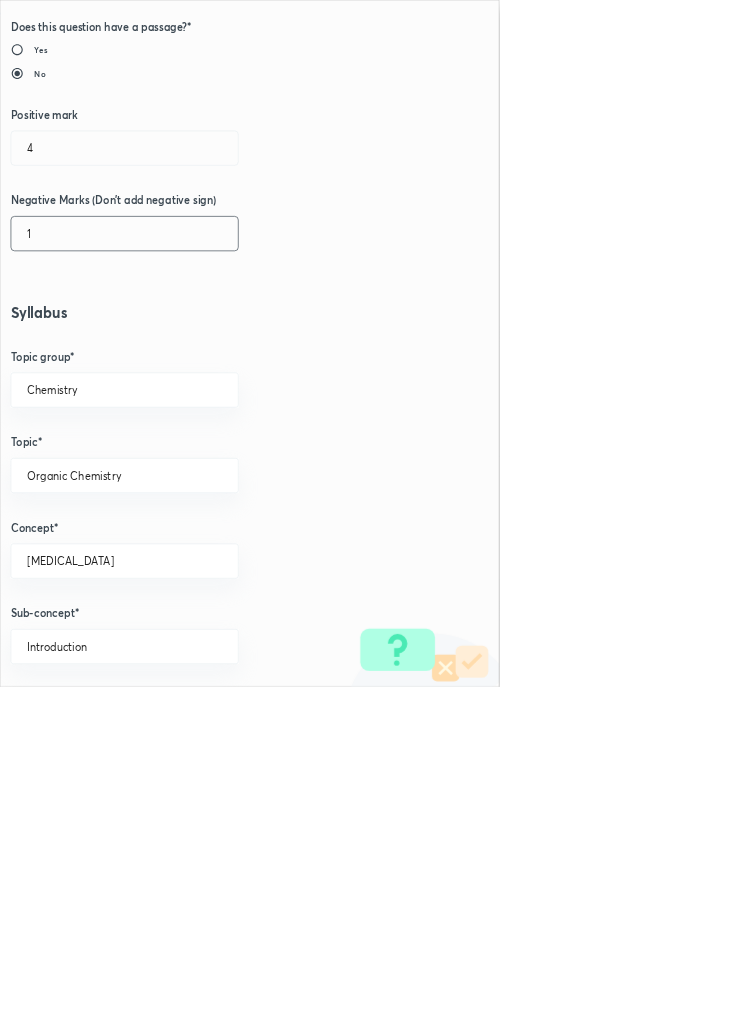 scroll, scrollTop: 1125, scrollLeft: 0, axis: vertical 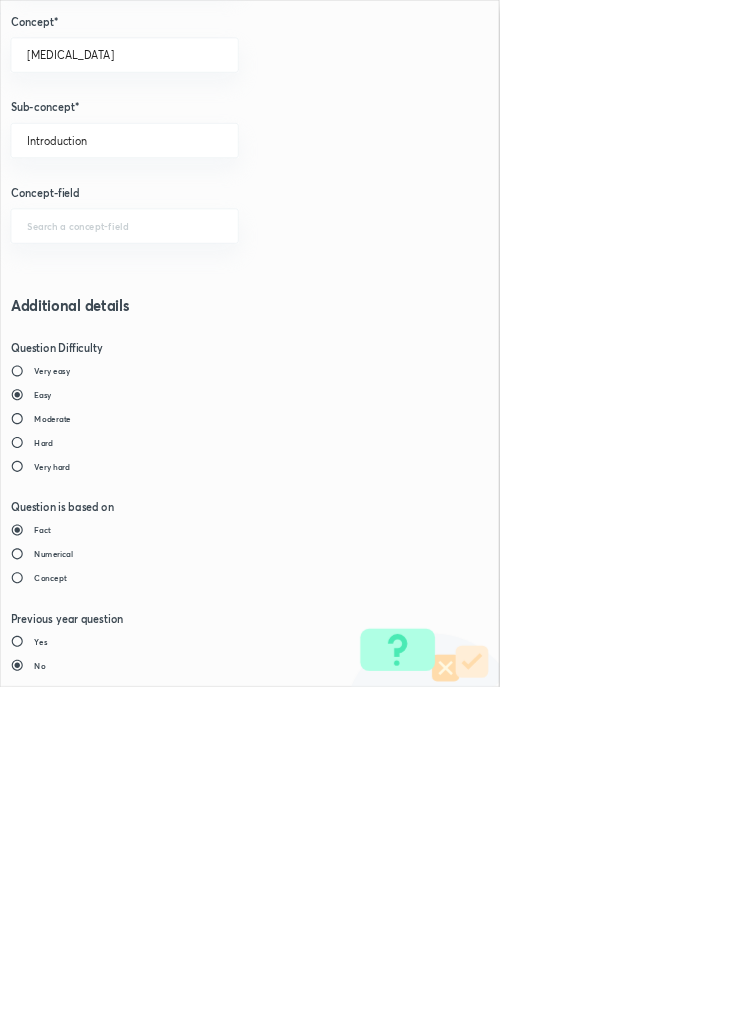 type on "1" 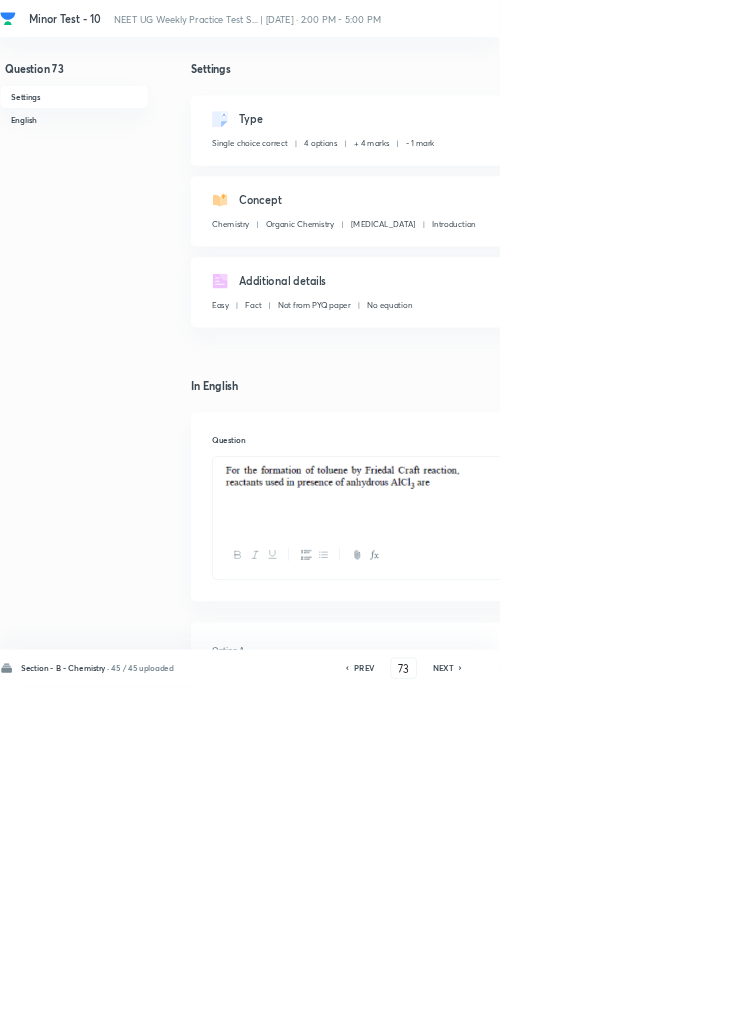 click on "Save" at bounding box center (1096, 1006) 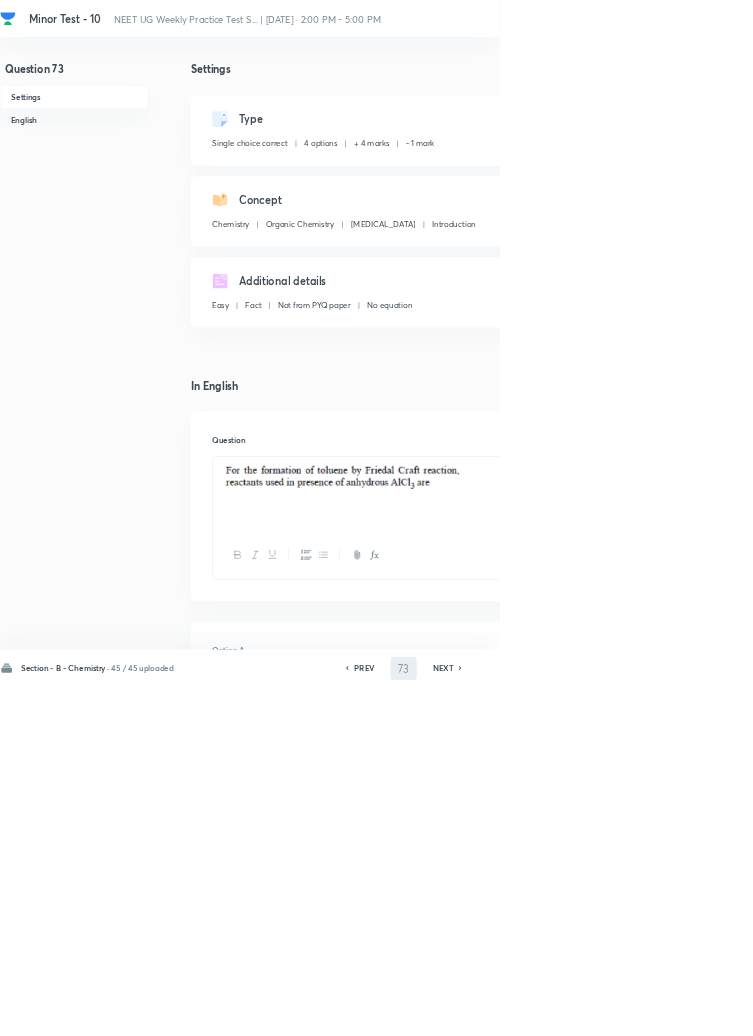 type on "74" 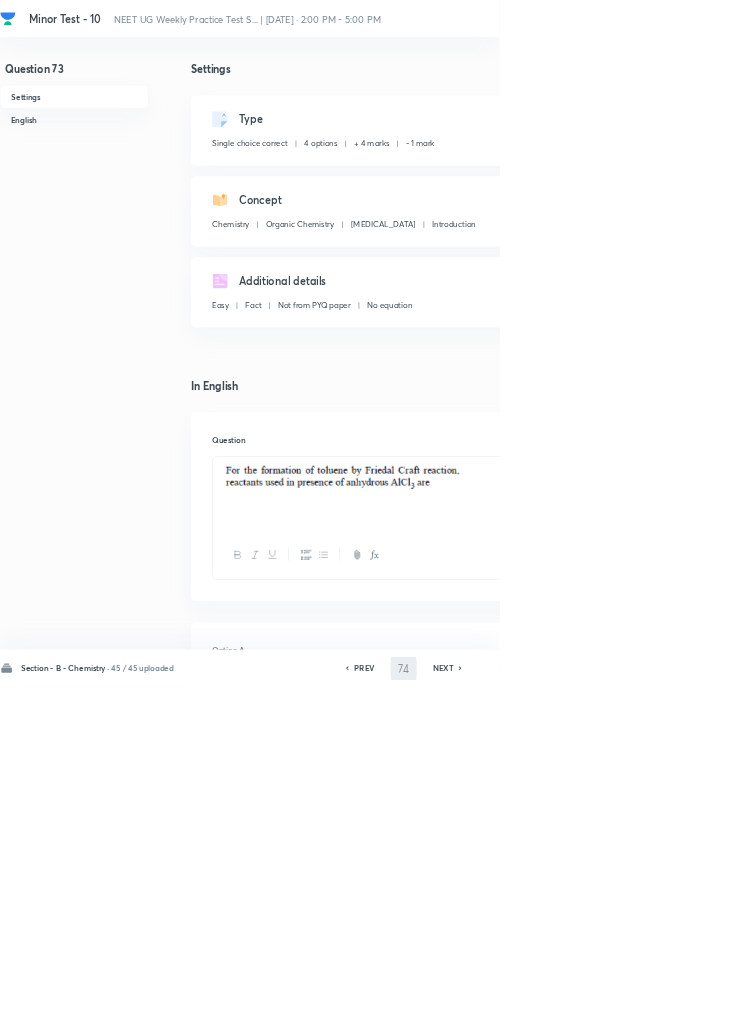 checkbox on "false" 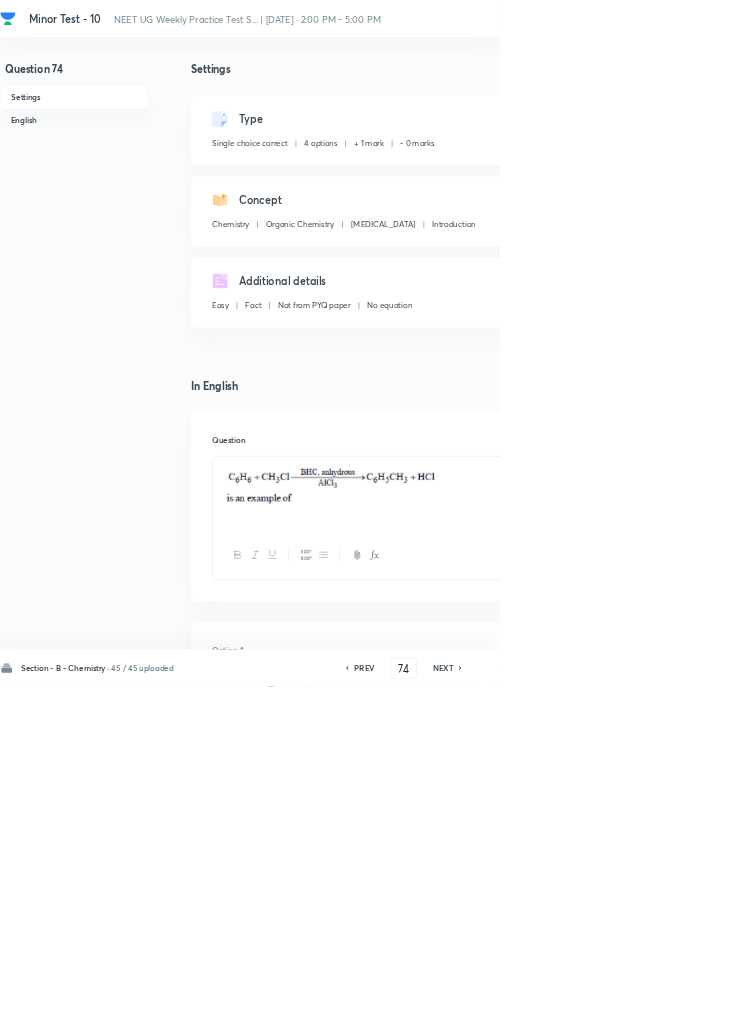 click on "Edit" at bounding box center (920, 182) 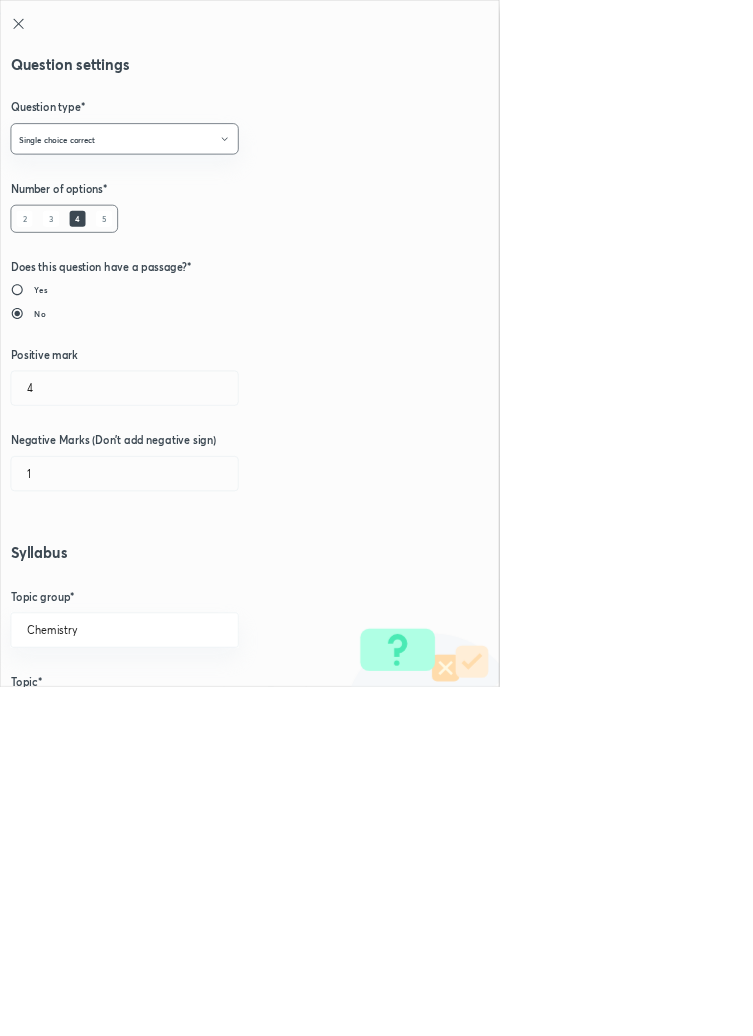 type on "1" 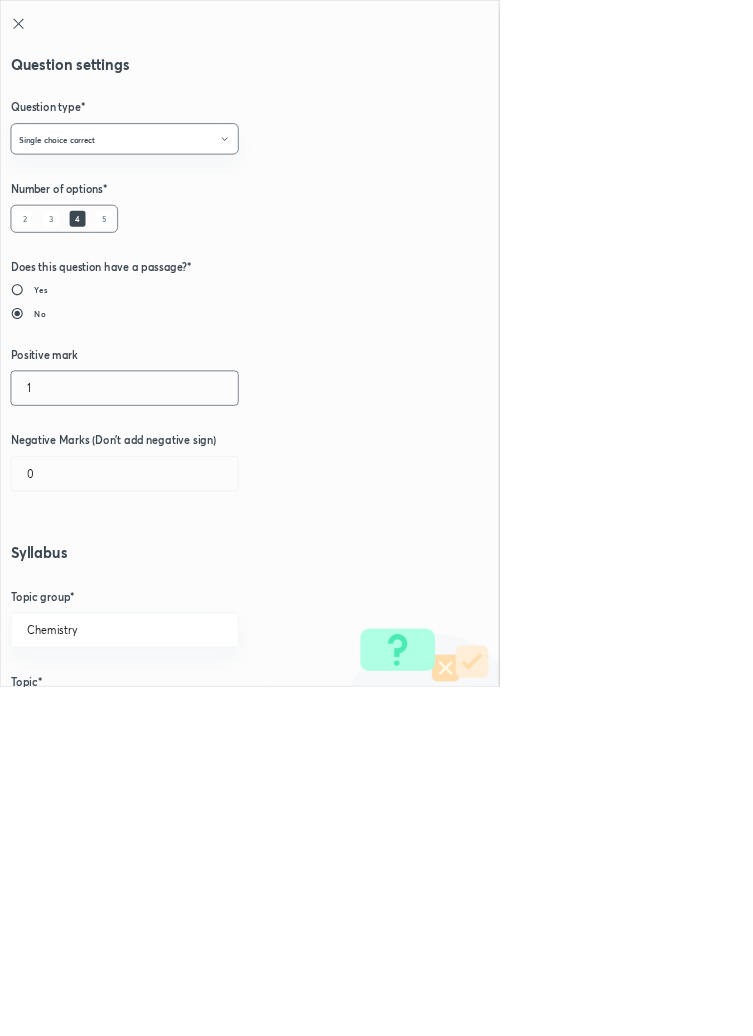 click on "1" at bounding box center (188, 585) 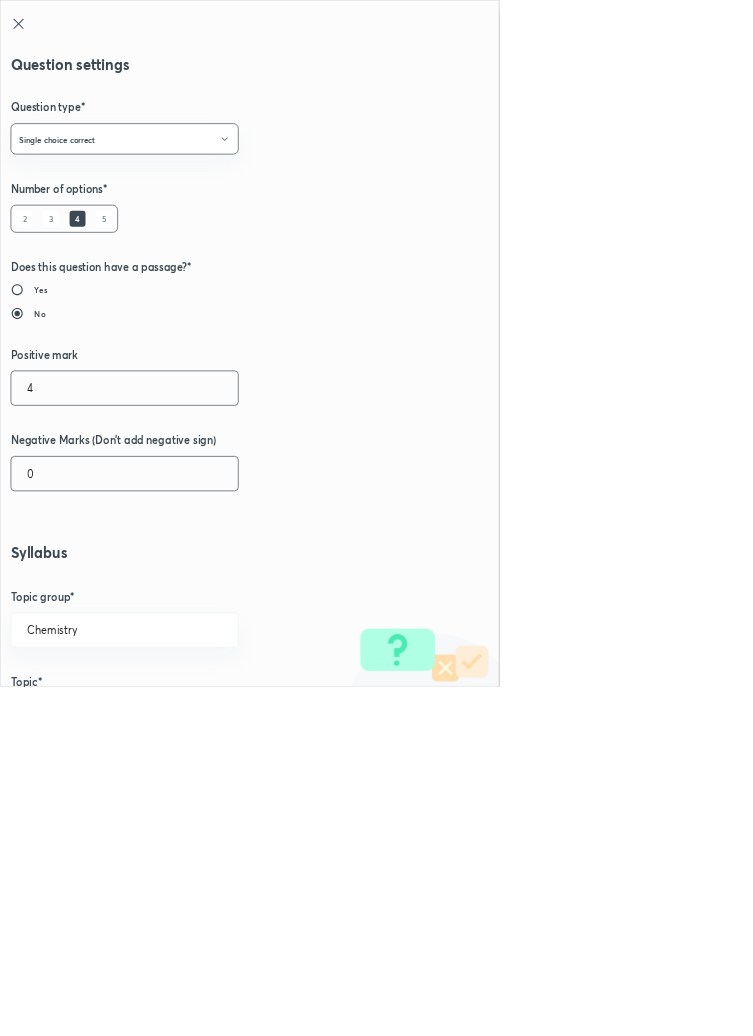 type on "4" 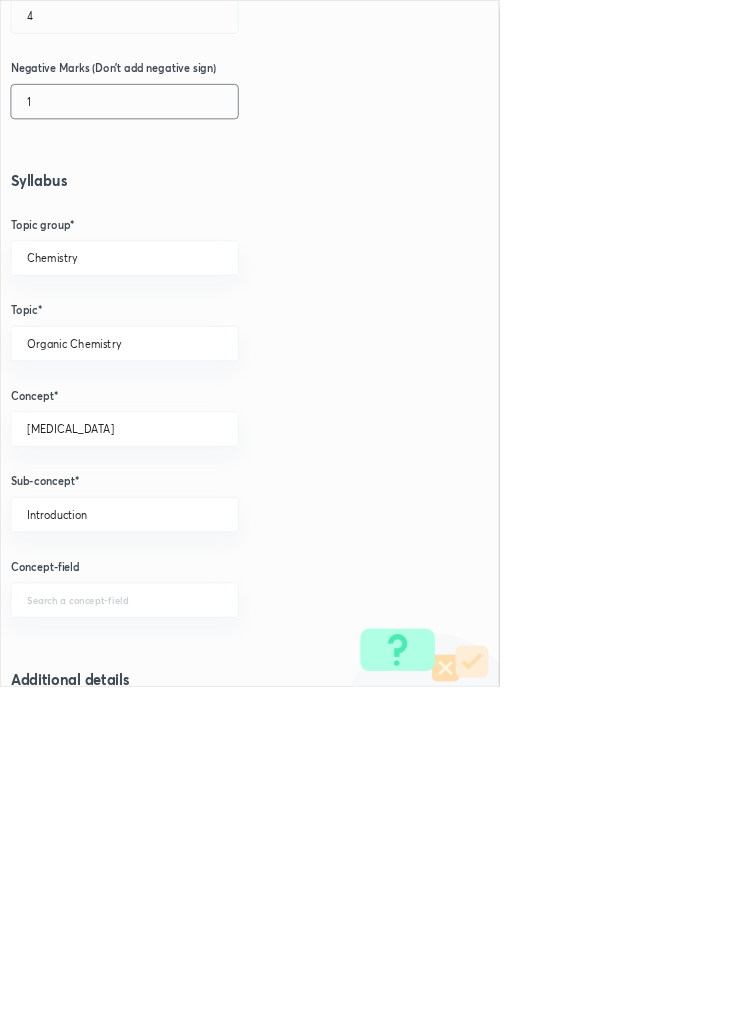 scroll, scrollTop: 1125, scrollLeft: 0, axis: vertical 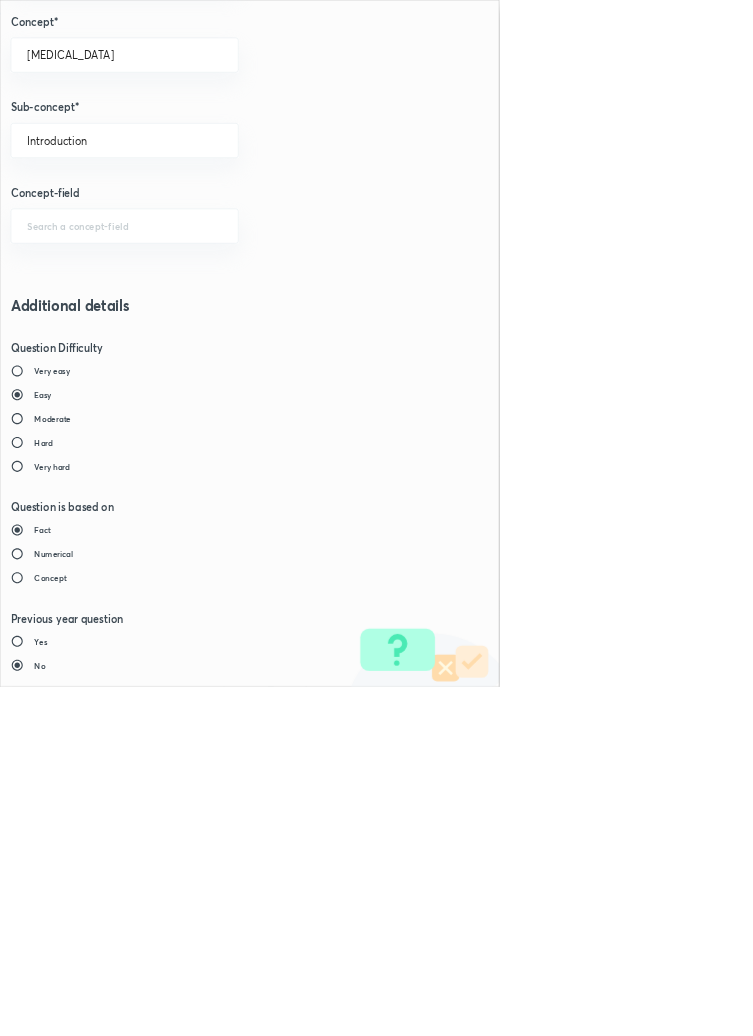 type on "1" 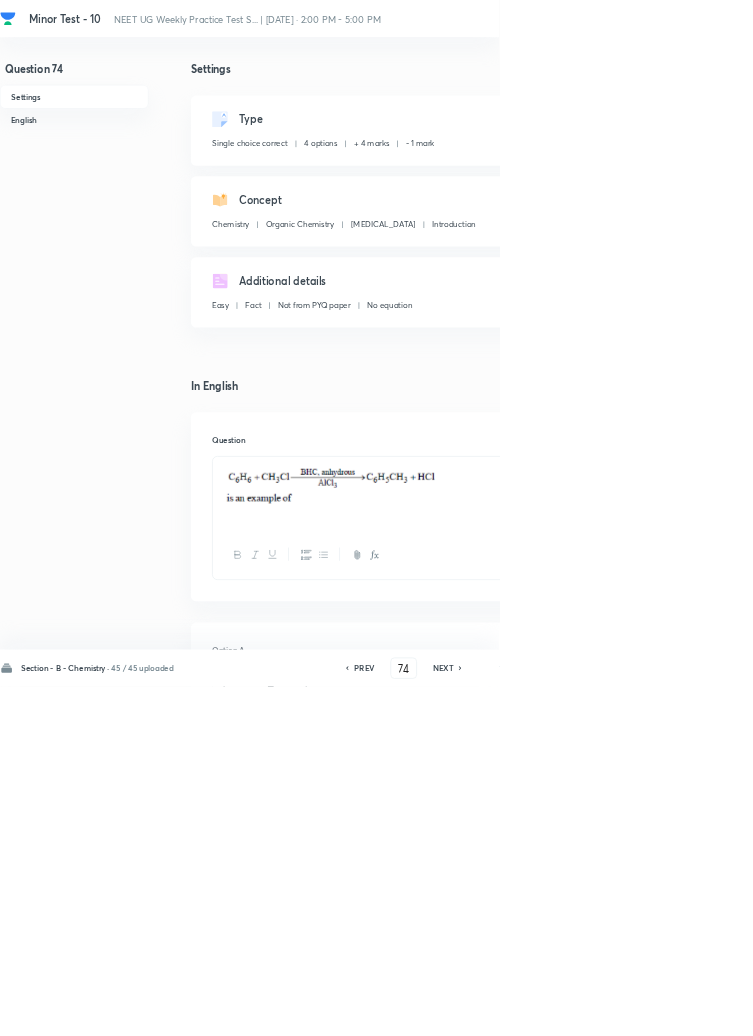 click on "Save" at bounding box center (1096, 1006) 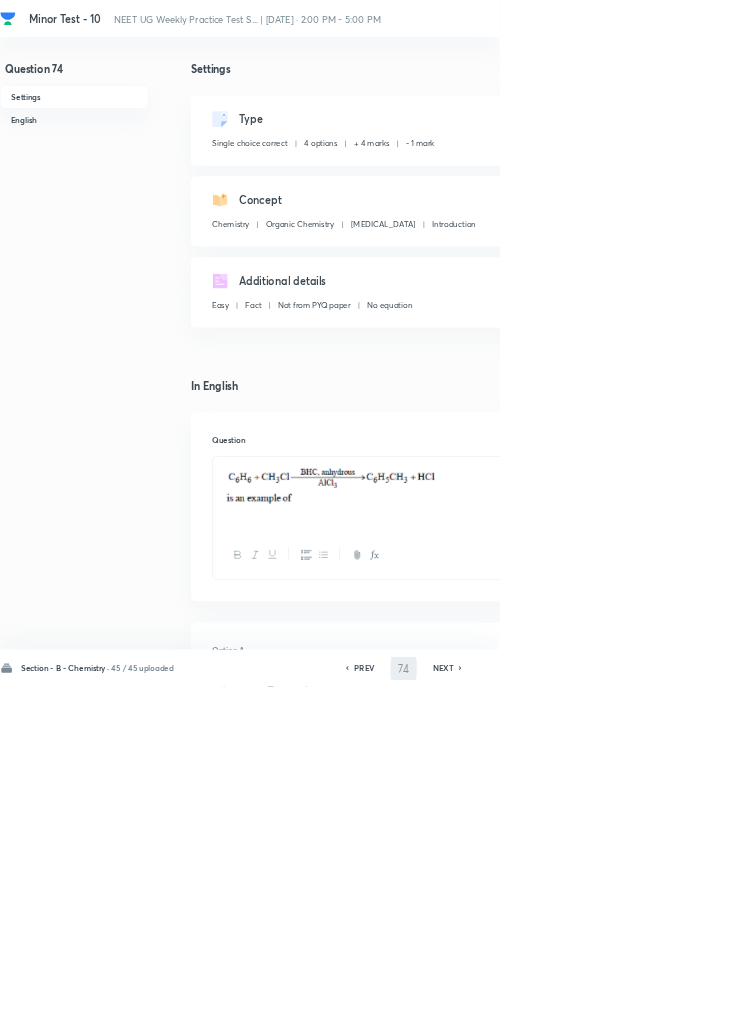 type on "75" 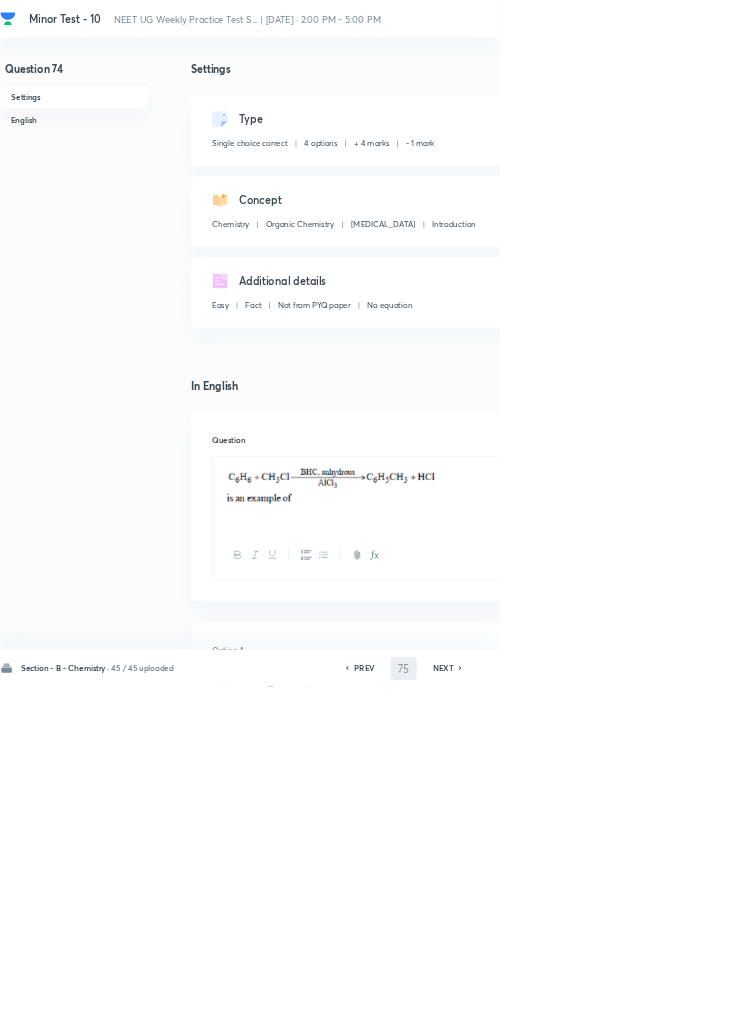 checkbox on "false" 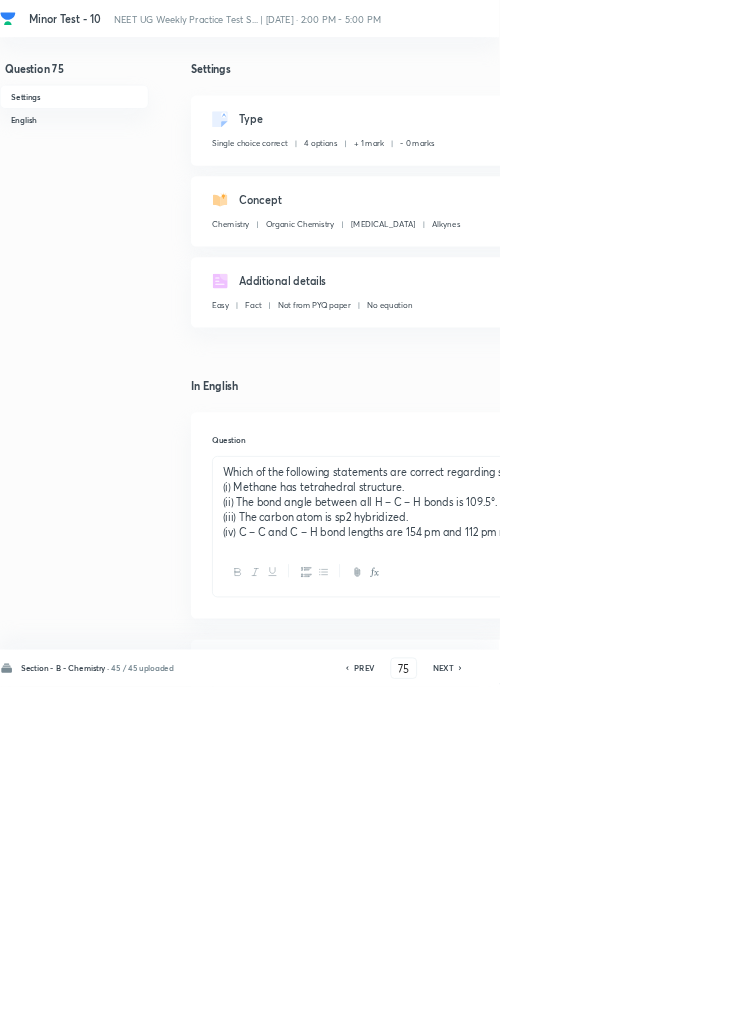 click on "Edit" at bounding box center (920, 182) 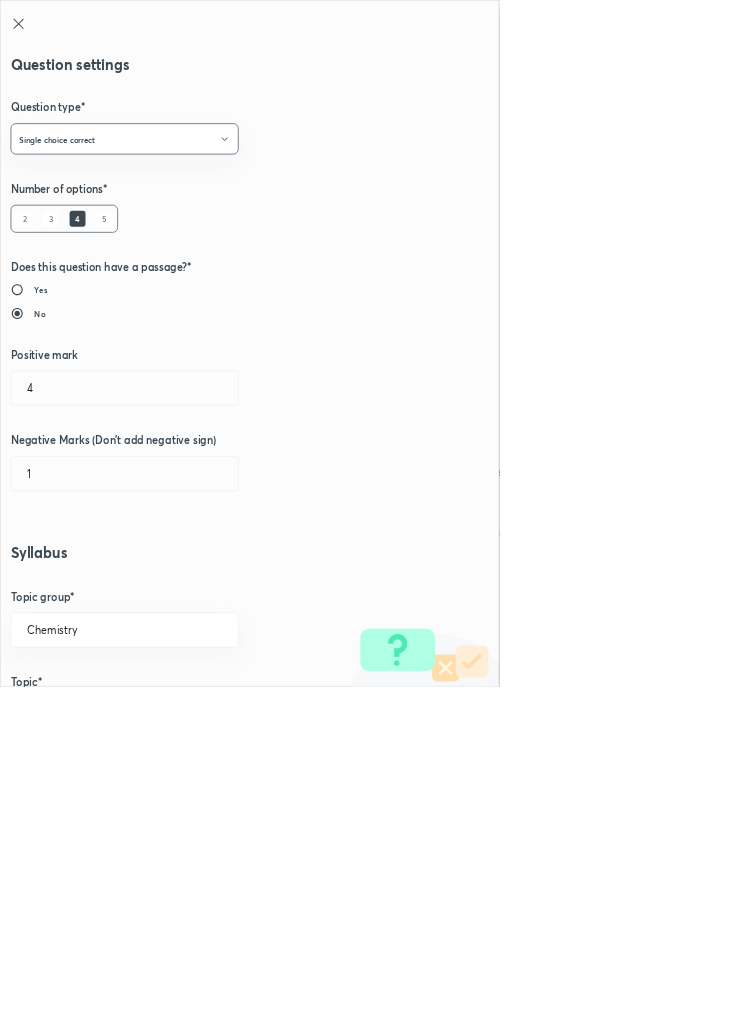 type on "1" 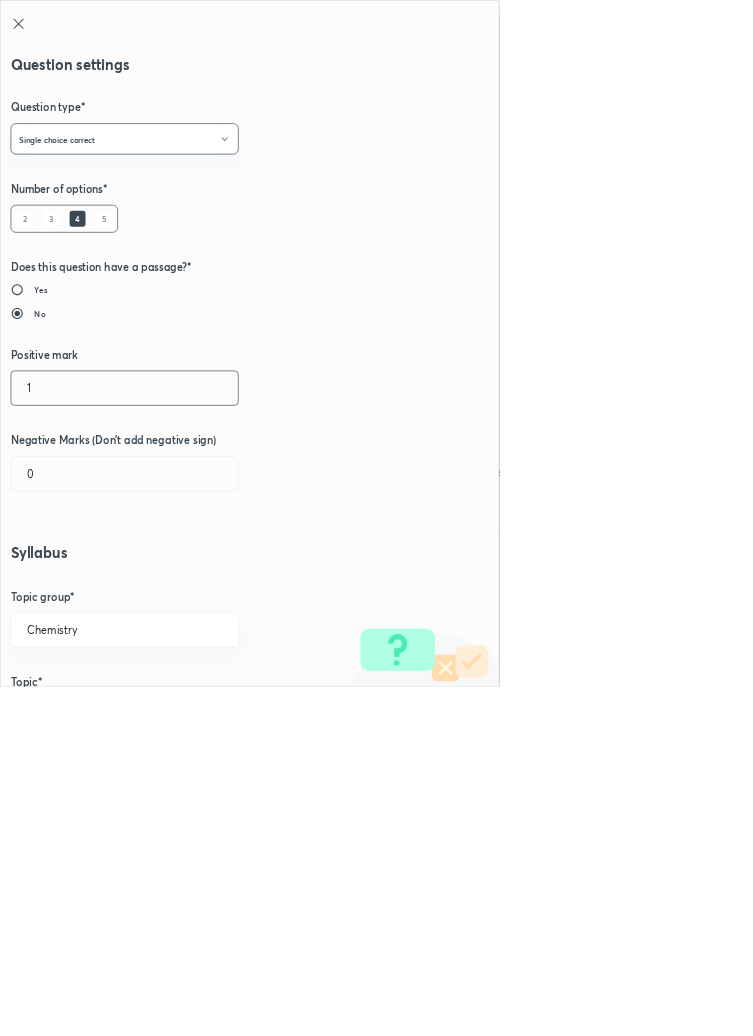 click on "1" at bounding box center [188, 585] 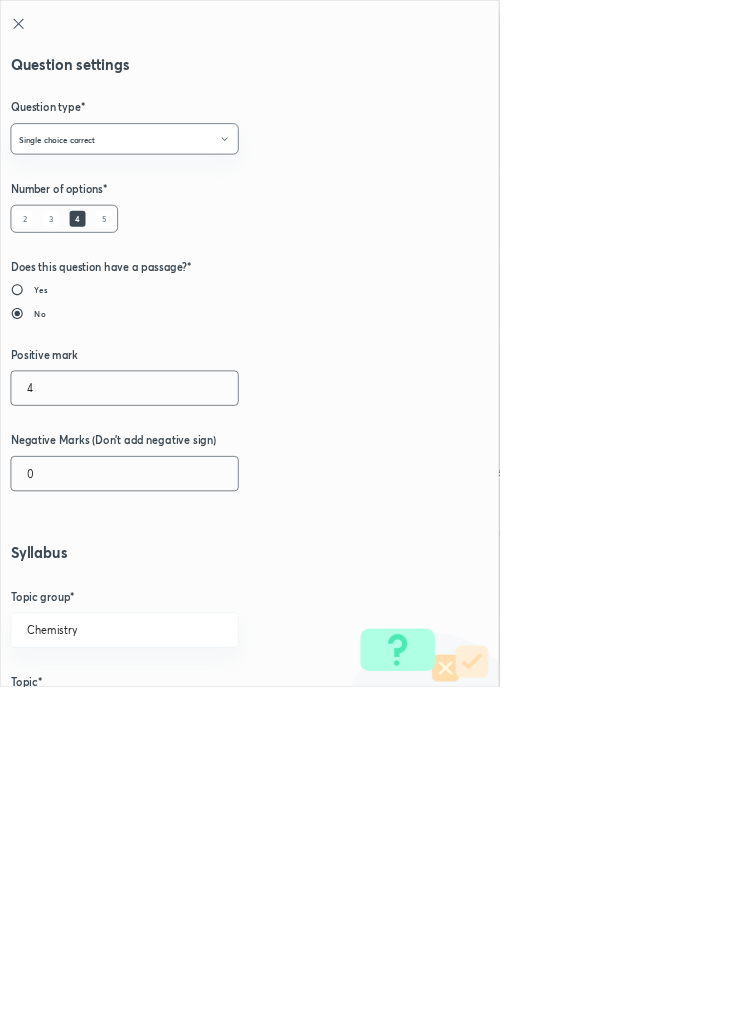 type on "4" 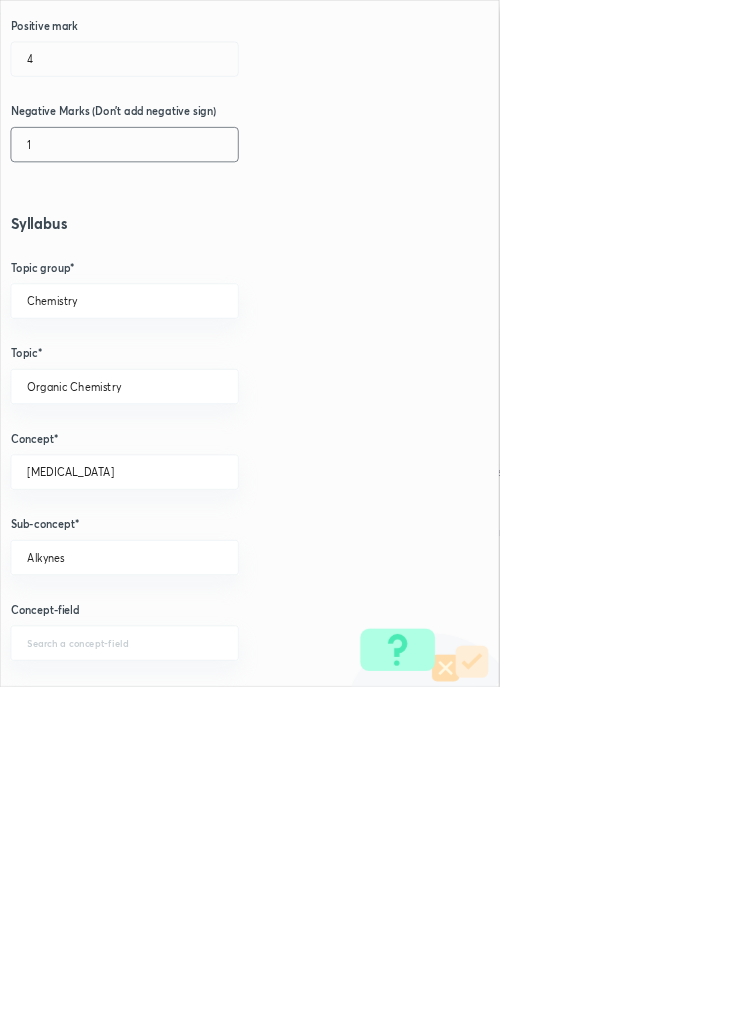 scroll, scrollTop: 1125, scrollLeft: 0, axis: vertical 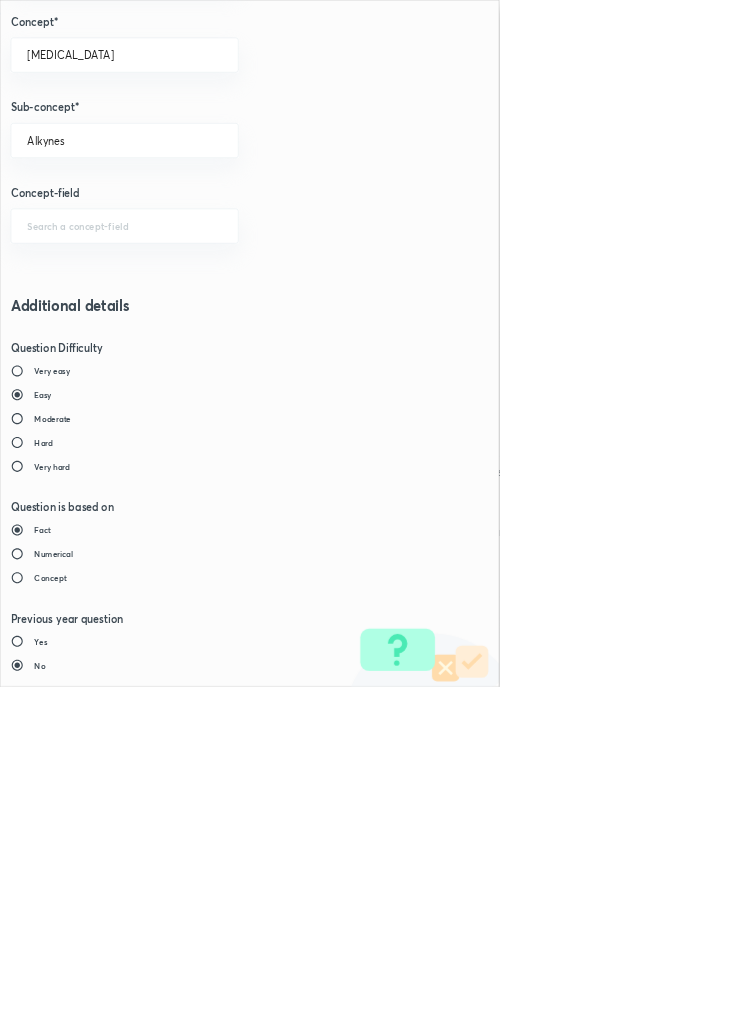 type on "1" 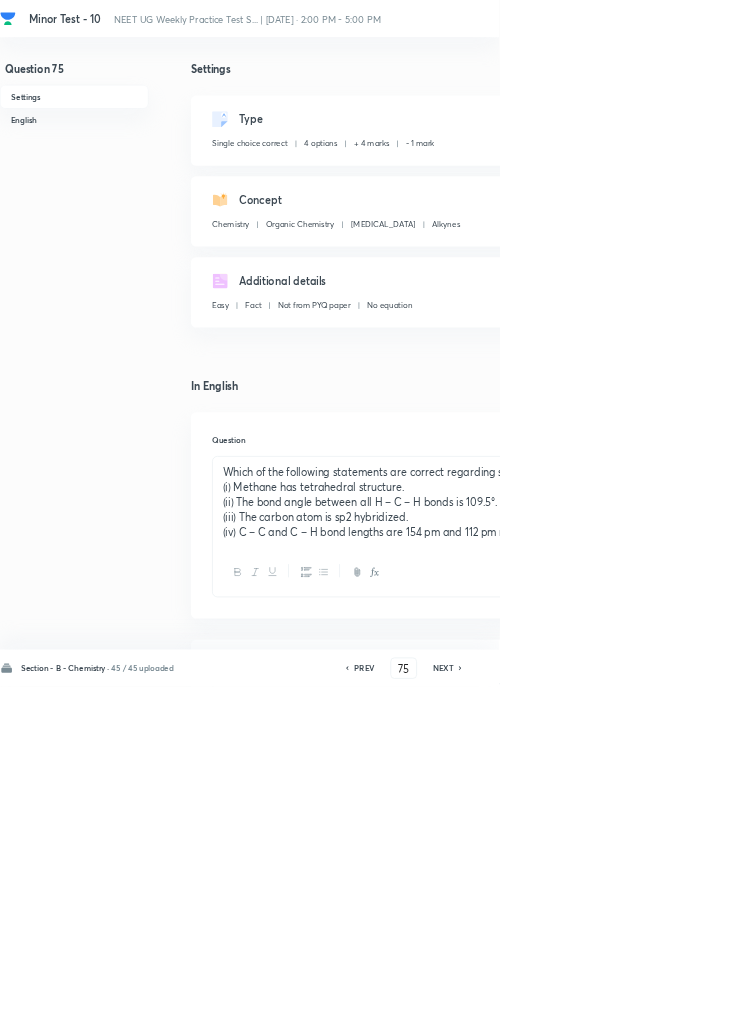 click on "Save" at bounding box center (1096, 1006) 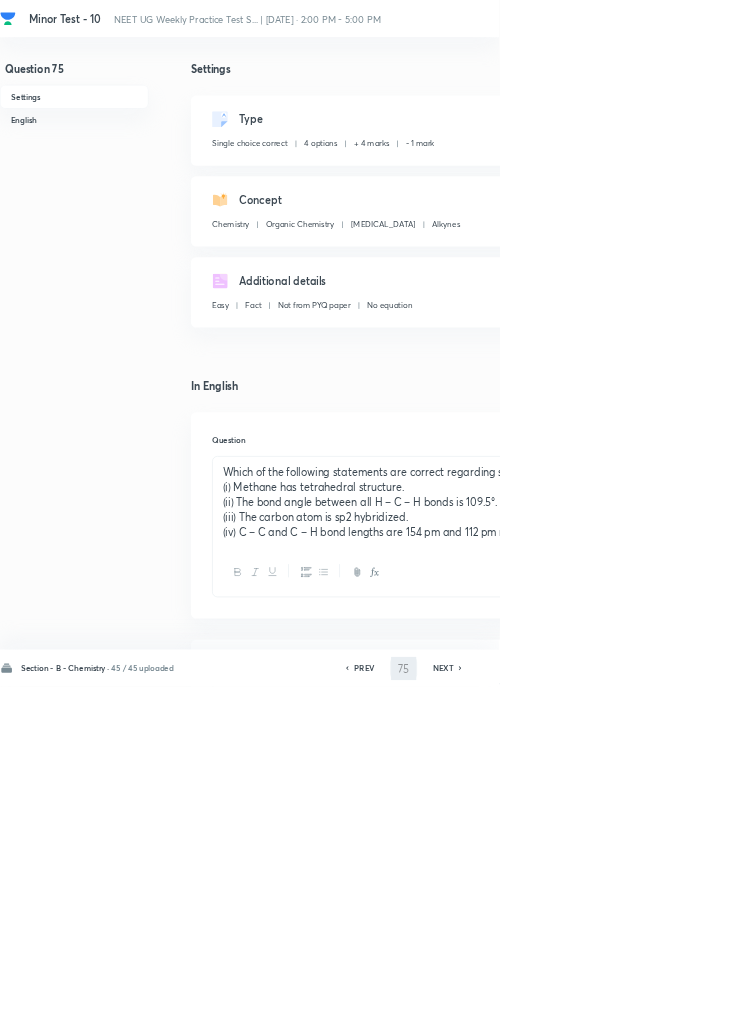 type on "76" 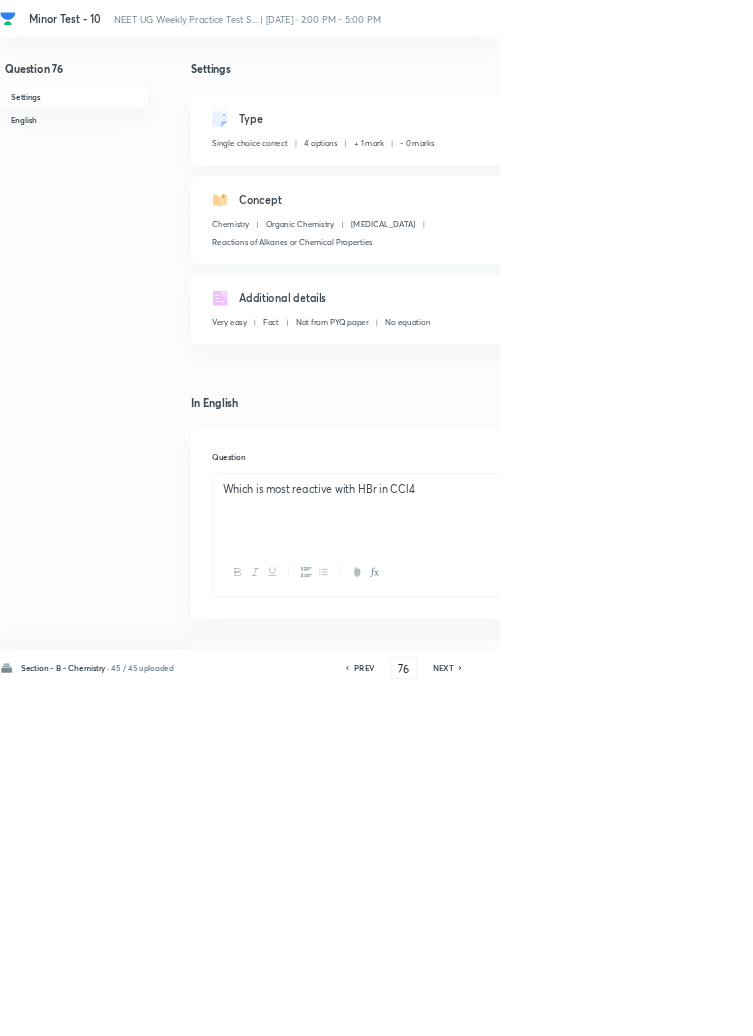 checkbox on "true" 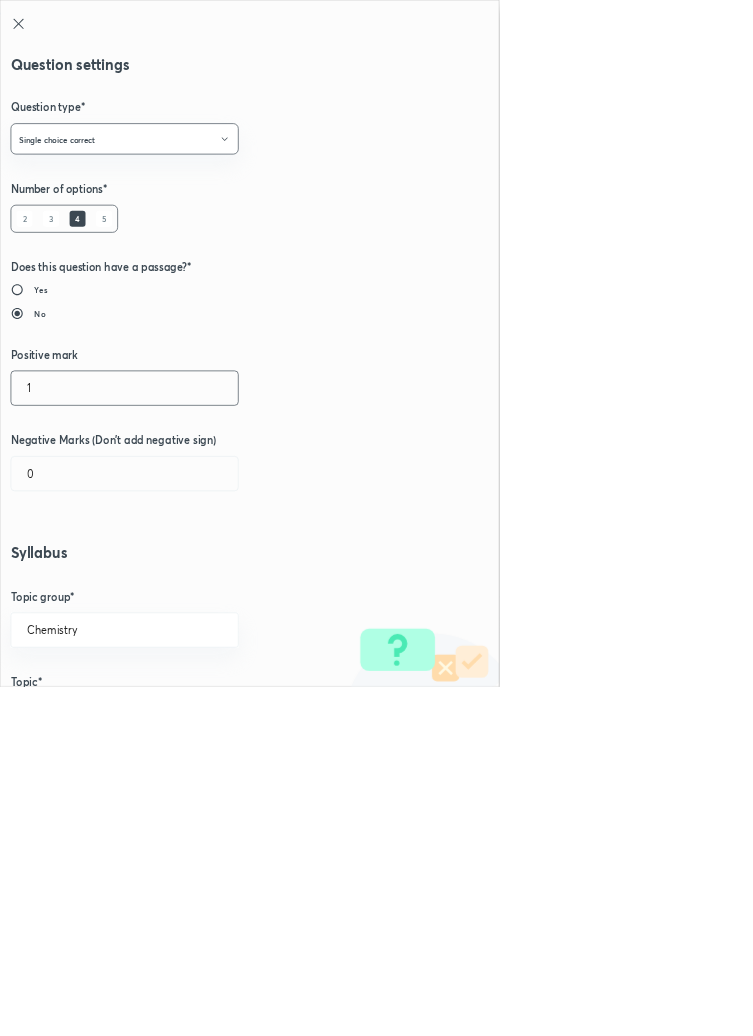 click on "1" at bounding box center [188, 585] 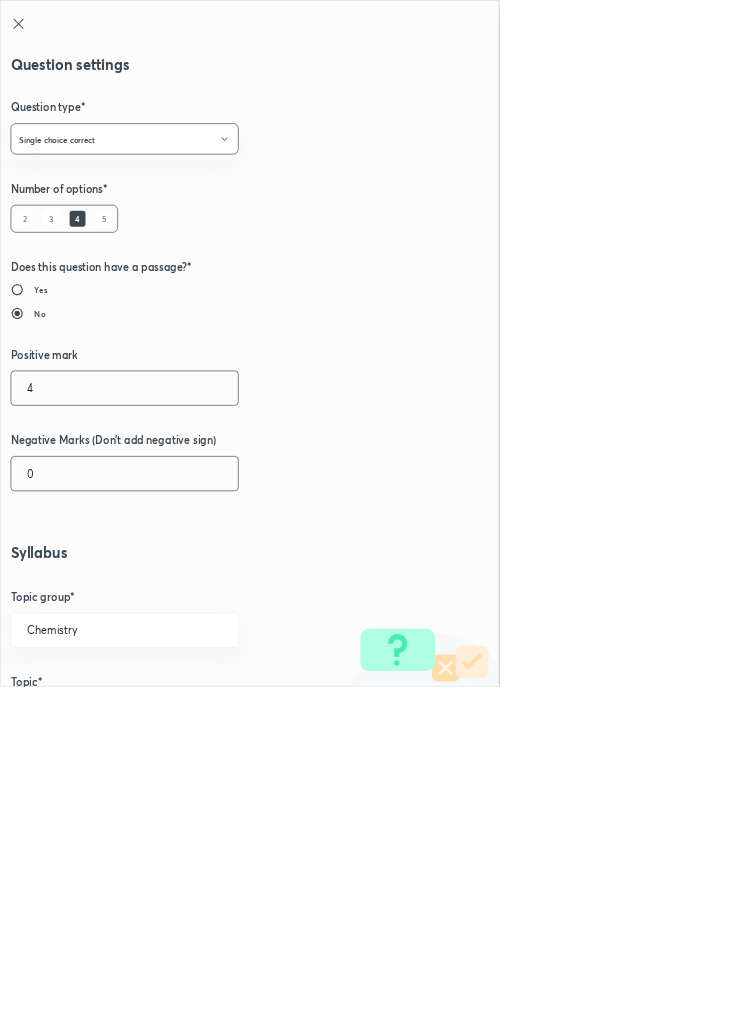 type on "4" 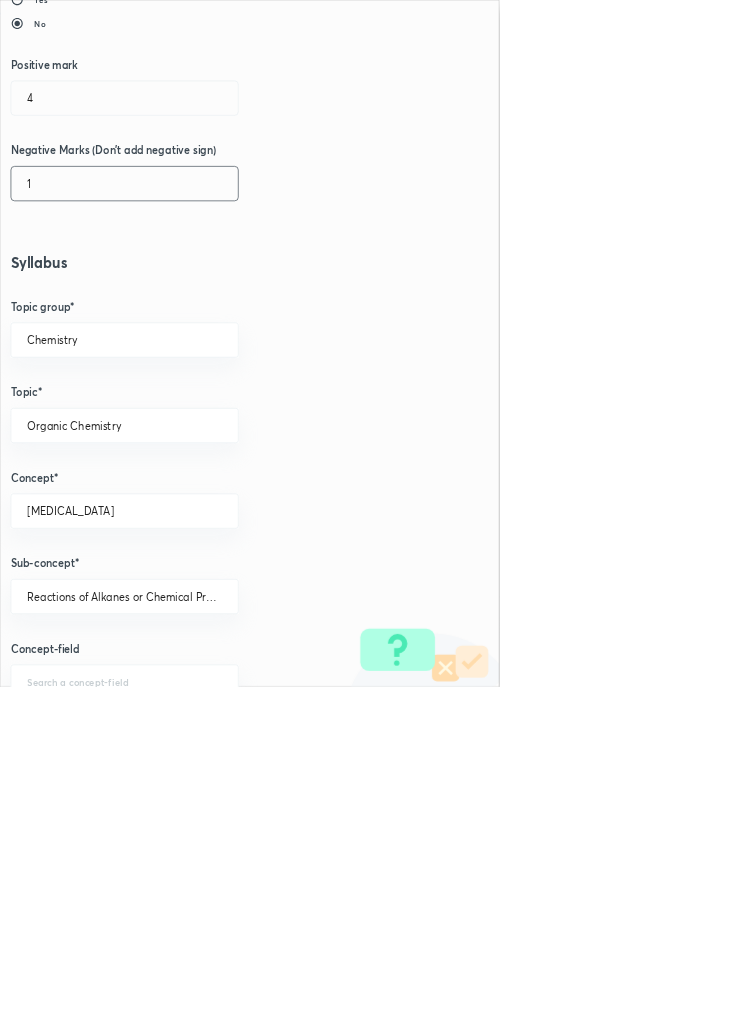 scroll, scrollTop: 1125, scrollLeft: 0, axis: vertical 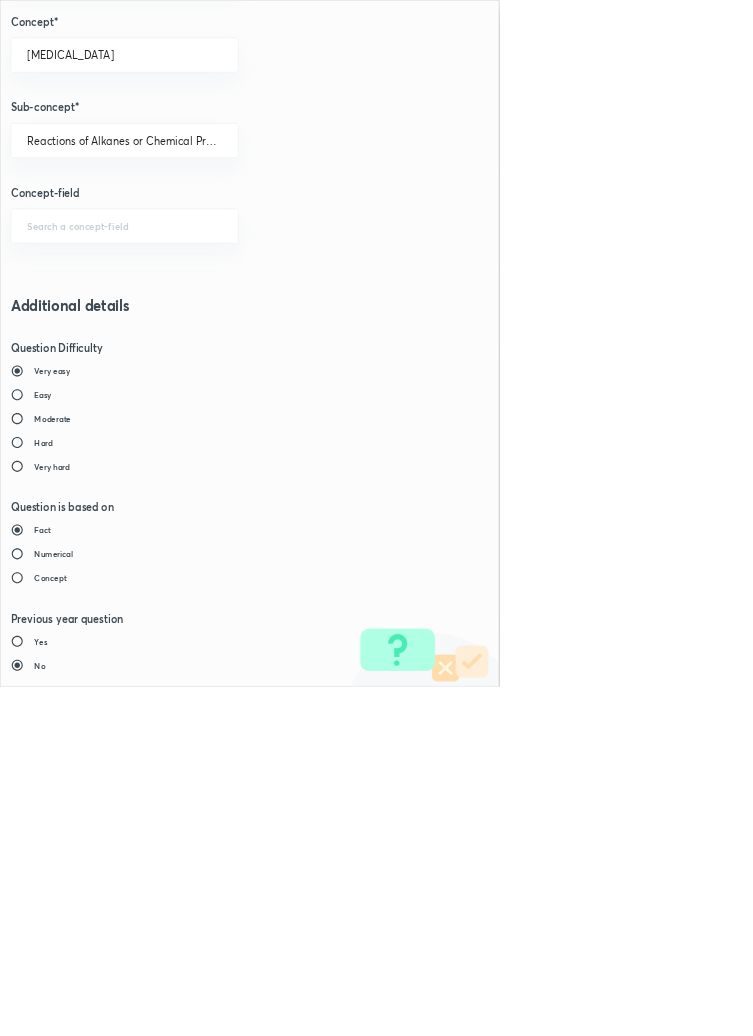 type on "1" 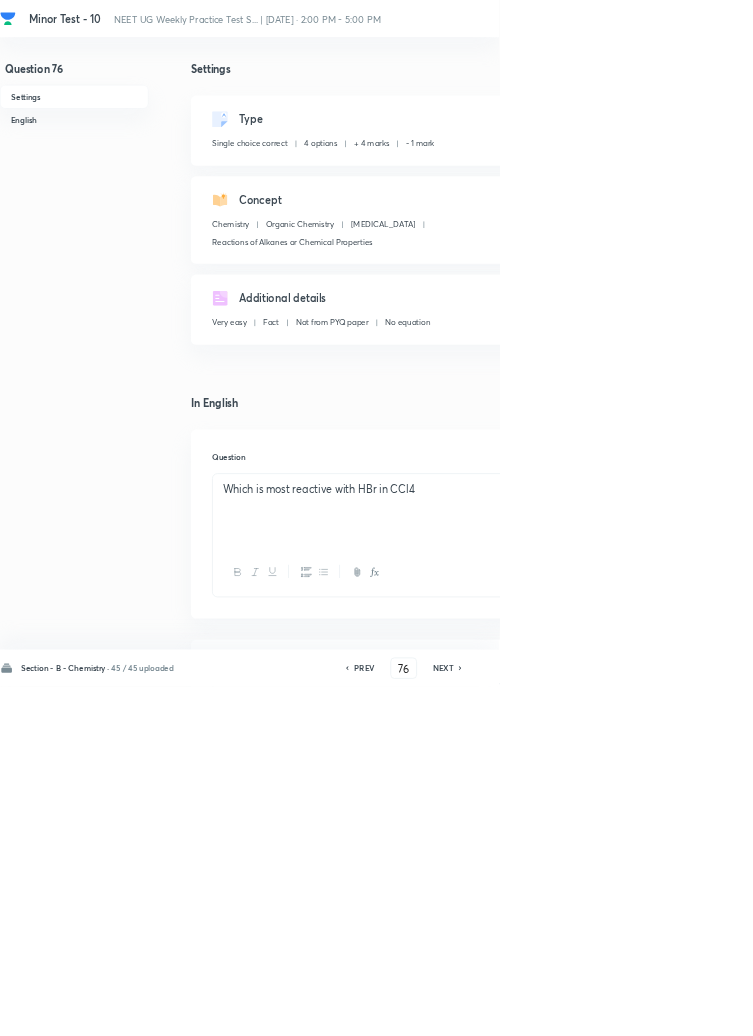 click on "Save" at bounding box center (1096, 1006) 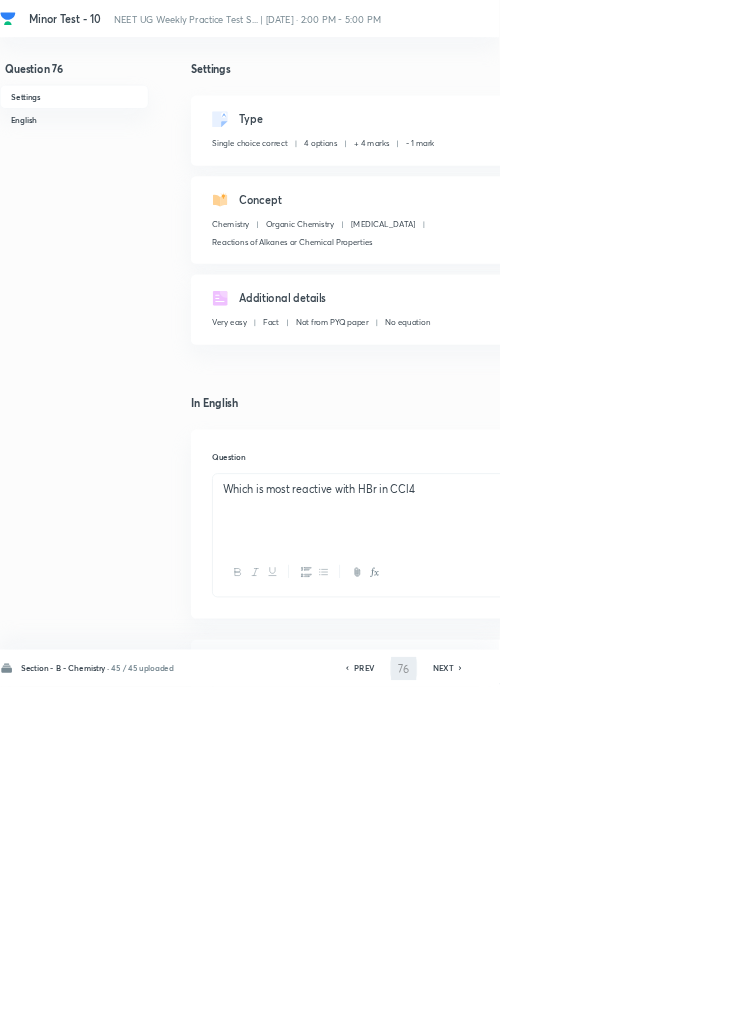type on "77" 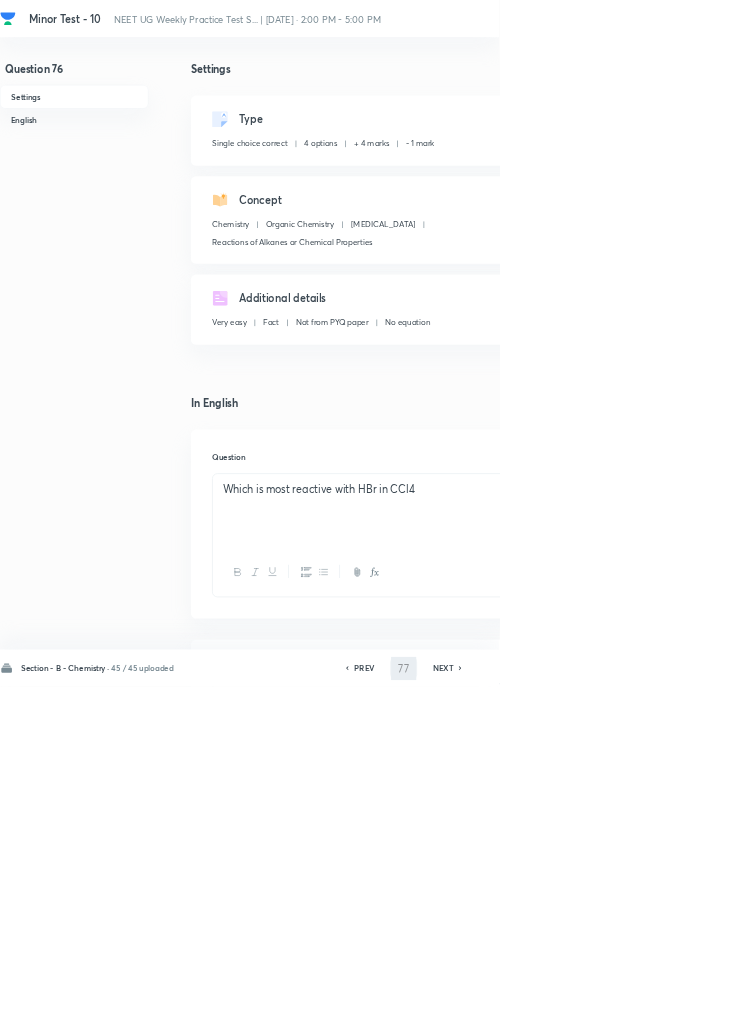 checkbox on "false" 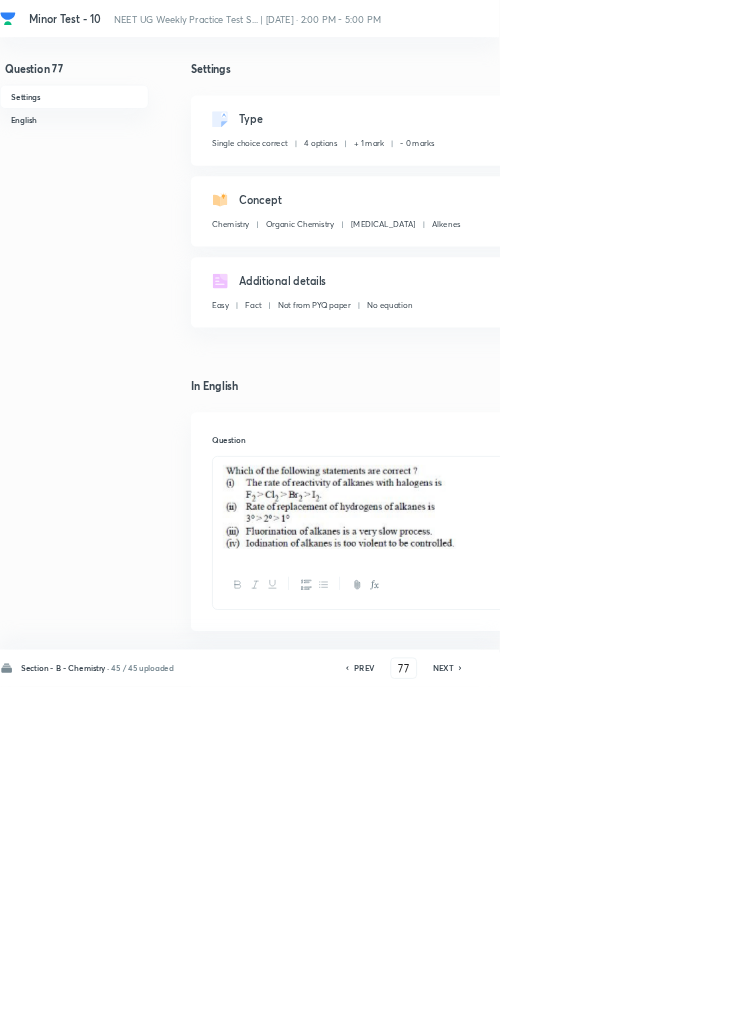 click on "Edit" at bounding box center (920, 182) 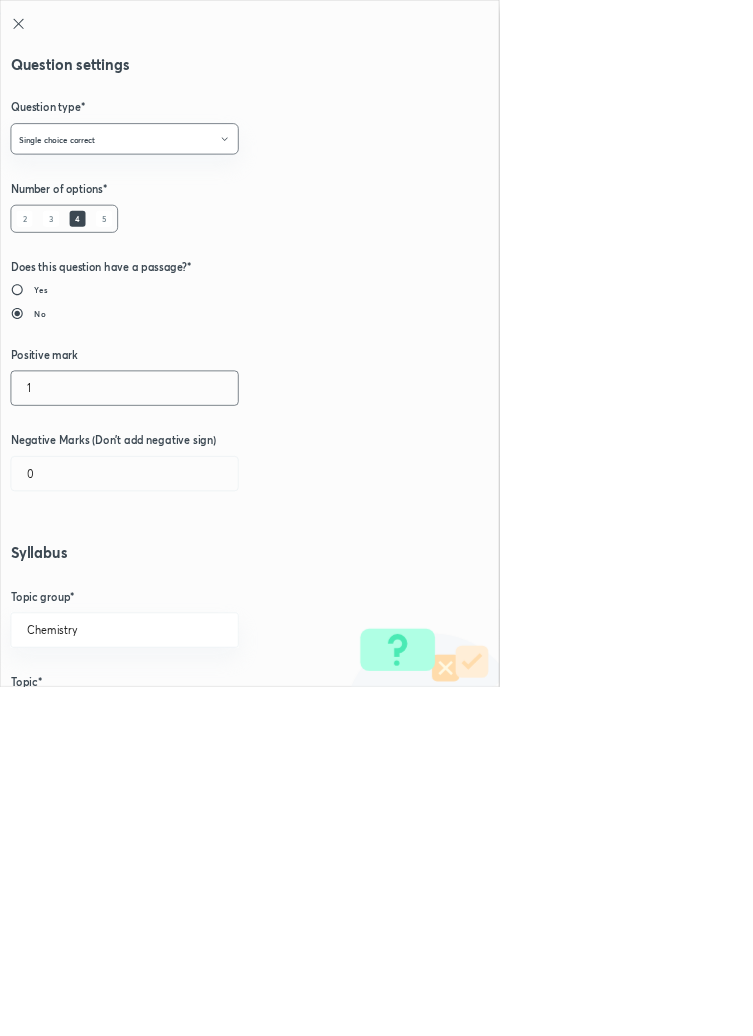 click on "1" at bounding box center [188, 585] 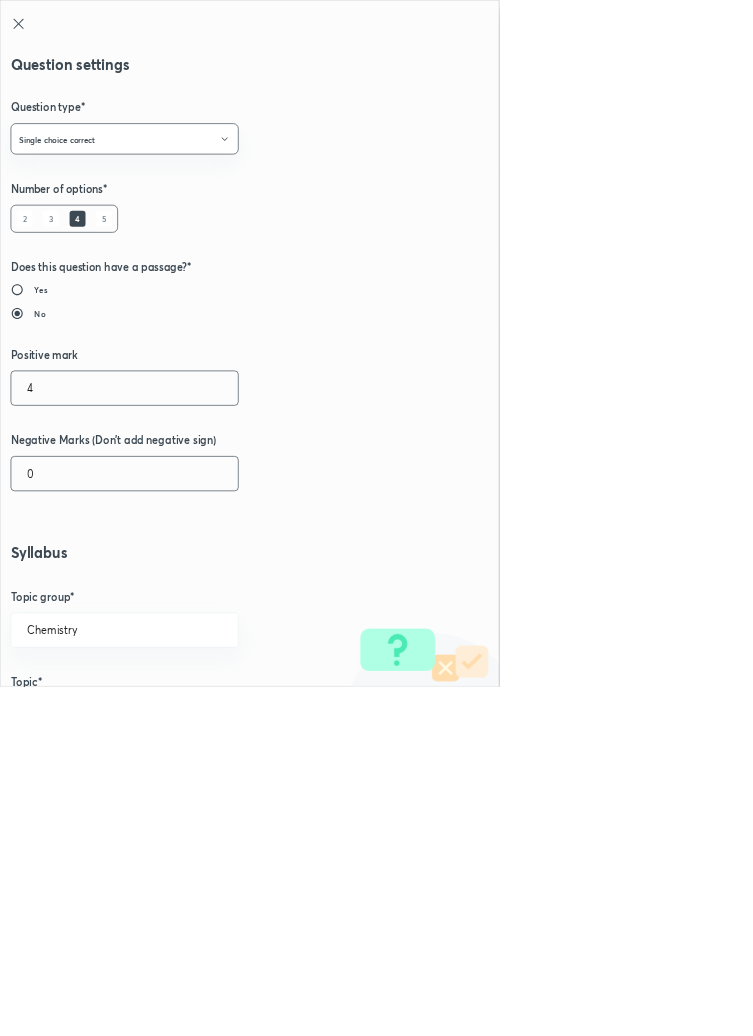 type on "4" 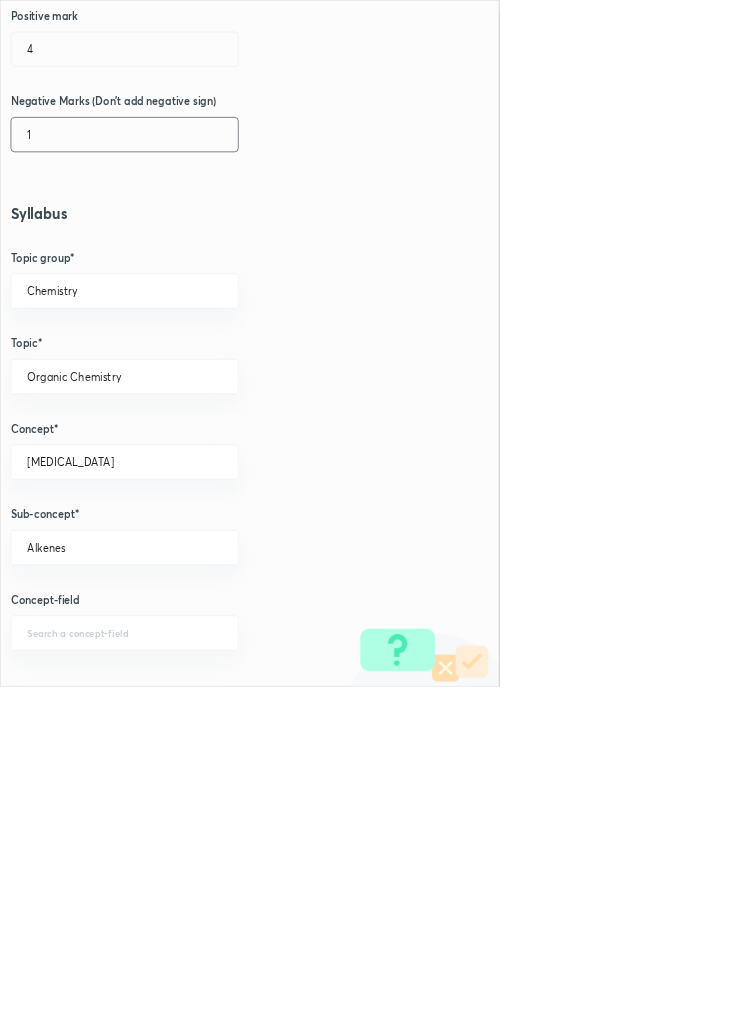 scroll, scrollTop: 1125, scrollLeft: 0, axis: vertical 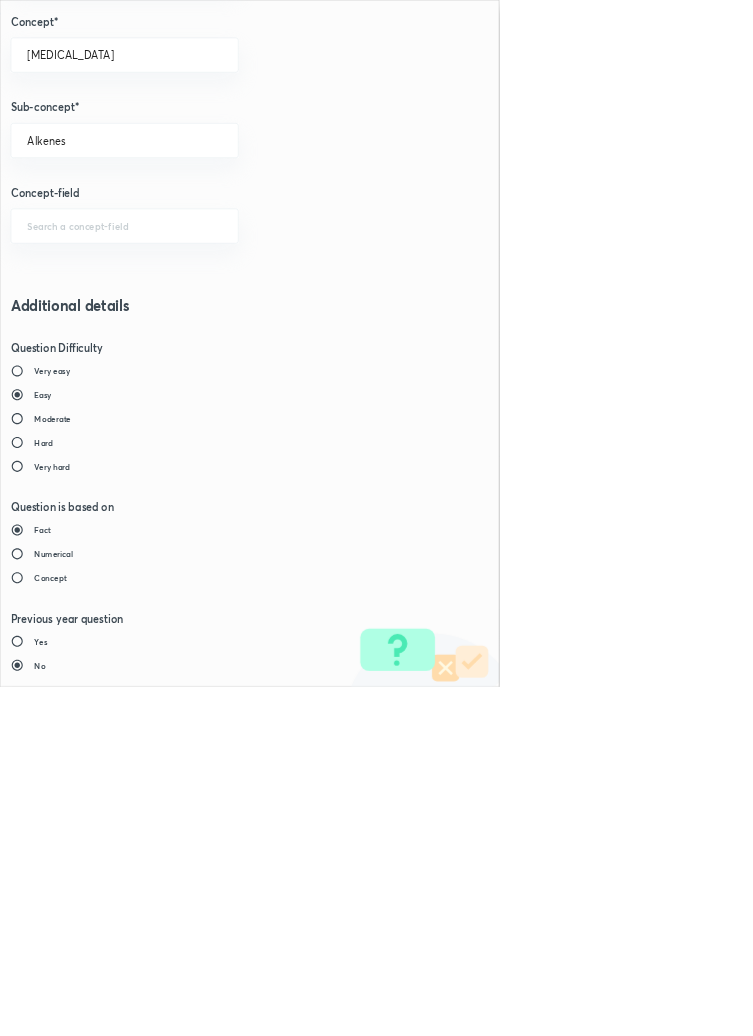 type on "1" 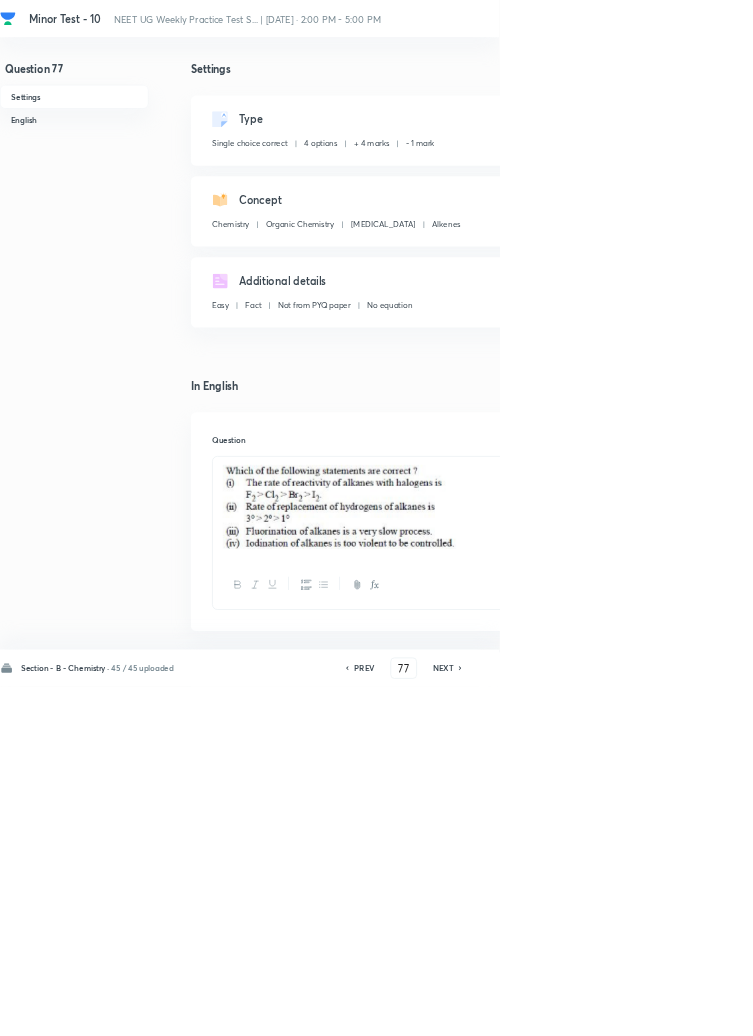click on "Save" at bounding box center [1096, 1006] 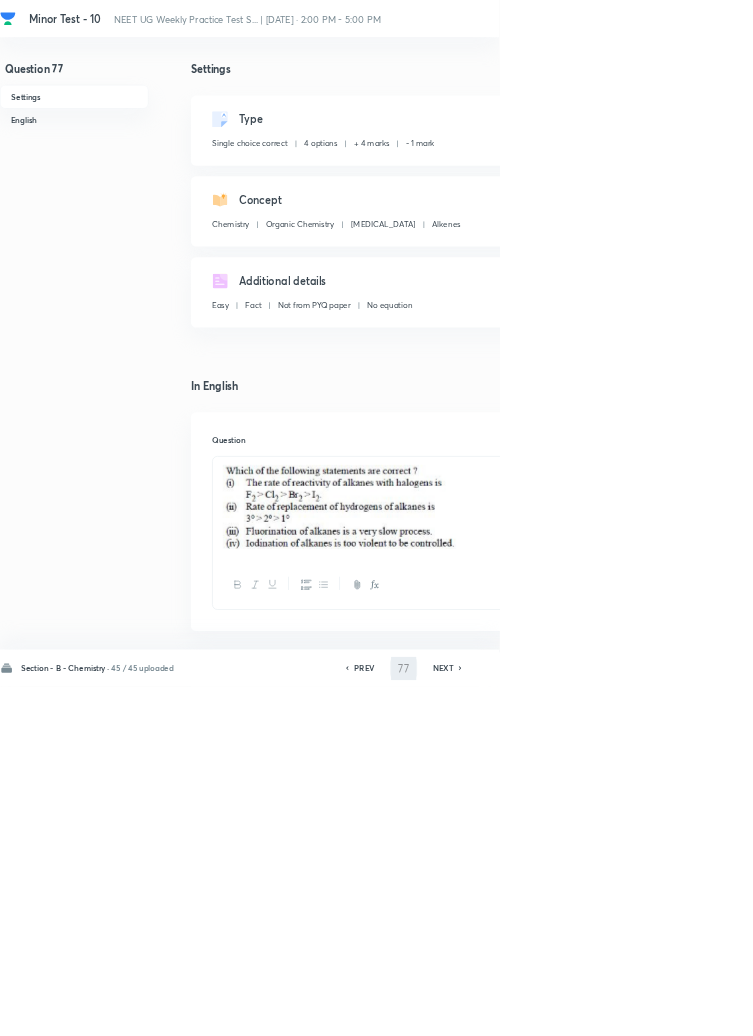 type on "78" 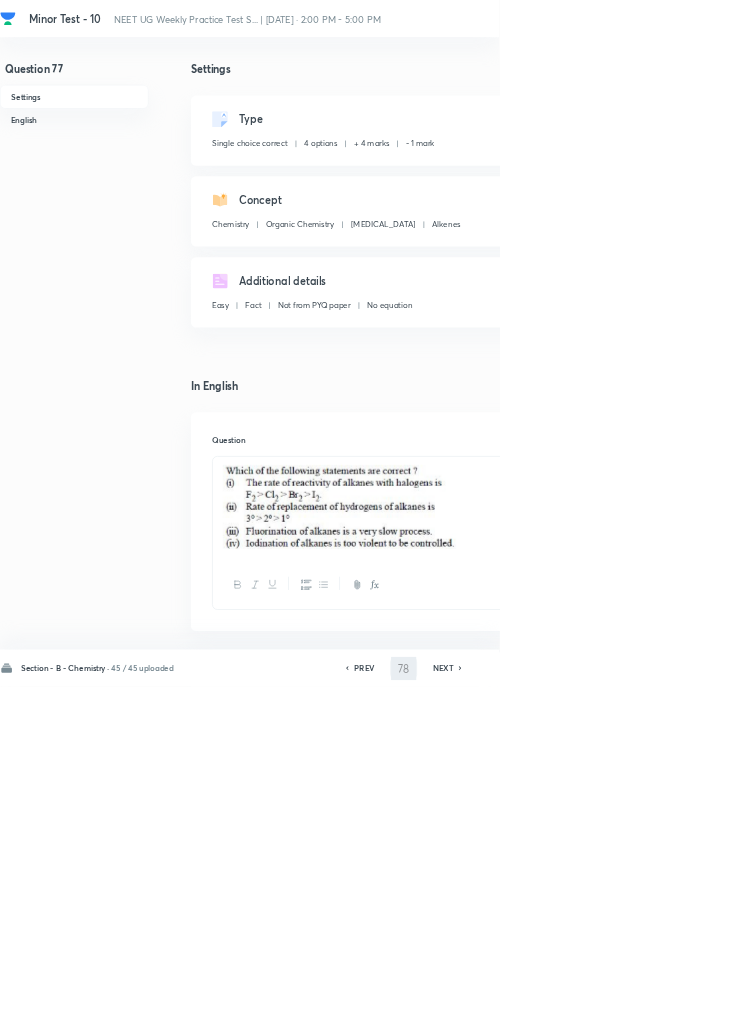 checkbox on "false" 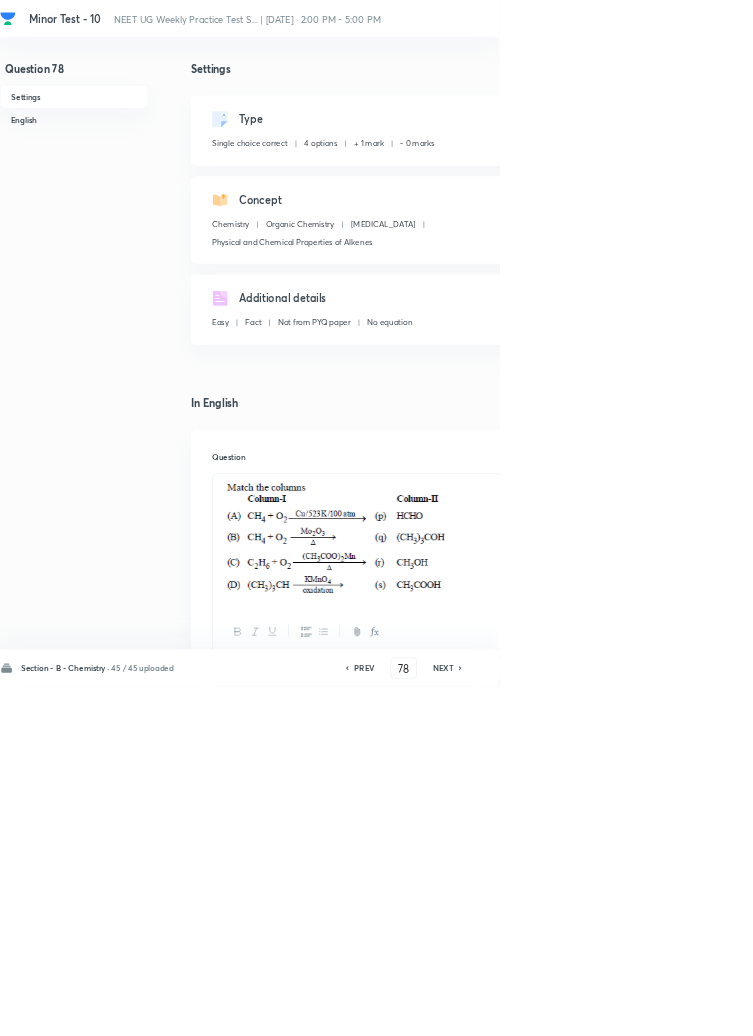 click on "Edit" at bounding box center (920, 182) 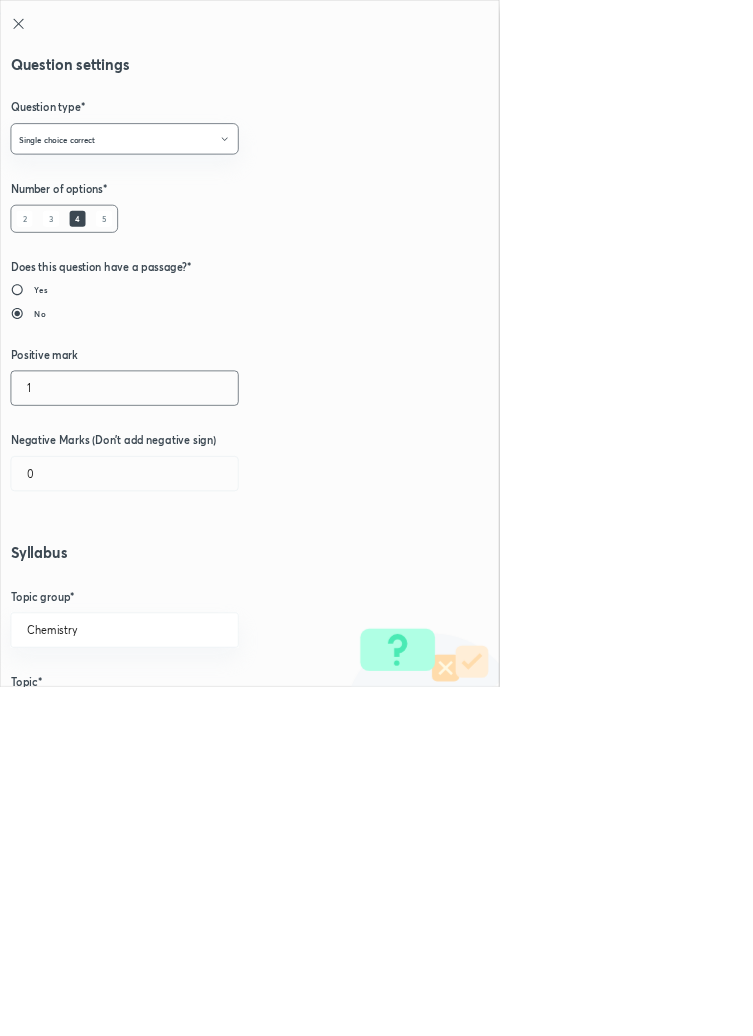 click on "1" at bounding box center (188, 585) 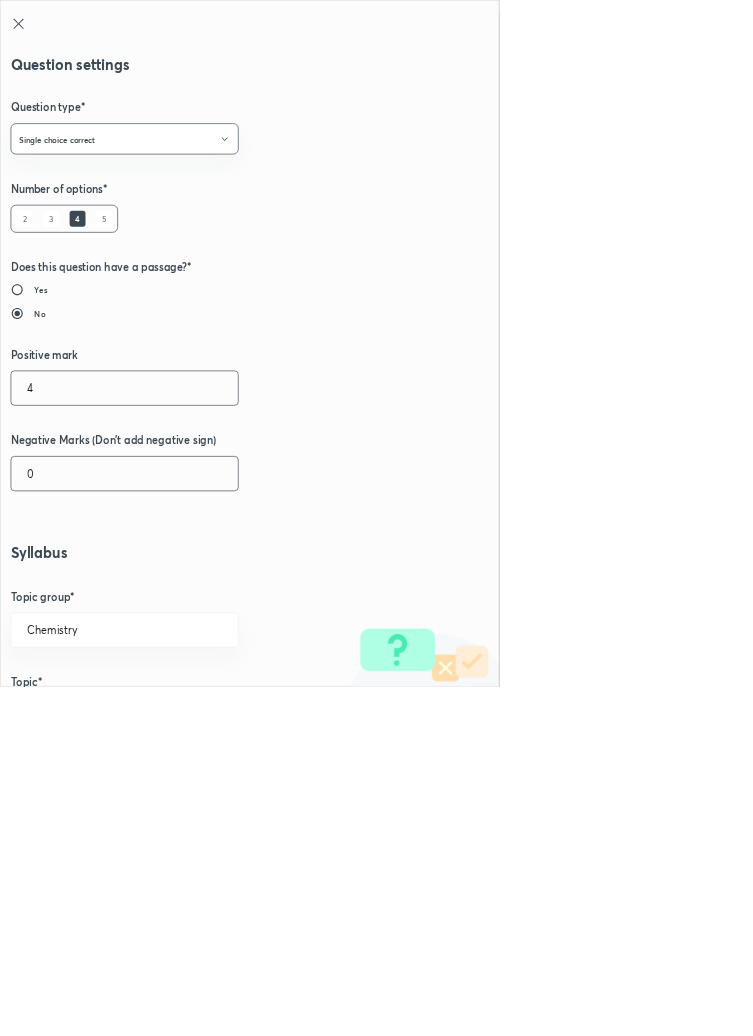 type on "4" 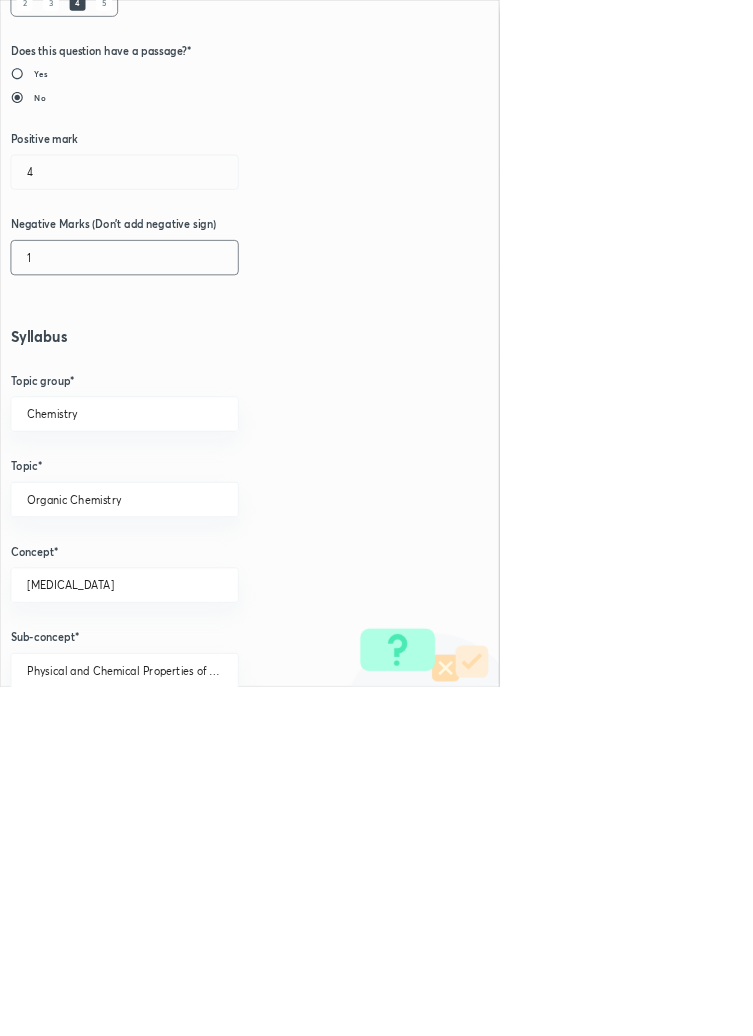 scroll, scrollTop: 1125, scrollLeft: 0, axis: vertical 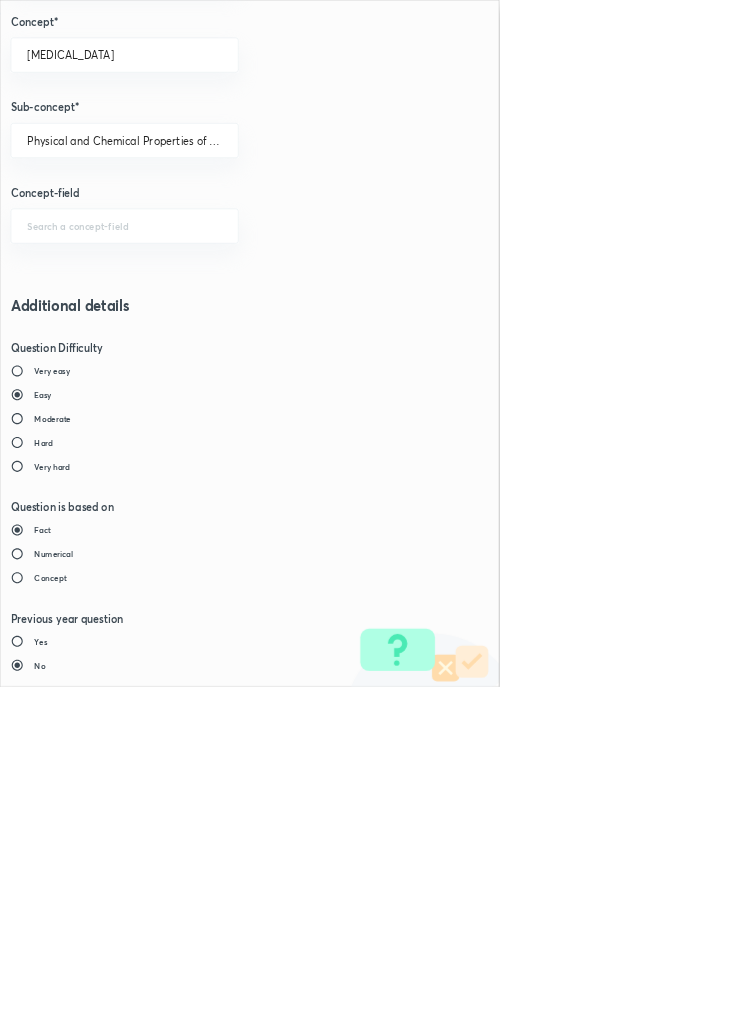 type on "1" 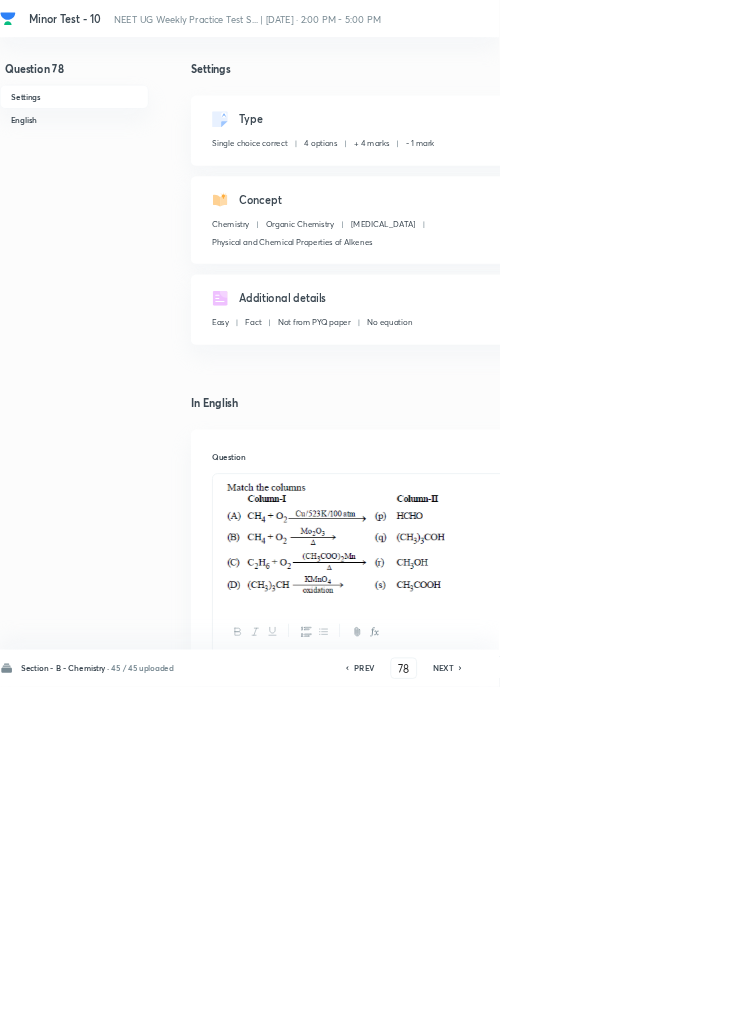 click on "Save" at bounding box center (1096, 1006) 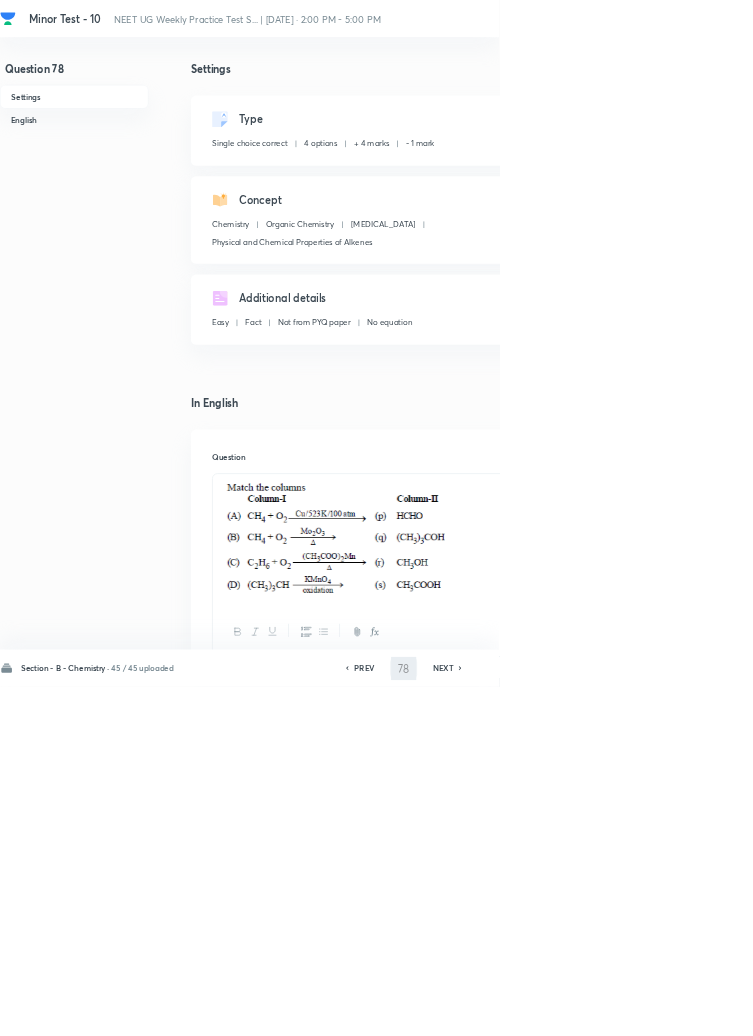 type on "79" 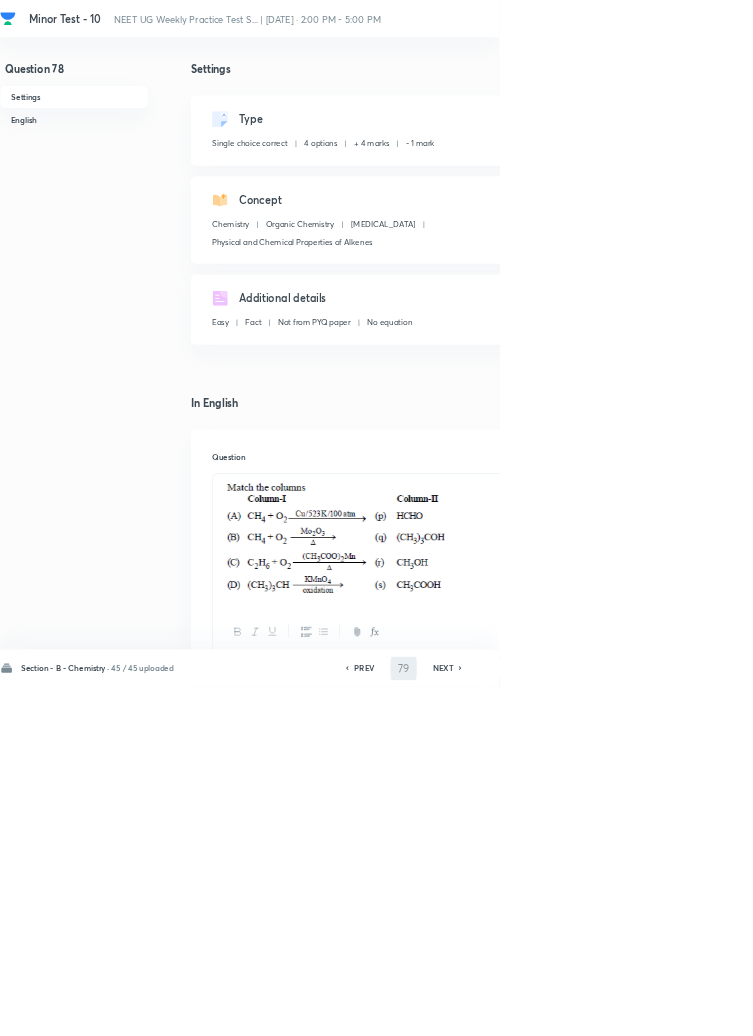 checkbox on "false" 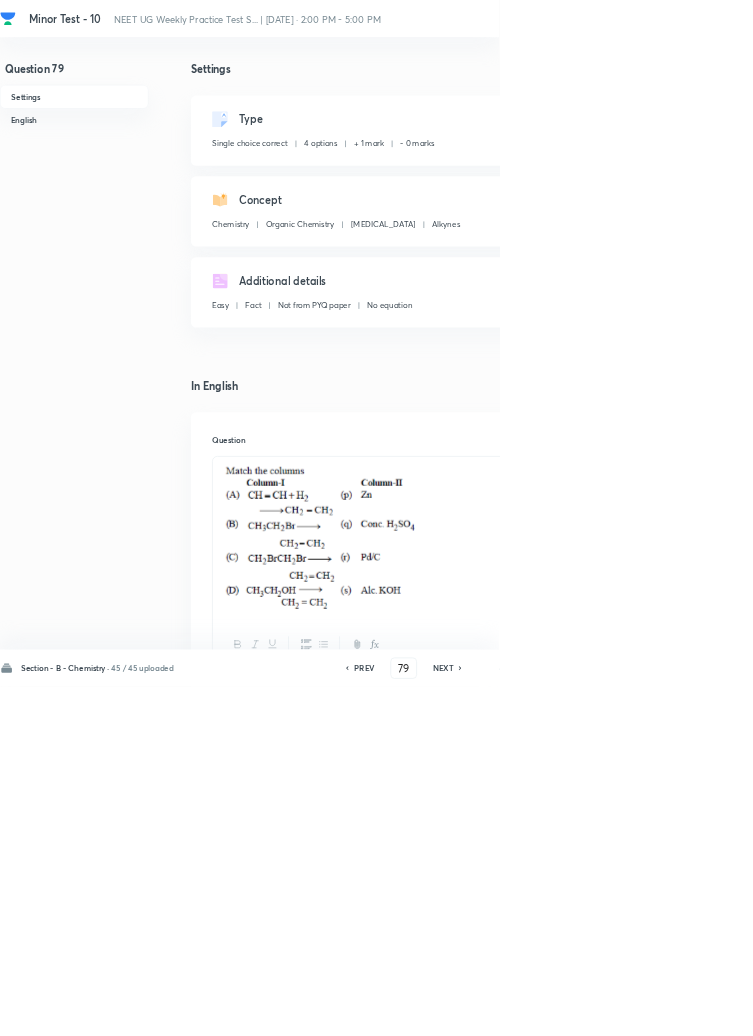 click on "Edit" at bounding box center (920, 182) 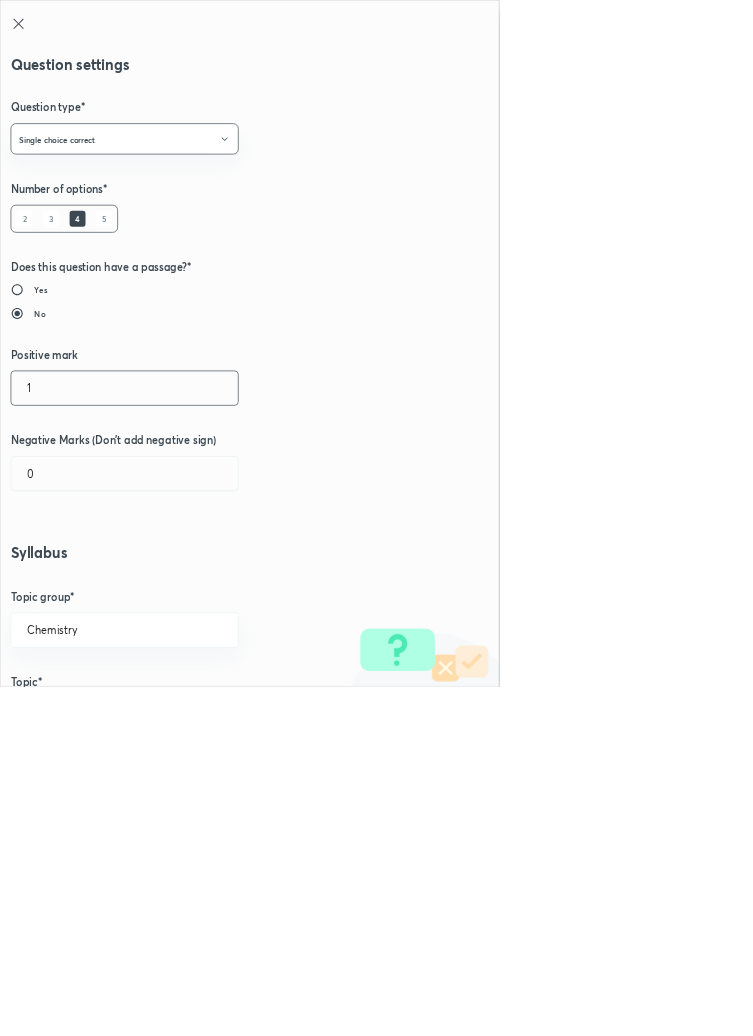click on "1" at bounding box center (188, 585) 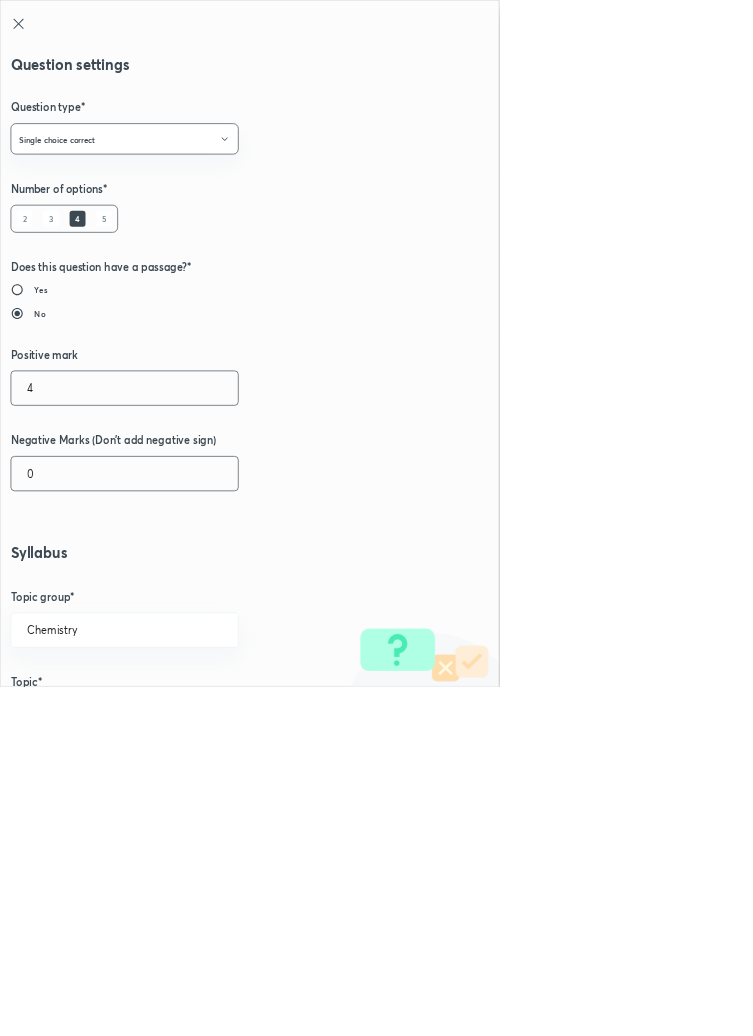 type on "4" 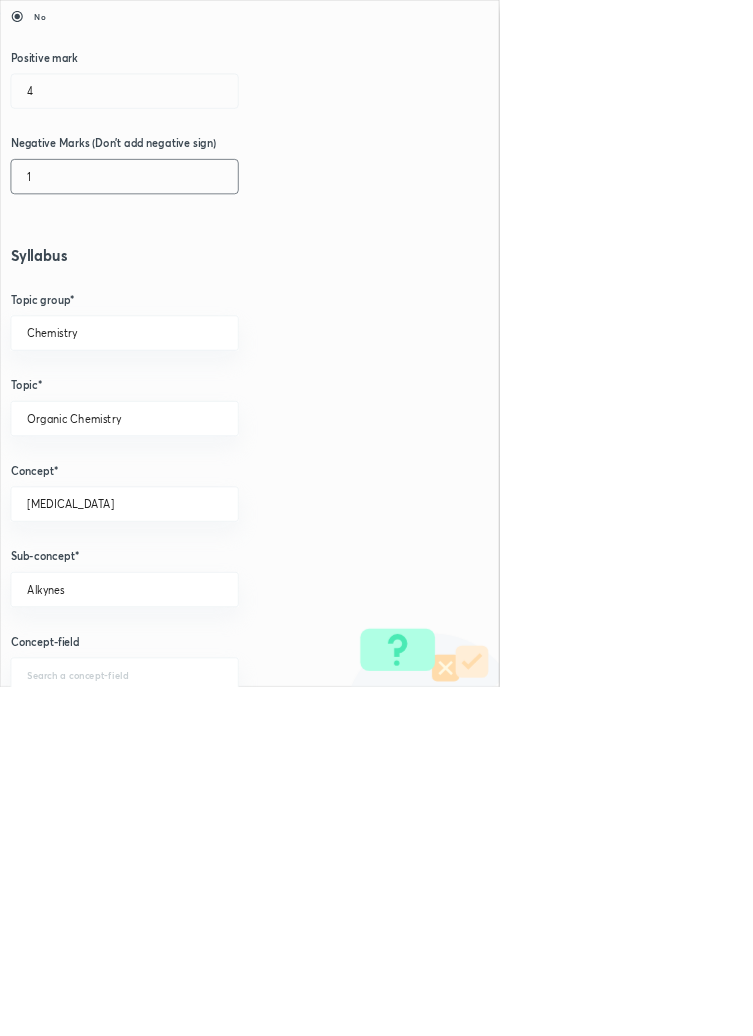 scroll, scrollTop: 1125, scrollLeft: 0, axis: vertical 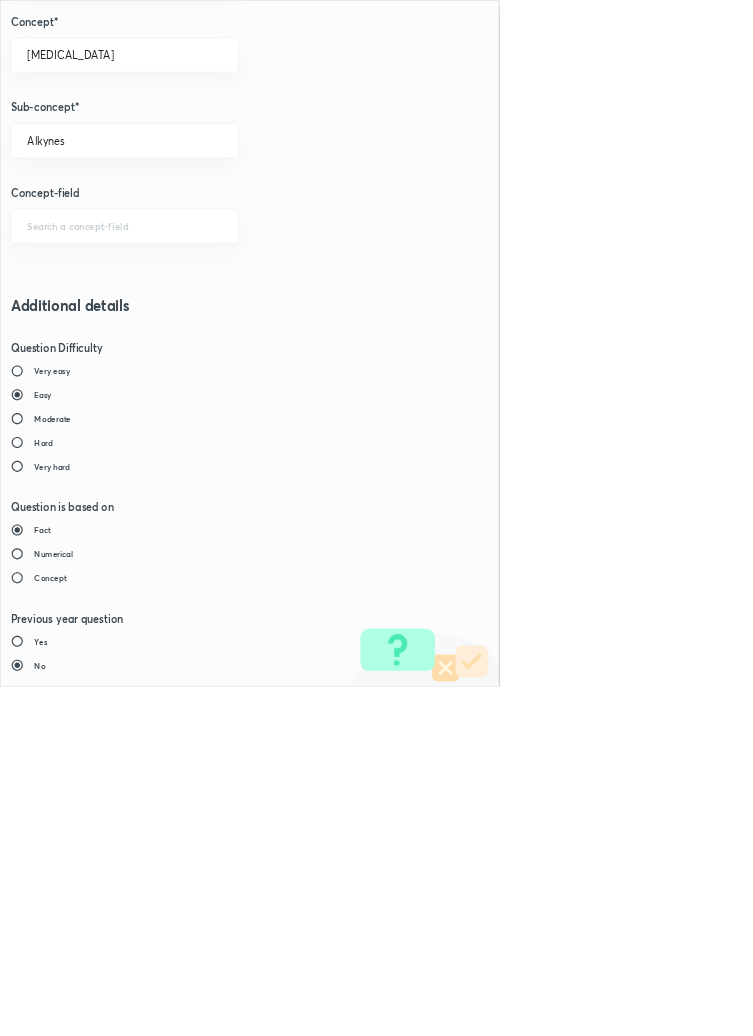 type on "1" 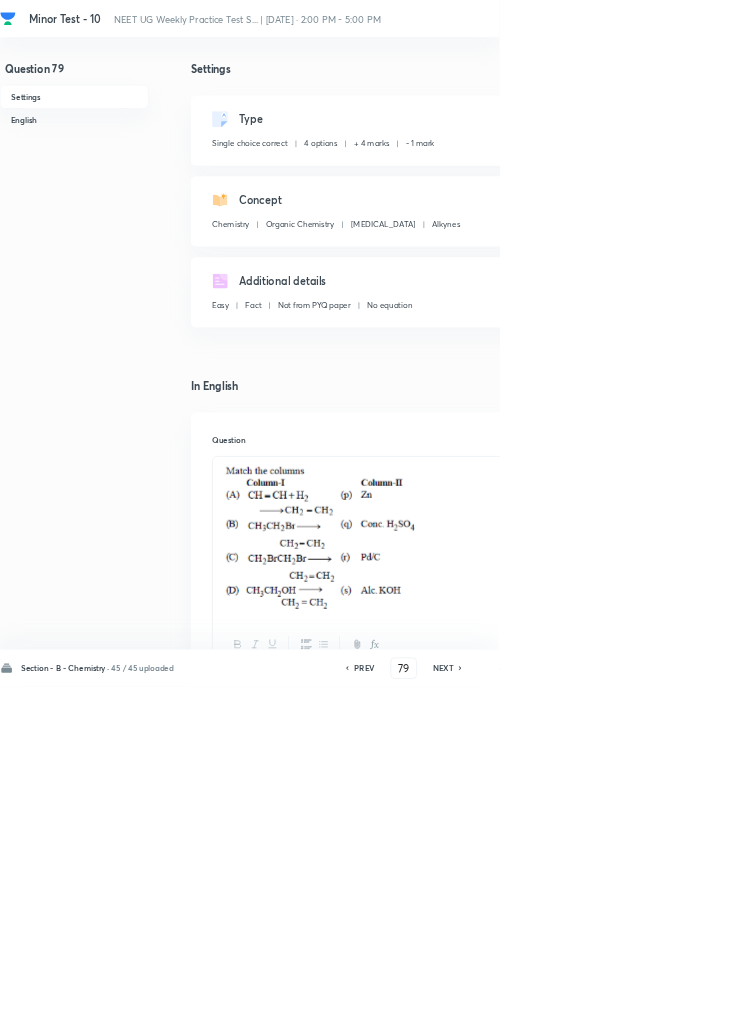 click on "Save" at bounding box center [1096, 1006] 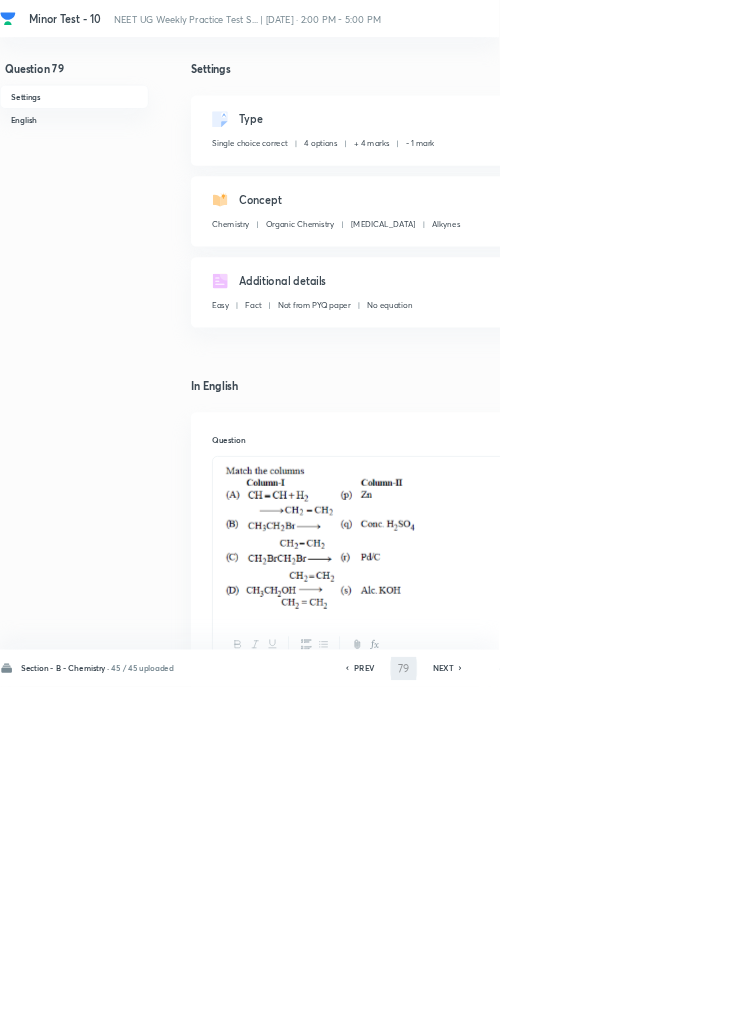 type on "80" 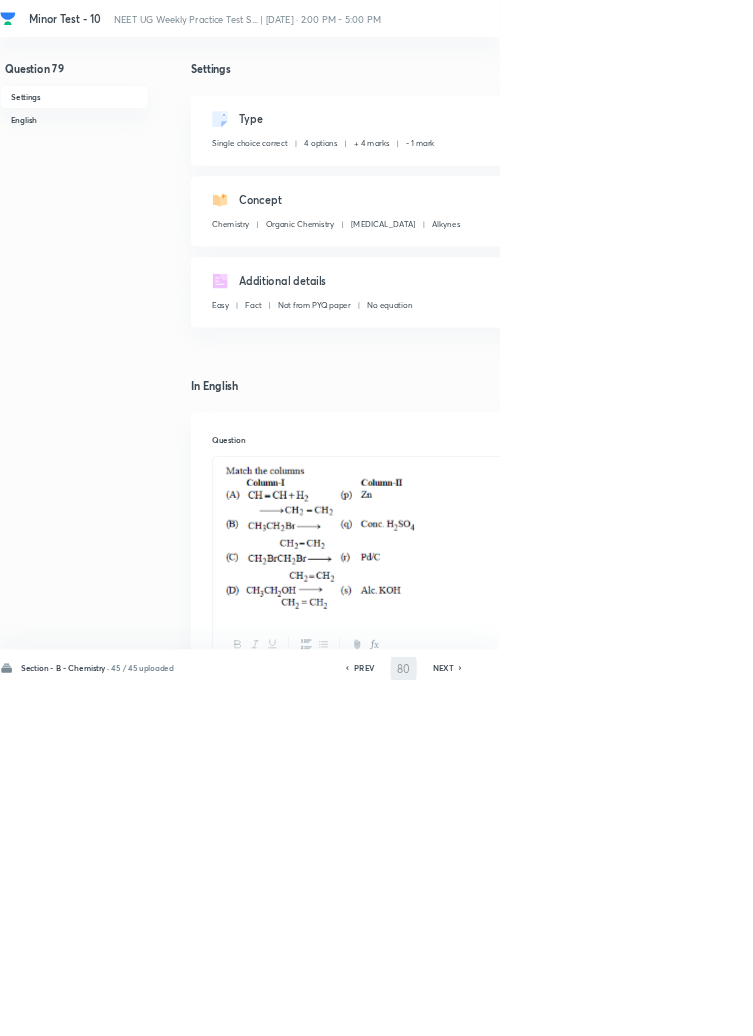 checkbox on "false" 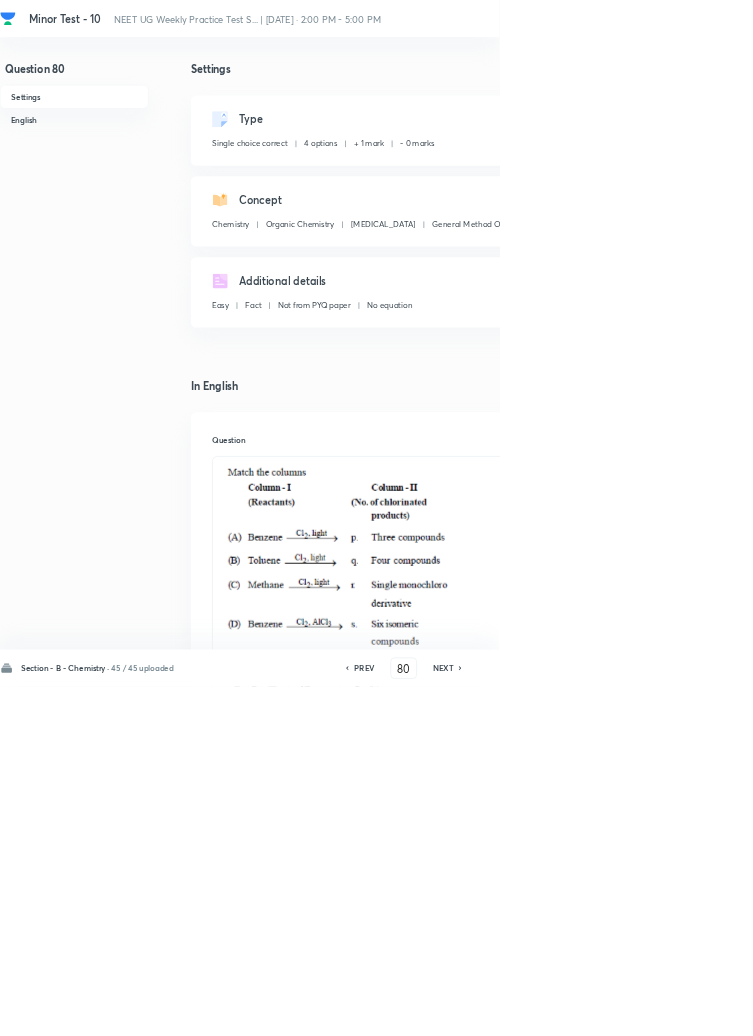 click on "Edit" at bounding box center (920, 182) 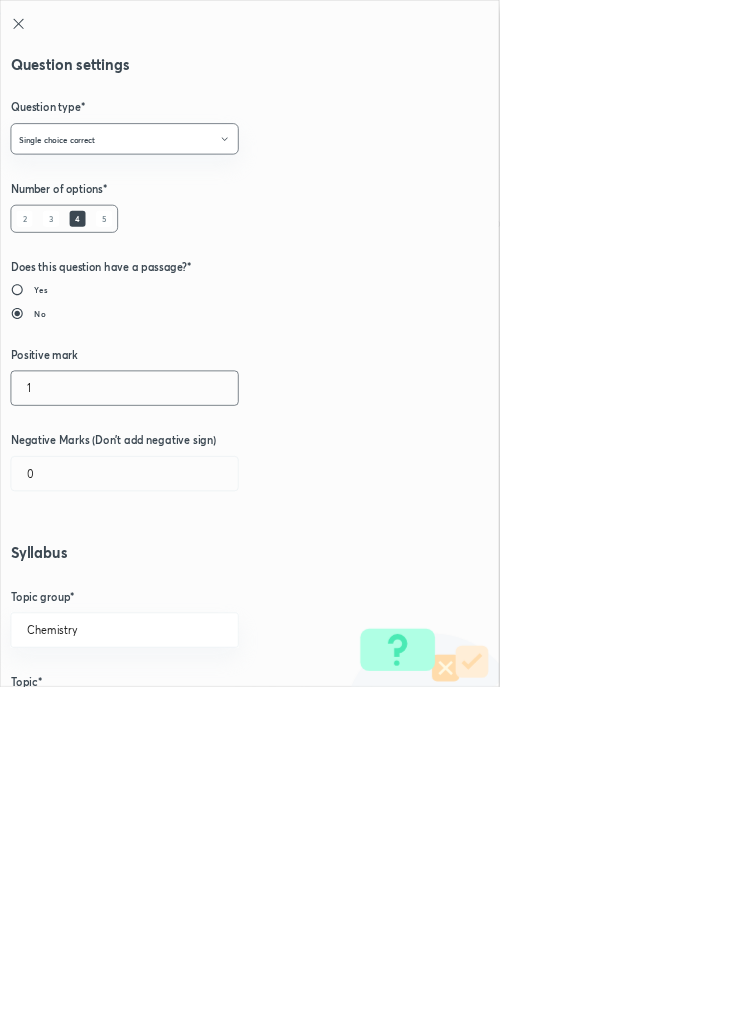 click on "1" at bounding box center (188, 585) 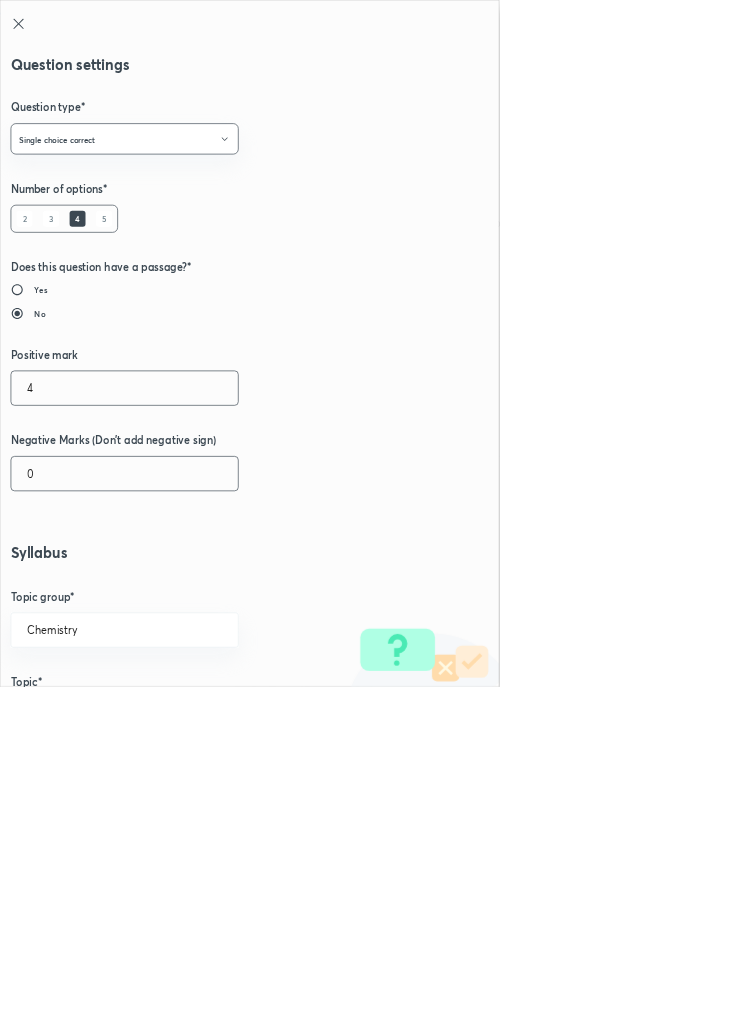 type on "4" 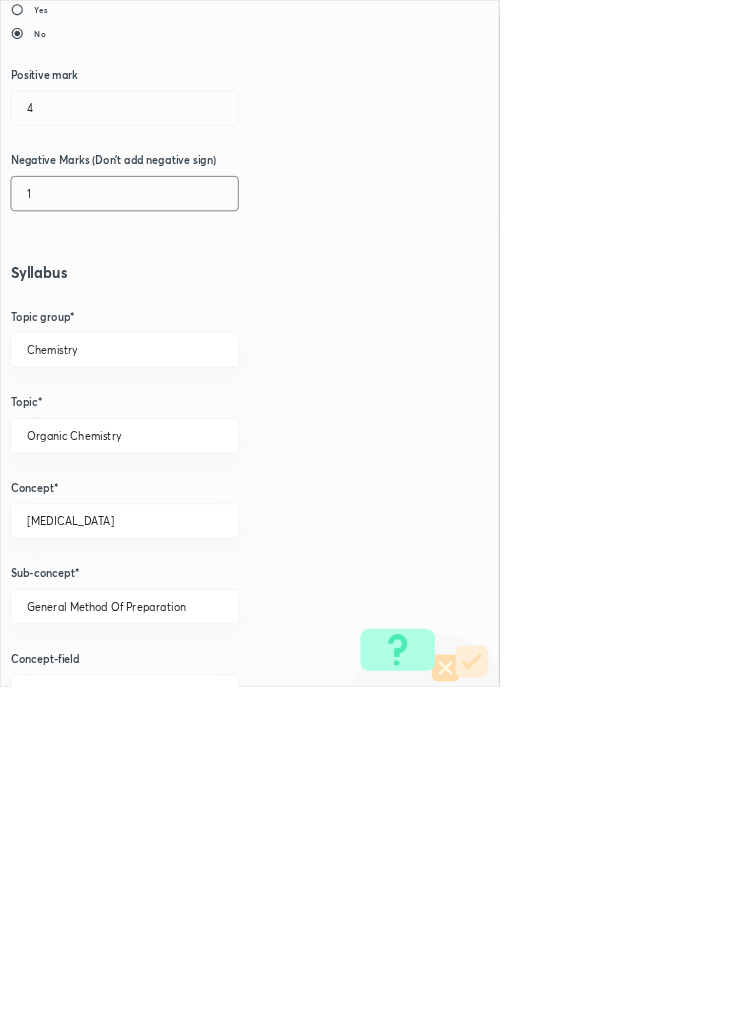 scroll, scrollTop: 1125, scrollLeft: 0, axis: vertical 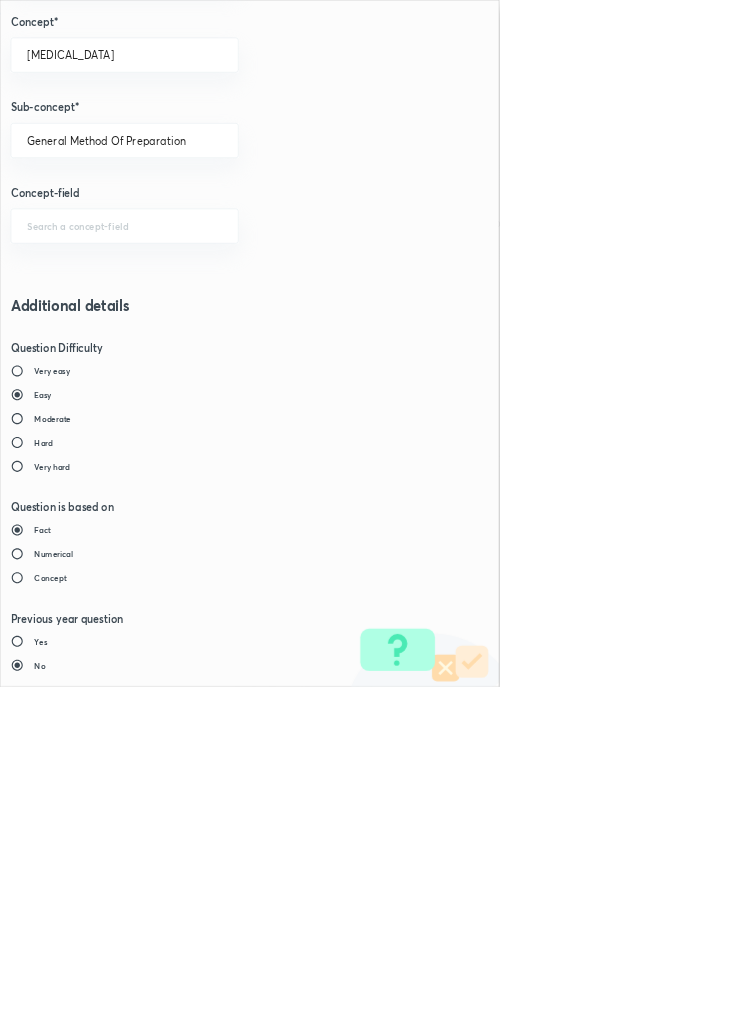 type on "1" 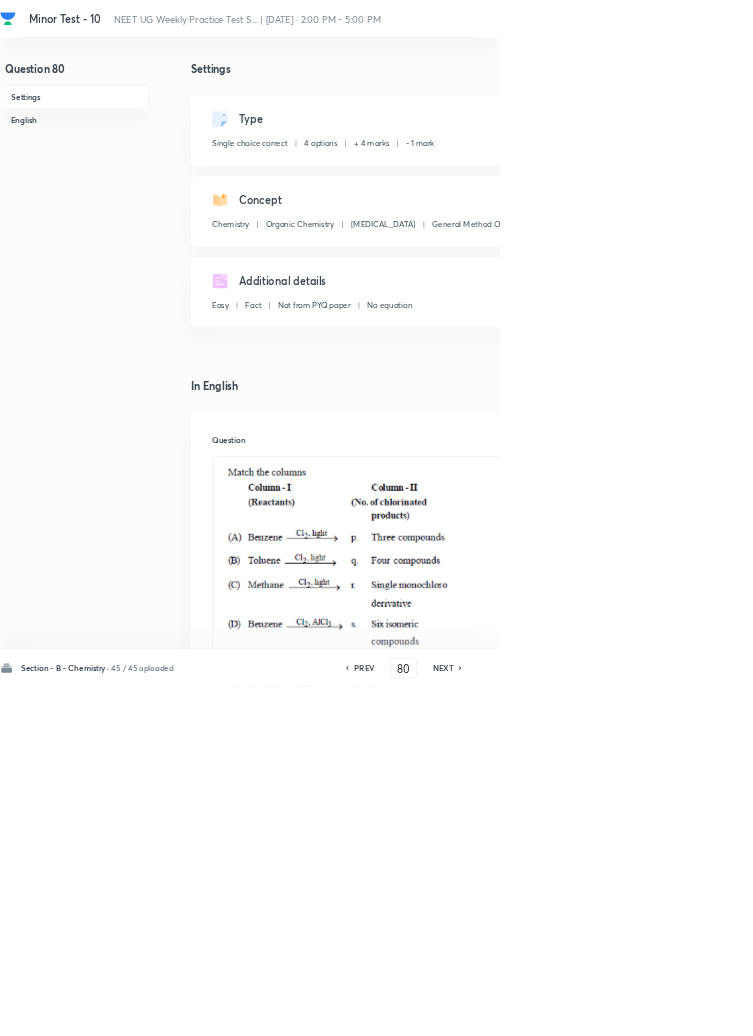 click on "Save" at bounding box center (1096, 1006) 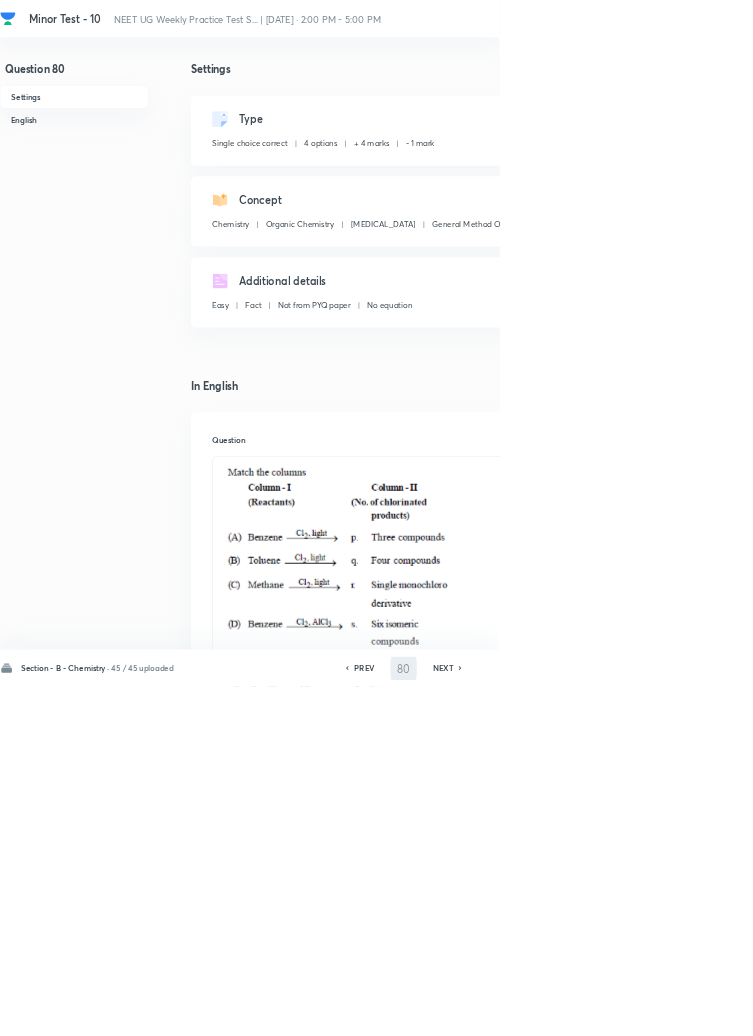 type on "81" 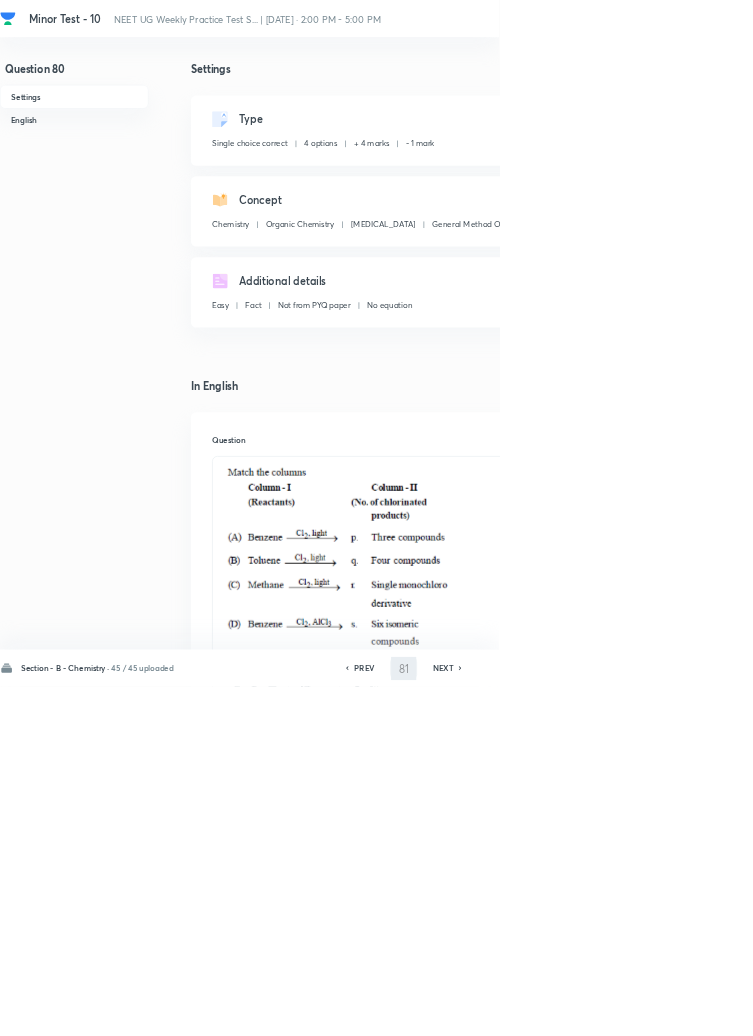 checkbox on "false" 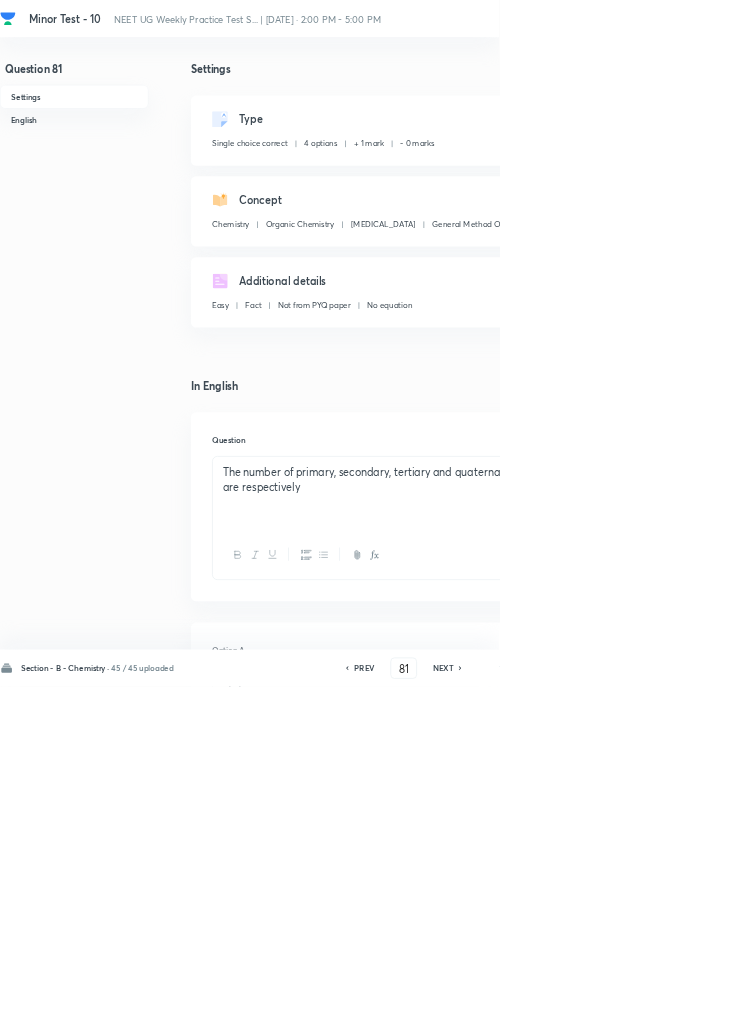 click on "Edit" at bounding box center (920, 182) 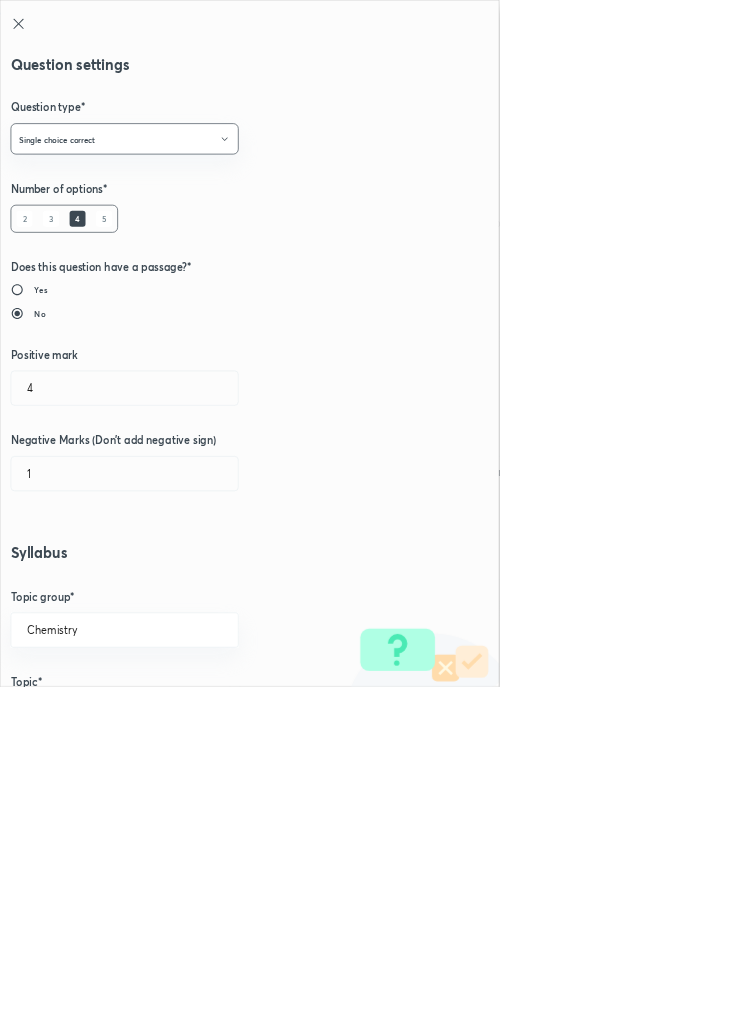 type on "1" 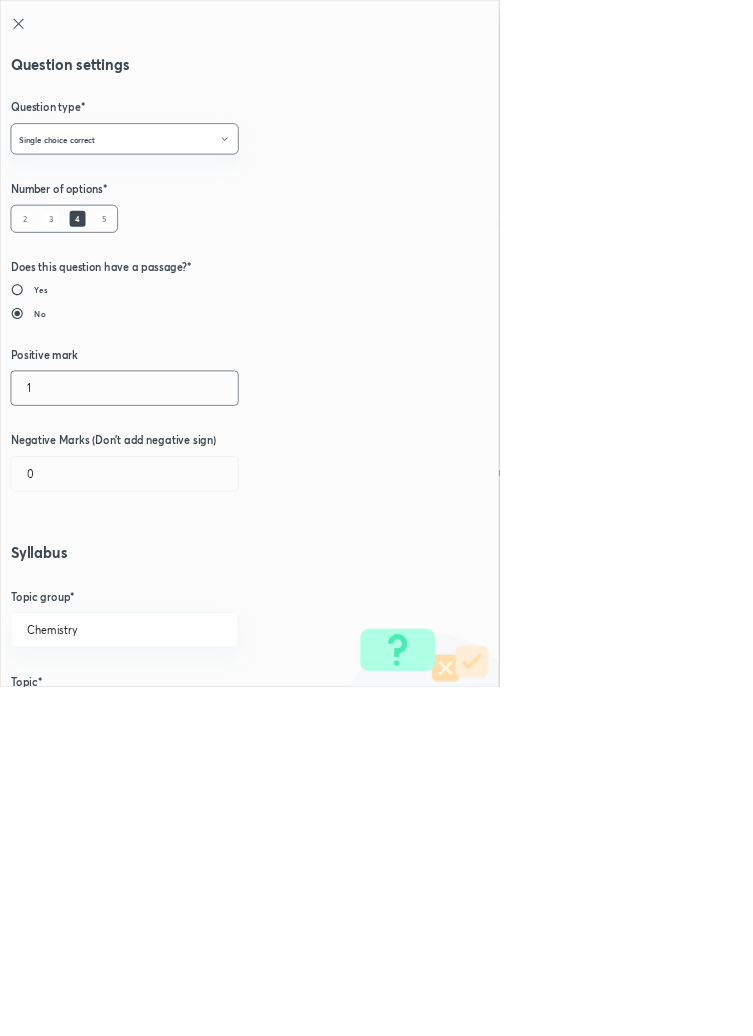 click on "1" at bounding box center [188, 585] 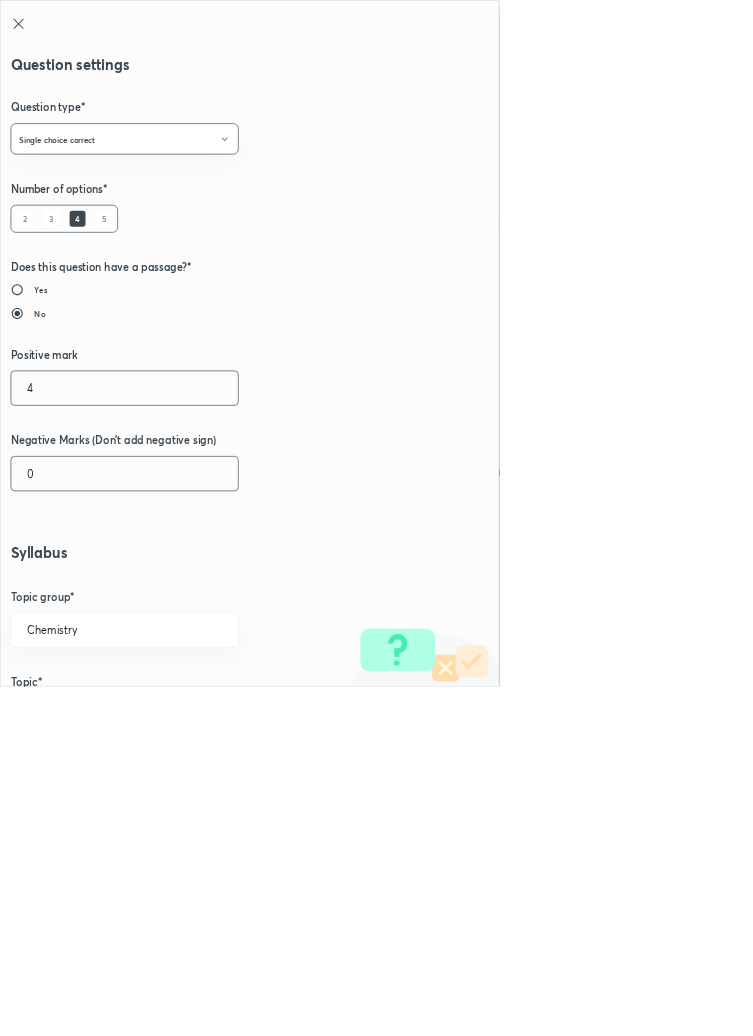 type on "4" 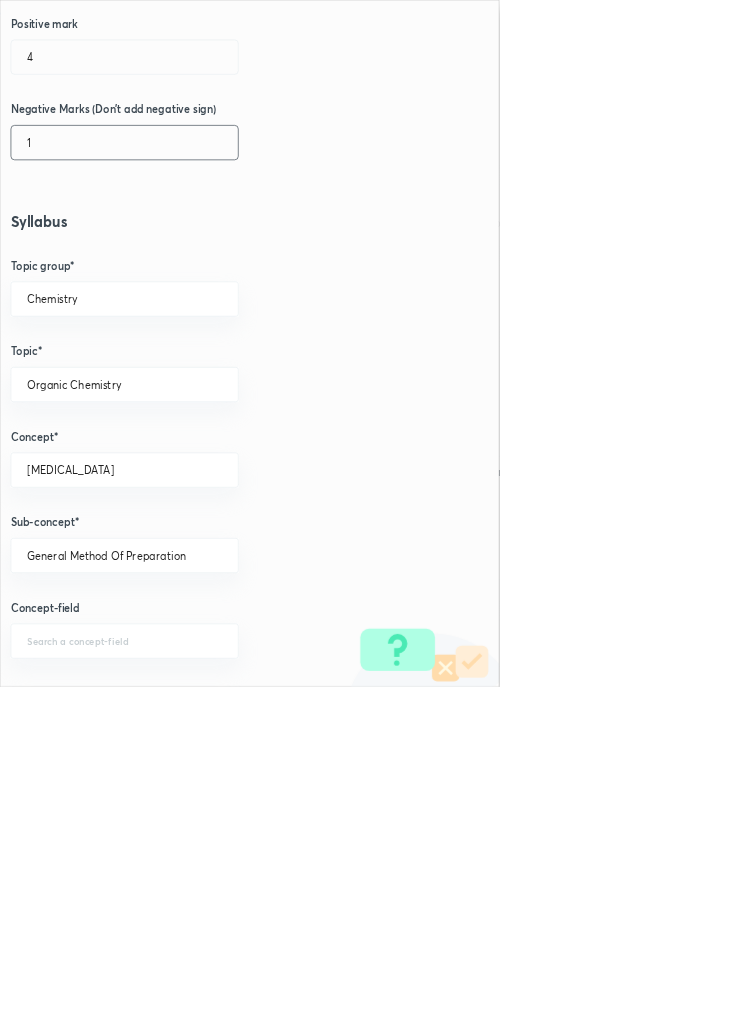 scroll, scrollTop: 1125, scrollLeft: 0, axis: vertical 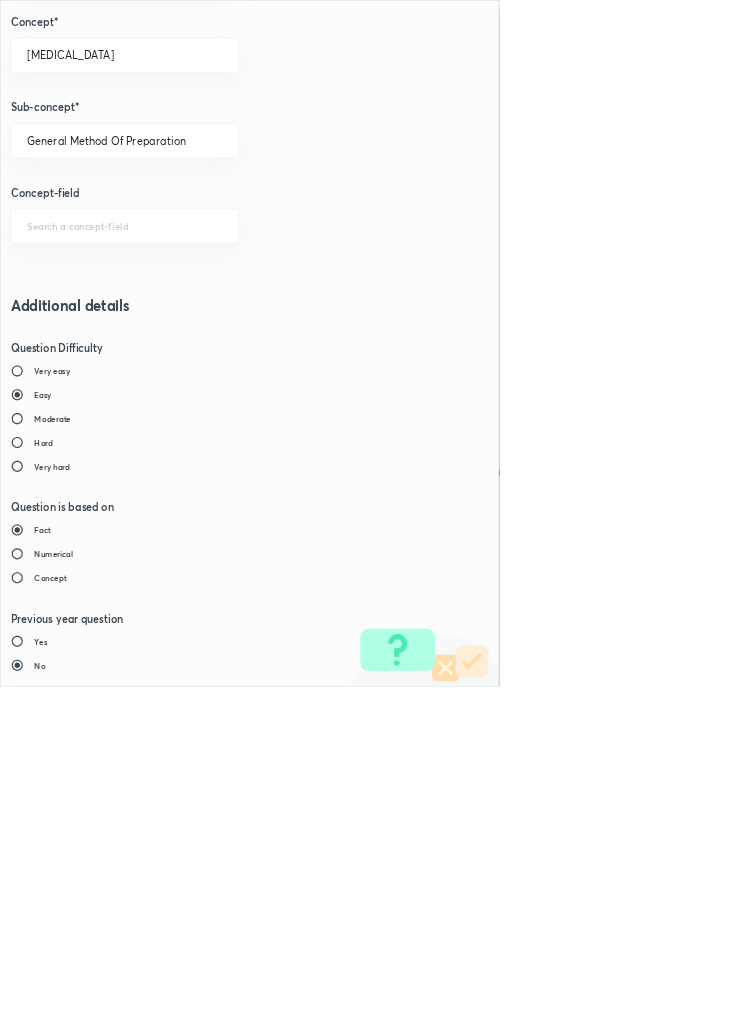 type on "1" 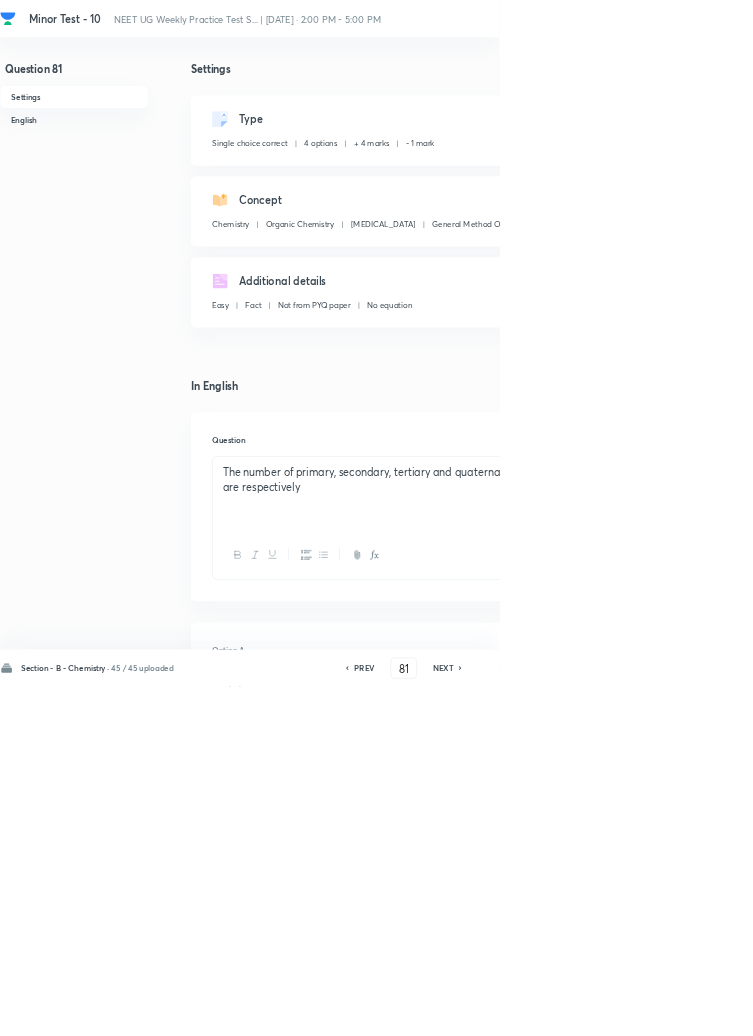 click on "Save" at bounding box center (1096, 1006) 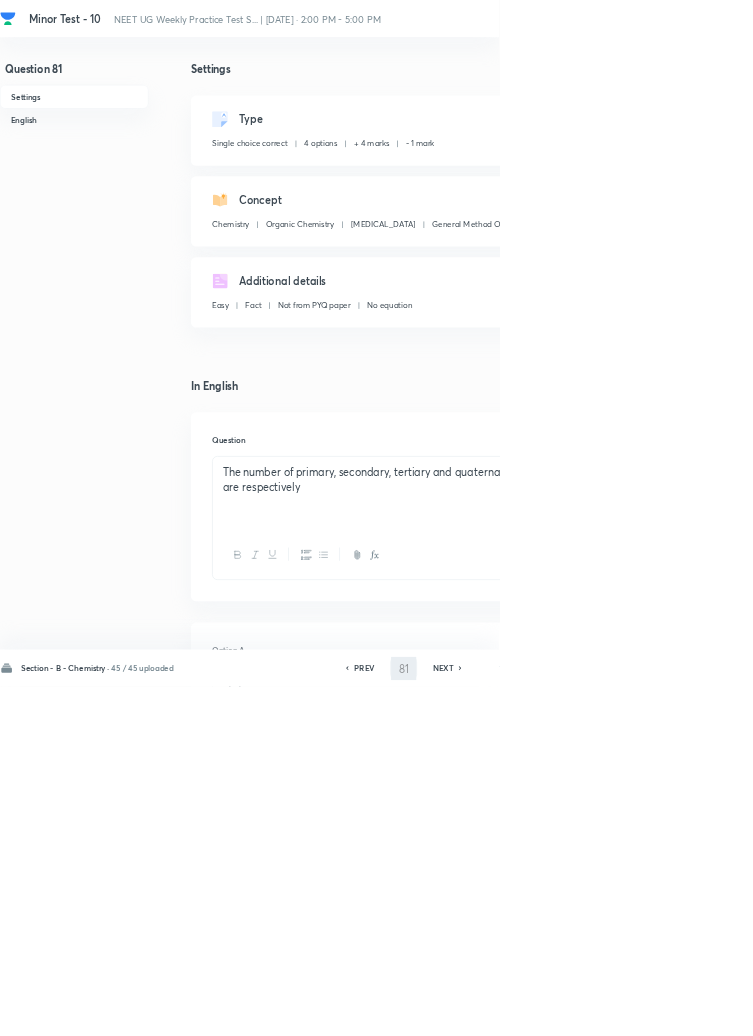 type on "82" 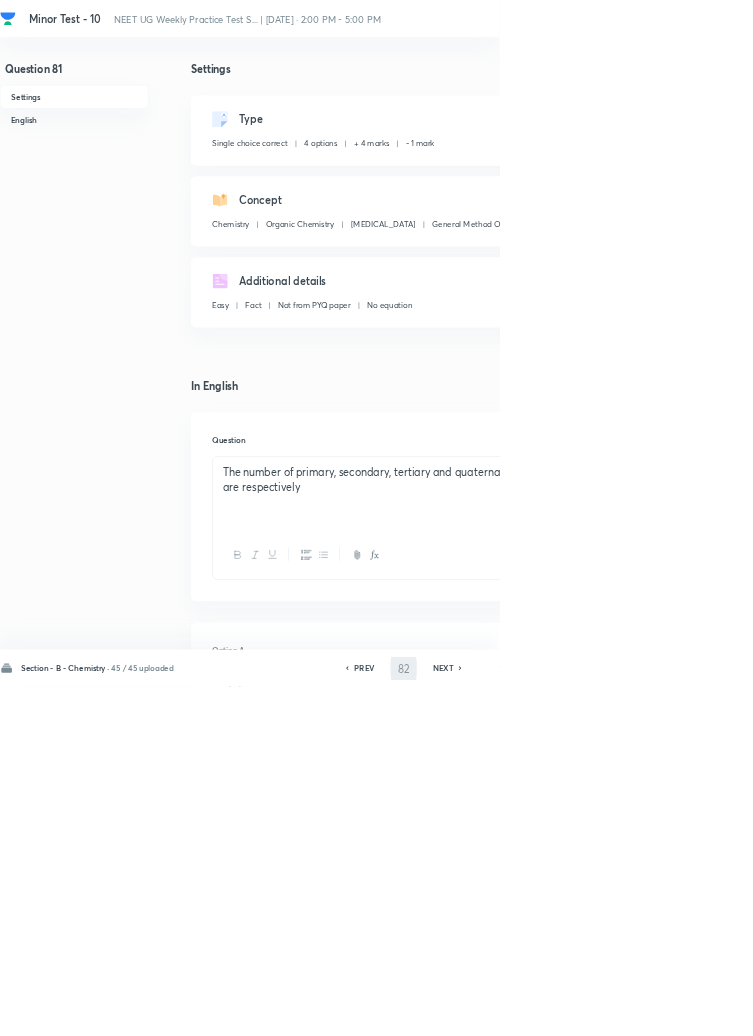 checkbox on "false" 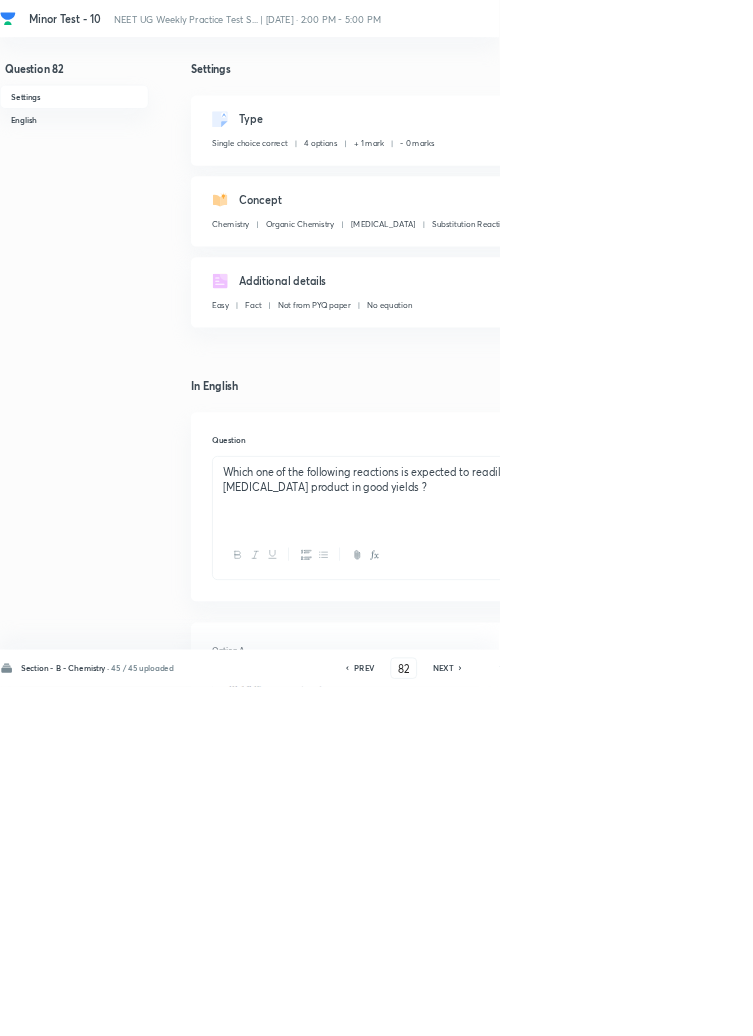 click on "Edit" at bounding box center [920, 182] 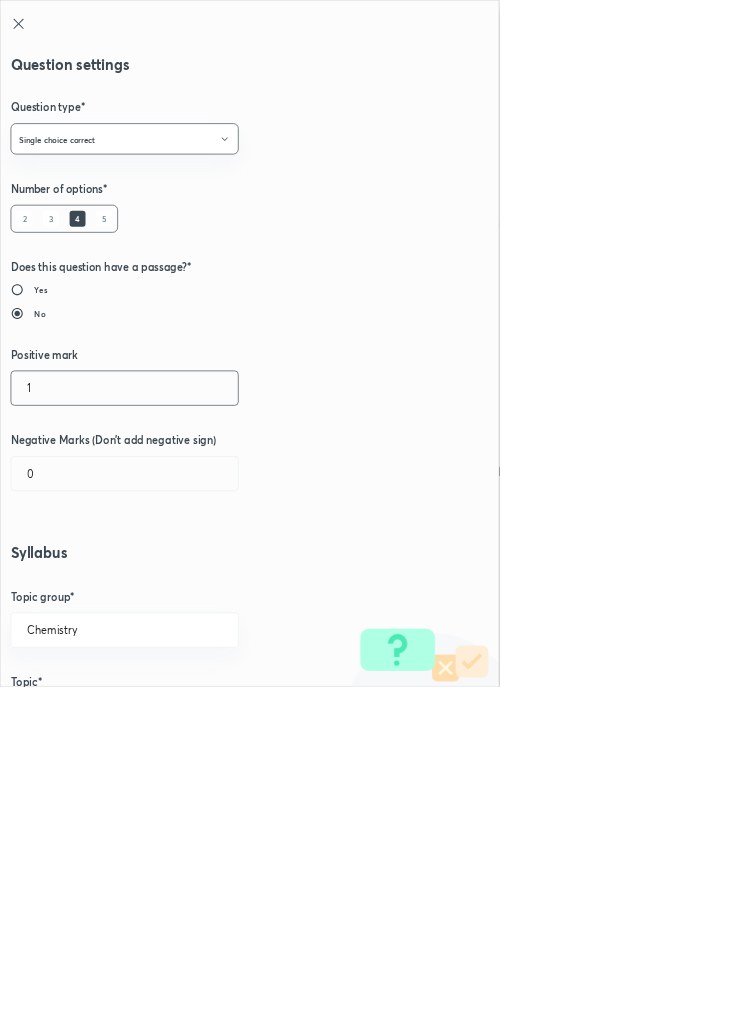 click on "1" at bounding box center [188, 585] 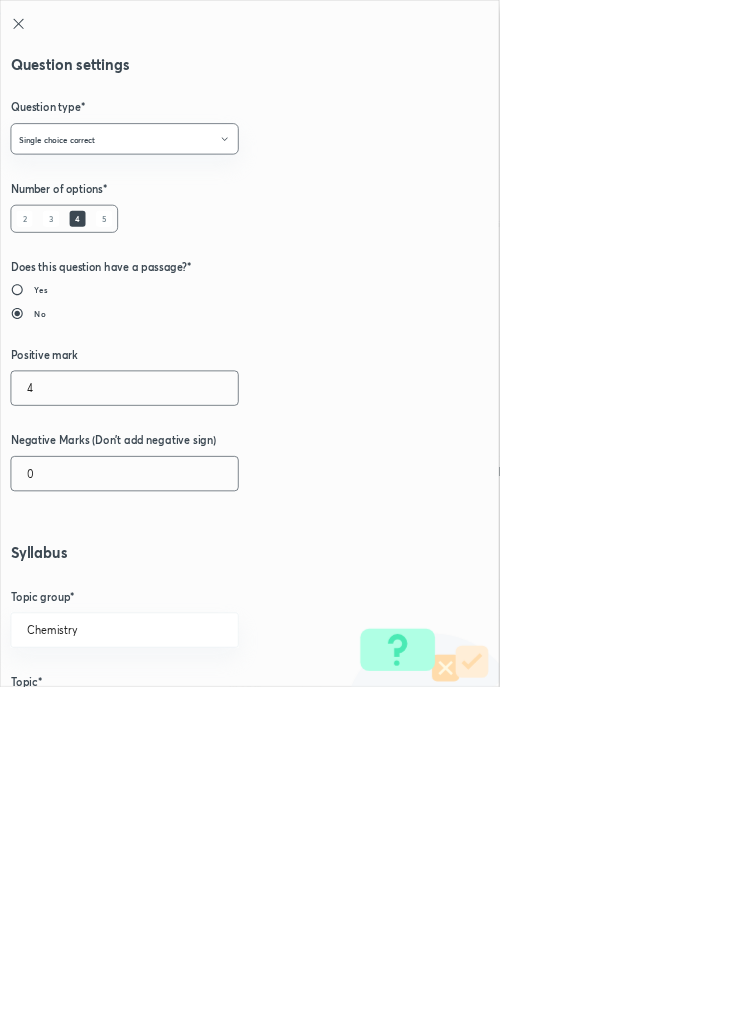 type on "4" 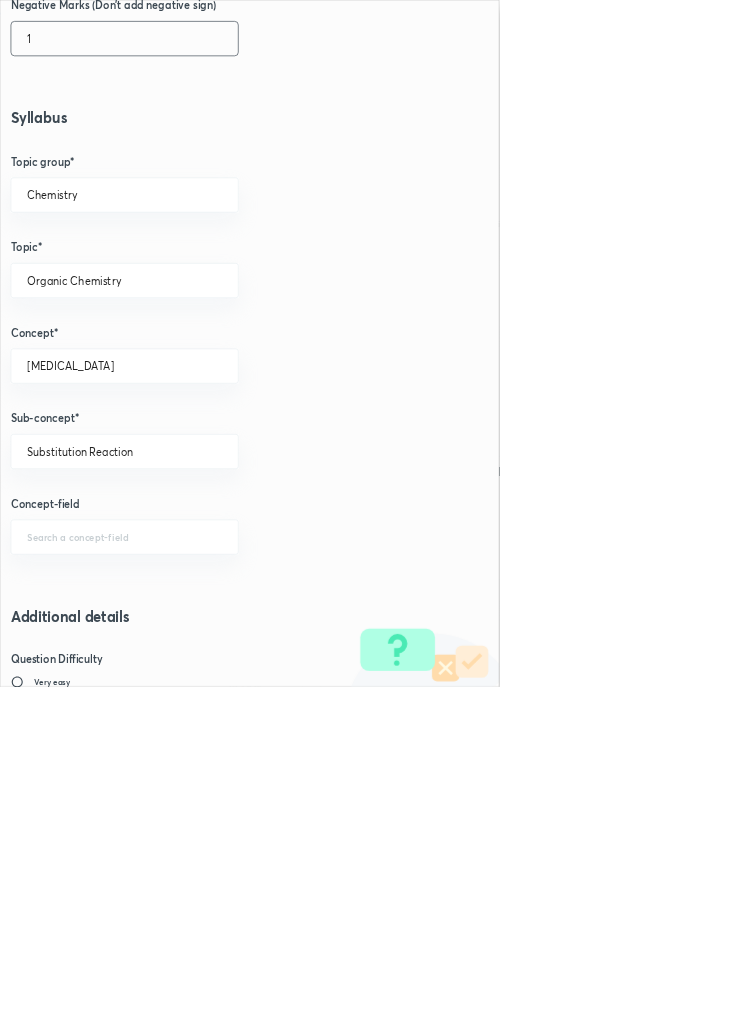 scroll, scrollTop: 1125, scrollLeft: 0, axis: vertical 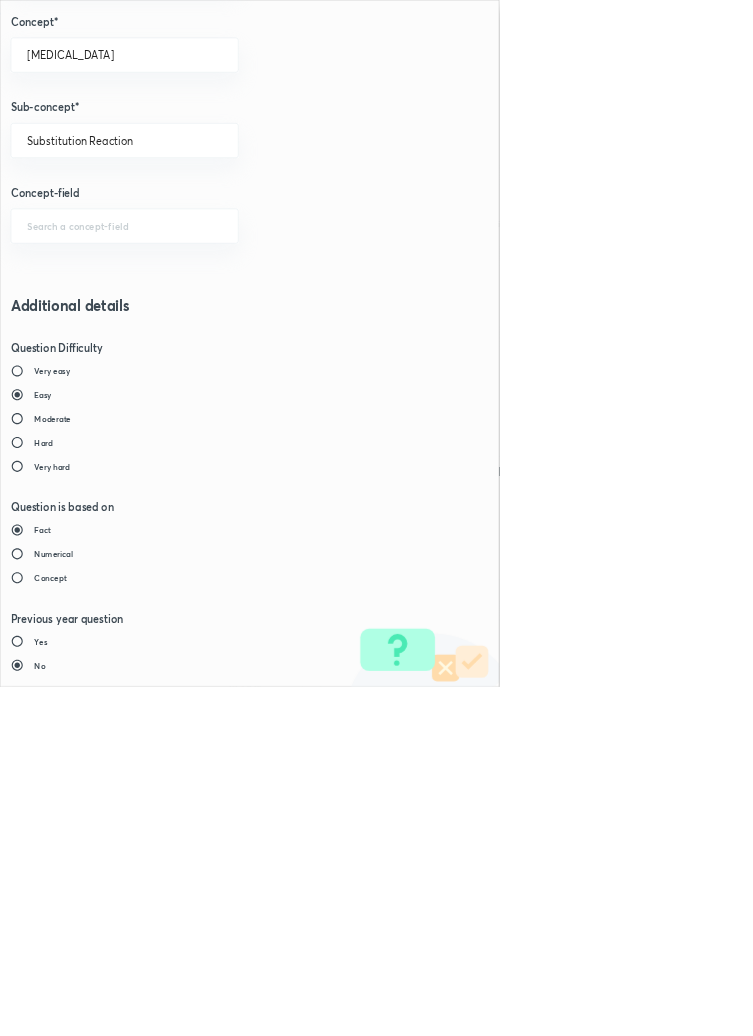 type on "1" 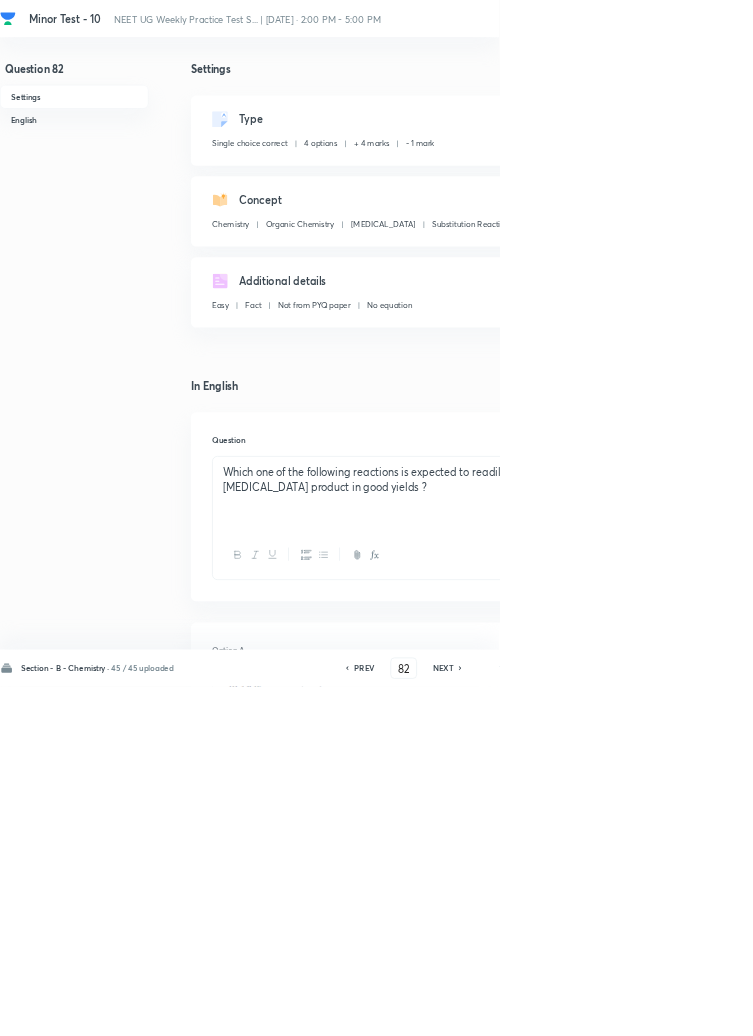 click on "Save" at bounding box center (1096, 1006) 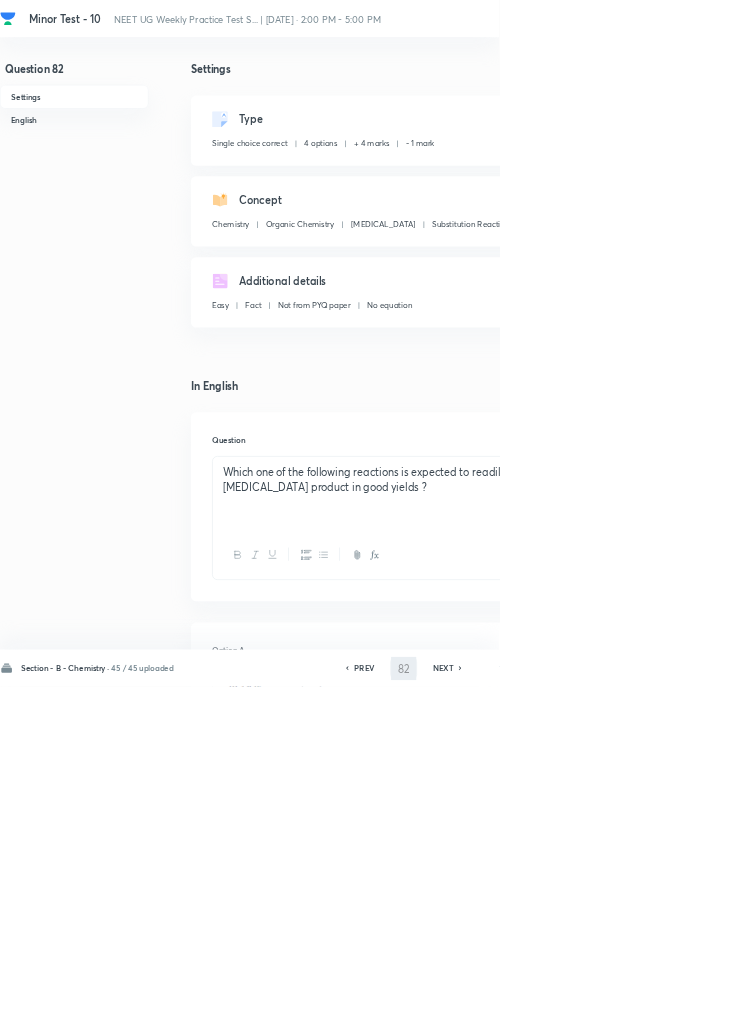 type on "83" 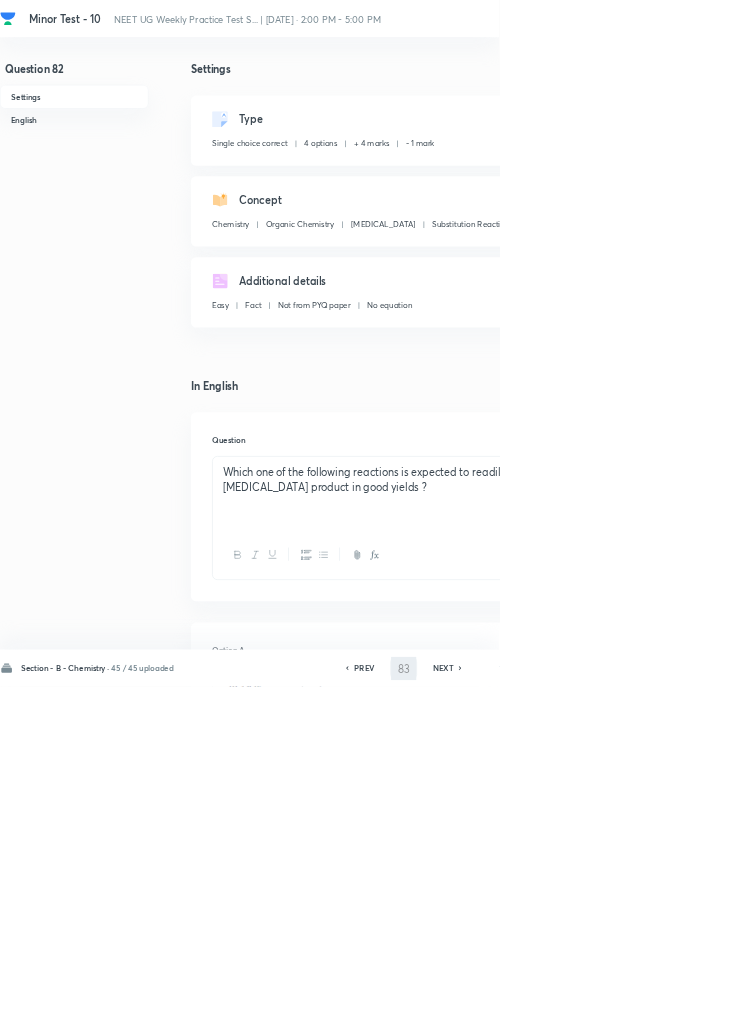 checkbox on "false" 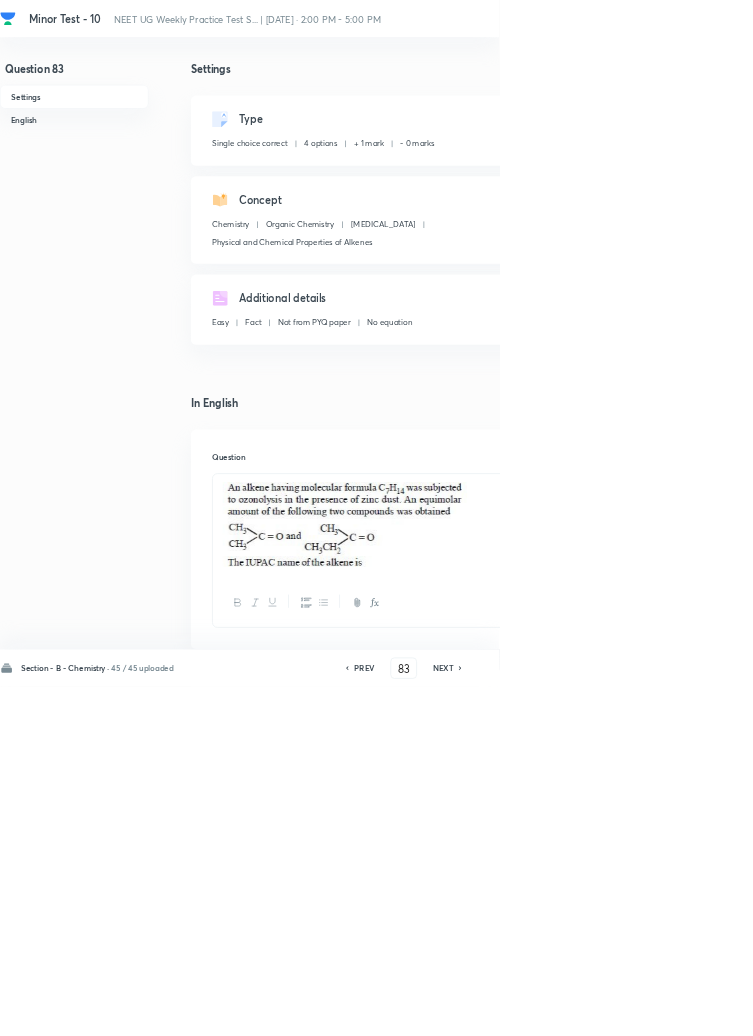 click on "Edit" at bounding box center [920, 182] 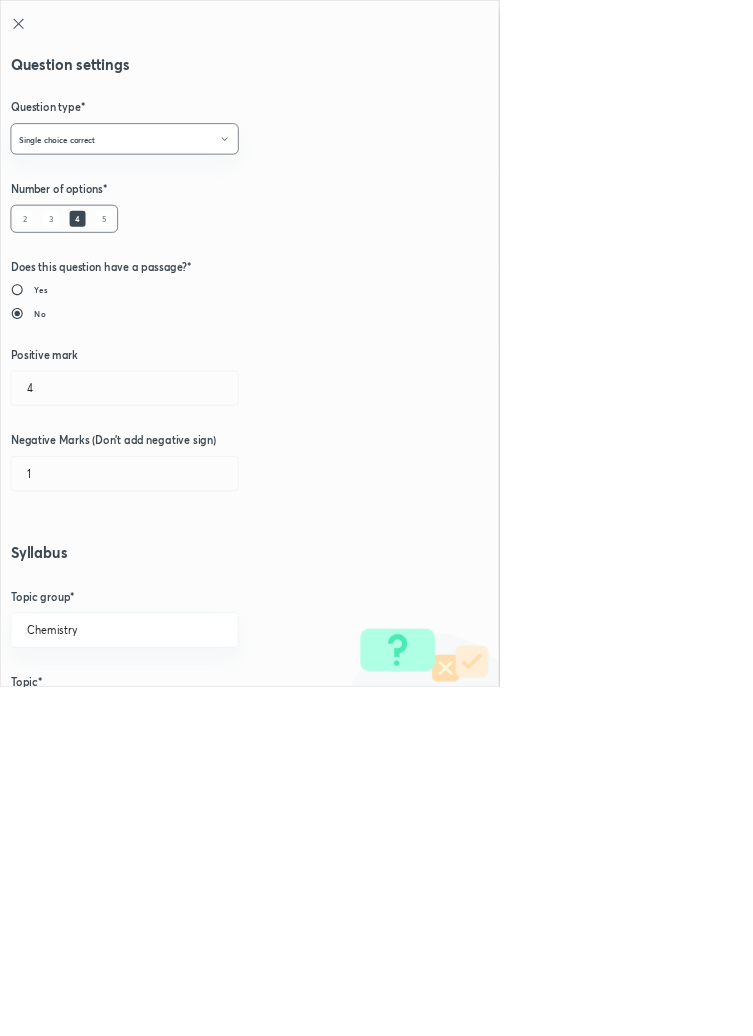 type on "1" 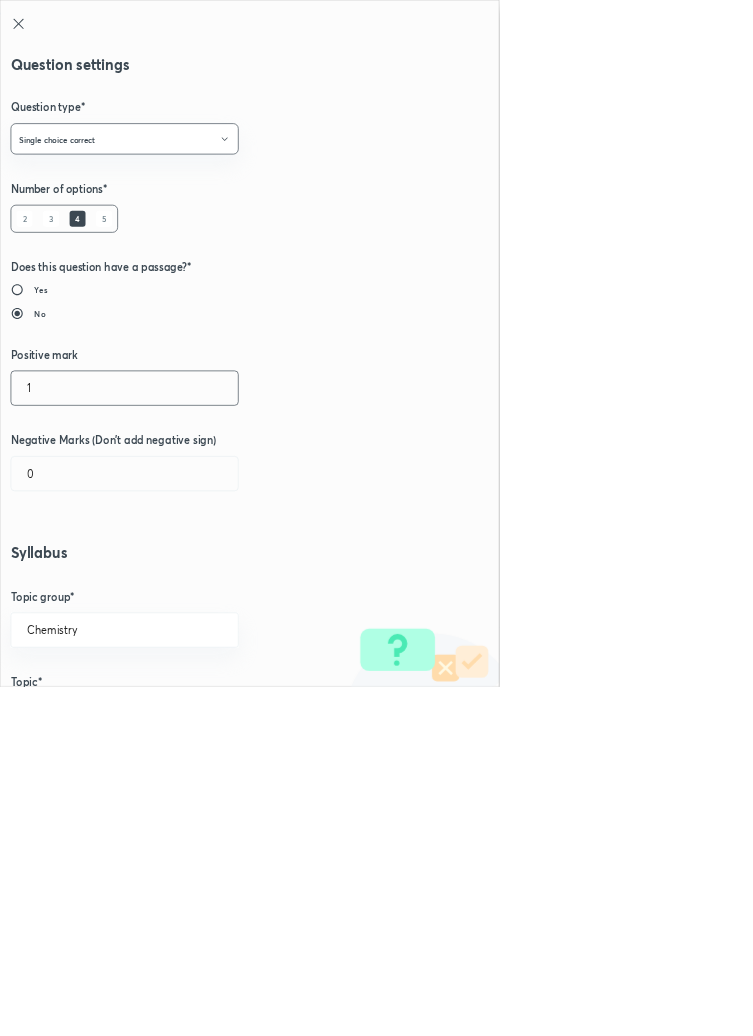 click on "1" at bounding box center (188, 585) 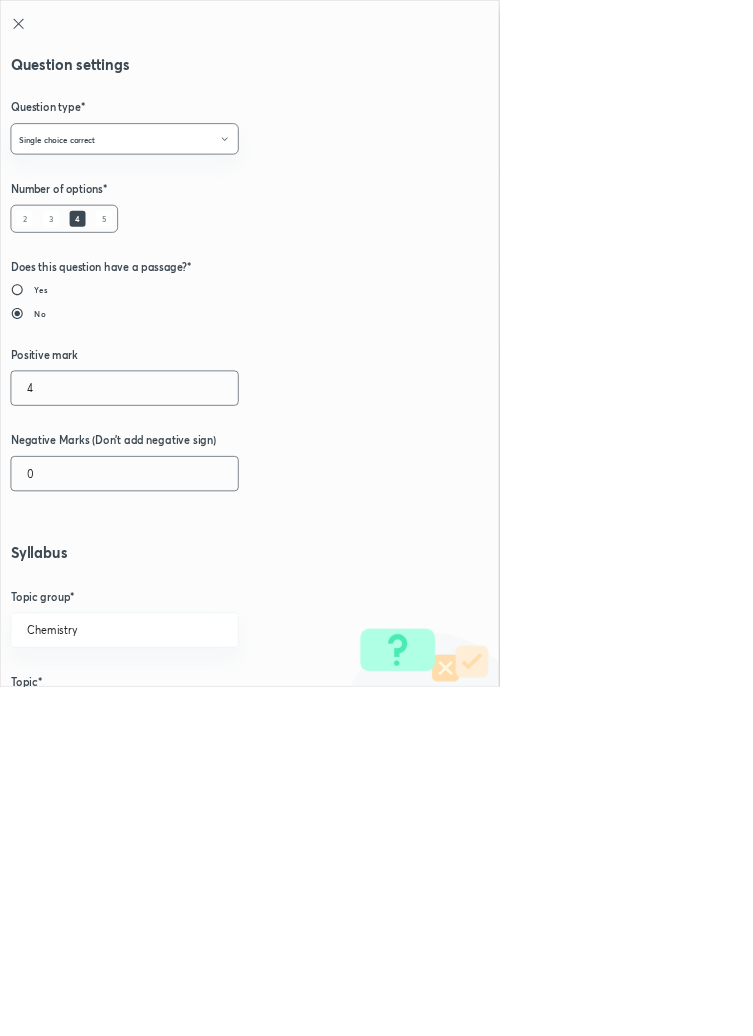 type on "4" 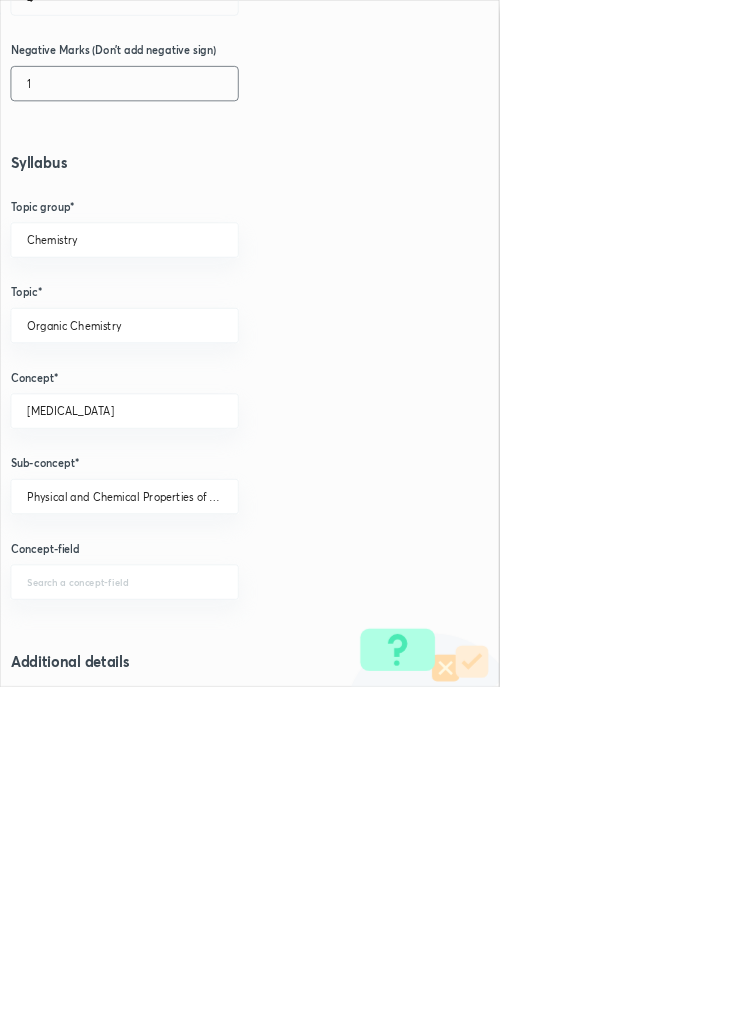 scroll, scrollTop: 1125, scrollLeft: 0, axis: vertical 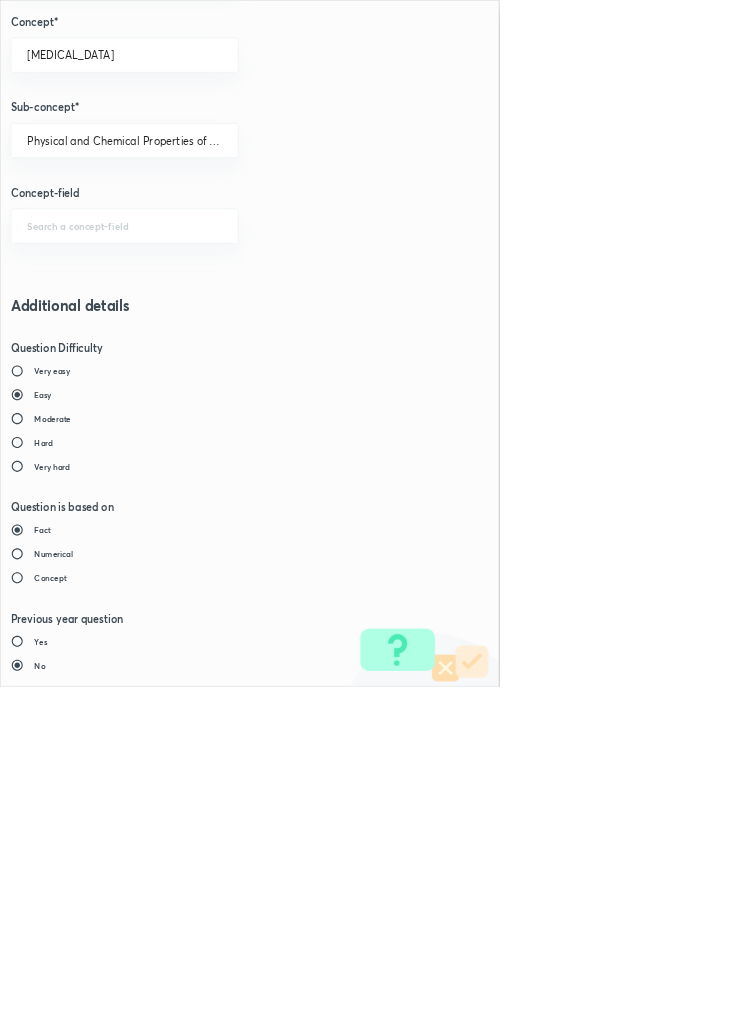 type on "1" 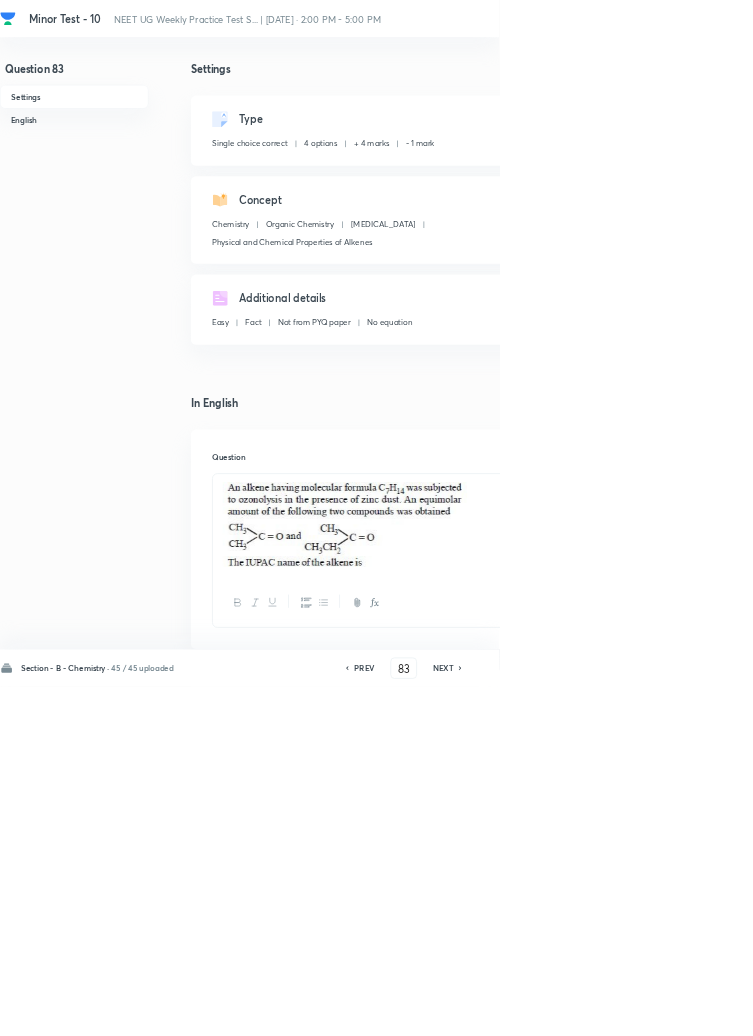 click on "Save" at bounding box center [1096, 1006] 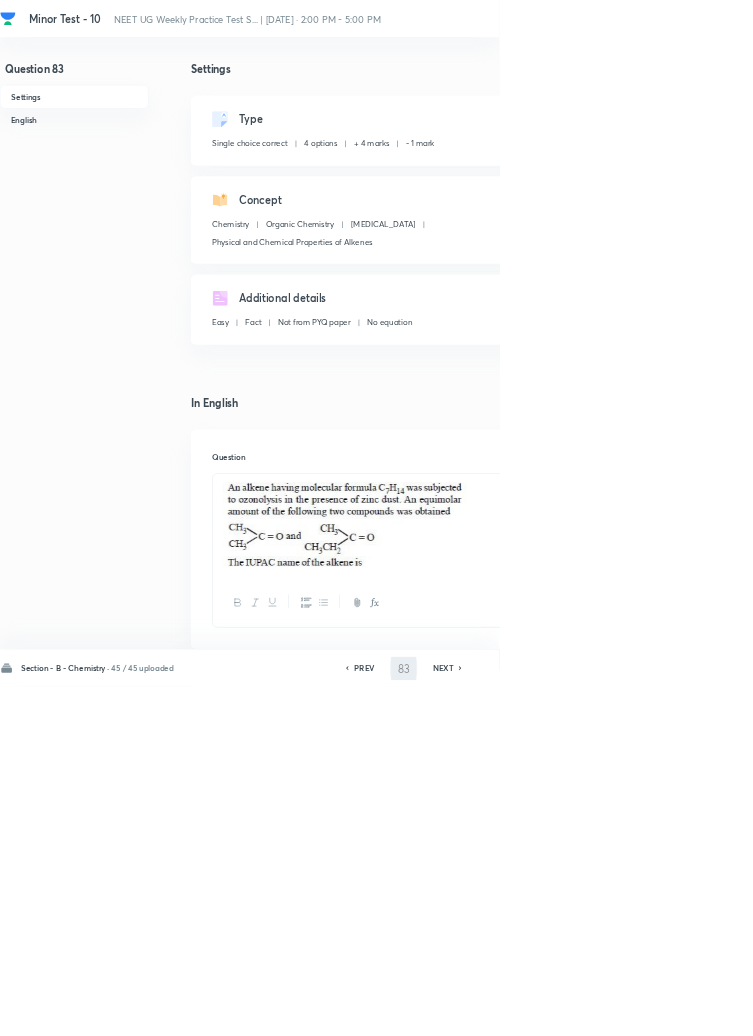 type on "84" 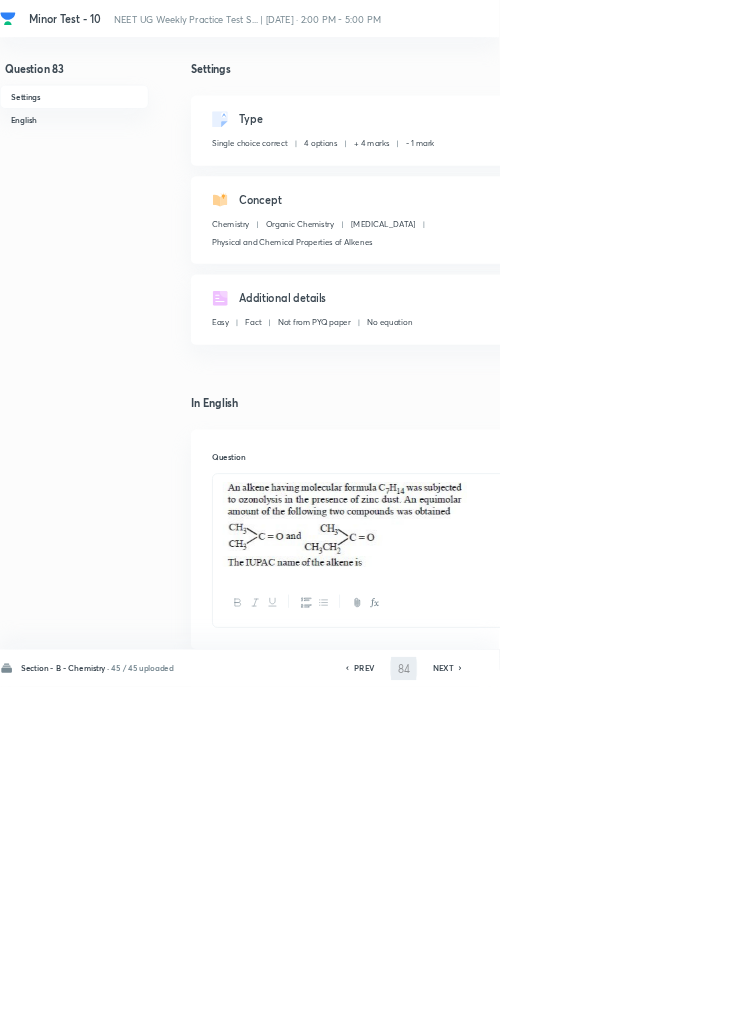 checkbox on "true" 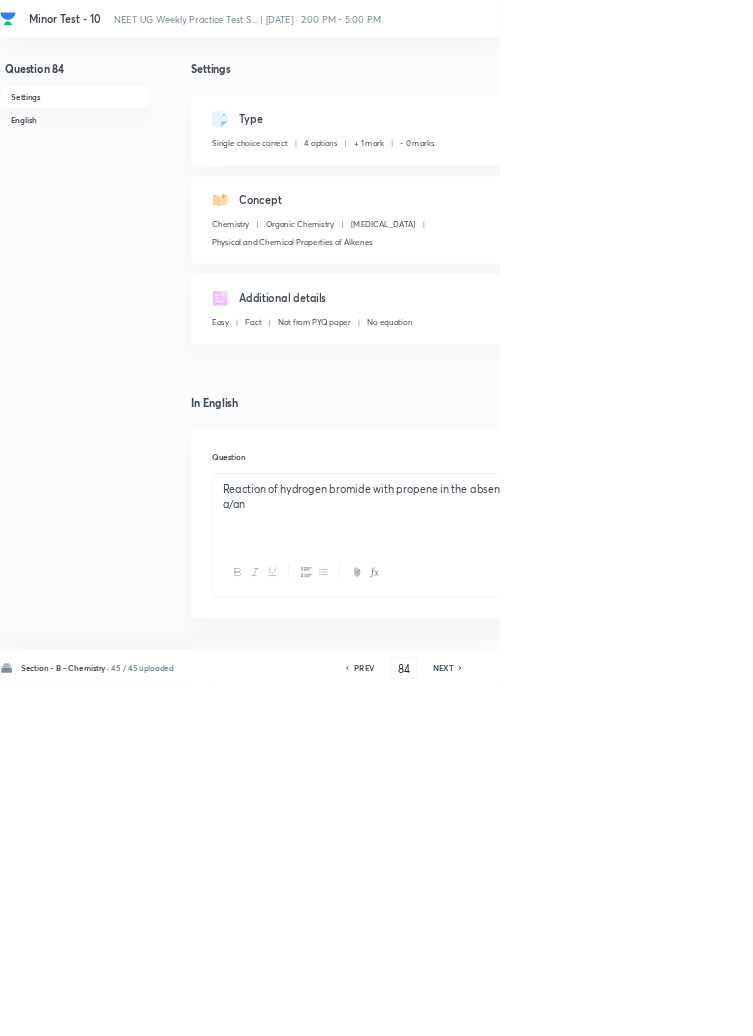 click on "Edit" at bounding box center (920, 182) 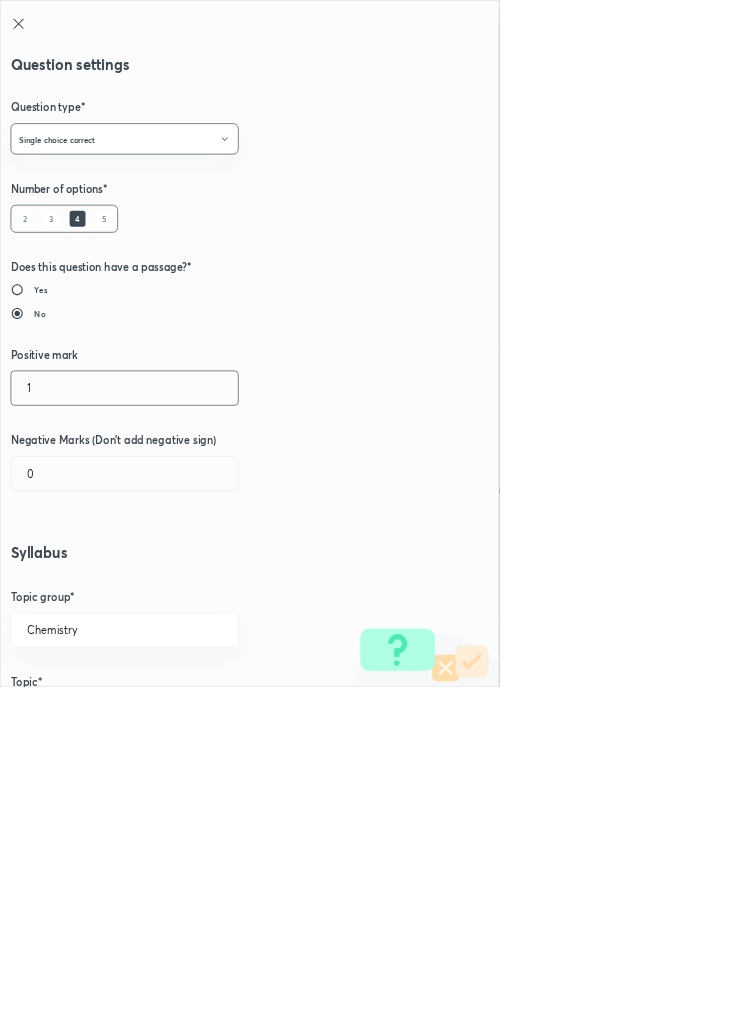 click on "1" at bounding box center [188, 585] 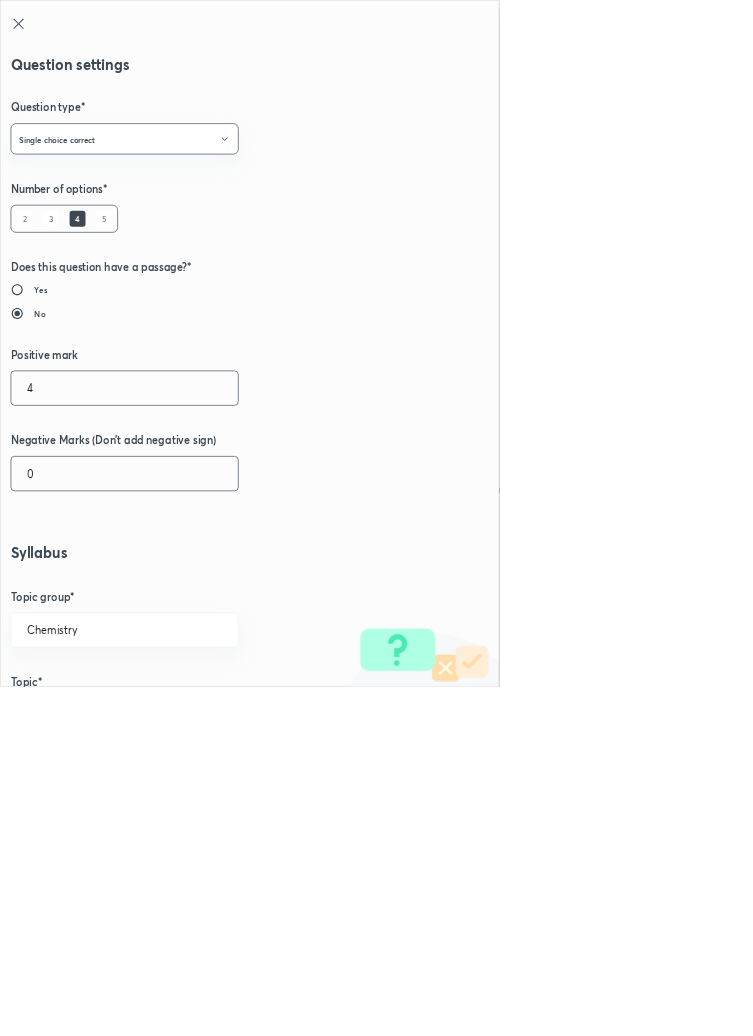 type on "4" 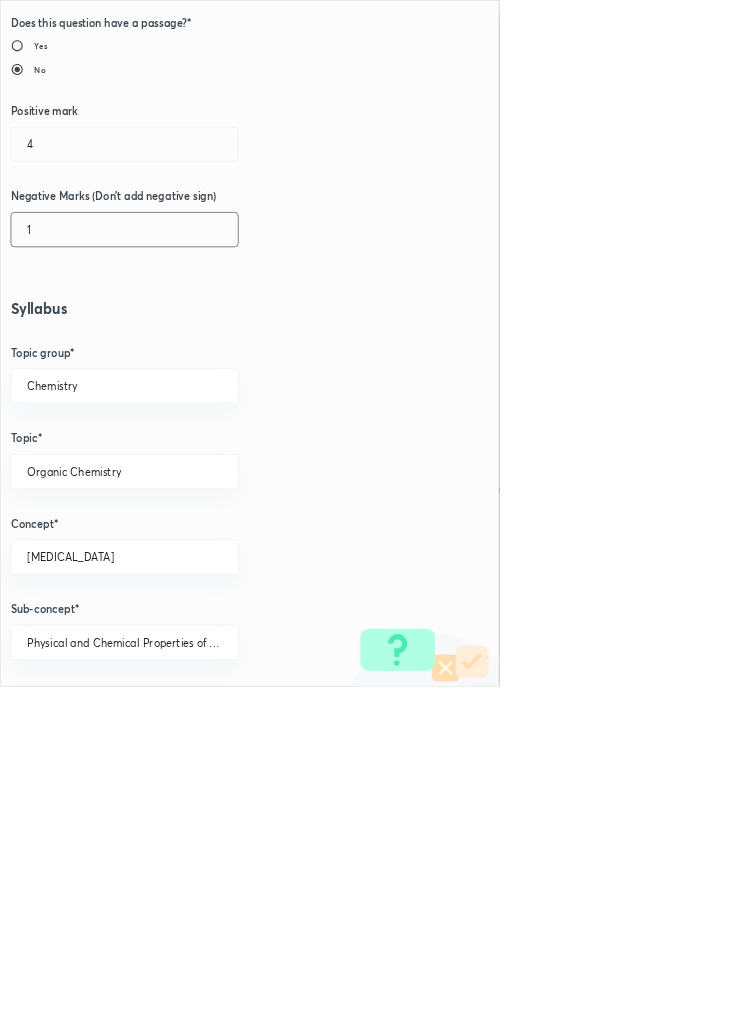 scroll, scrollTop: 1125, scrollLeft: 0, axis: vertical 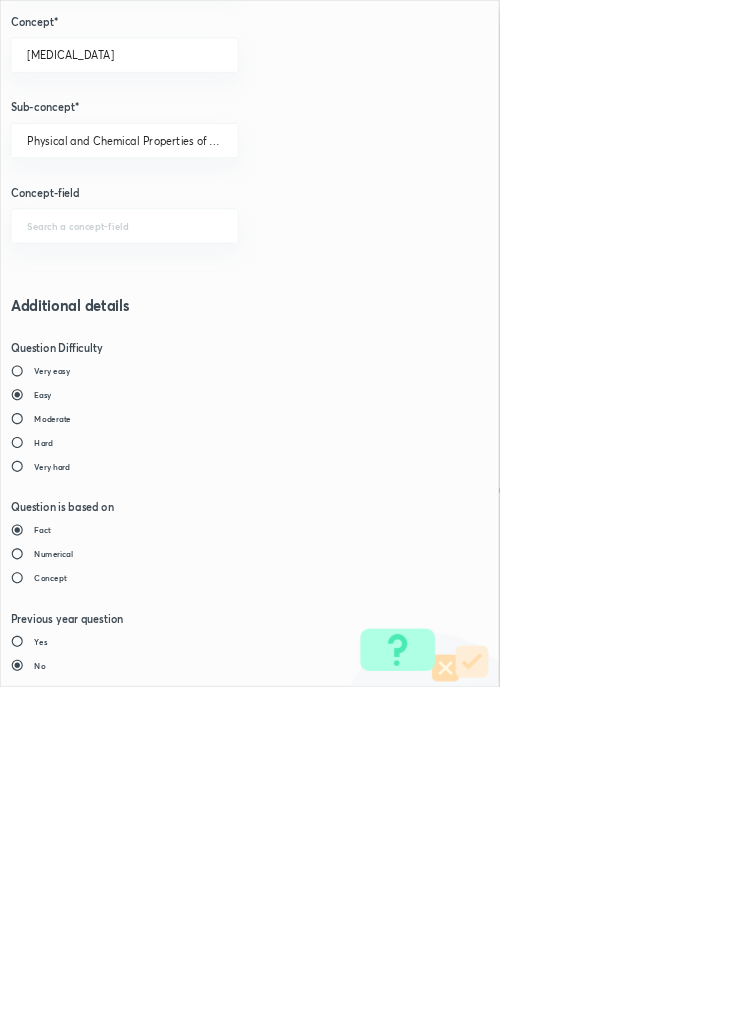 type on "1" 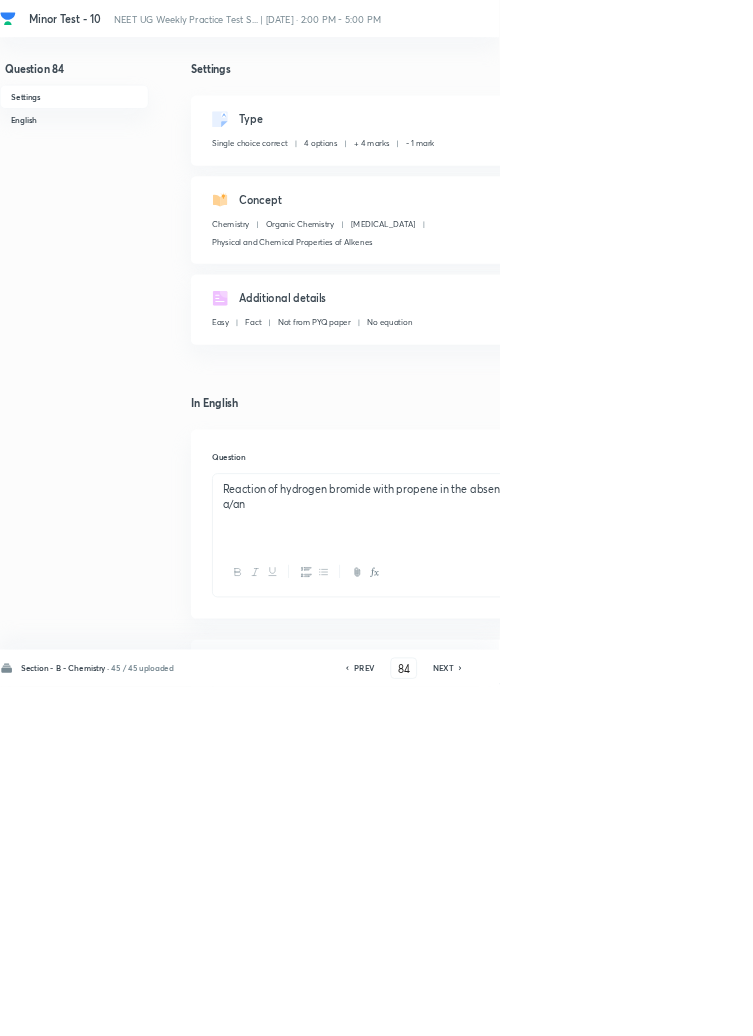 click on "Save" at bounding box center [1096, 1006] 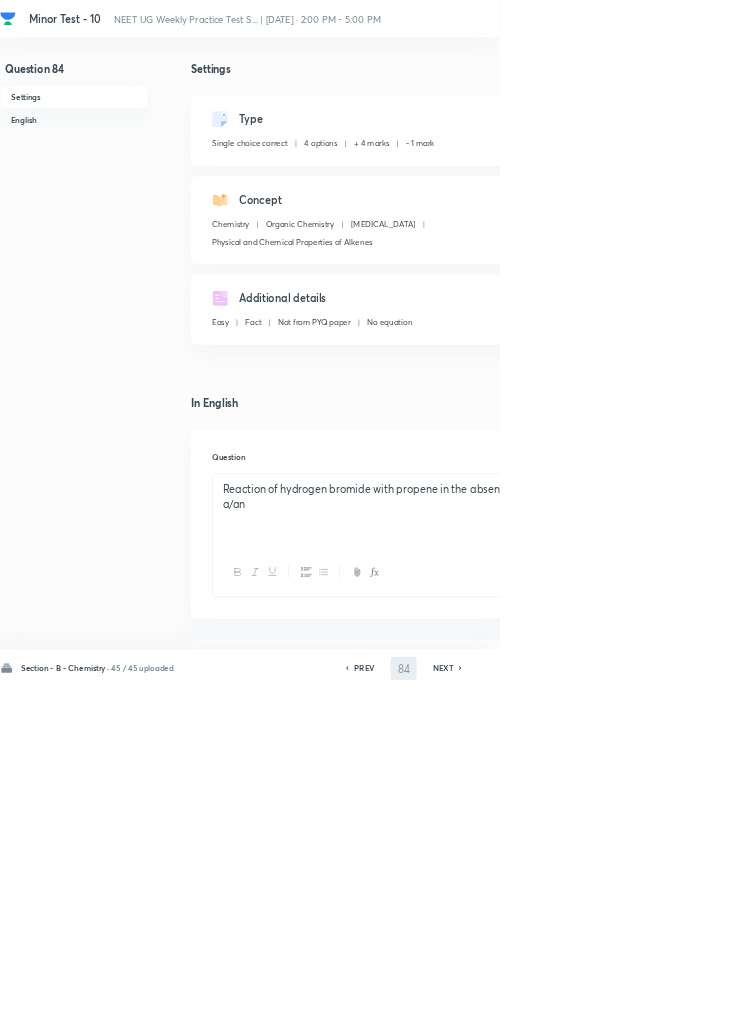 type on "85" 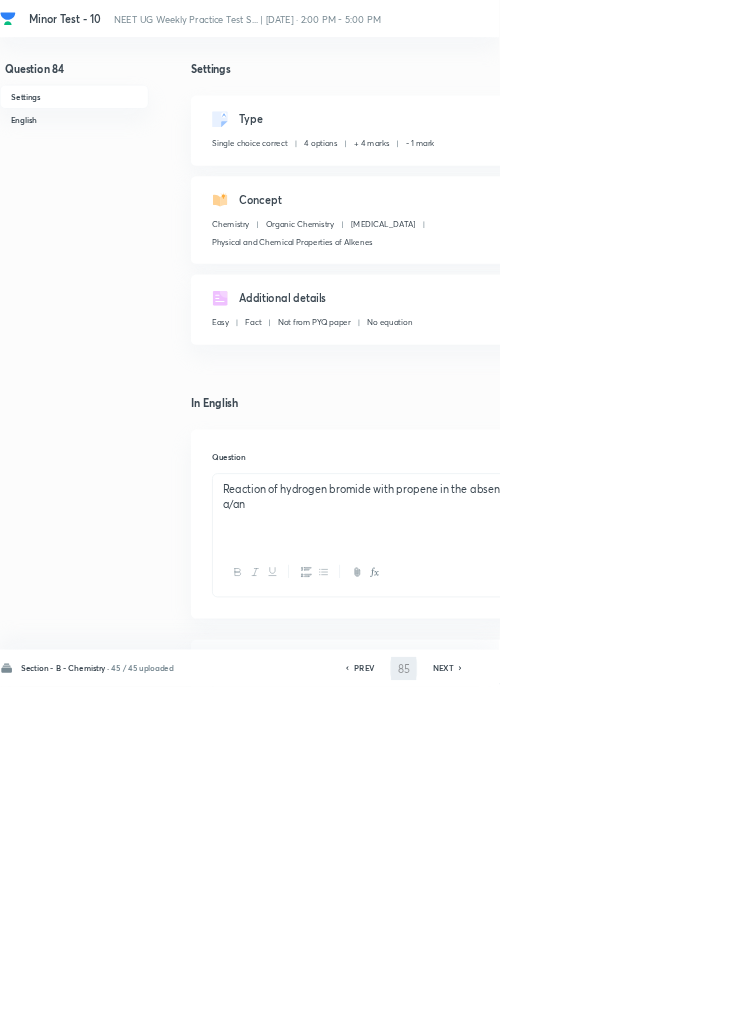 checkbox on "false" 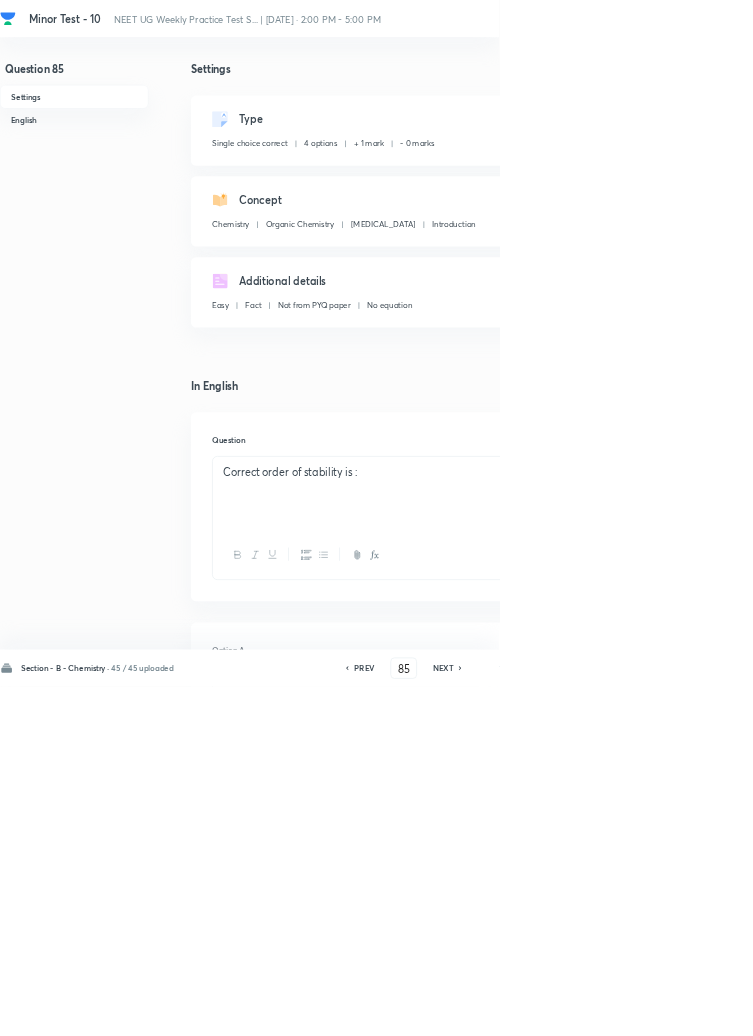 click on "Edit" at bounding box center (920, 182) 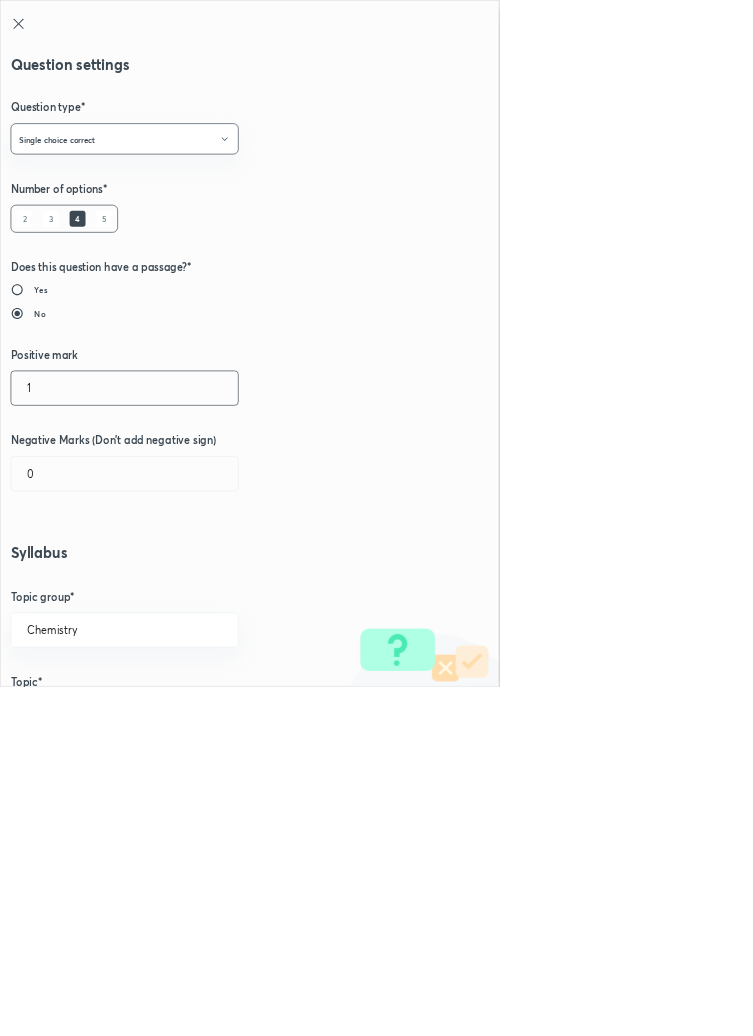 click on "1" at bounding box center [188, 585] 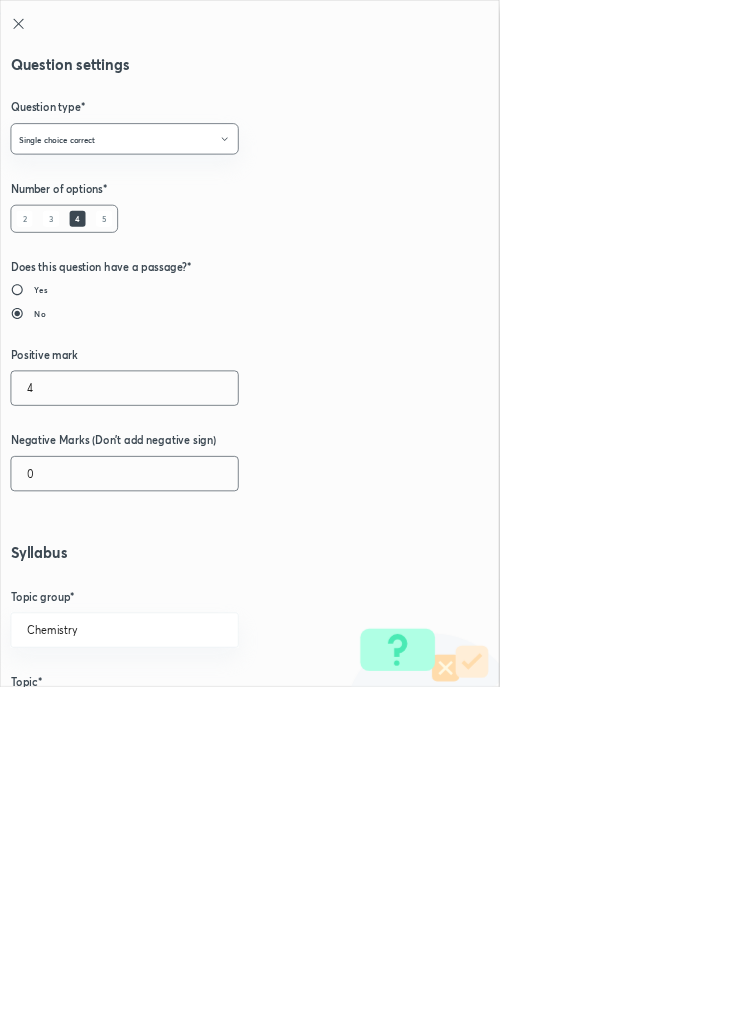 type on "4" 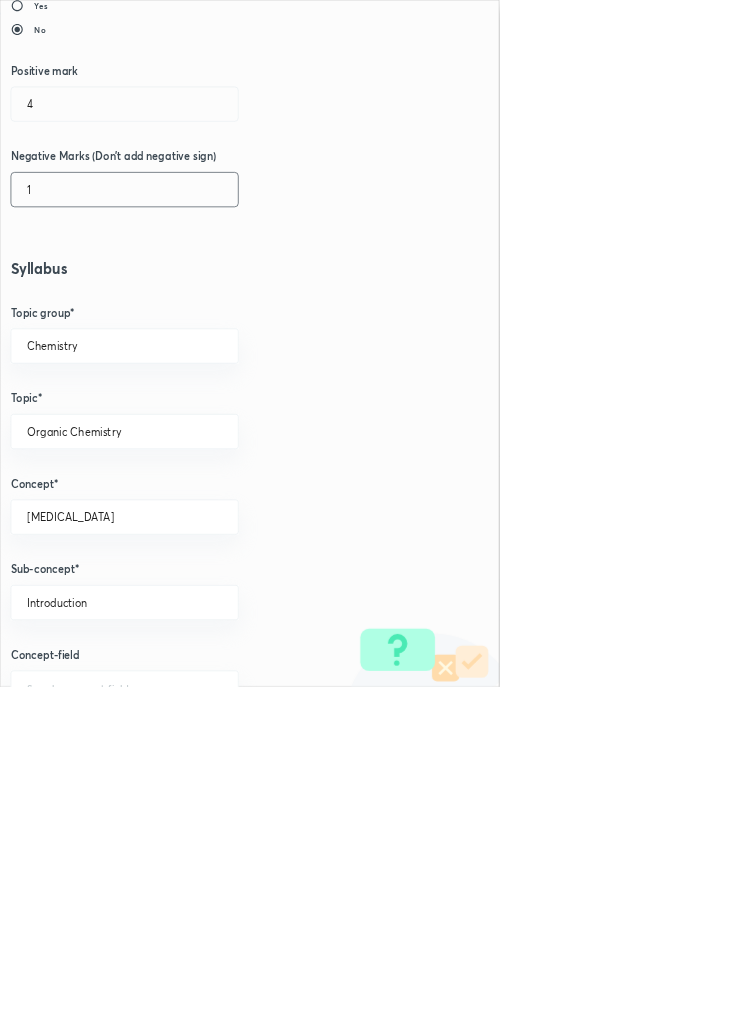 scroll, scrollTop: 1125, scrollLeft: 0, axis: vertical 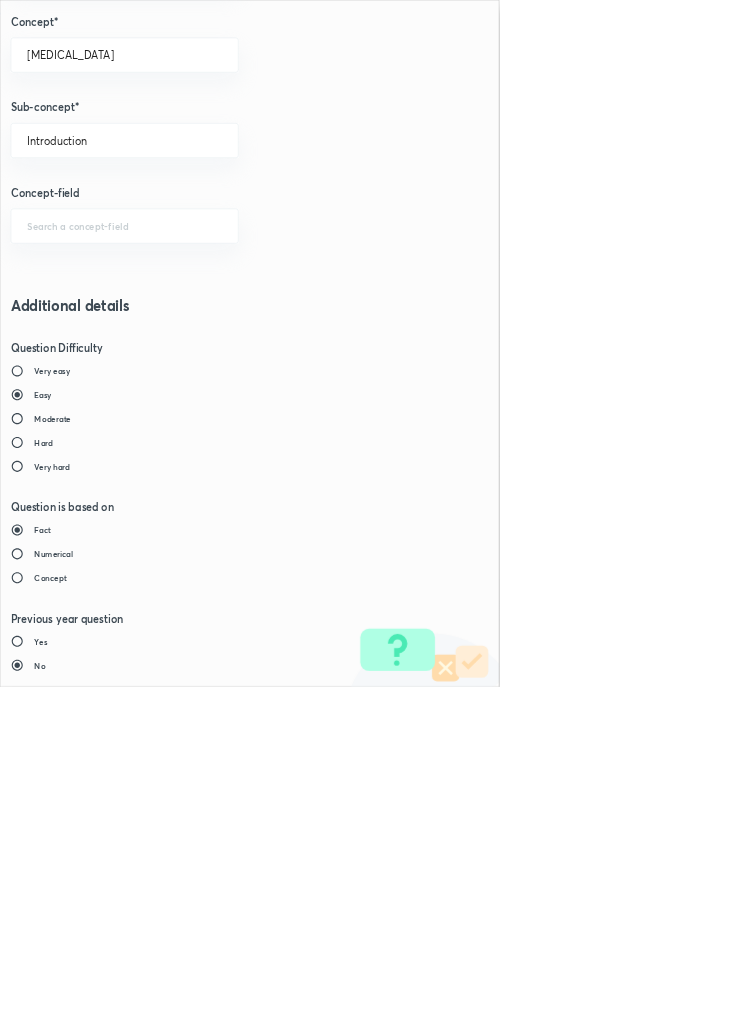 type on "1" 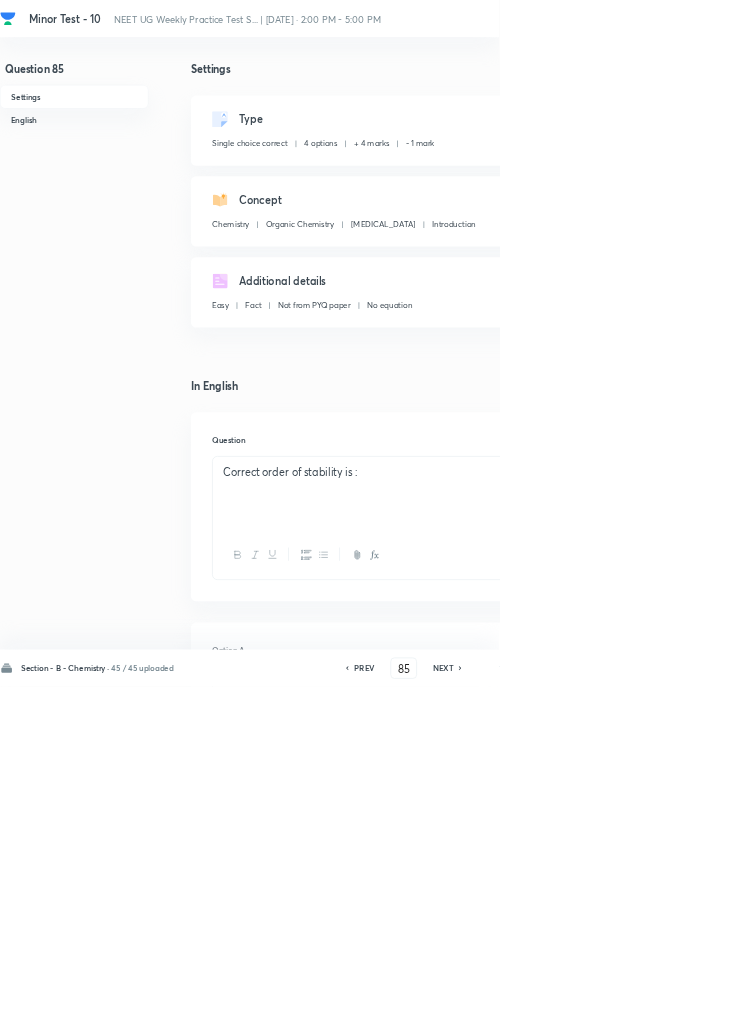 click on "Save" at bounding box center [1096, 1006] 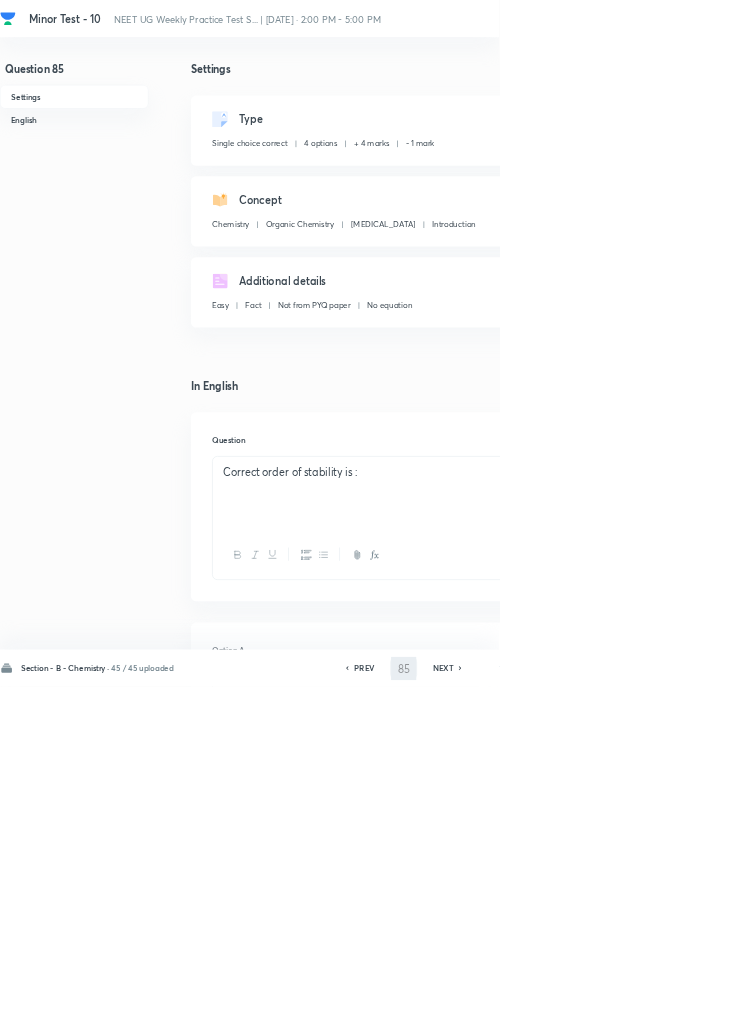 type on "86" 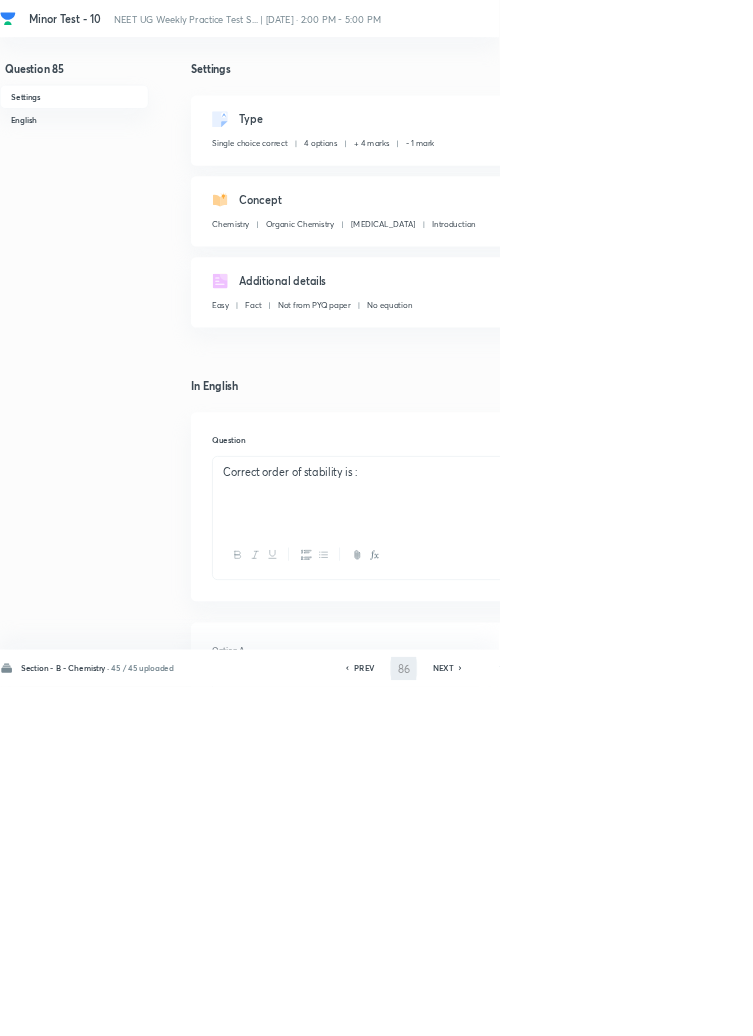 checkbox on "true" 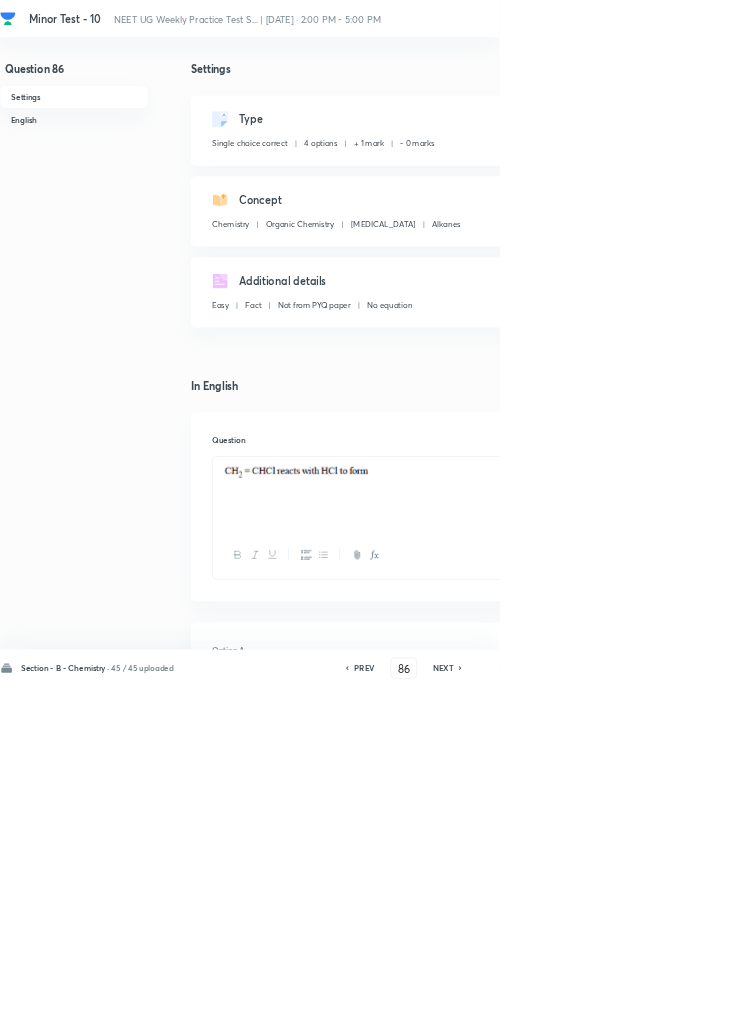 click on "Edit" at bounding box center [920, 182] 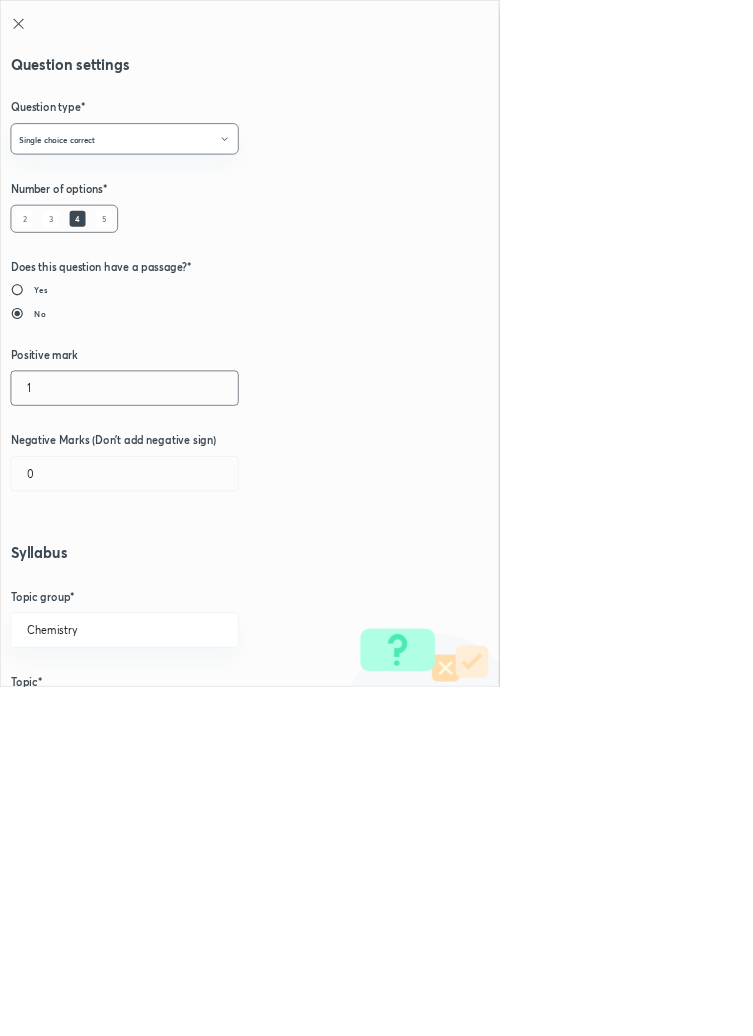 click on "1" at bounding box center [188, 585] 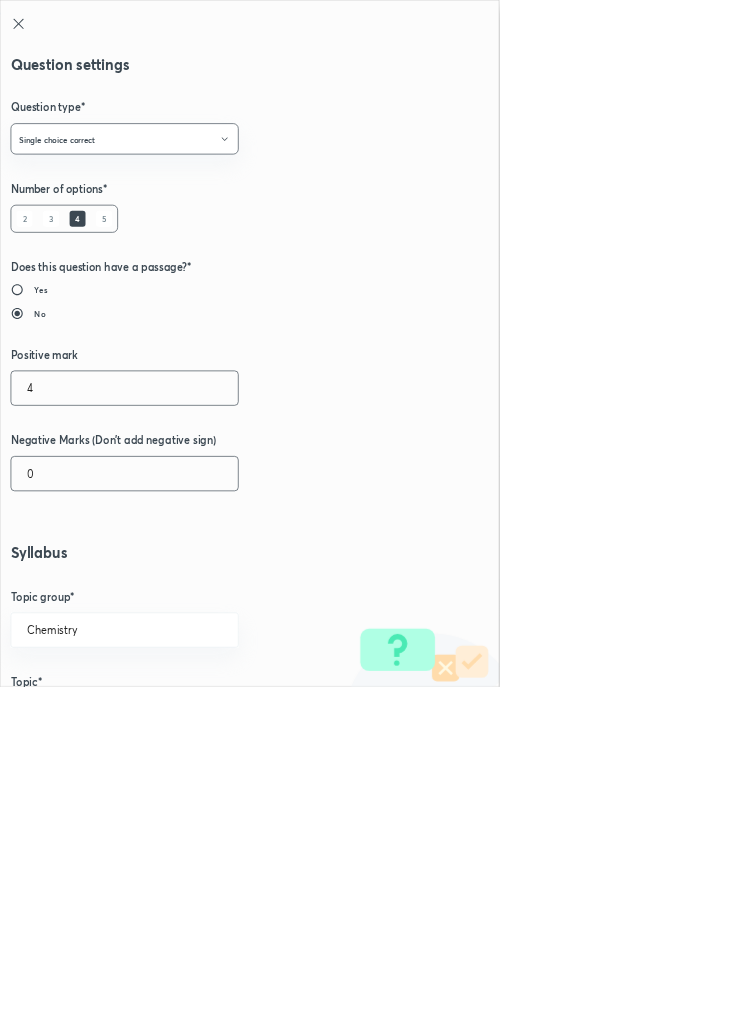 type on "4" 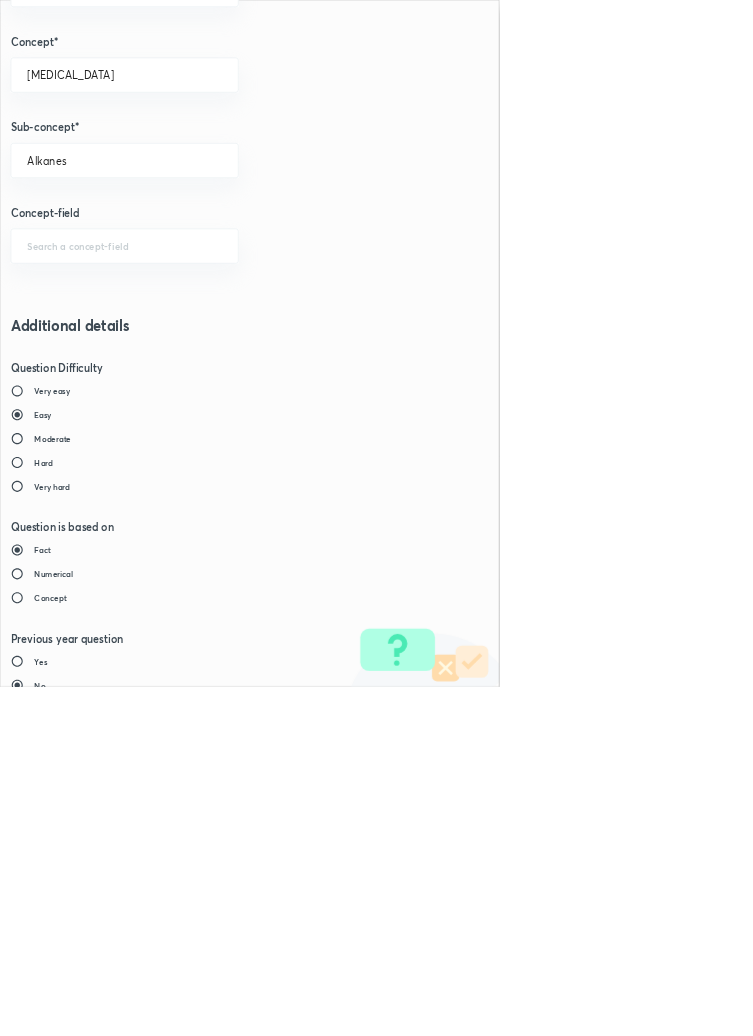 scroll, scrollTop: 1125, scrollLeft: 0, axis: vertical 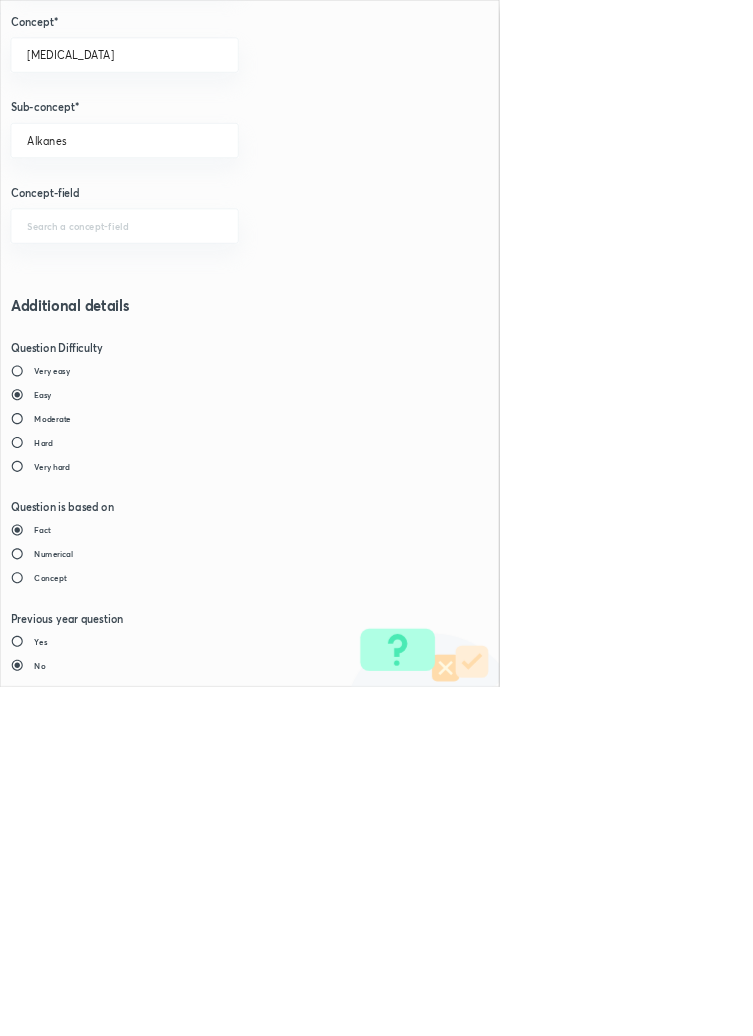 type on "1" 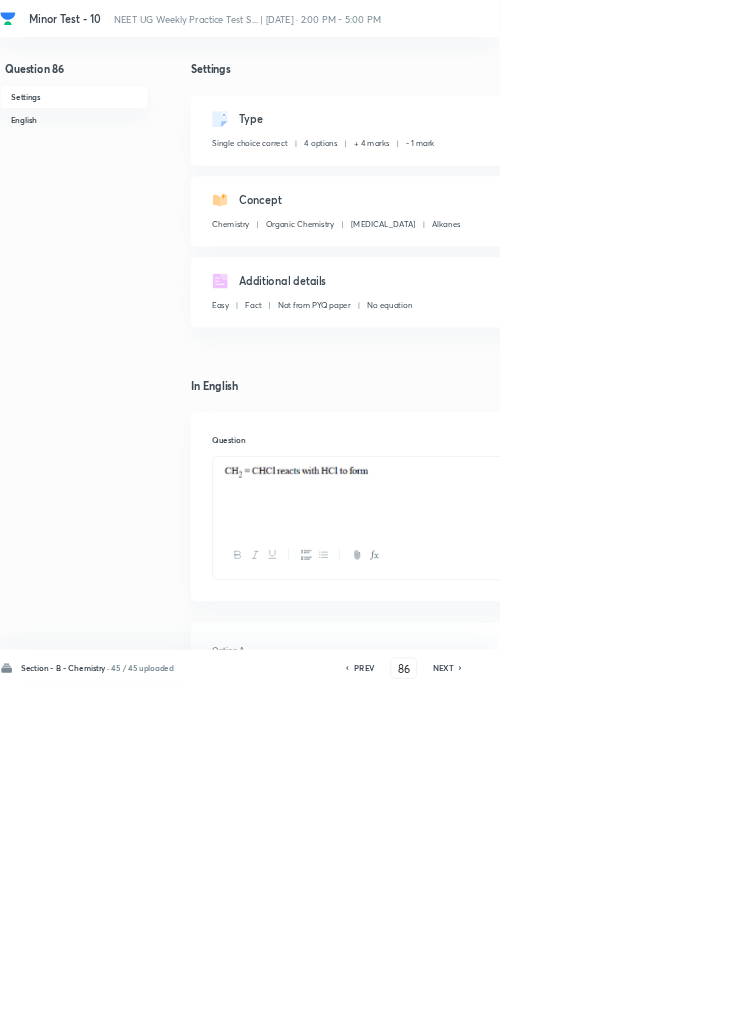 click on "Save" at bounding box center [1096, 1006] 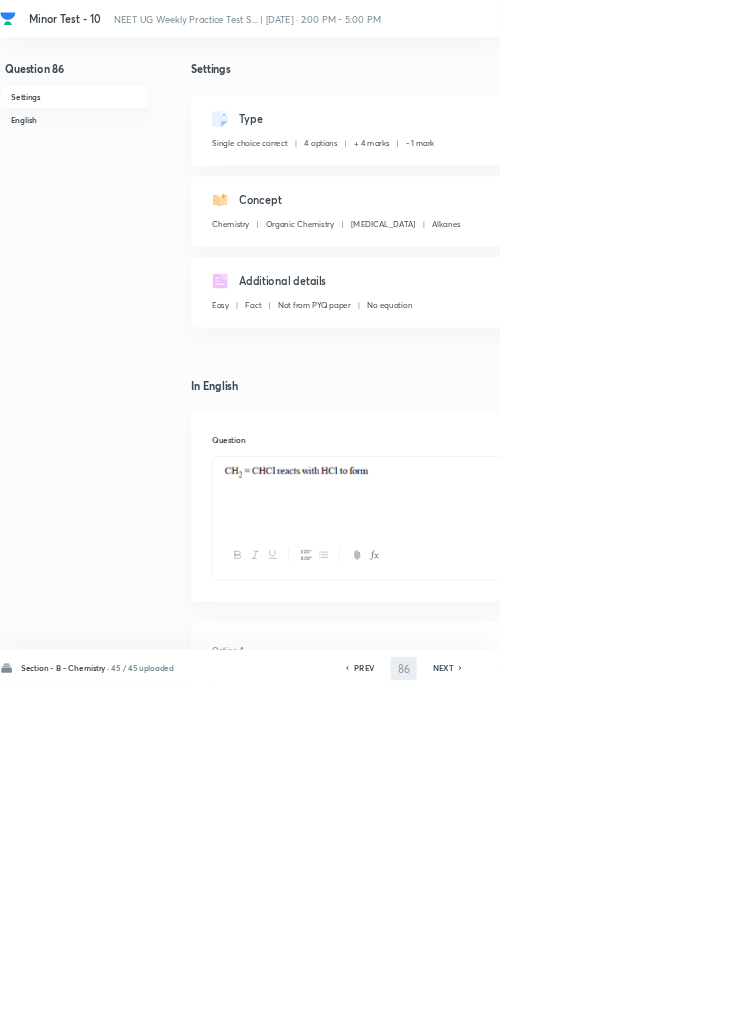 type on "87" 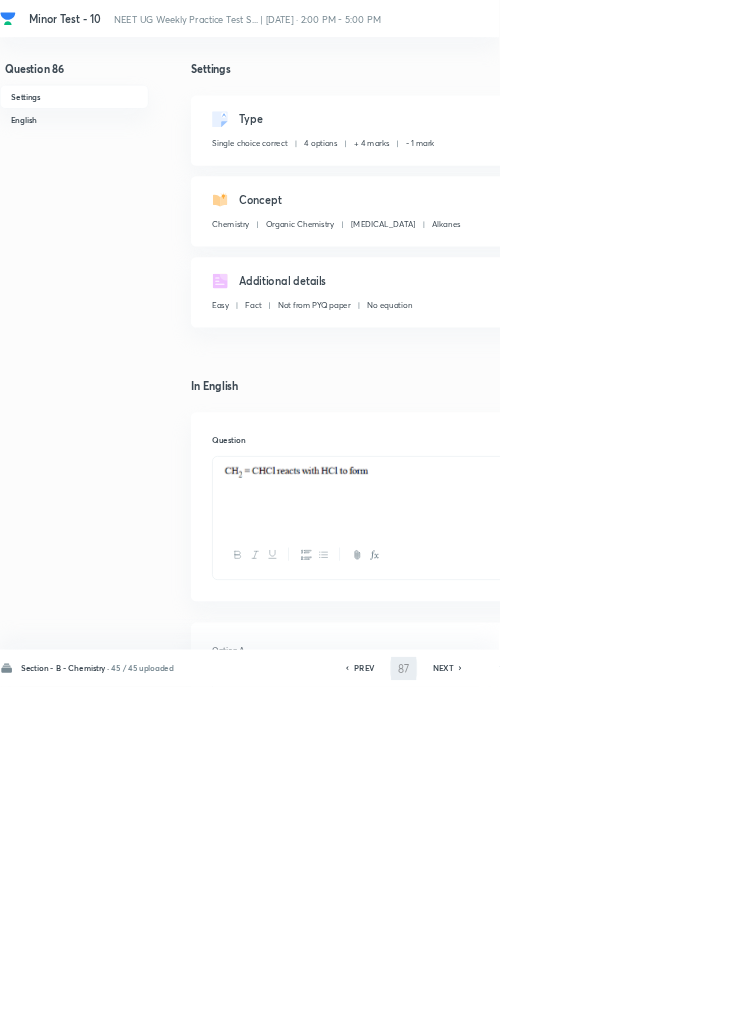 checkbox on "true" 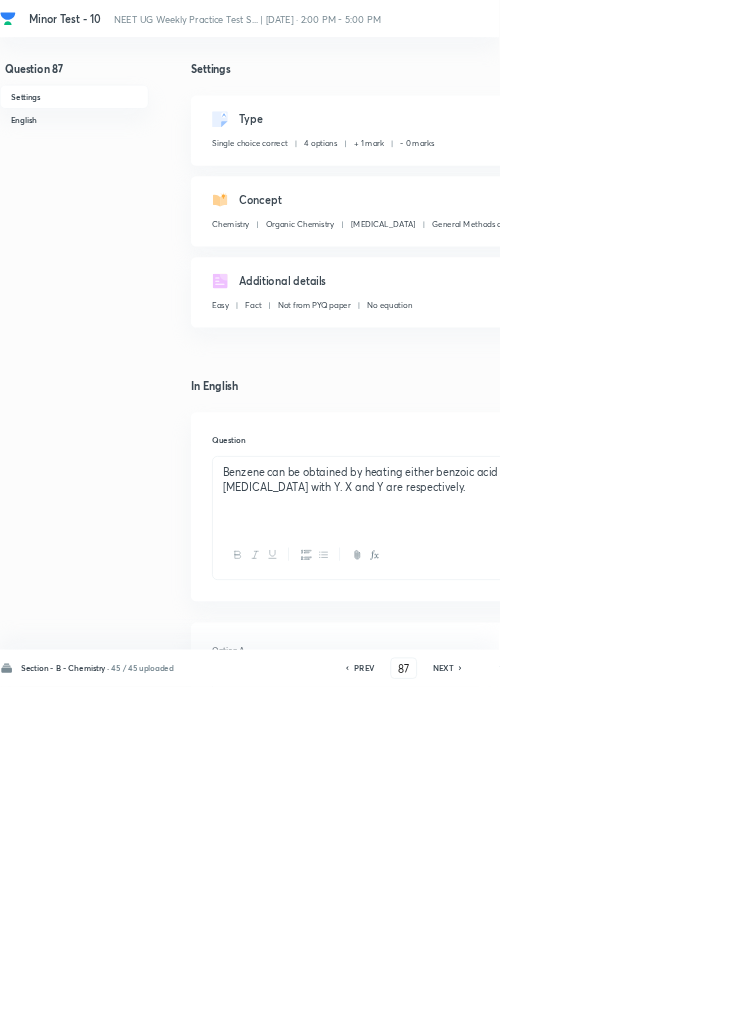 click on "Edit" at bounding box center [920, 182] 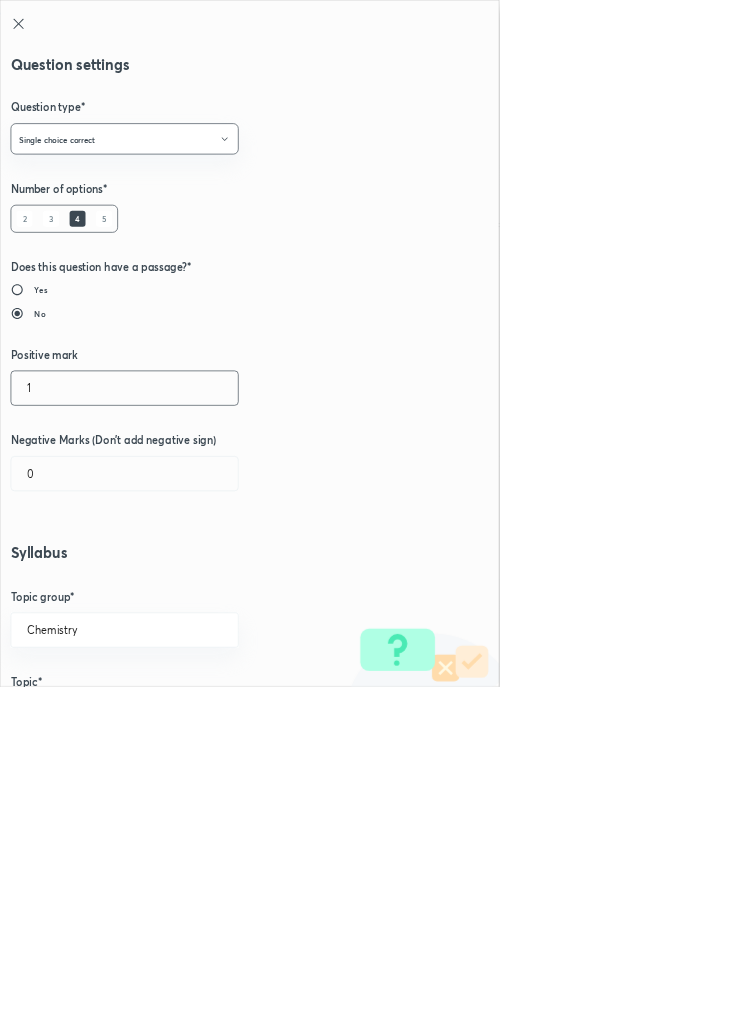 click on "1" at bounding box center (188, 585) 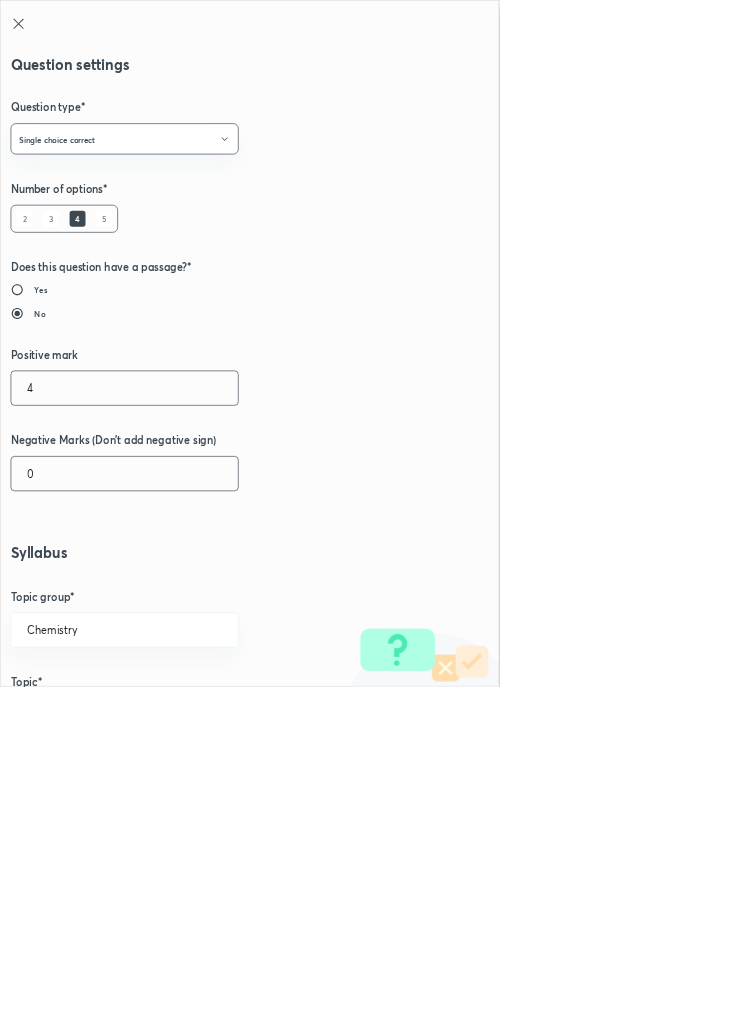 type on "4" 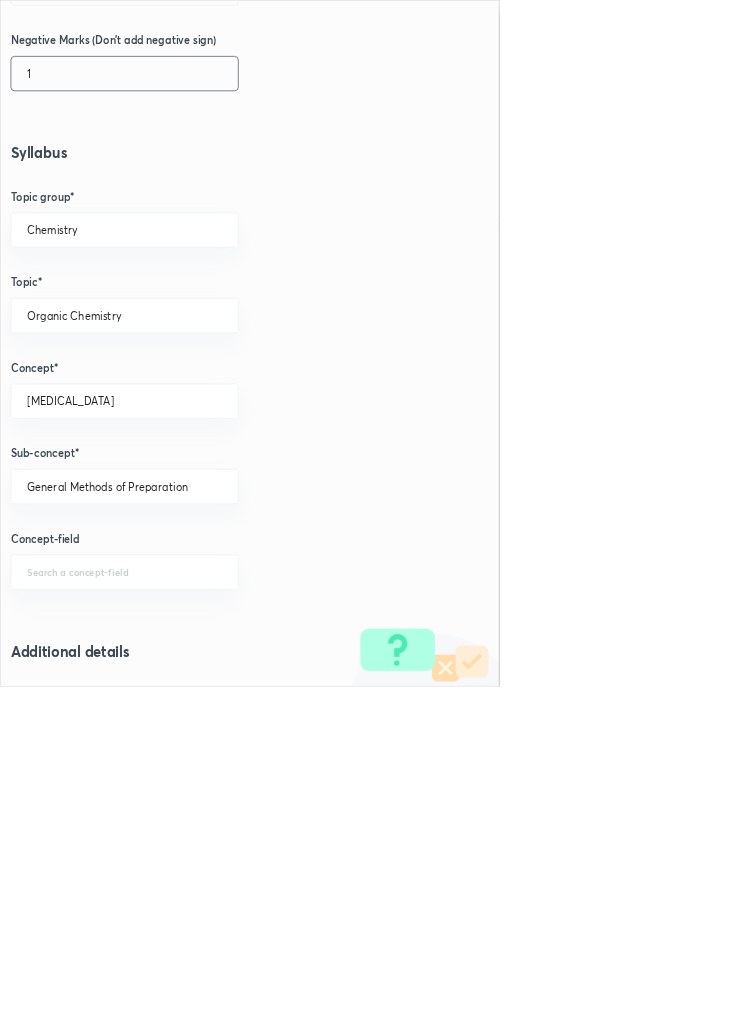 scroll, scrollTop: 1125, scrollLeft: 0, axis: vertical 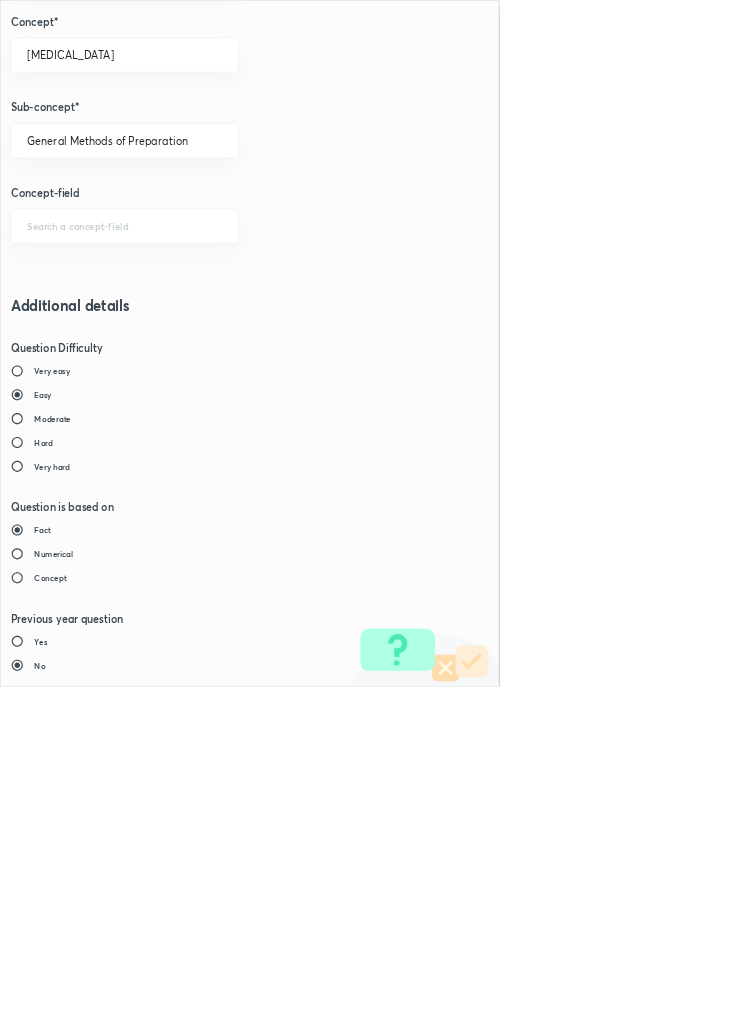type on "1" 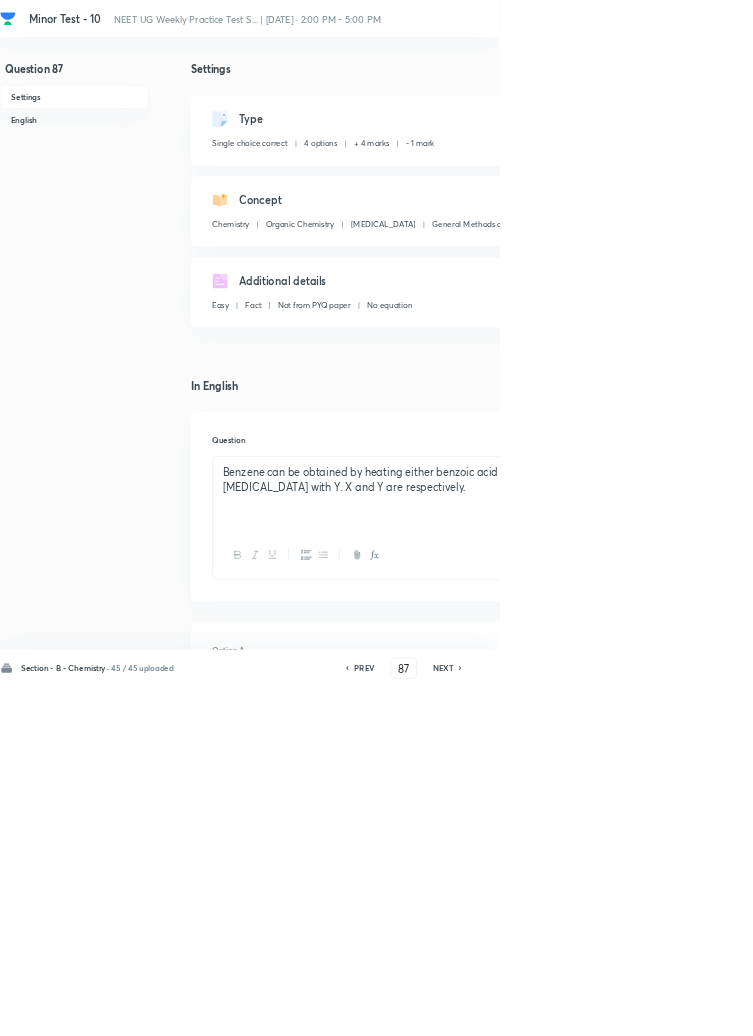 click on "Save" at bounding box center (1096, 1006) 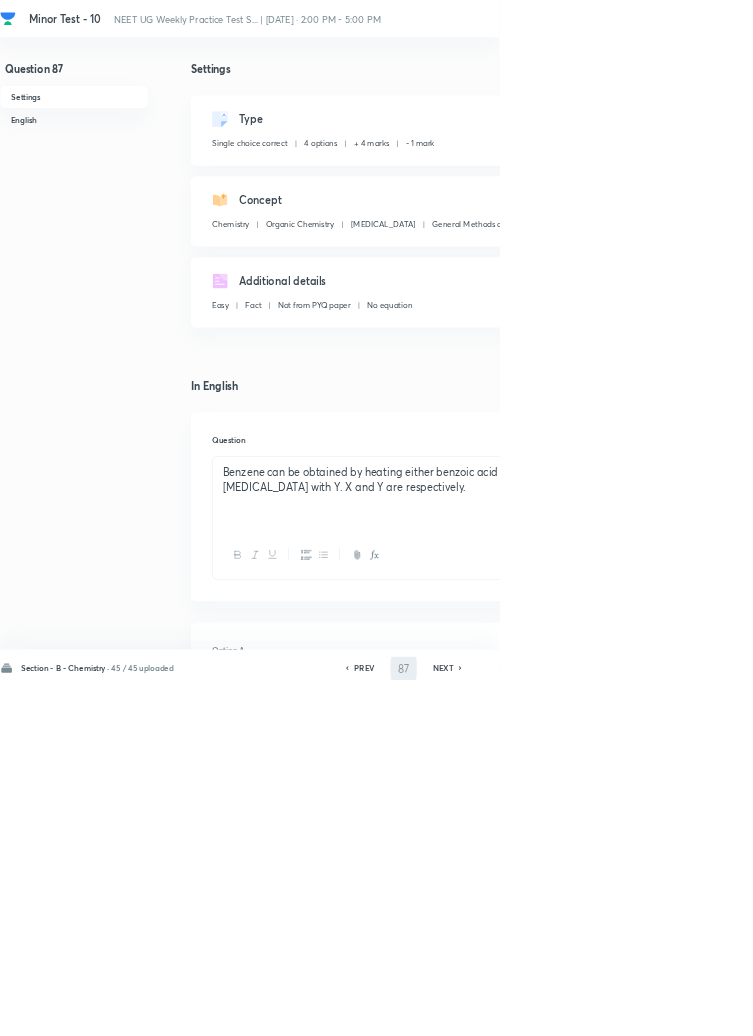 type on "88" 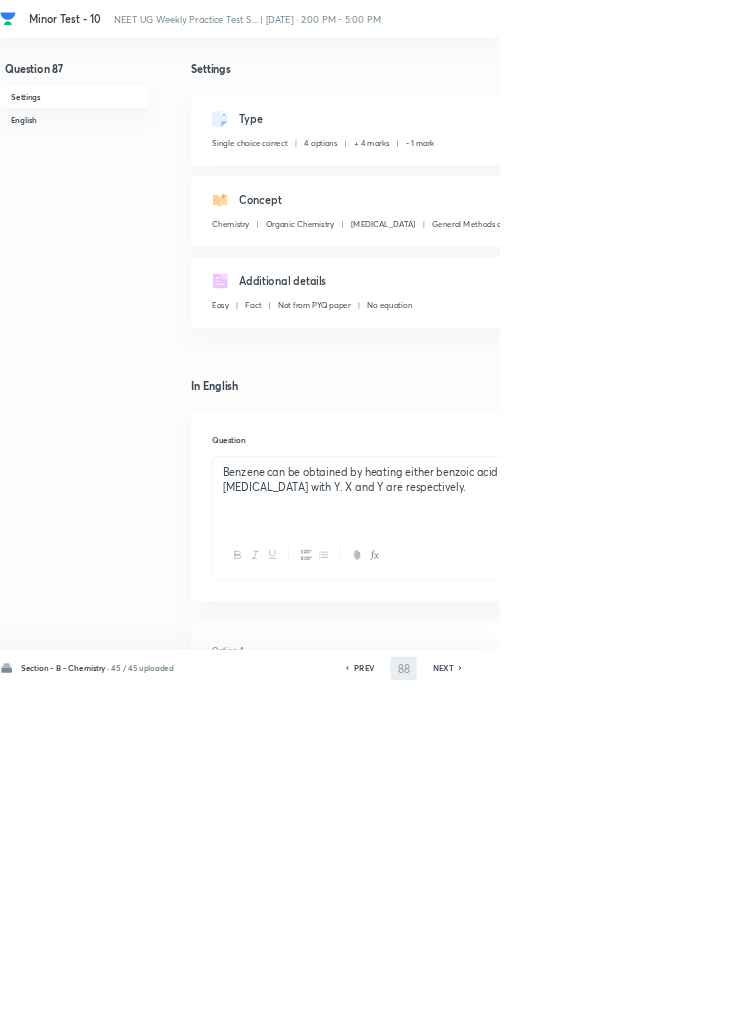 checkbox on "true" 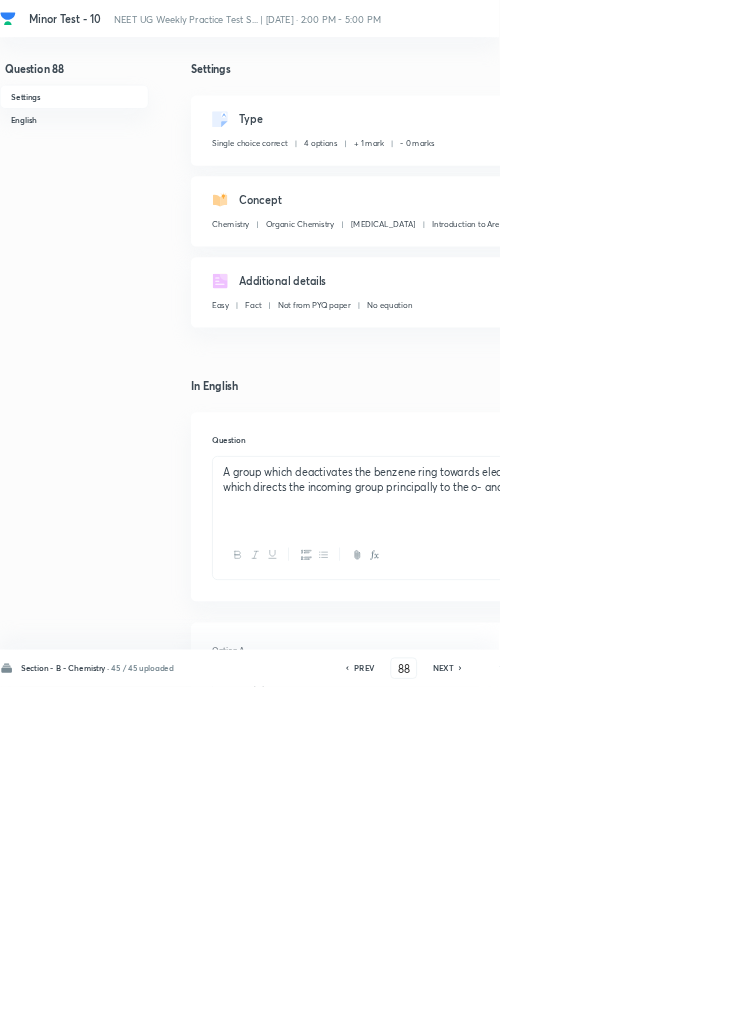 click on "Edit" at bounding box center [920, 182] 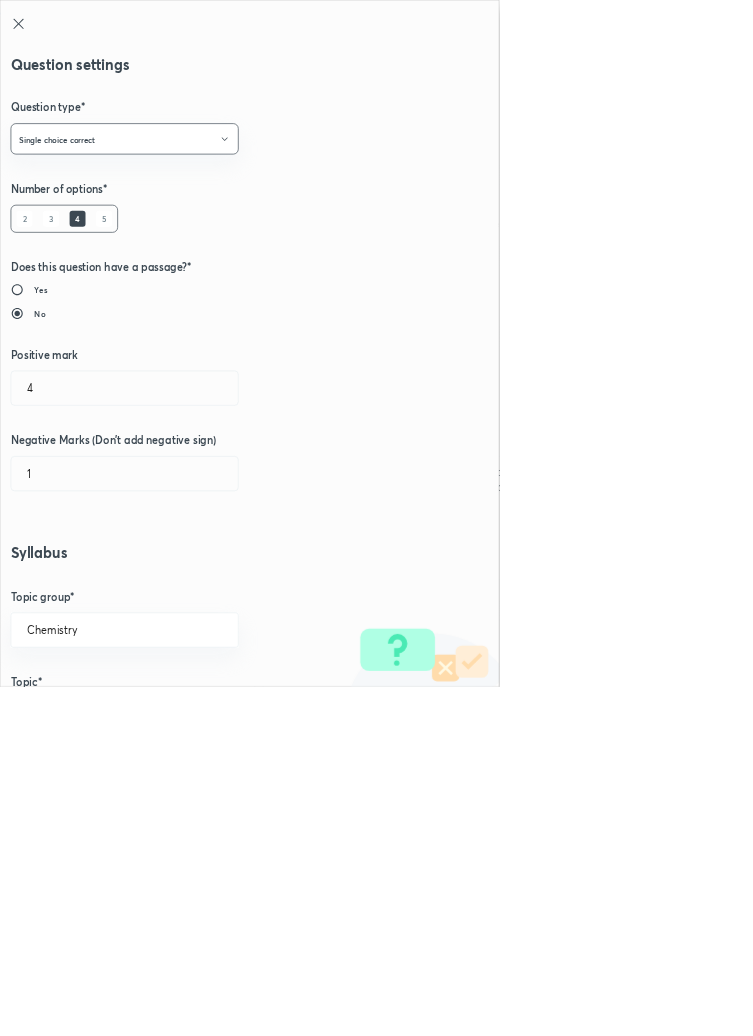 type on "1" 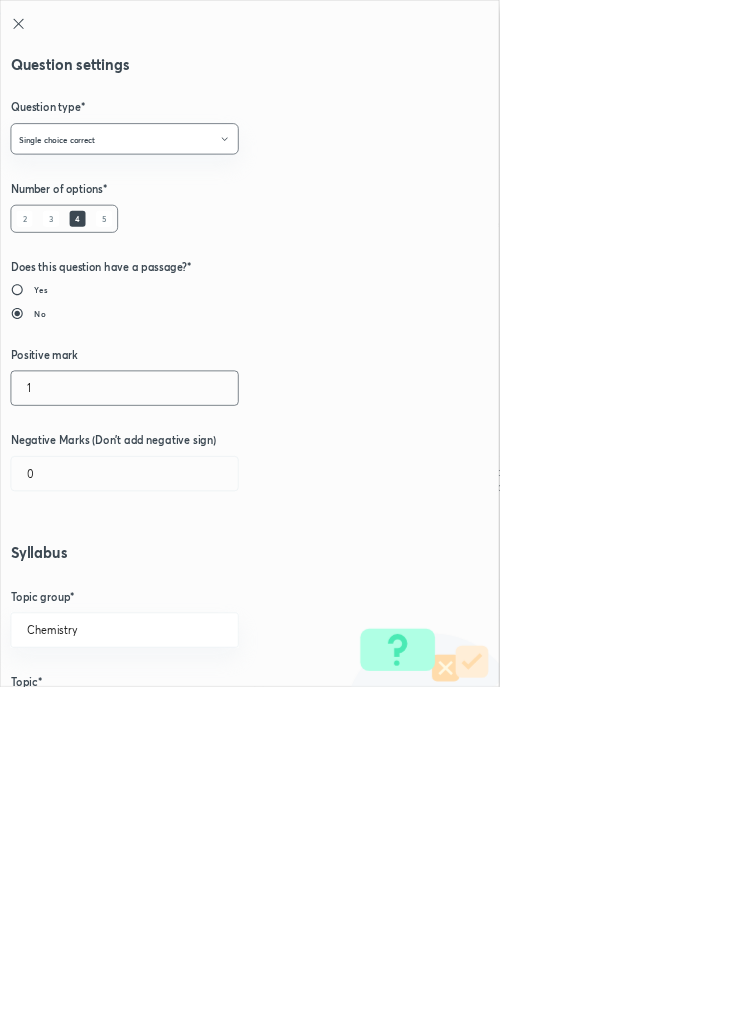 click on "1" at bounding box center [188, 585] 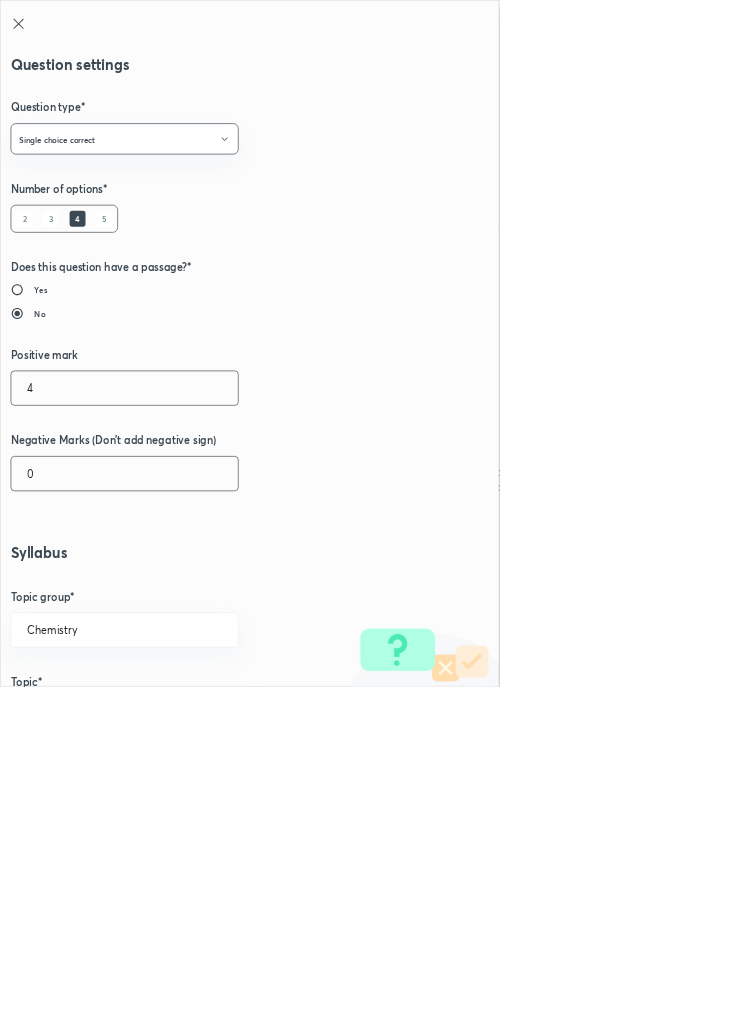 type on "4" 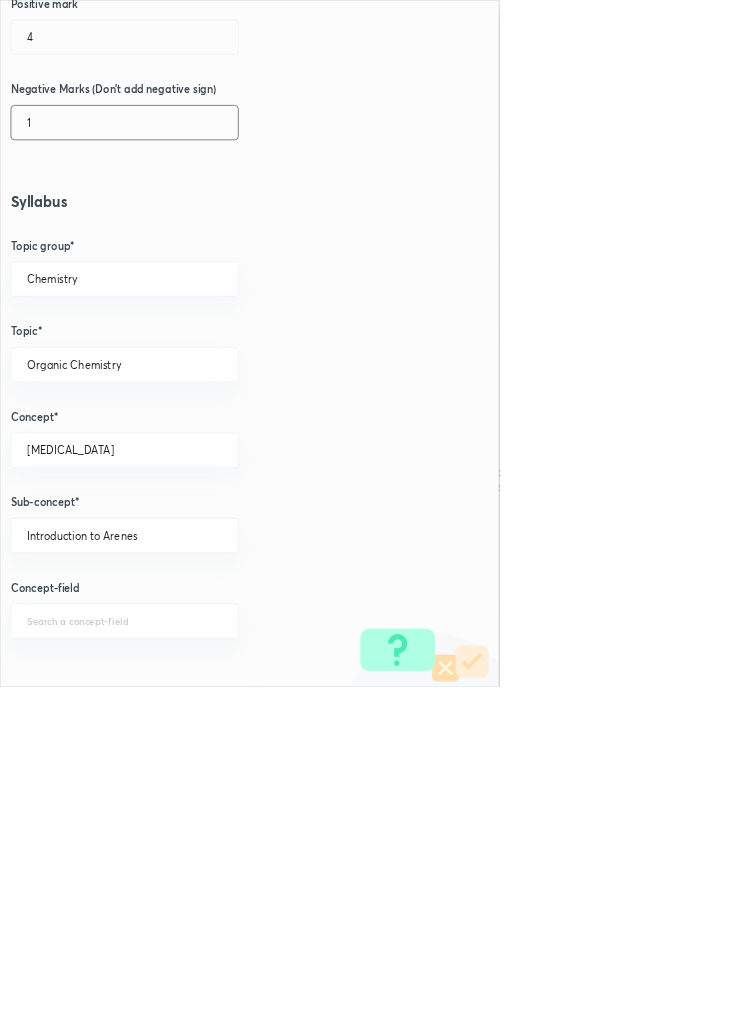 scroll, scrollTop: 1125, scrollLeft: 0, axis: vertical 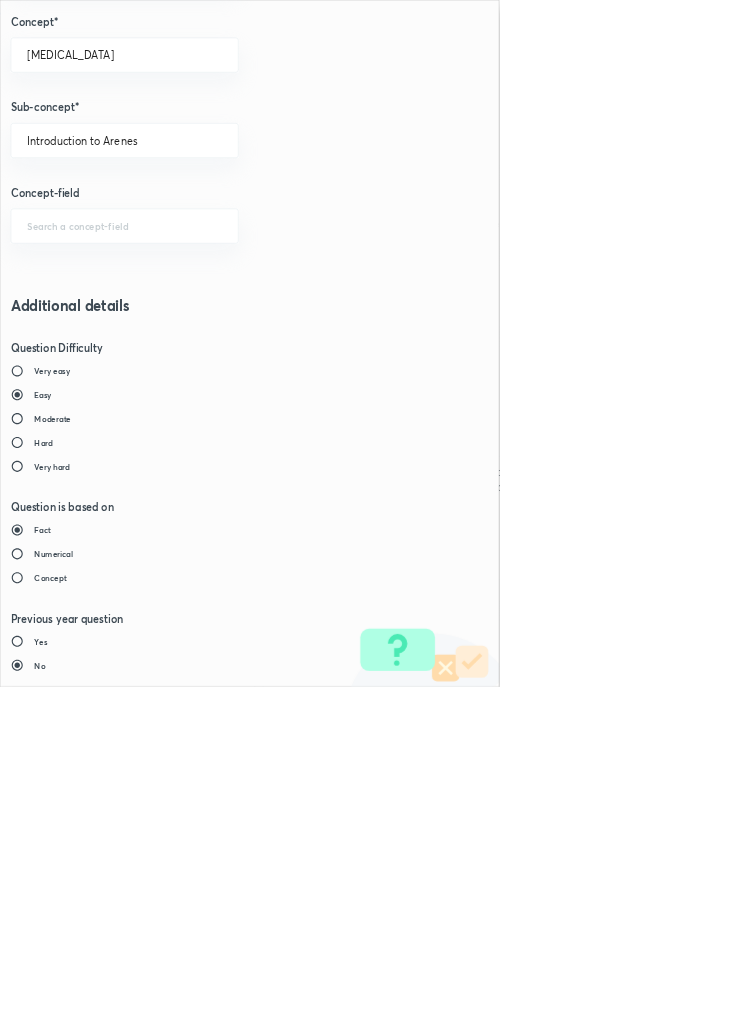 type on "1" 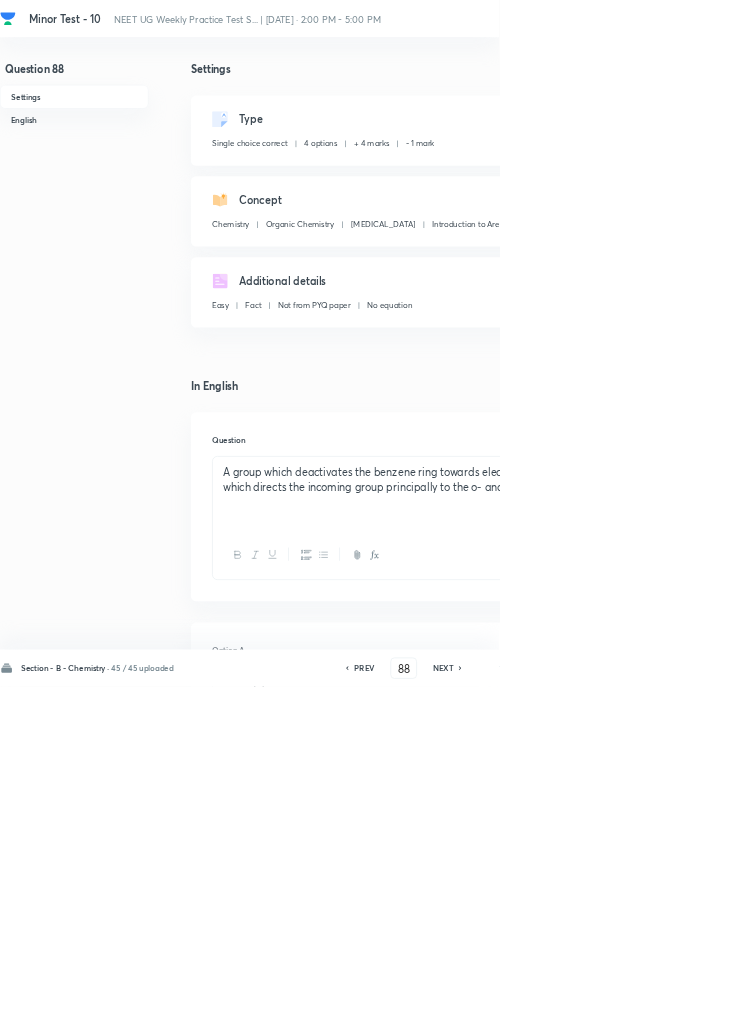 click on "Save" at bounding box center (1096, 1006) 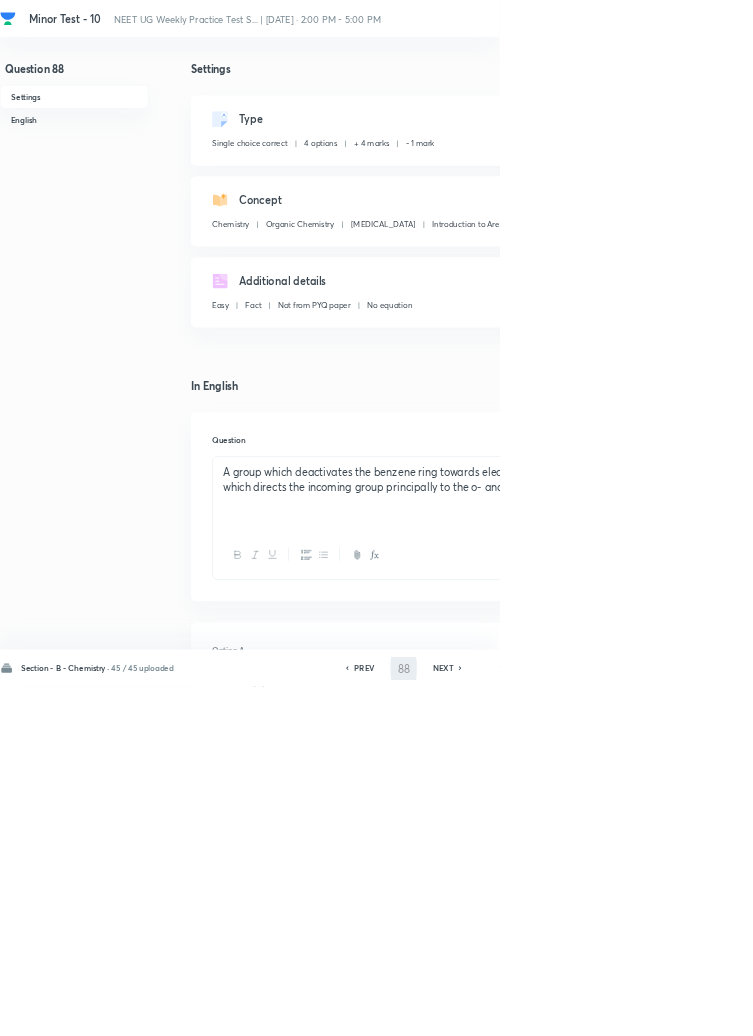 type on "89" 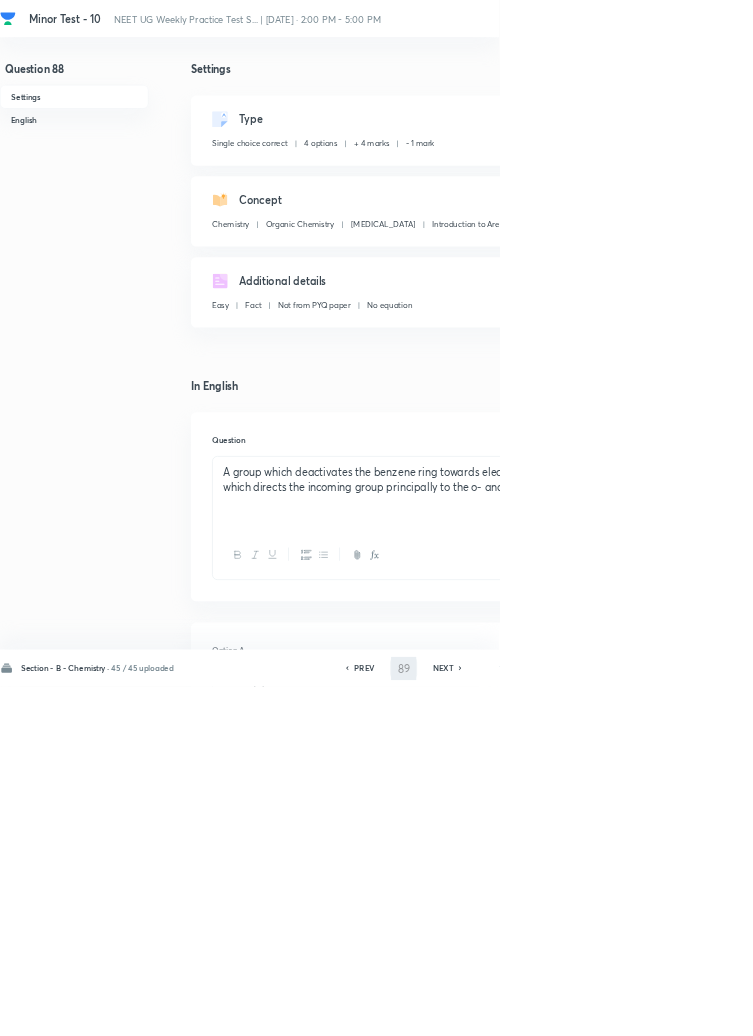 checkbox on "true" 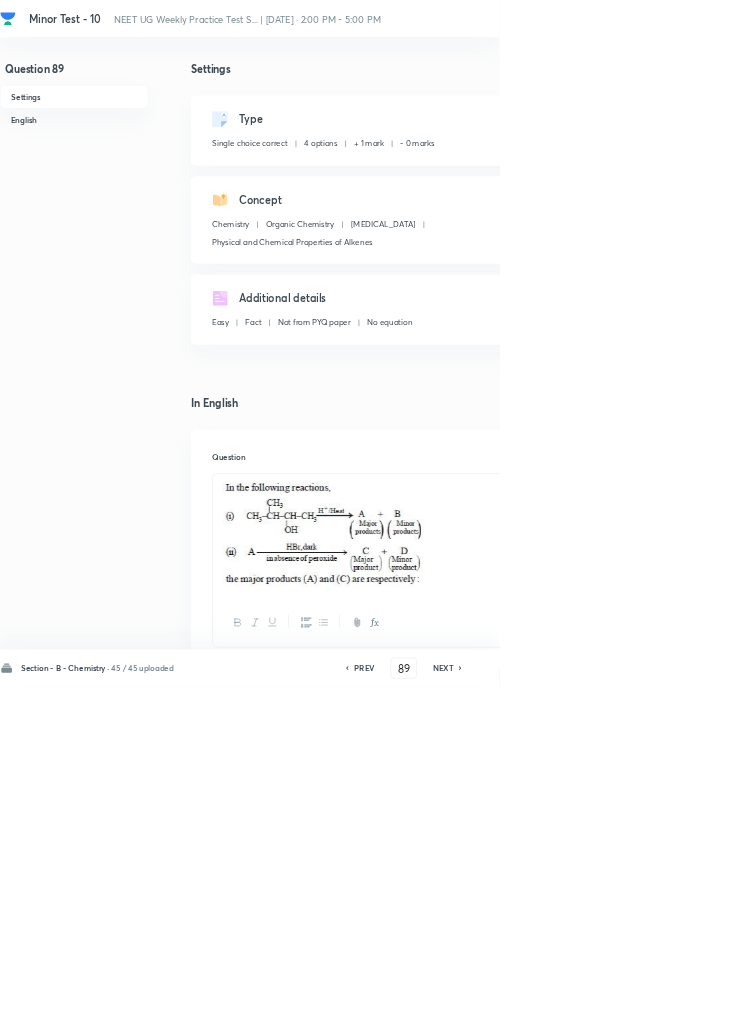 click on "Edit" at bounding box center (920, 182) 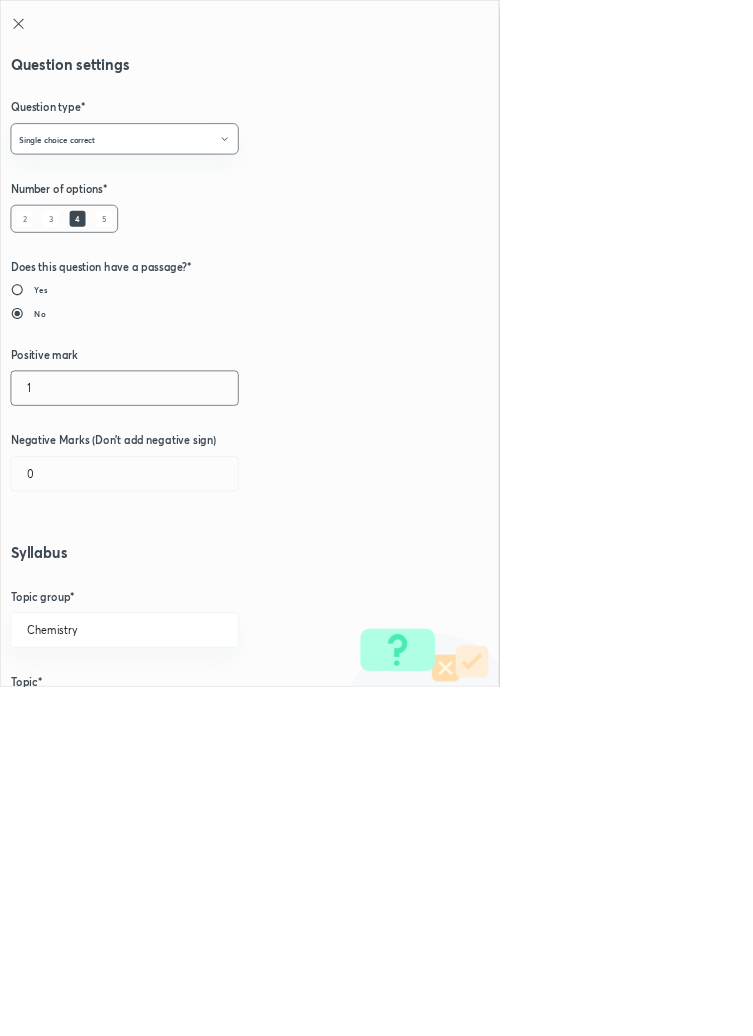 click on "1" at bounding box center (188, 585) 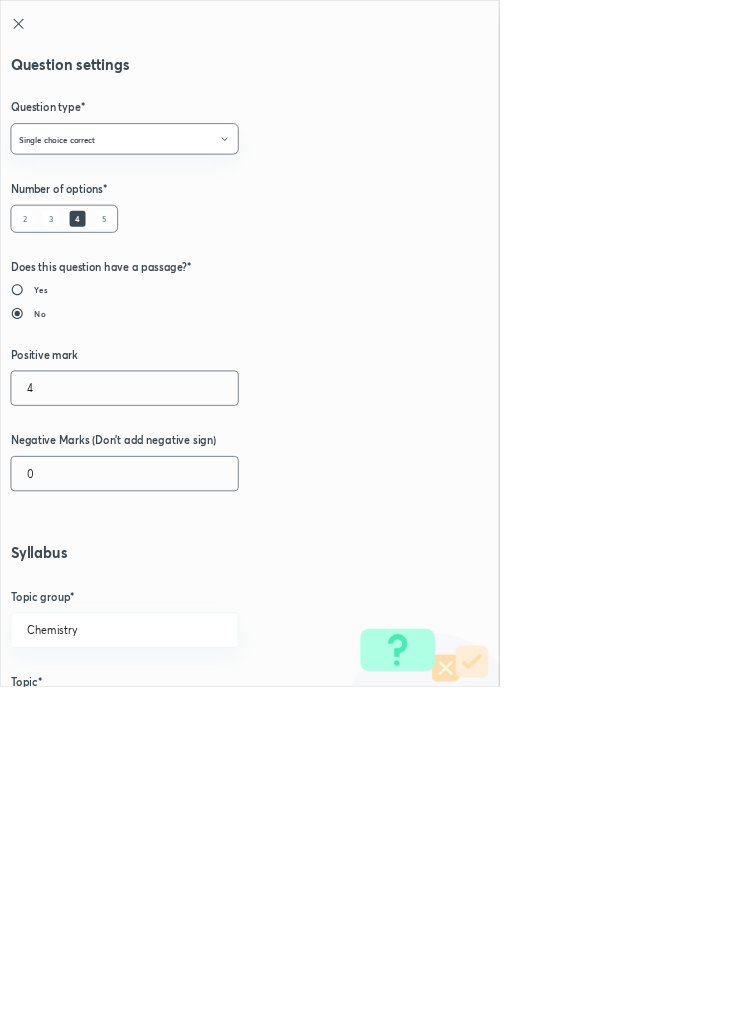 type on "4" 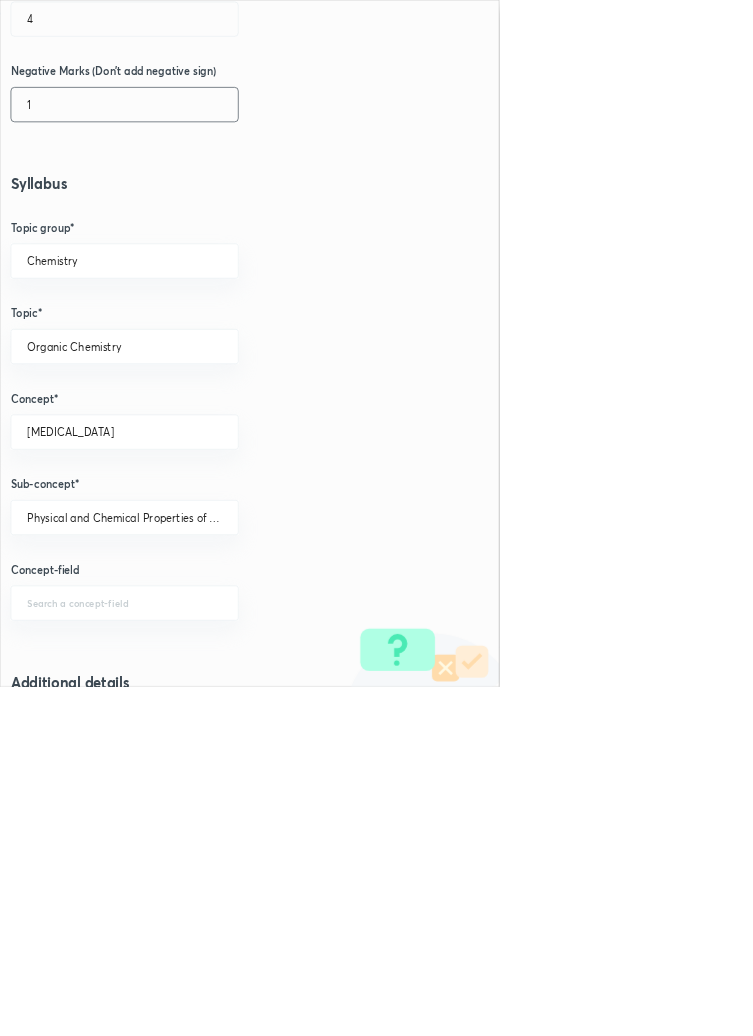 scroll, scrollTop: 1125, scrollLeft: 0, axis: vertical 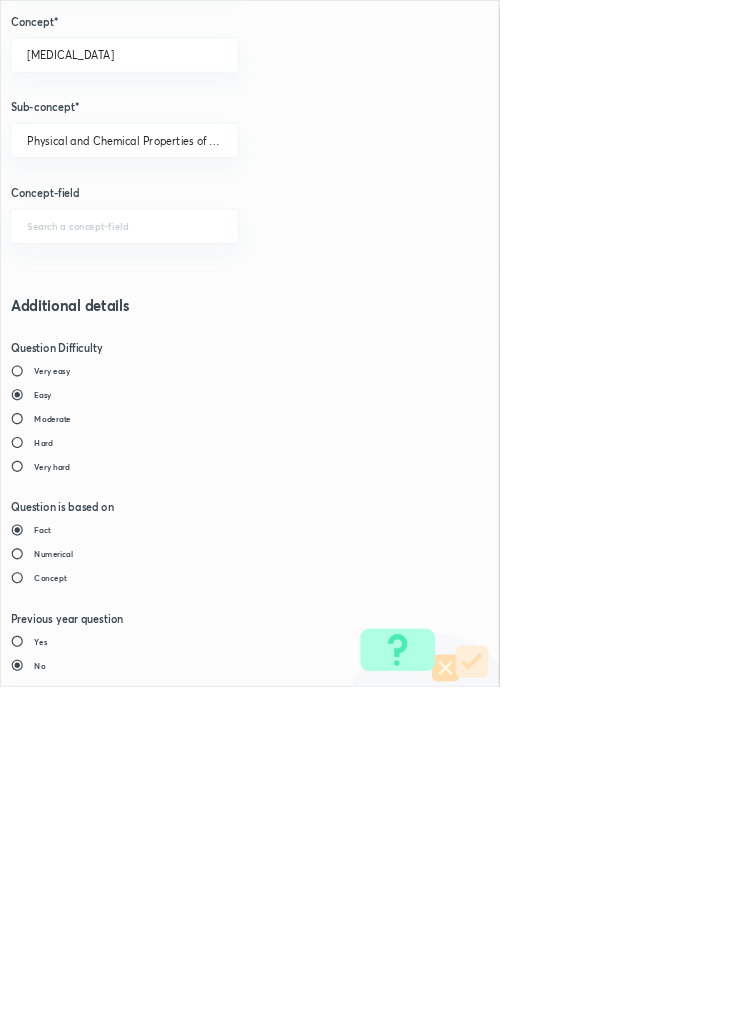 type on "1" 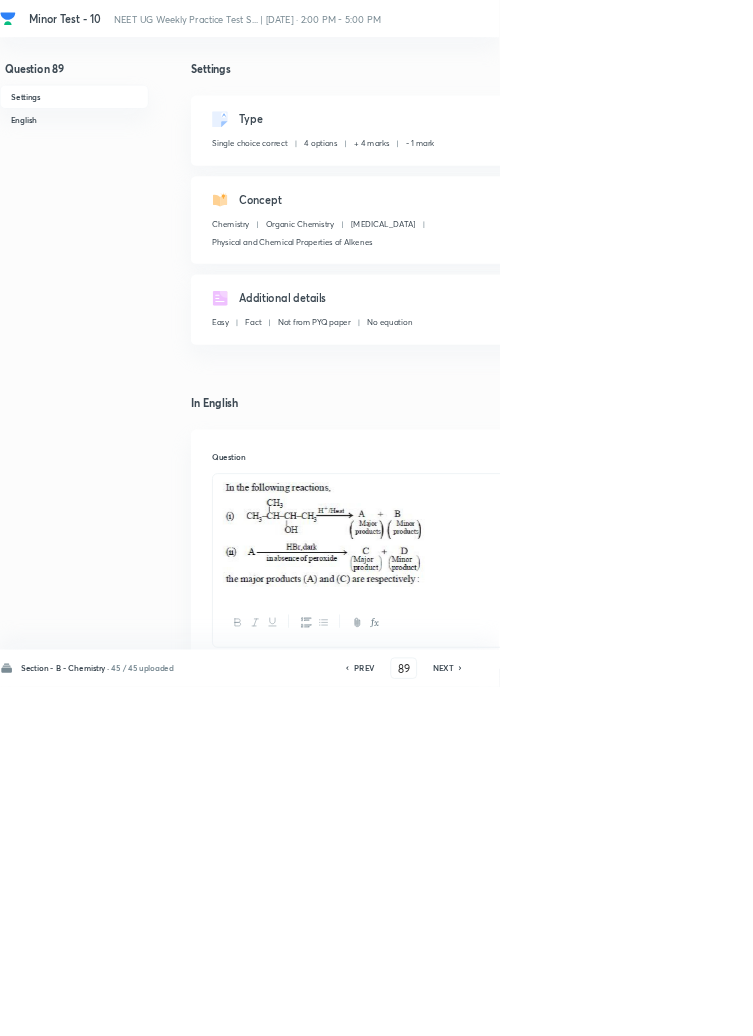 click on "Save" at bounding box center [1096, 1006] 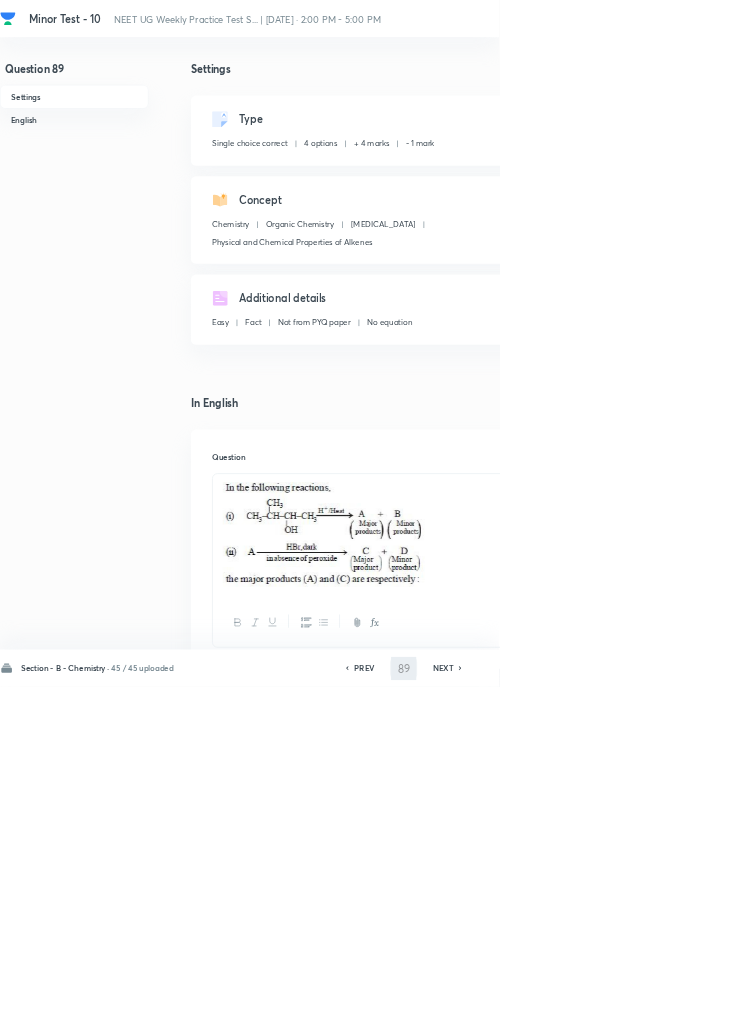 type on "90" 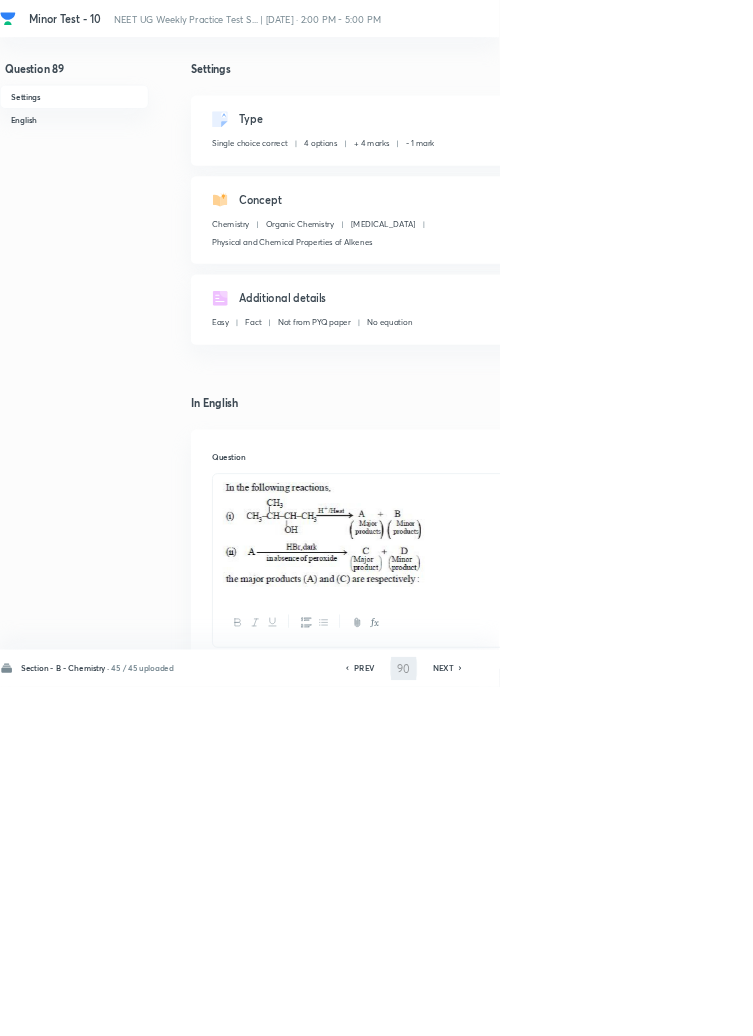 checkbox on "false" 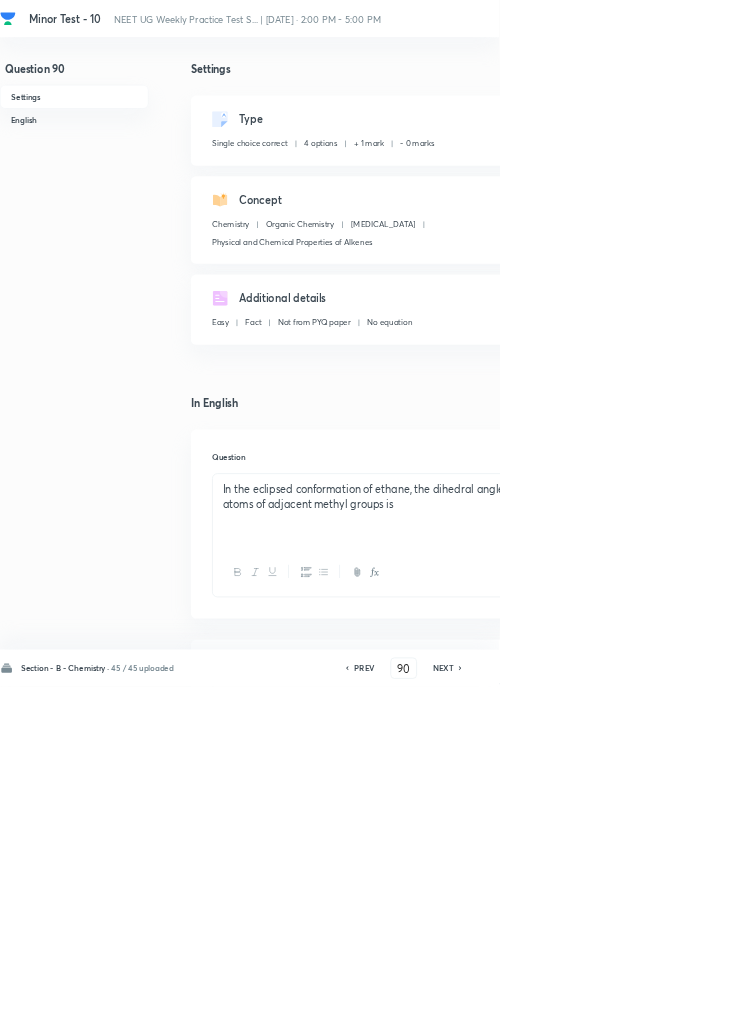 click on "Edit" at bounding box center [920, 182] 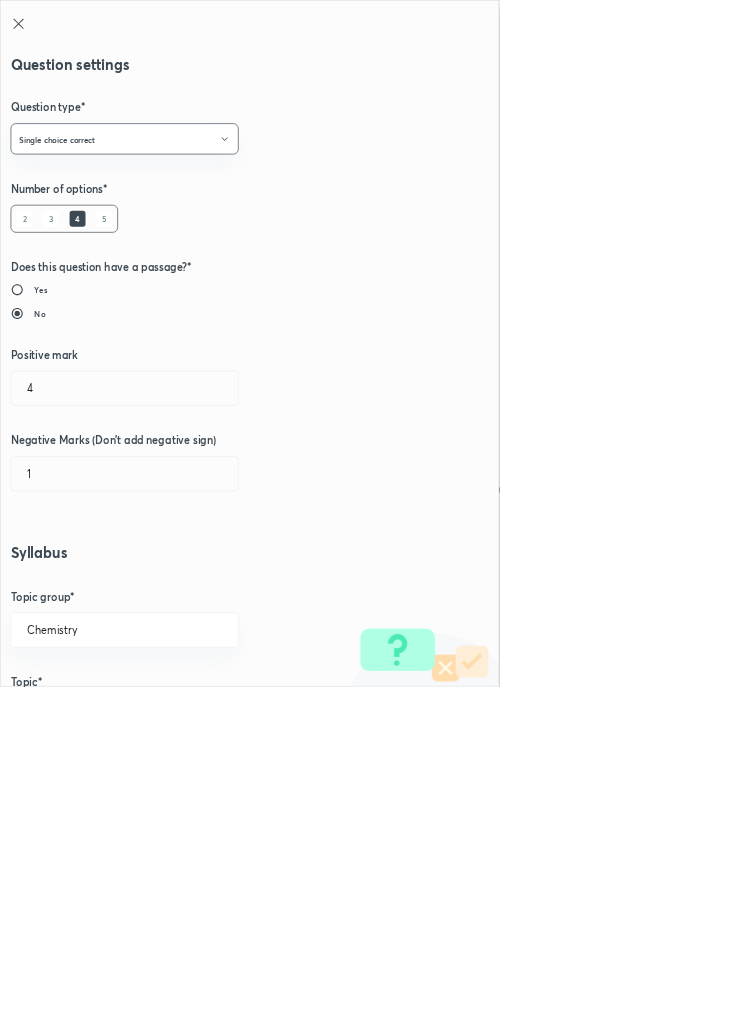 type on "1" 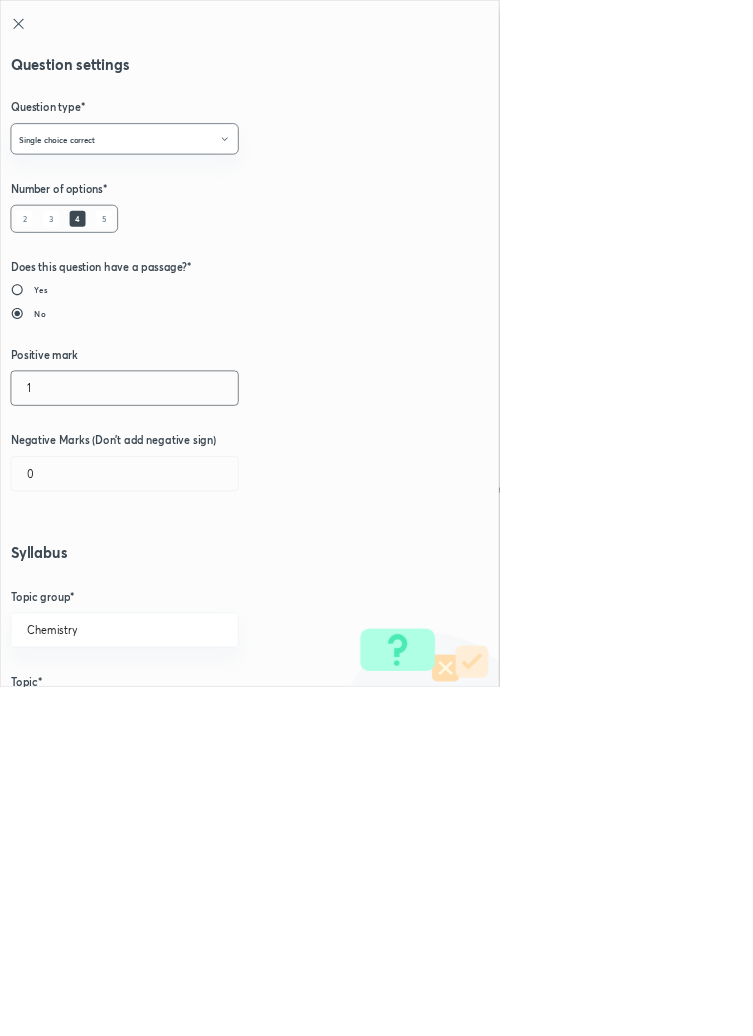 click on "1" at bounding box center (188, 585) 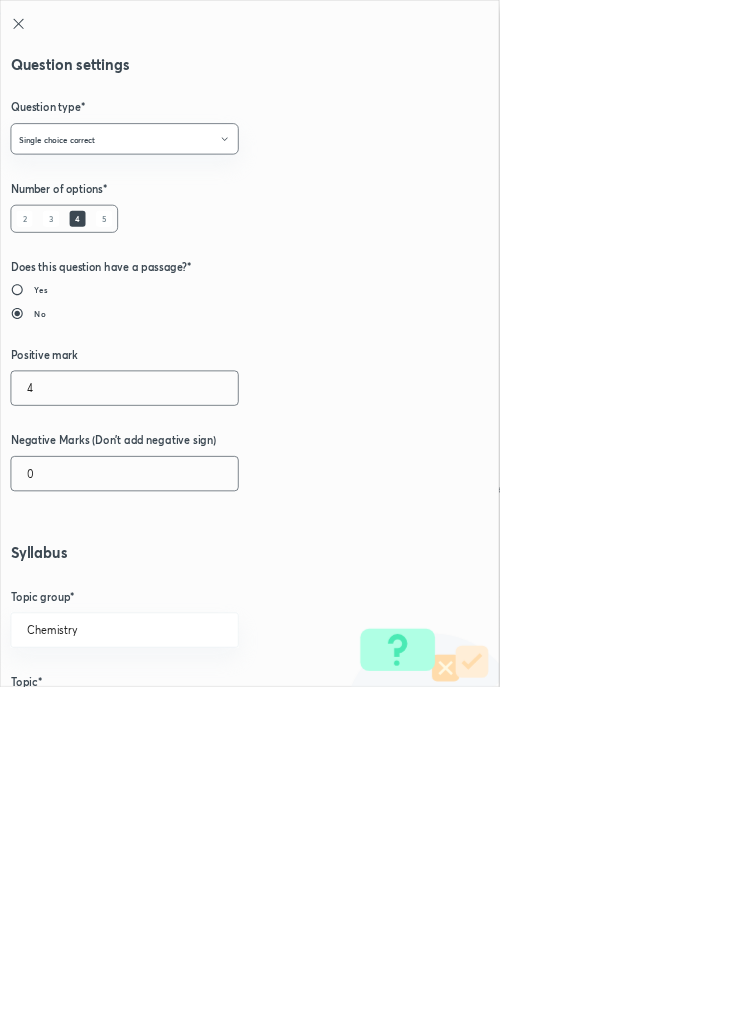 type on "4" 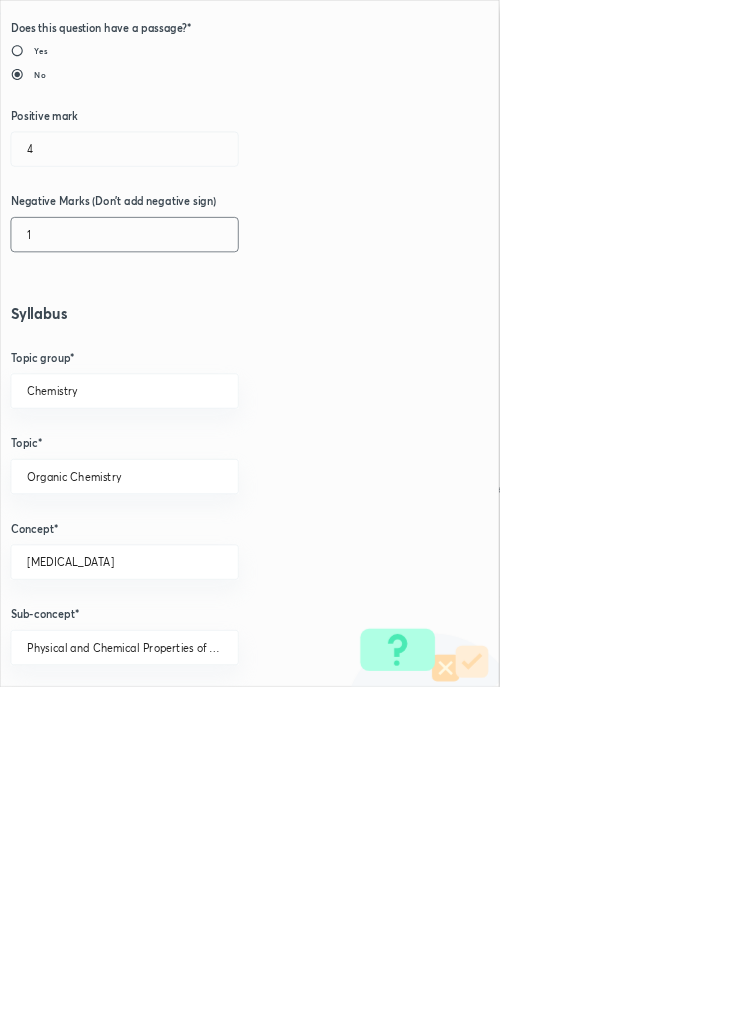 scroll, scrollTop: 1125, scrollLeft: 0, axis: vertical 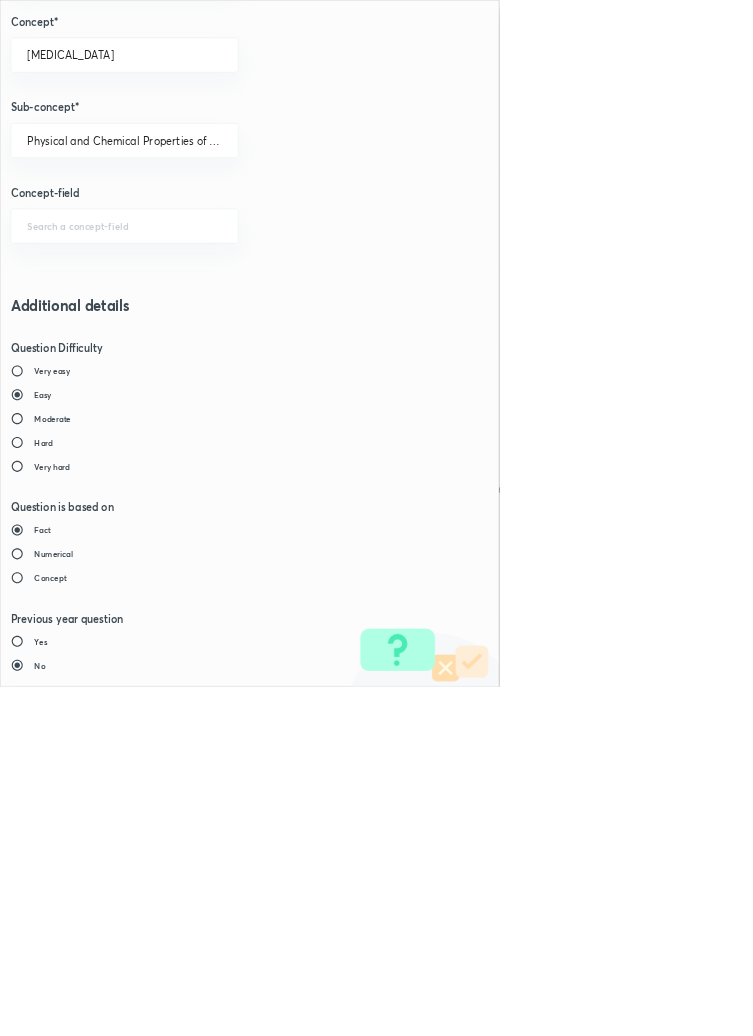 type on "1" 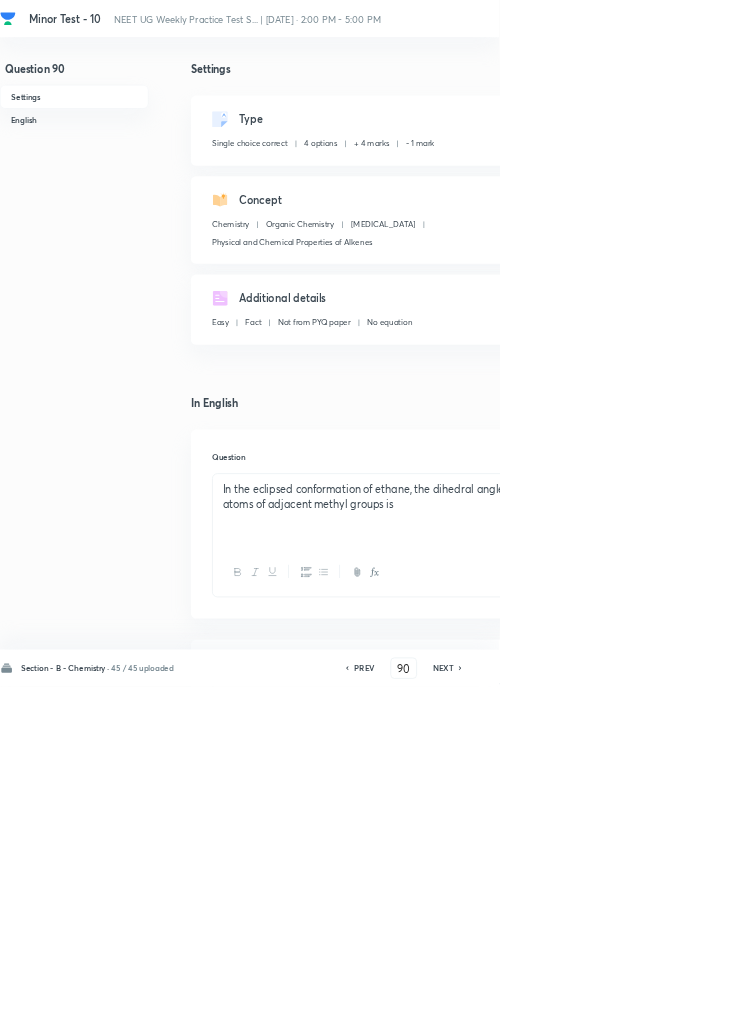 click on "Save" at bounding box center (1096, 1006) 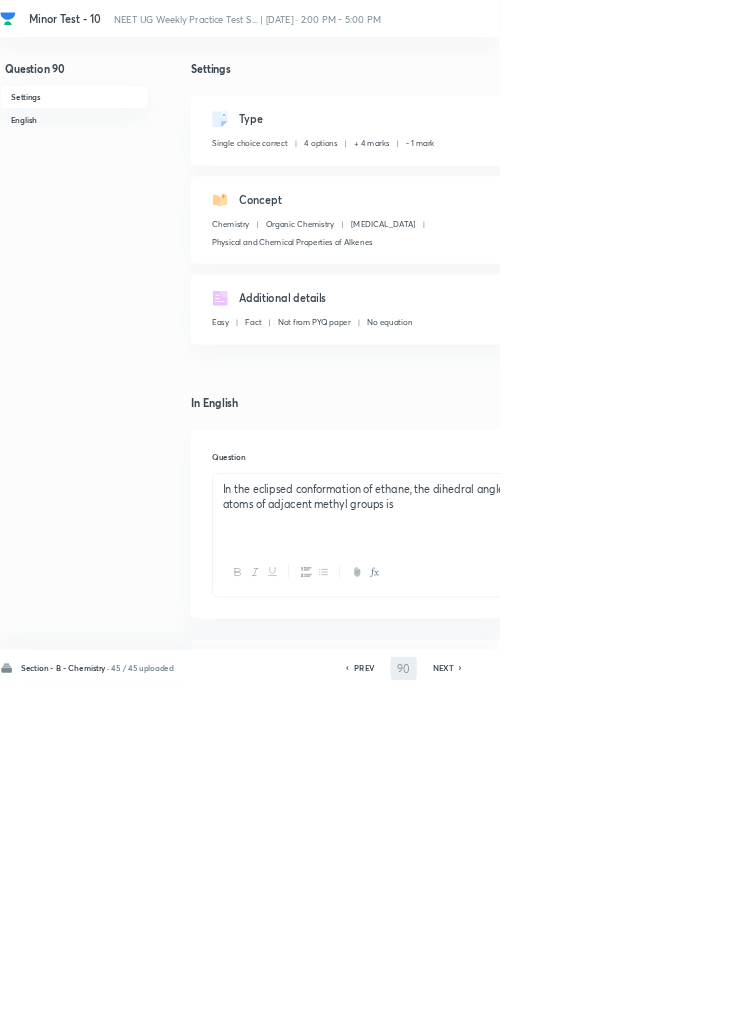 type on "91" 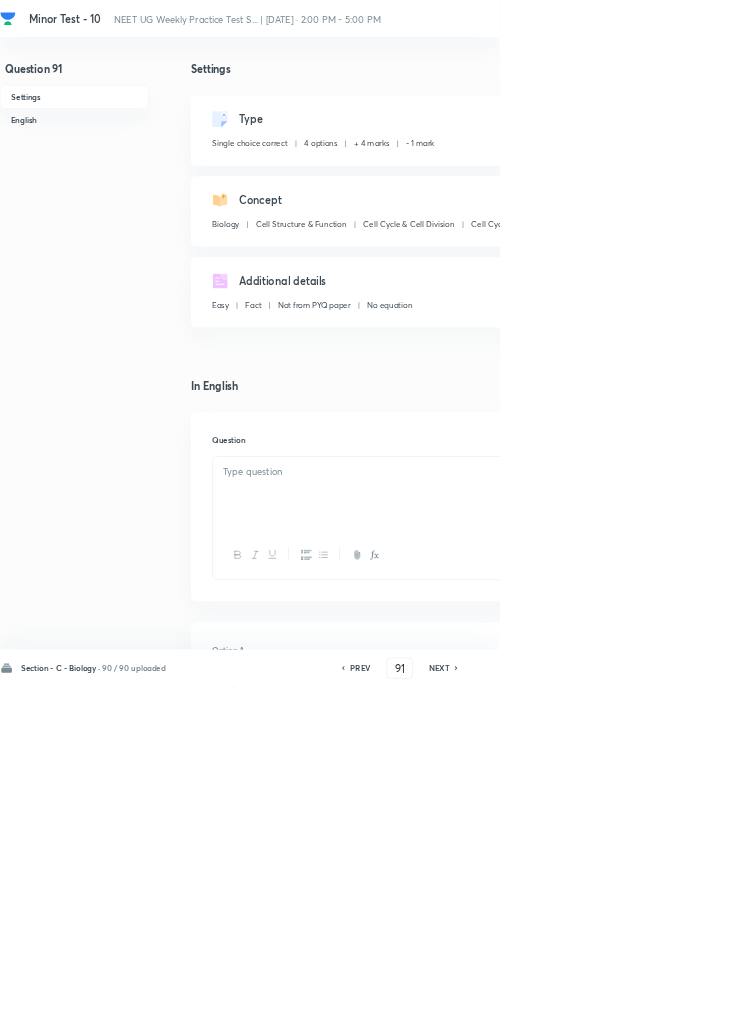 type 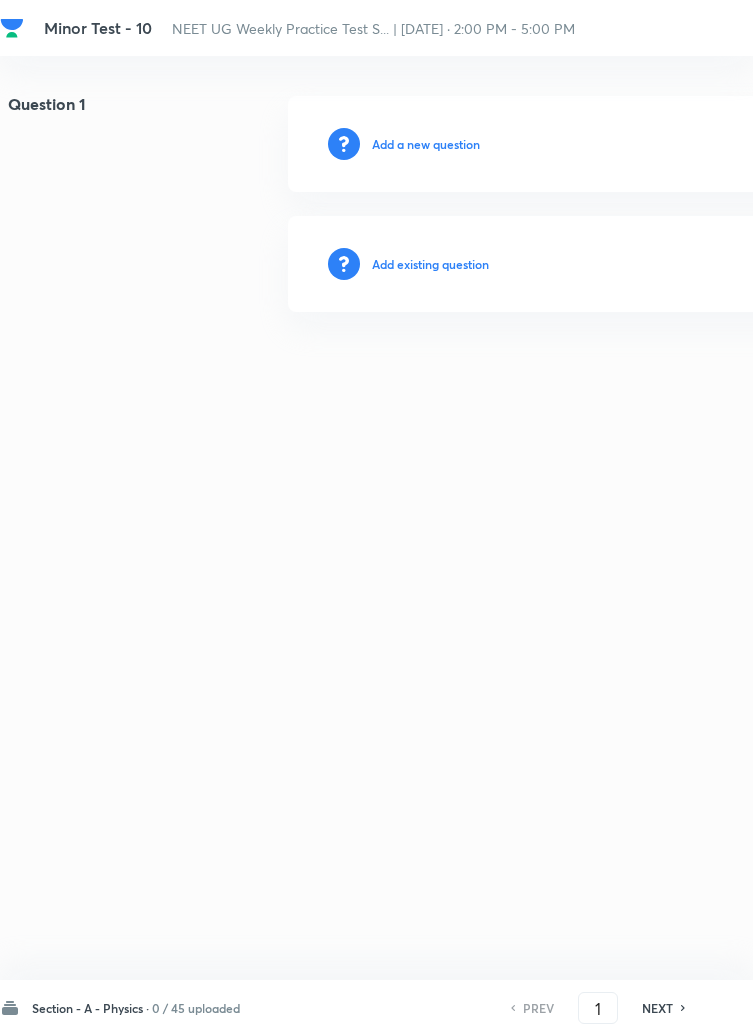 scroll, scrollTop: 0, scrollLeft: 0, axis: both 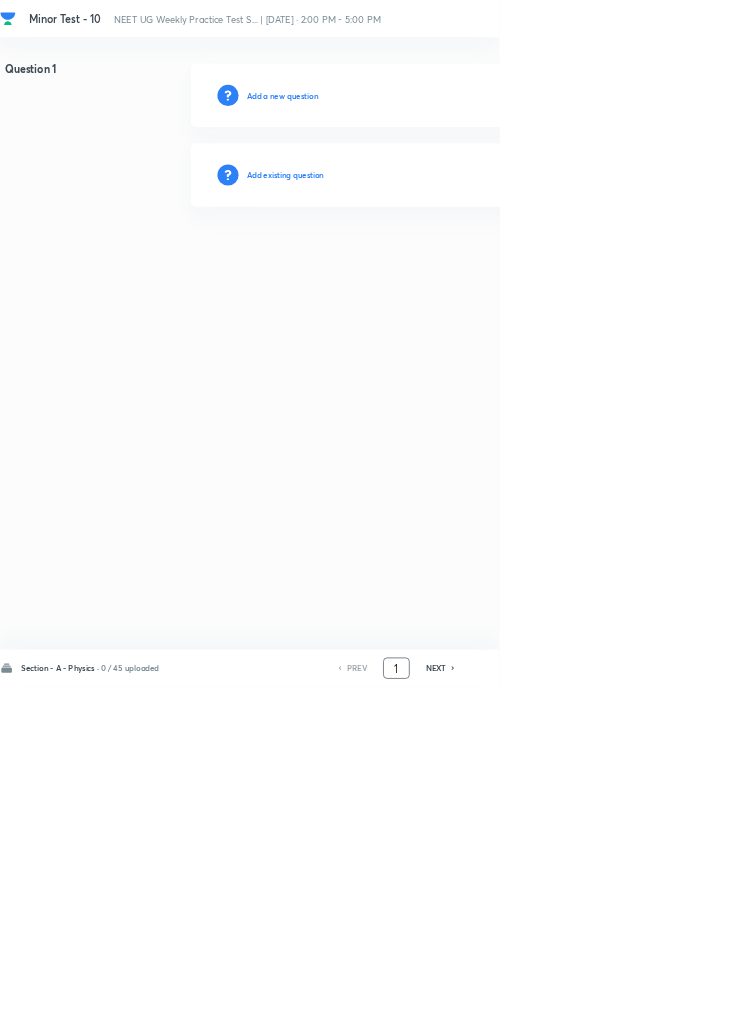 click on "1" at bounding box center (598, 1008) 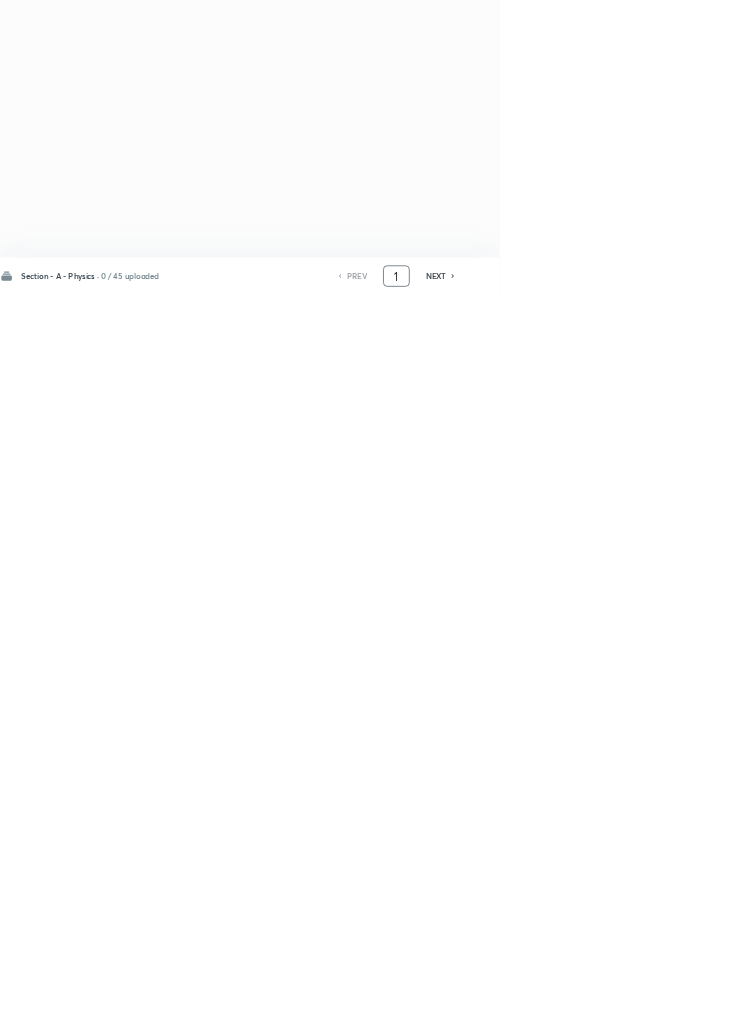 scroll, scrollTop: 0, scrollLeft: 0, axis: both 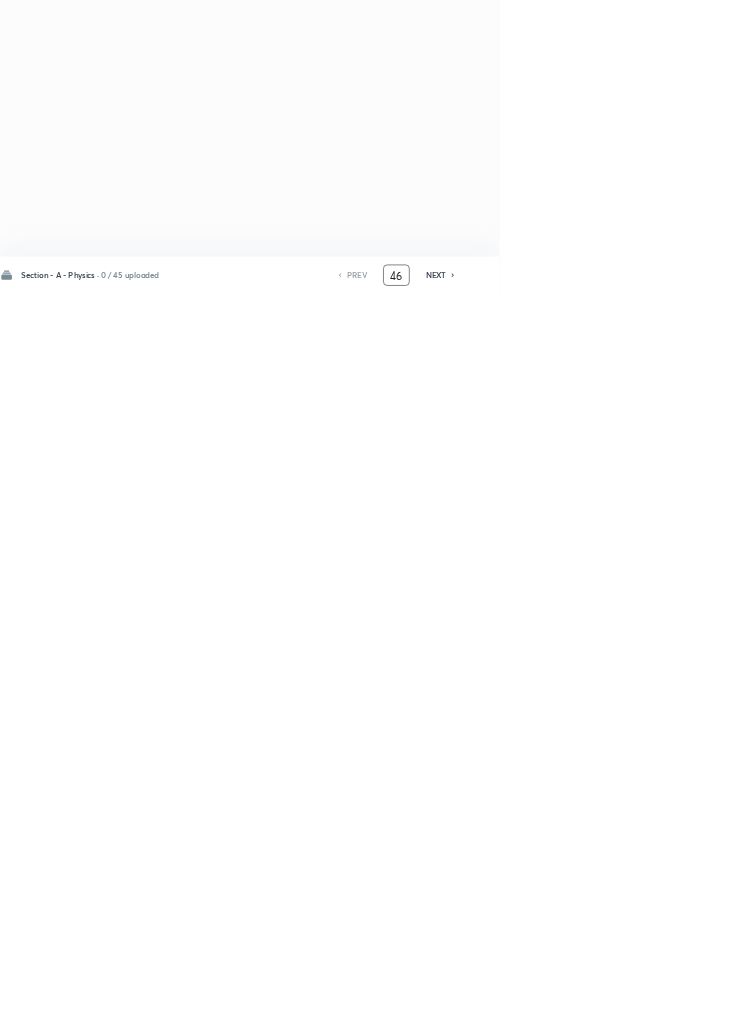 type on "46" 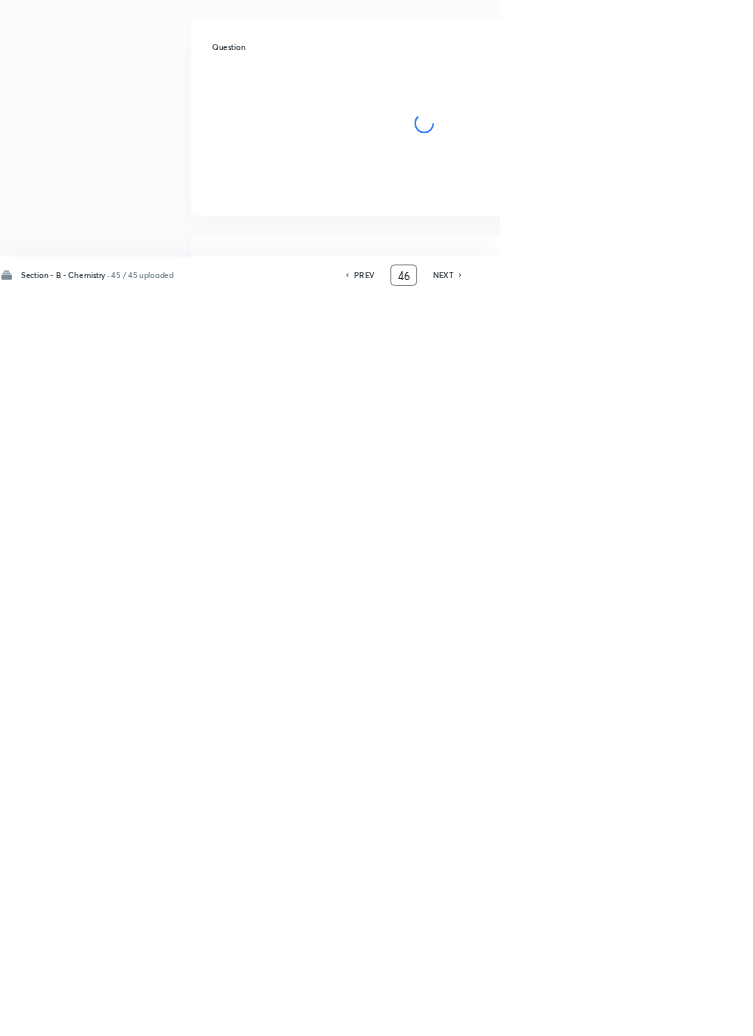 checkbox on "true" 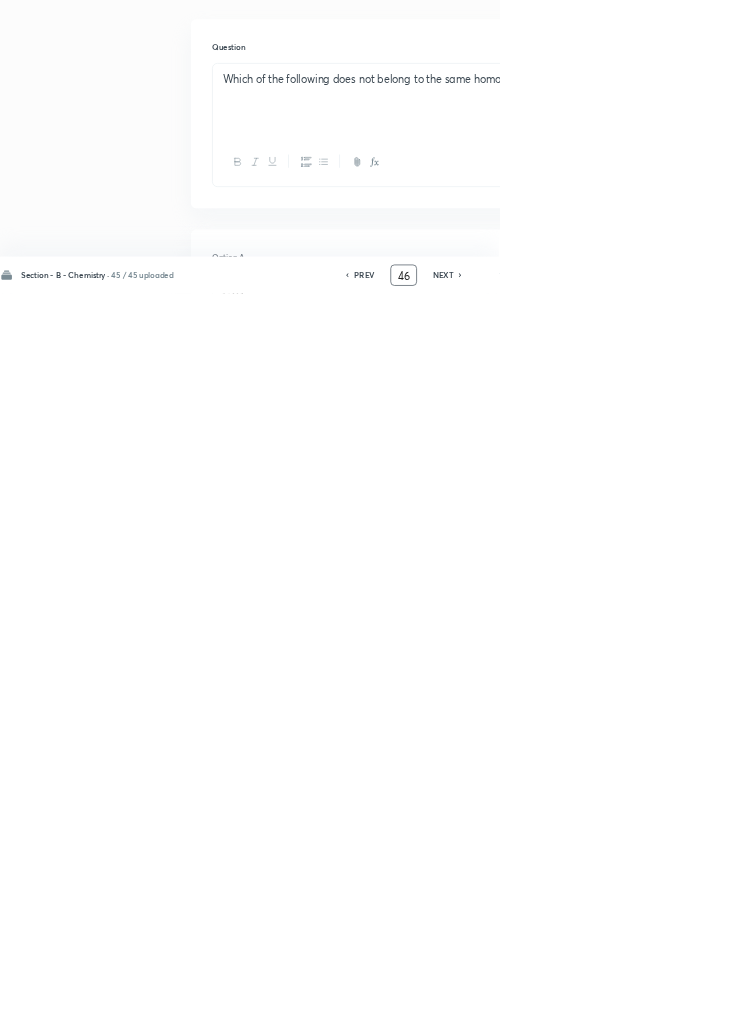 scroll, scrollTop: 0, scrollLeft: 0, axis: both 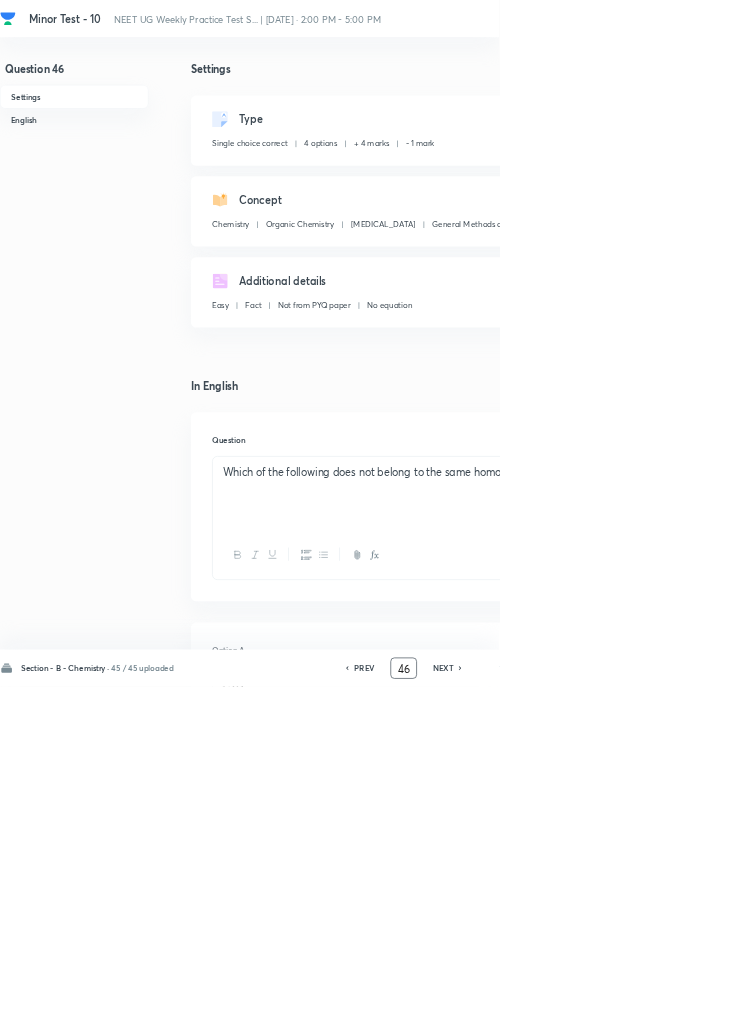 click 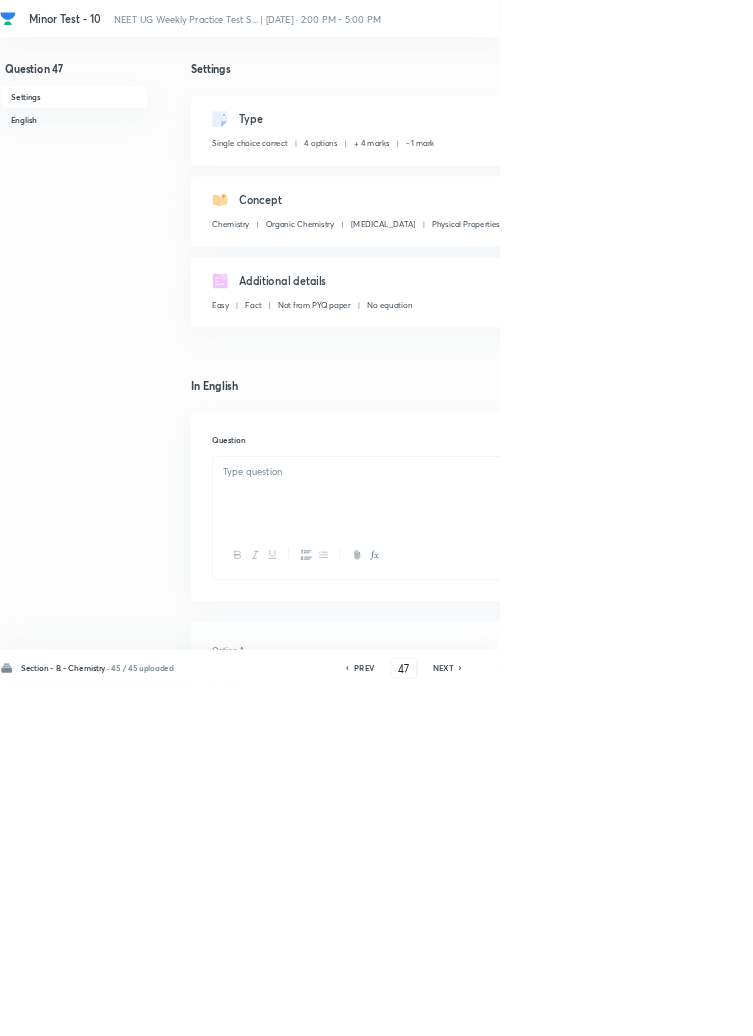 checkbox on "false" 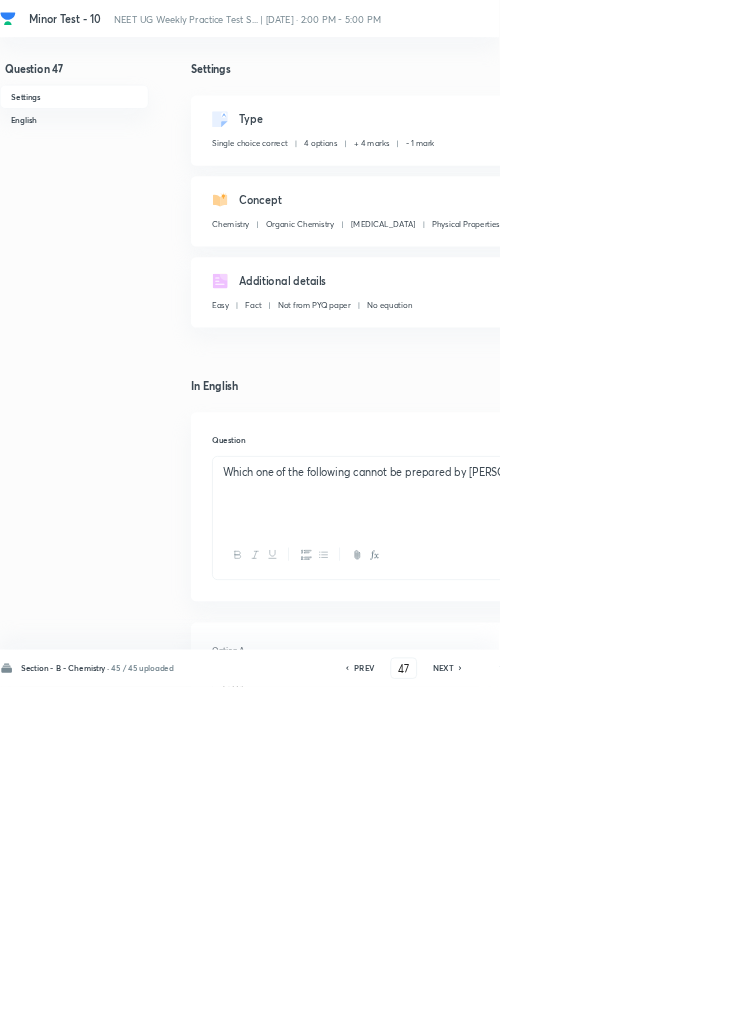 click on "NEXT" at bounding box center (668, 1008) 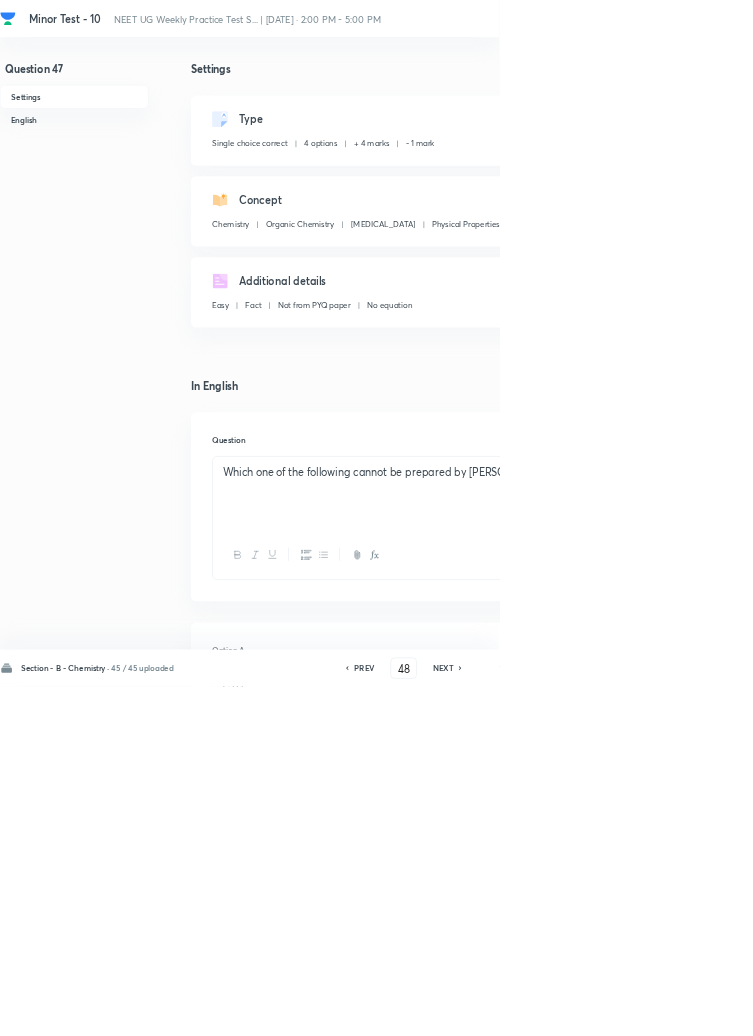 checkbox on "false" 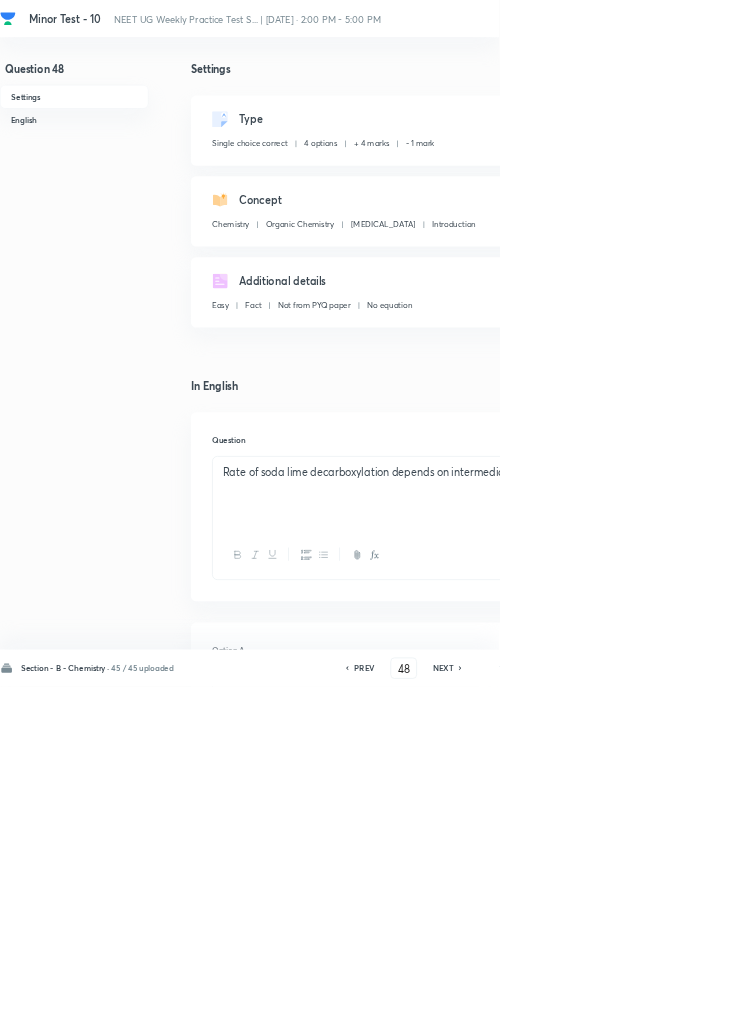 click 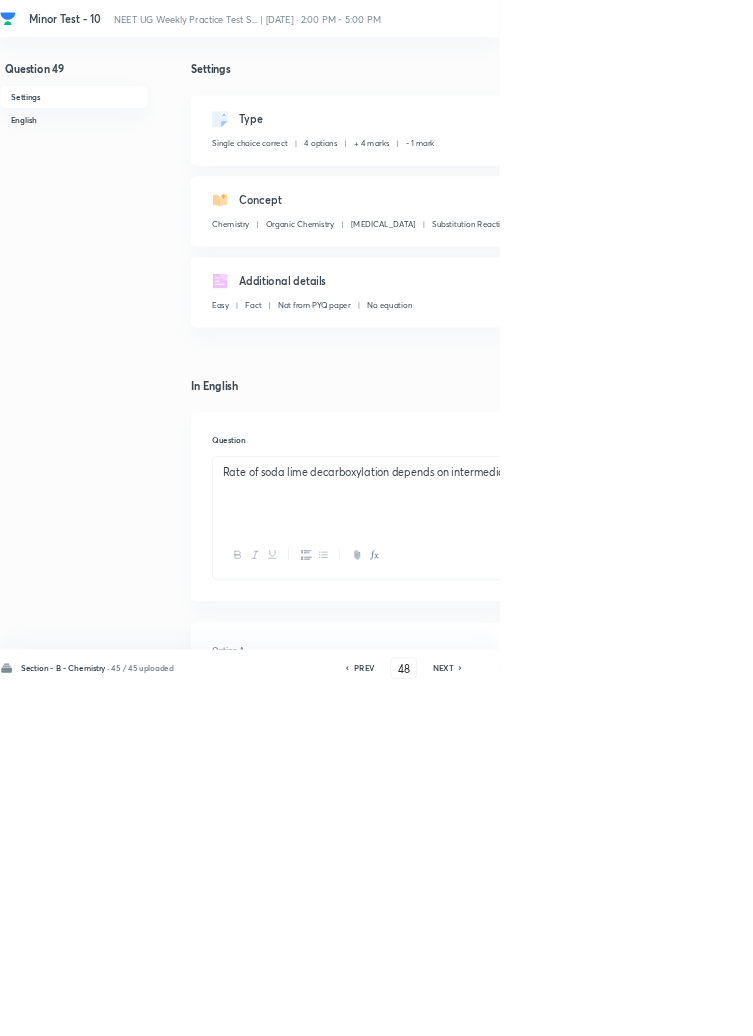 type on "49" 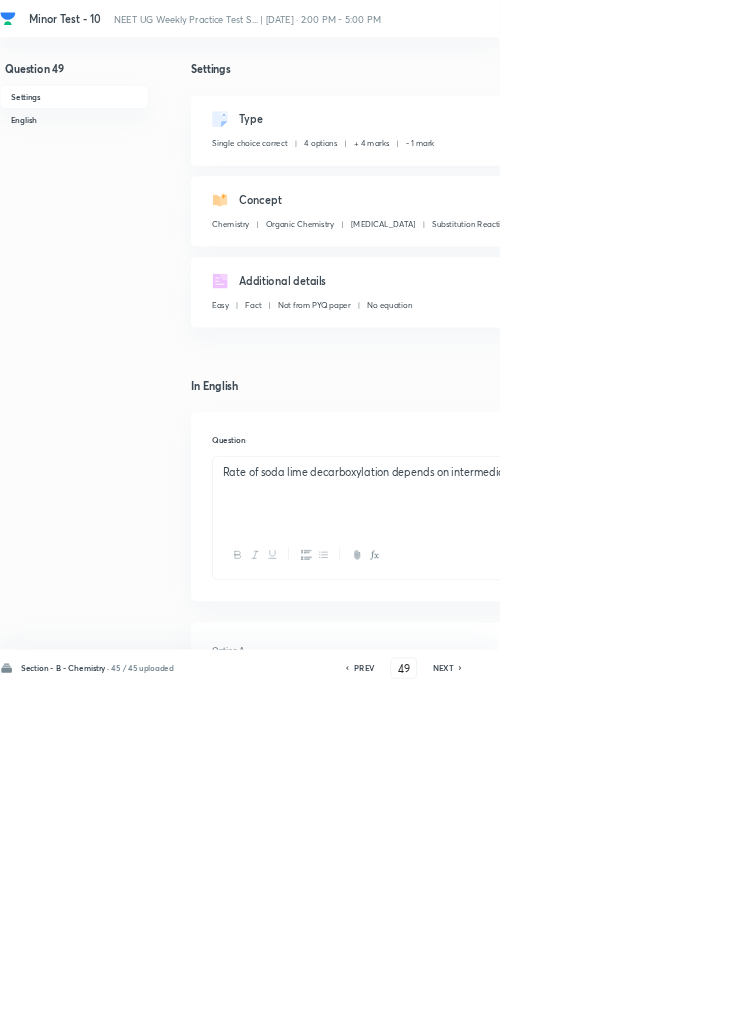 checkbox on "true" 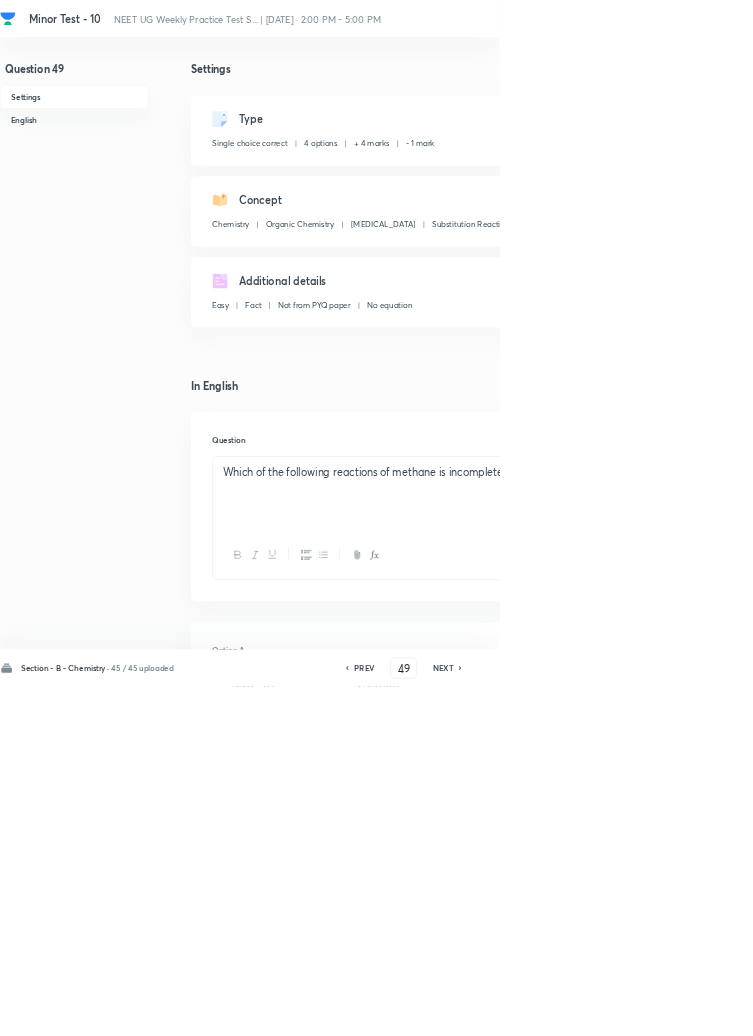 click on "NEXT" at bounding box center (668, 1008) 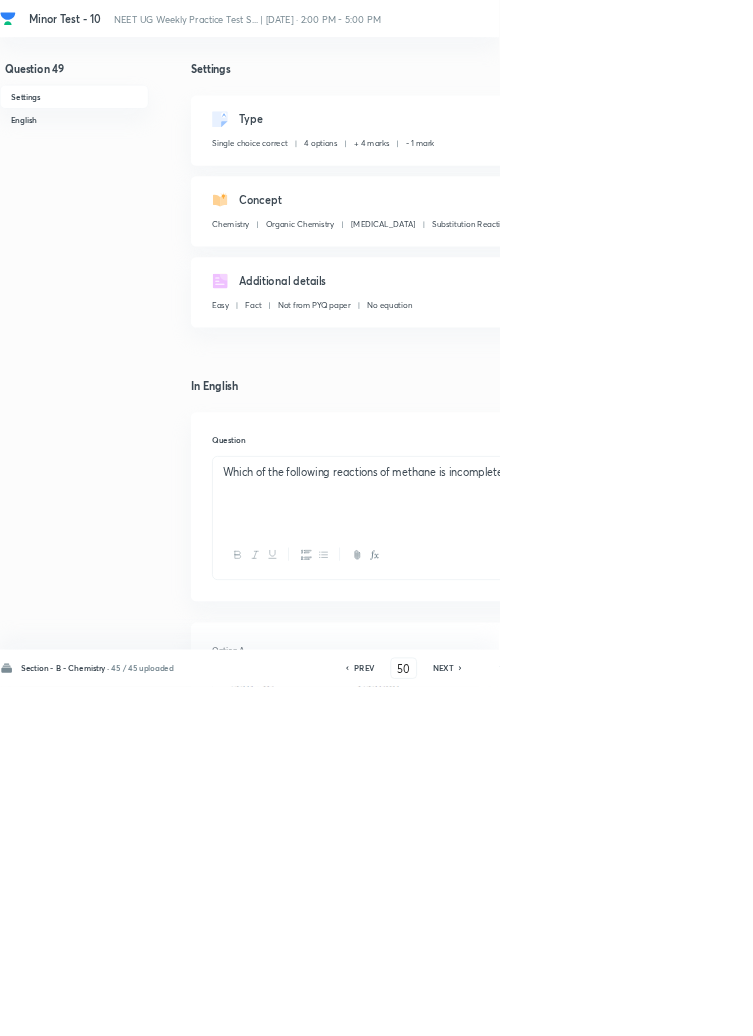 checkbox on "false" 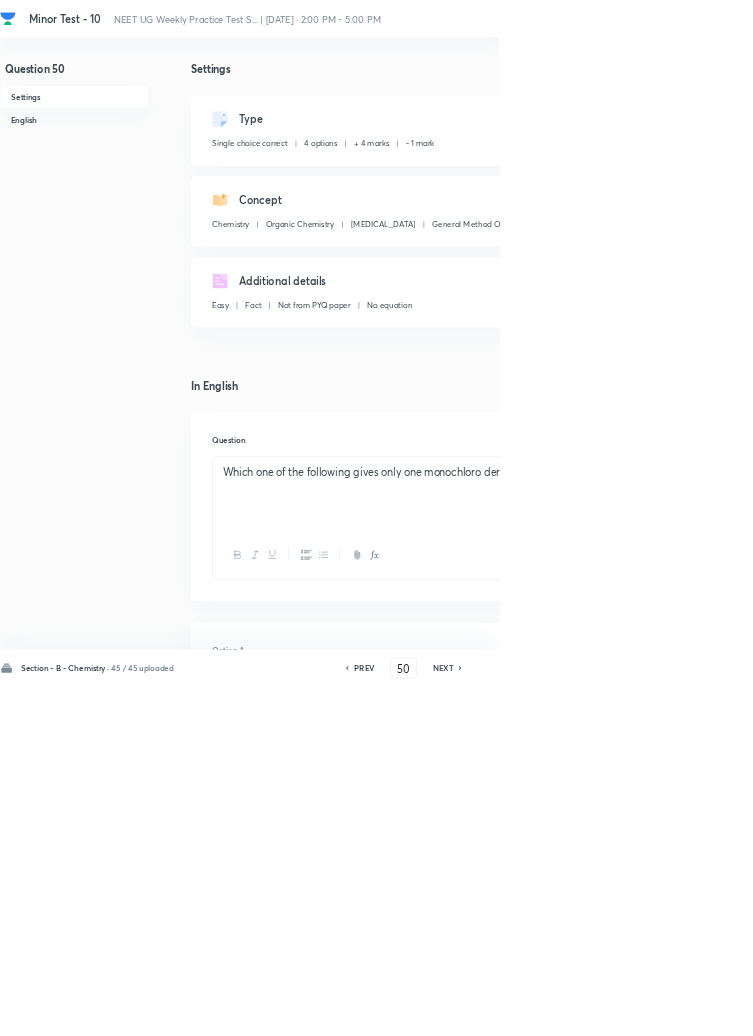 click on "NEXT" at bounding box center [668, 1008] 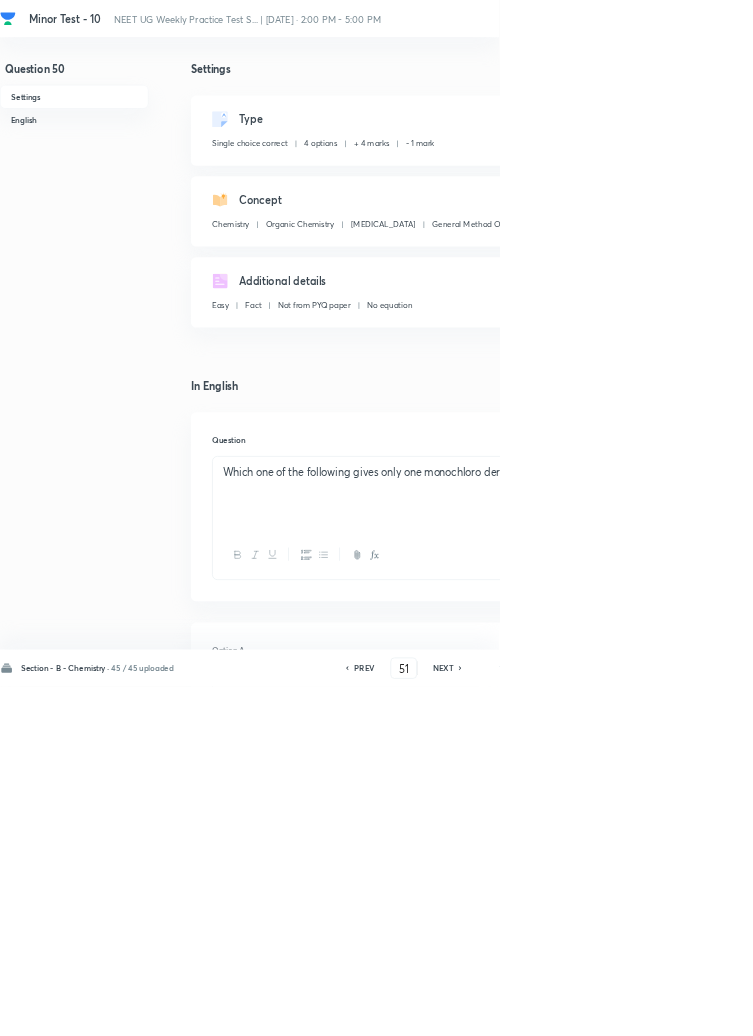 checkbox on "false" 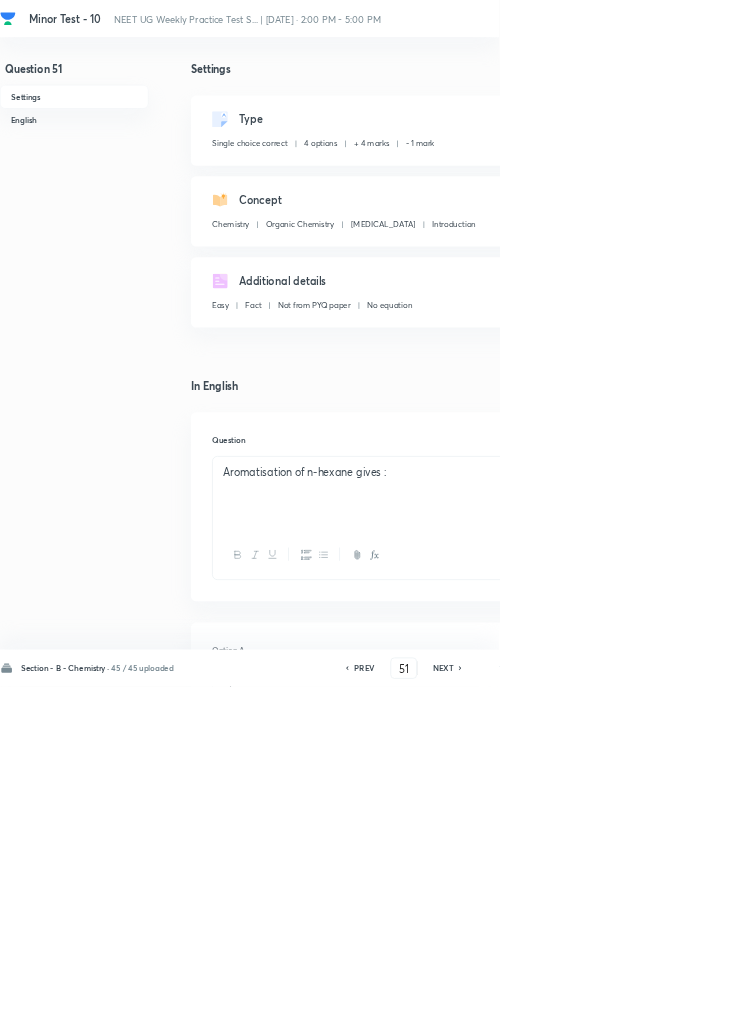 click on "NEXT" at bounding box center (668, 1008) 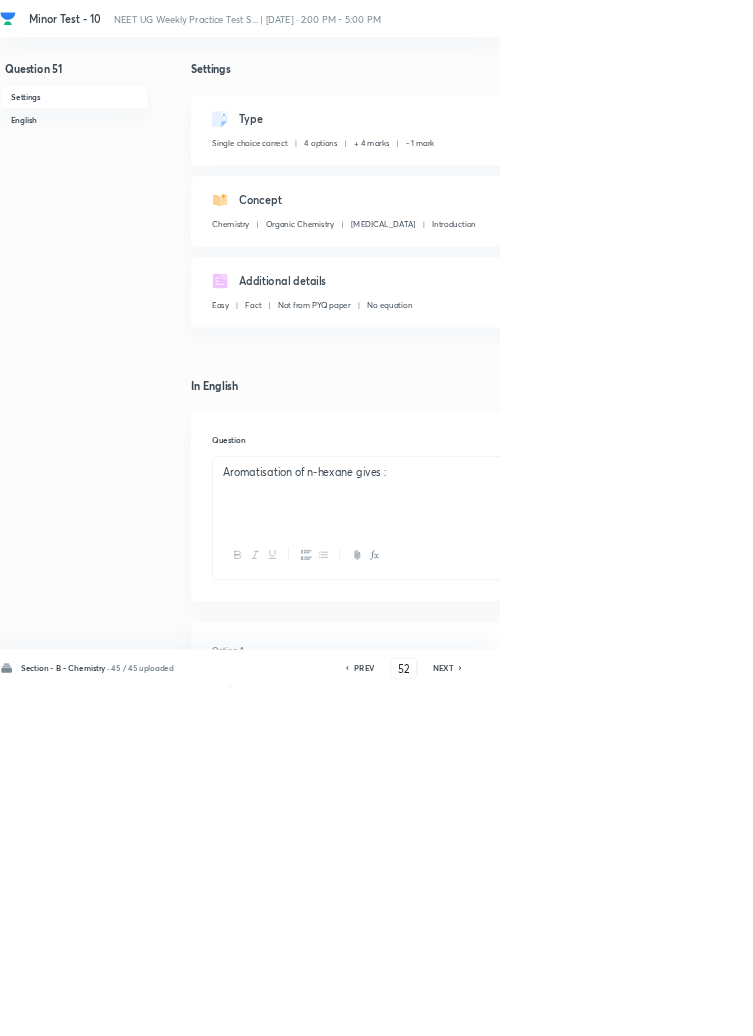 checkbox on "true" 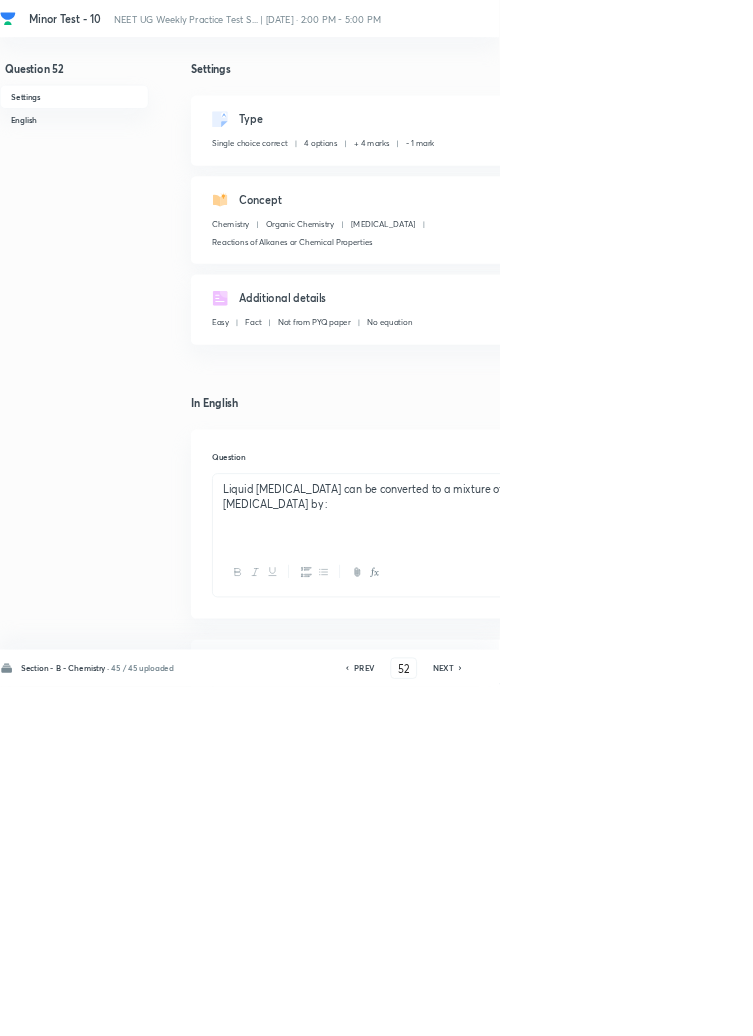 click on "NEXT" at bounding box center (668, 1008) 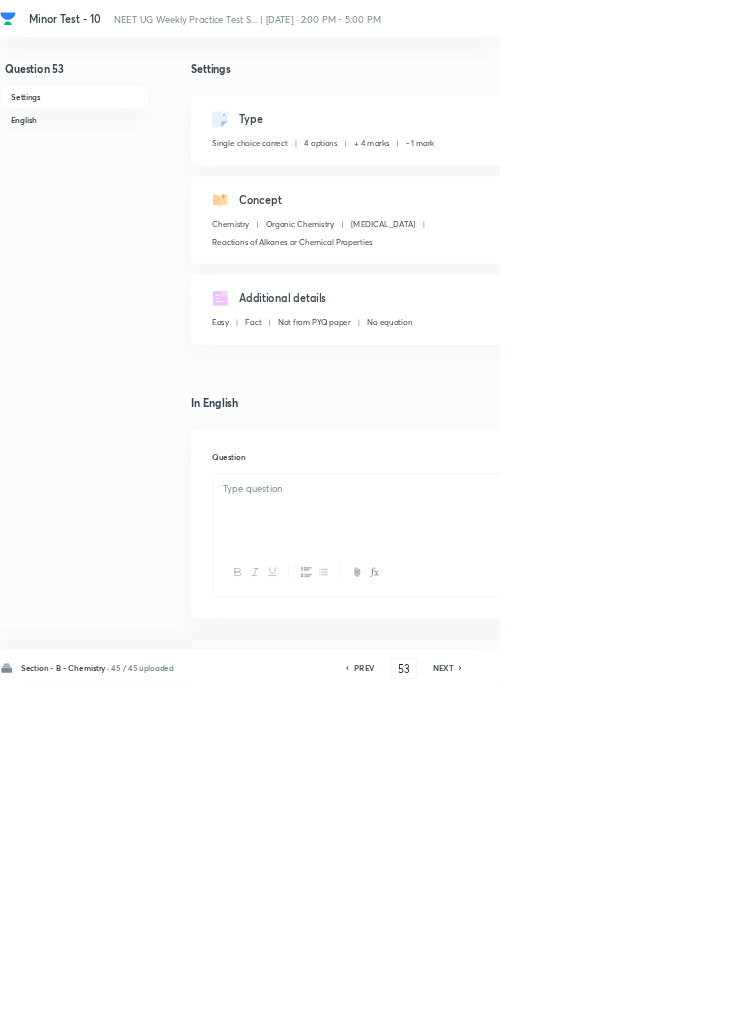 checkbox on "true" 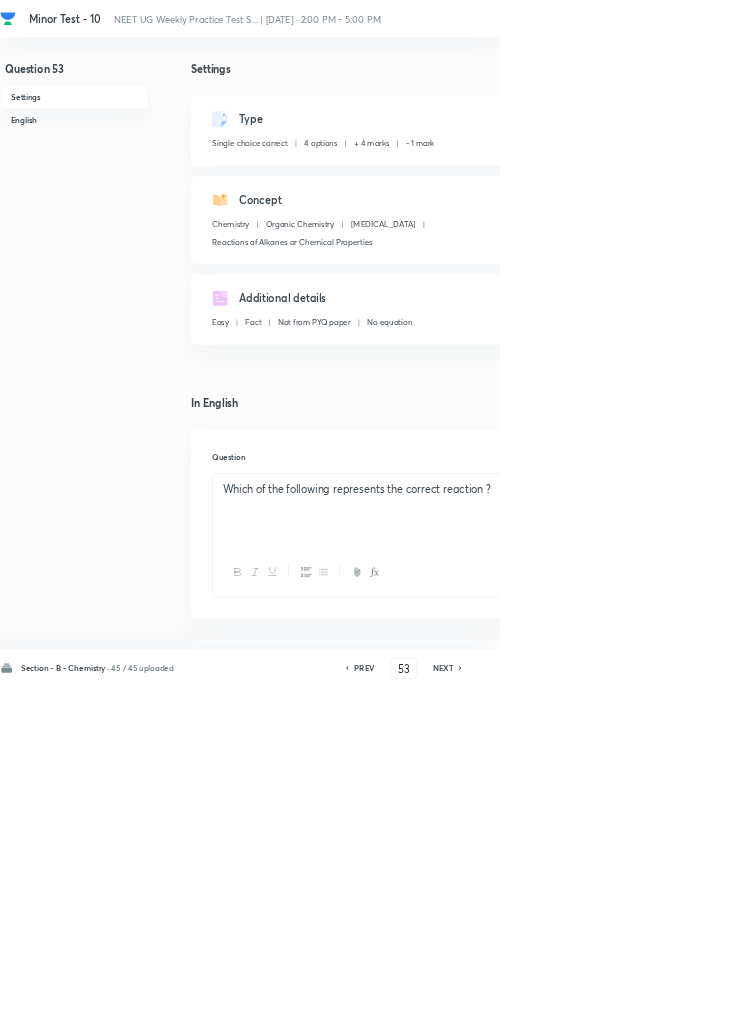 click on "NEXT" at bounding box center [668, 1008] 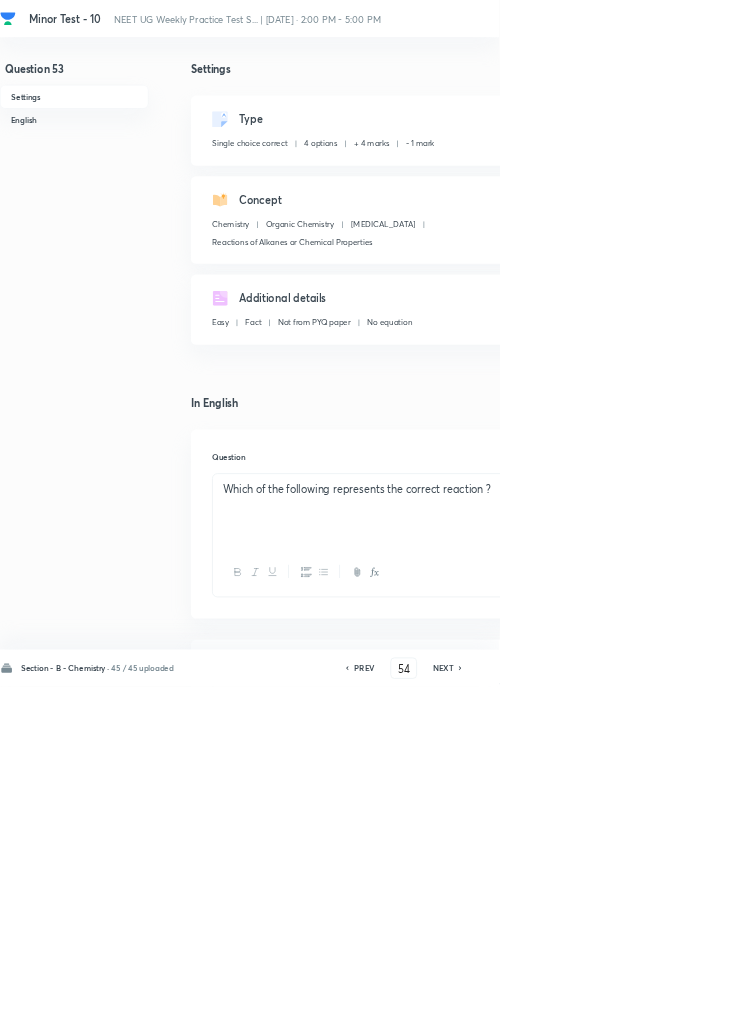 checkbox on "false" 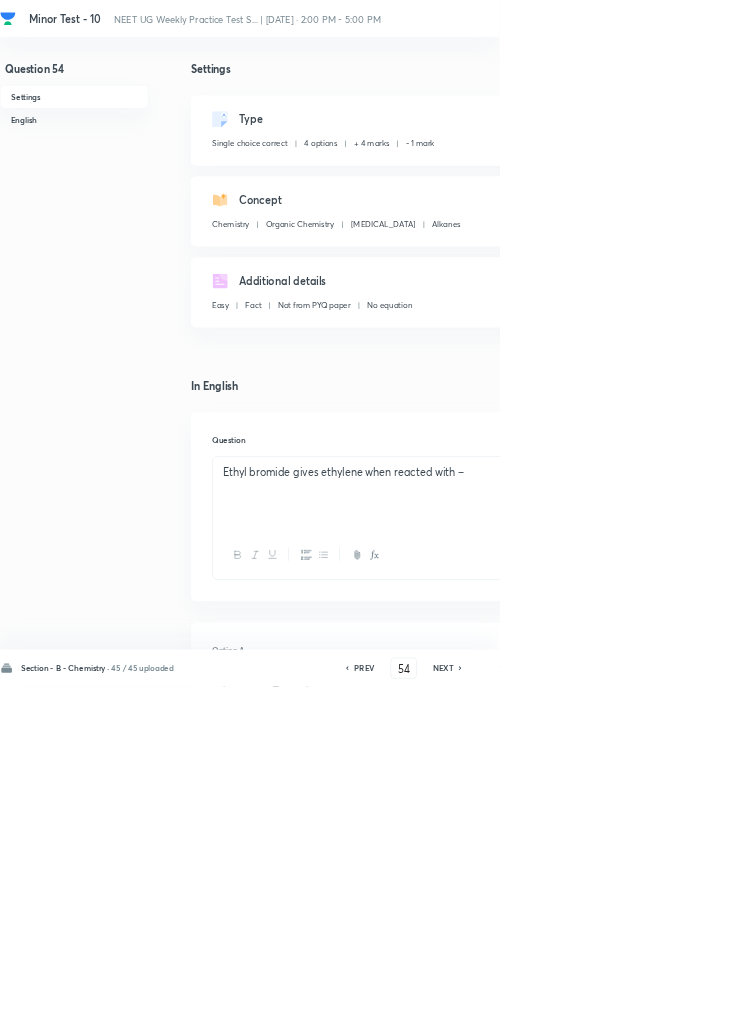 click on "NEXT" at bounding box center (668, 1008) 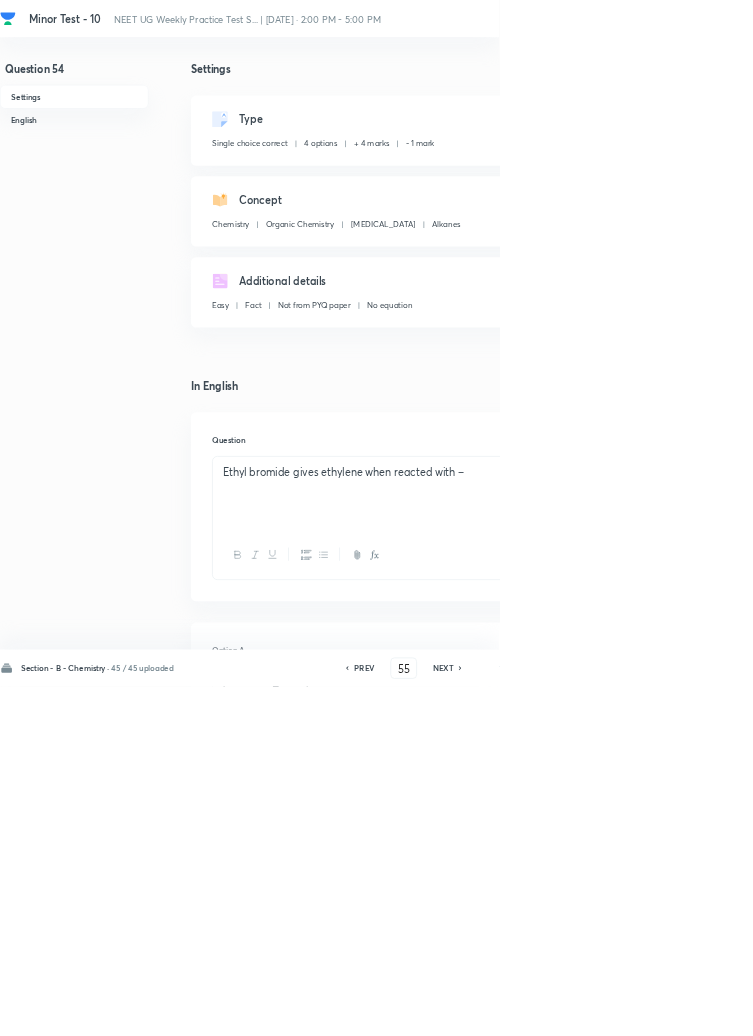 checkbox on "false" 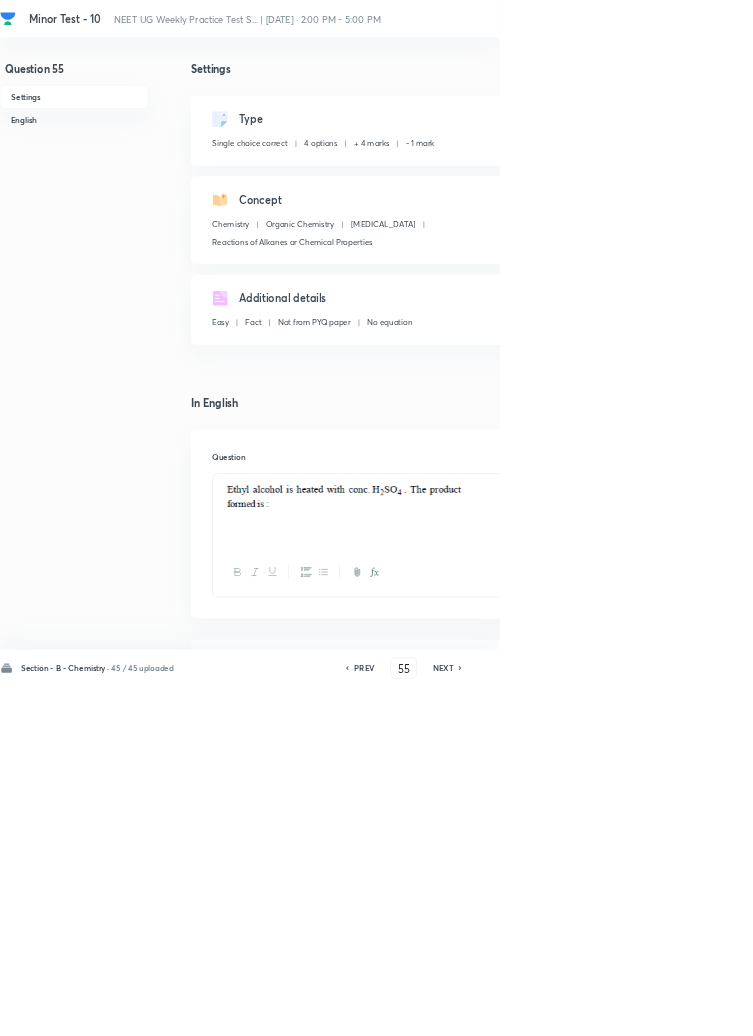 click on "Section - B - Chemistry ·
45 / 45 uploaded
PREV 55 ​ NEXT Remove Save" at bounding box center [568, 1008] 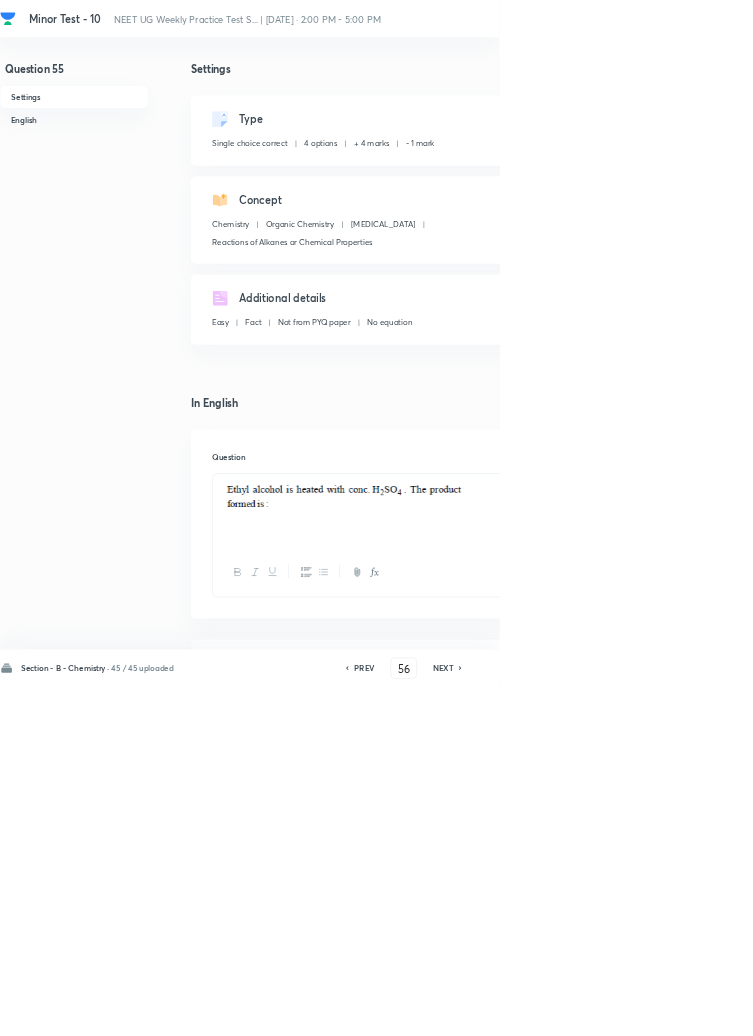 checkbox on "false" 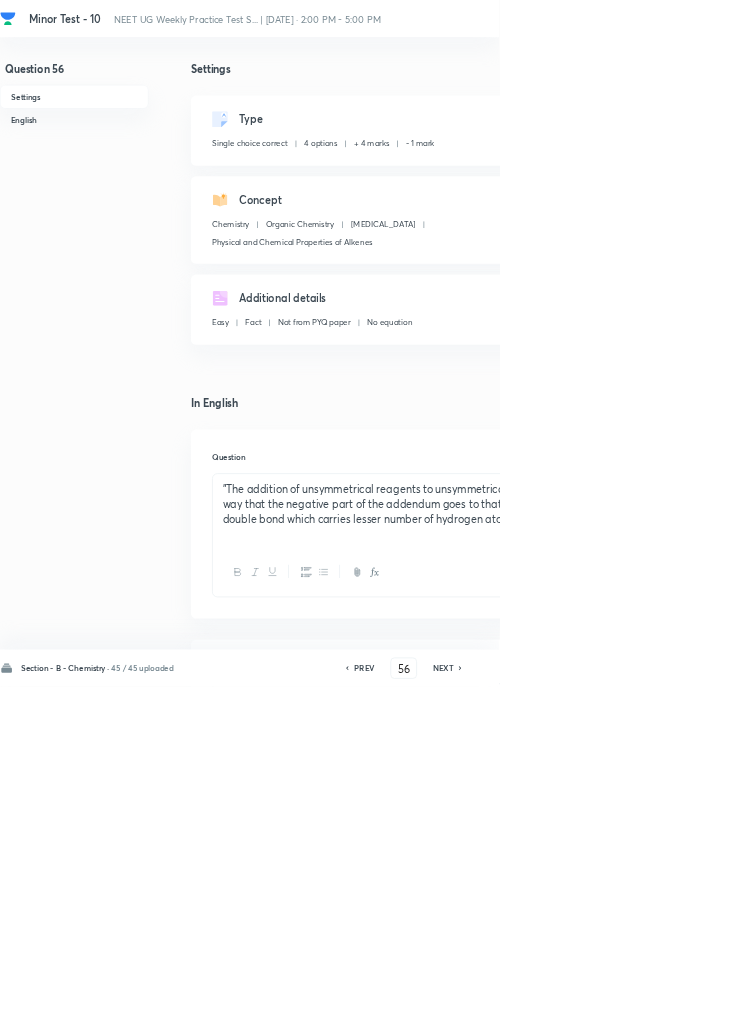 click 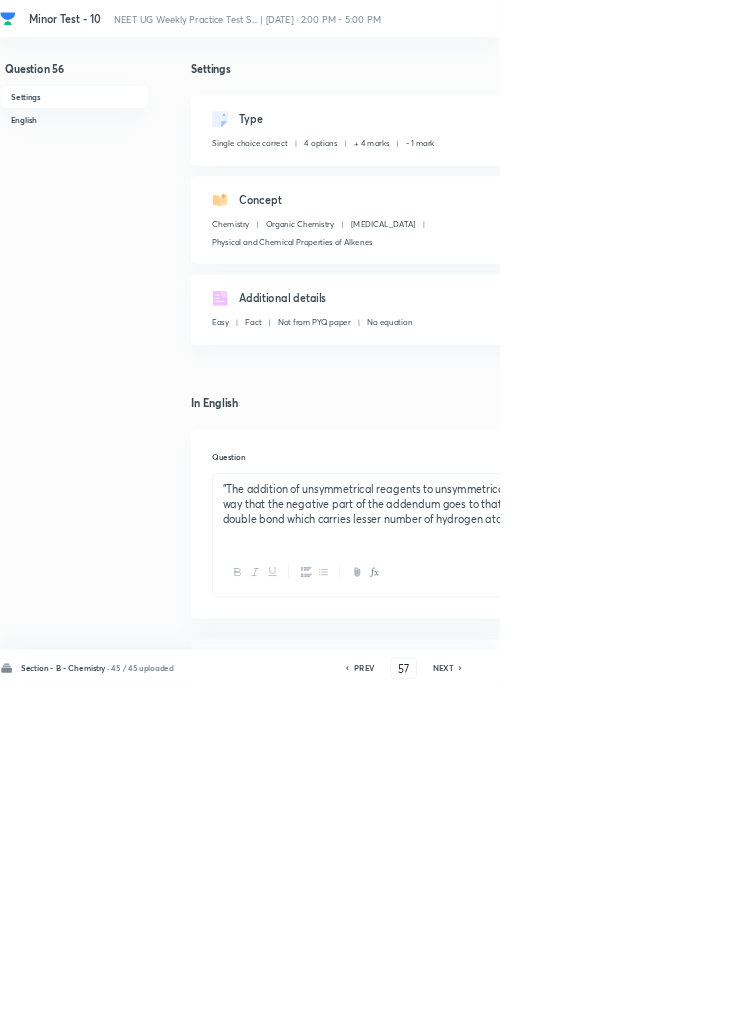 checkbox on "false" 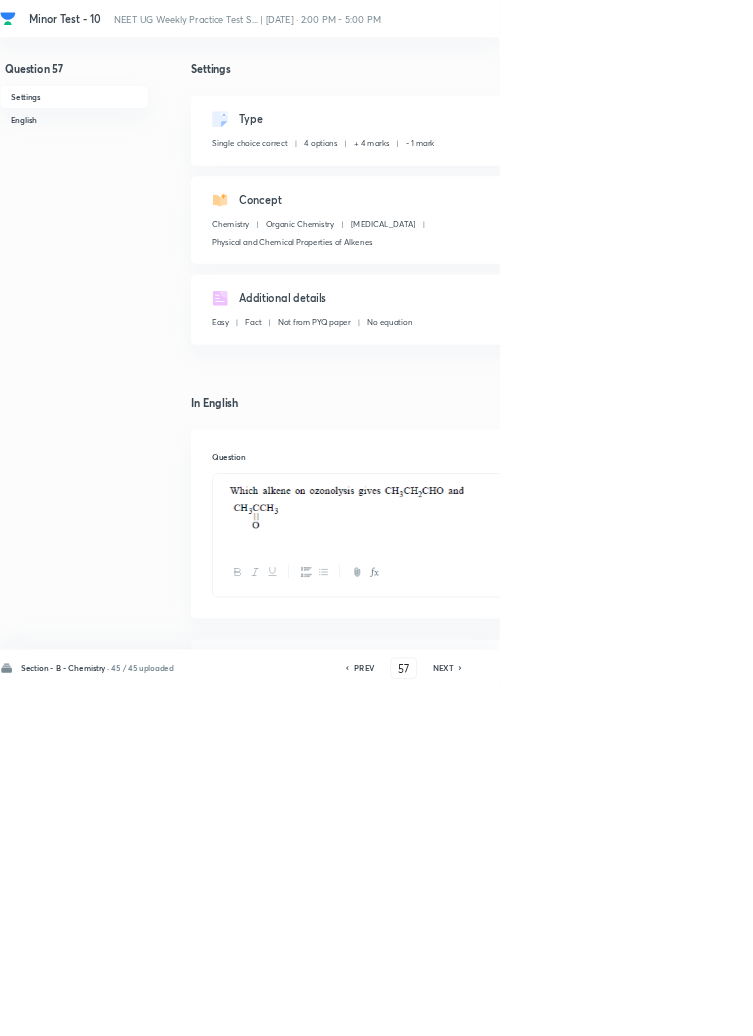 checkbox on "true" 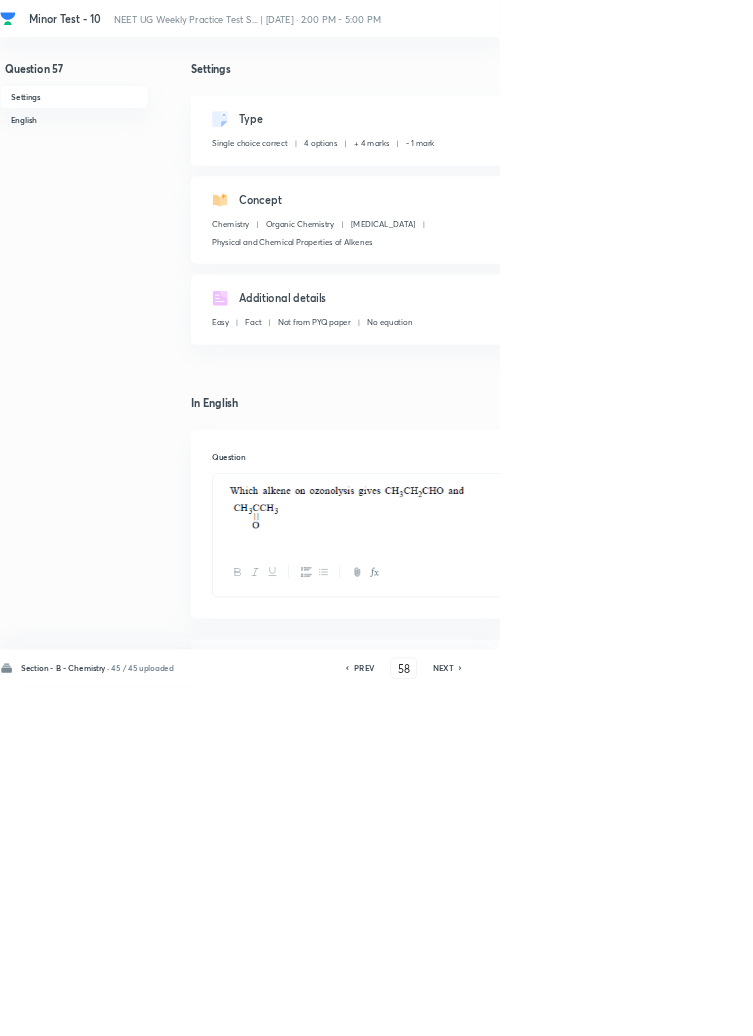 checkbox on "false" 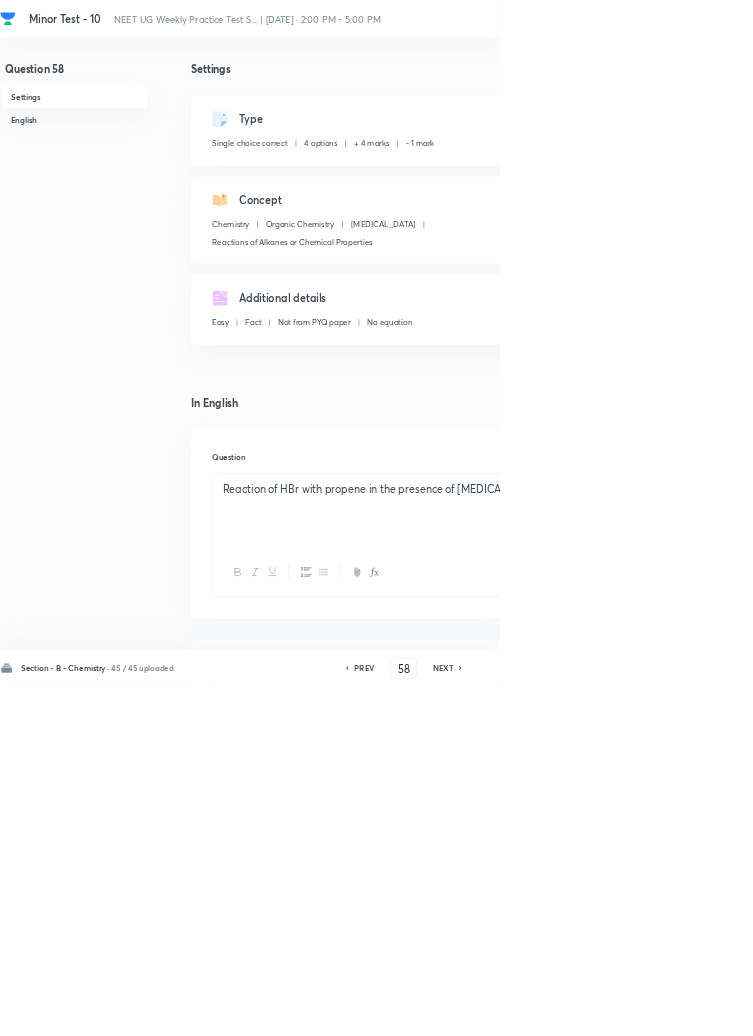 click on "NEXT" at bounding box center (668, 1008) 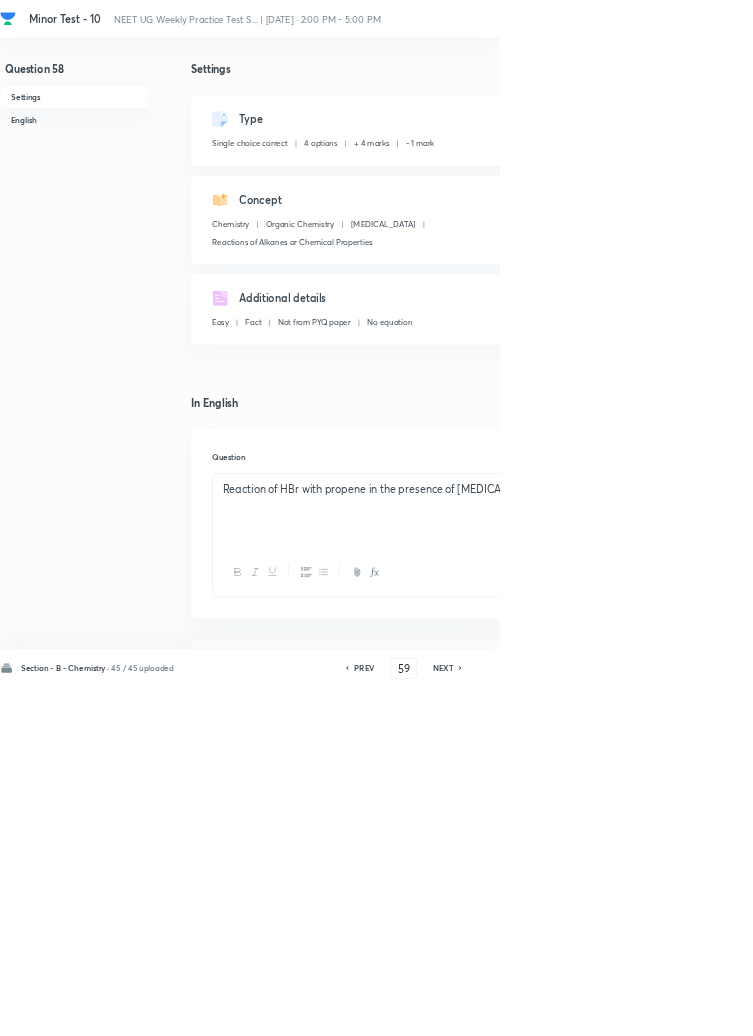 checkbox on "false" 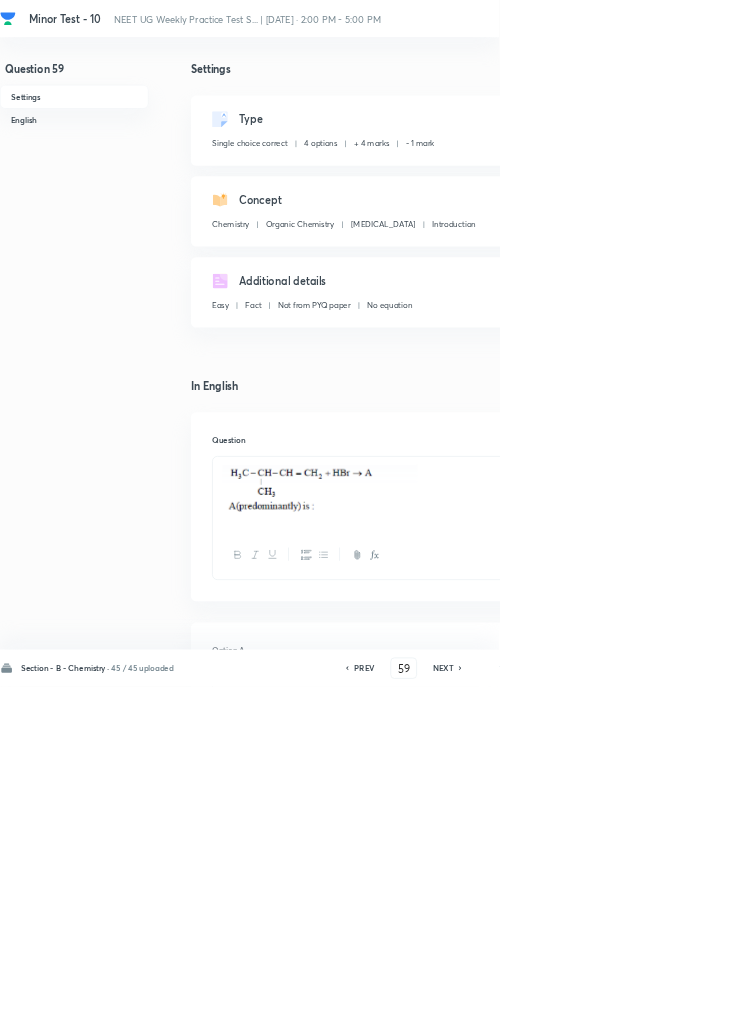 click 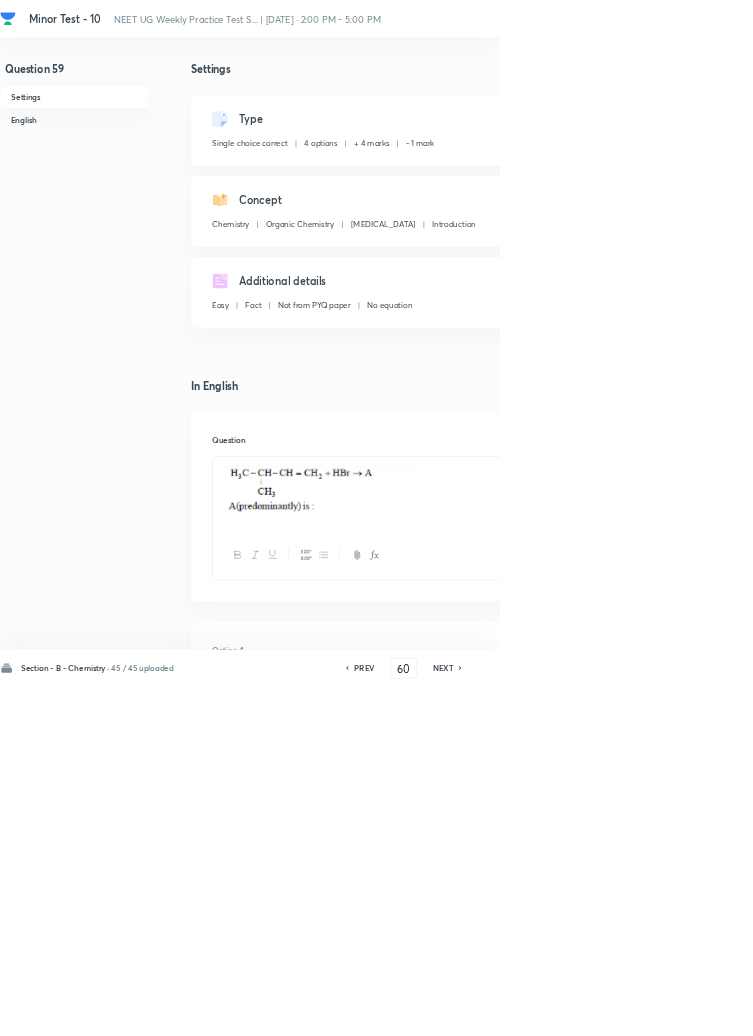 checkbox on "false" 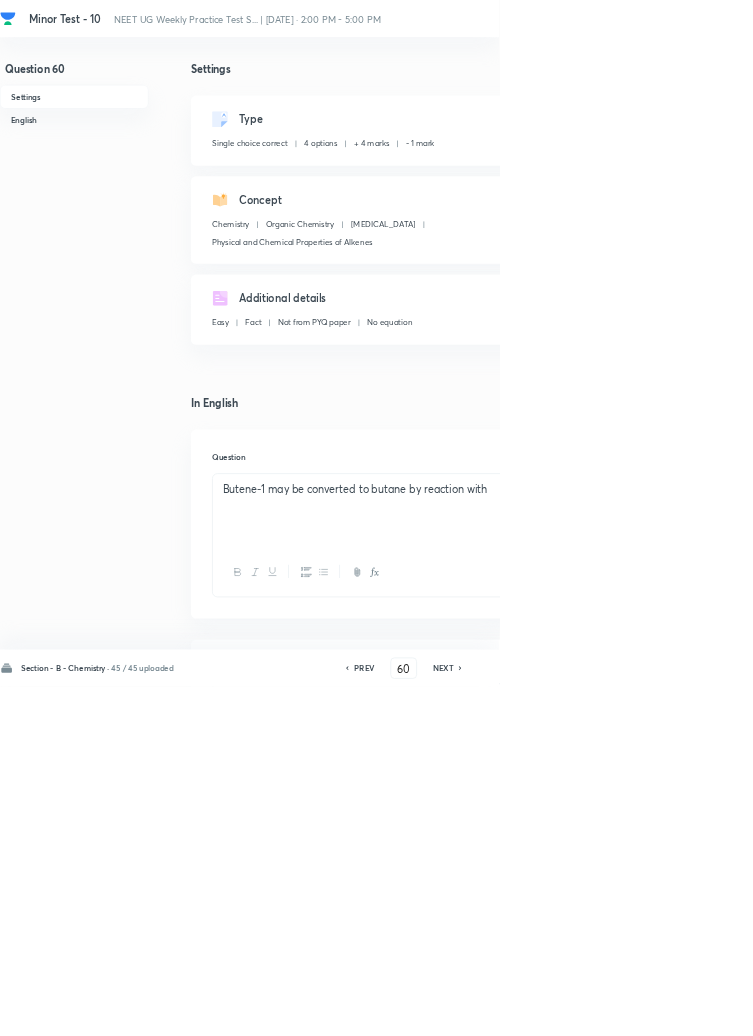 click 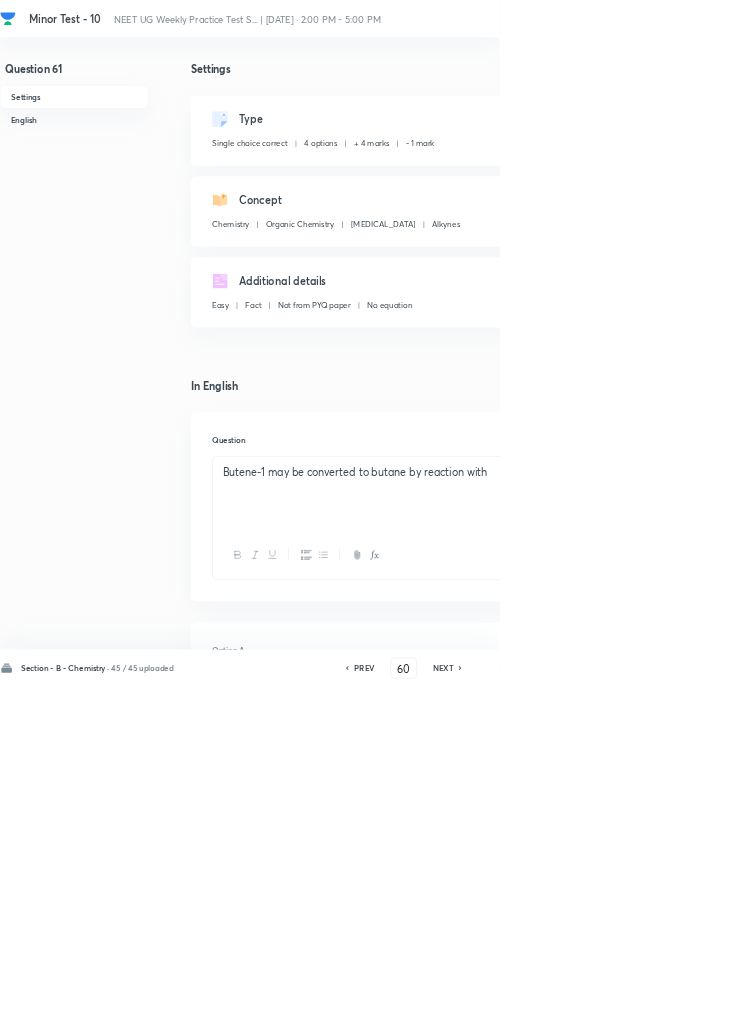 type on "61" 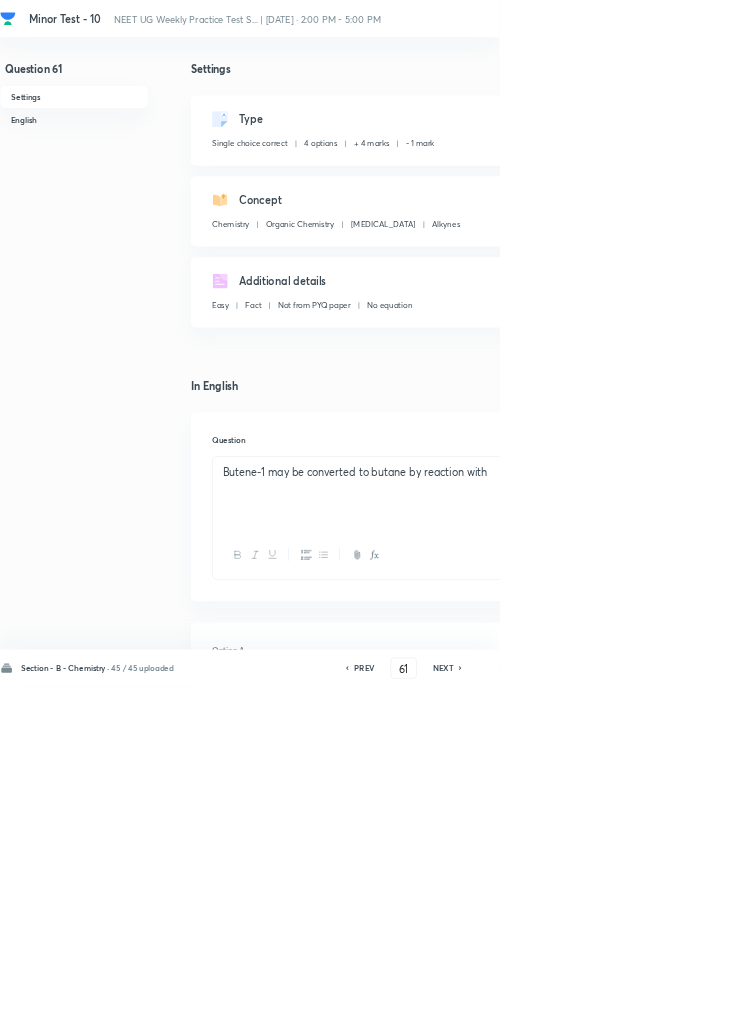 checkbox on "false" 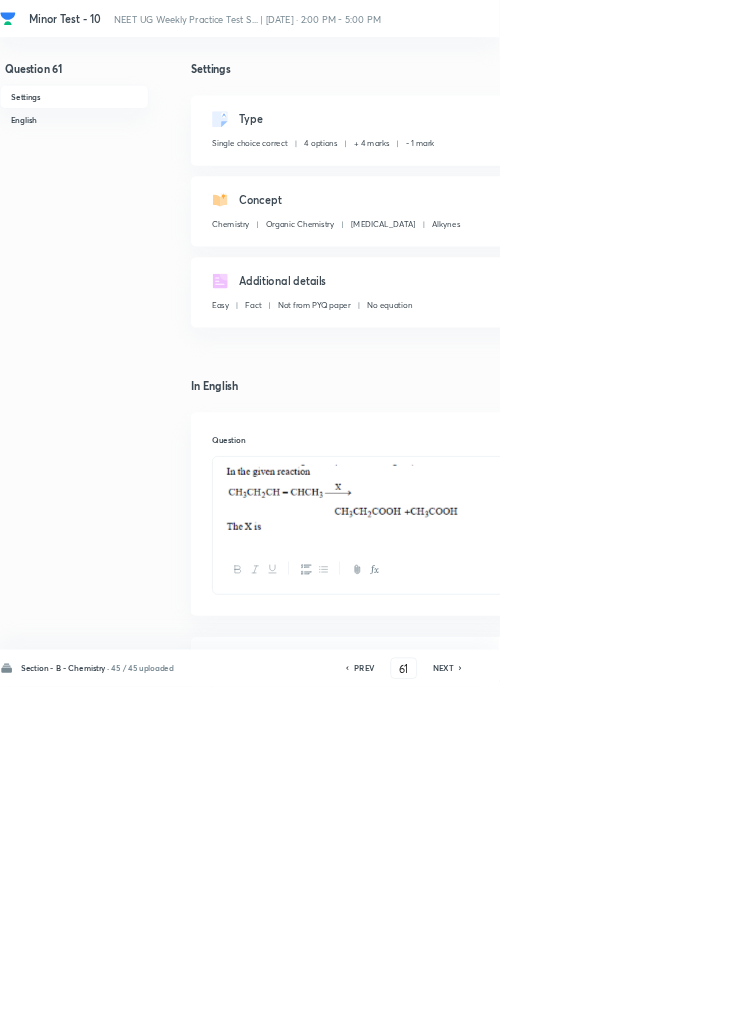 click on "NEXT" at bounding box center (668, 1008) 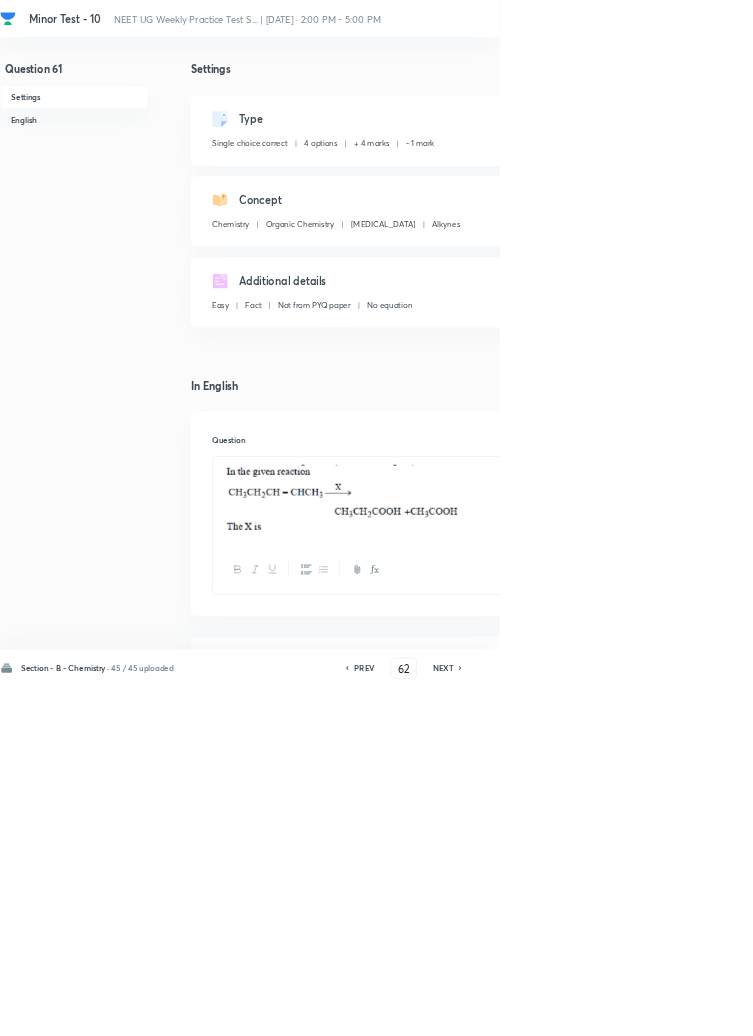 checkbox on "false" 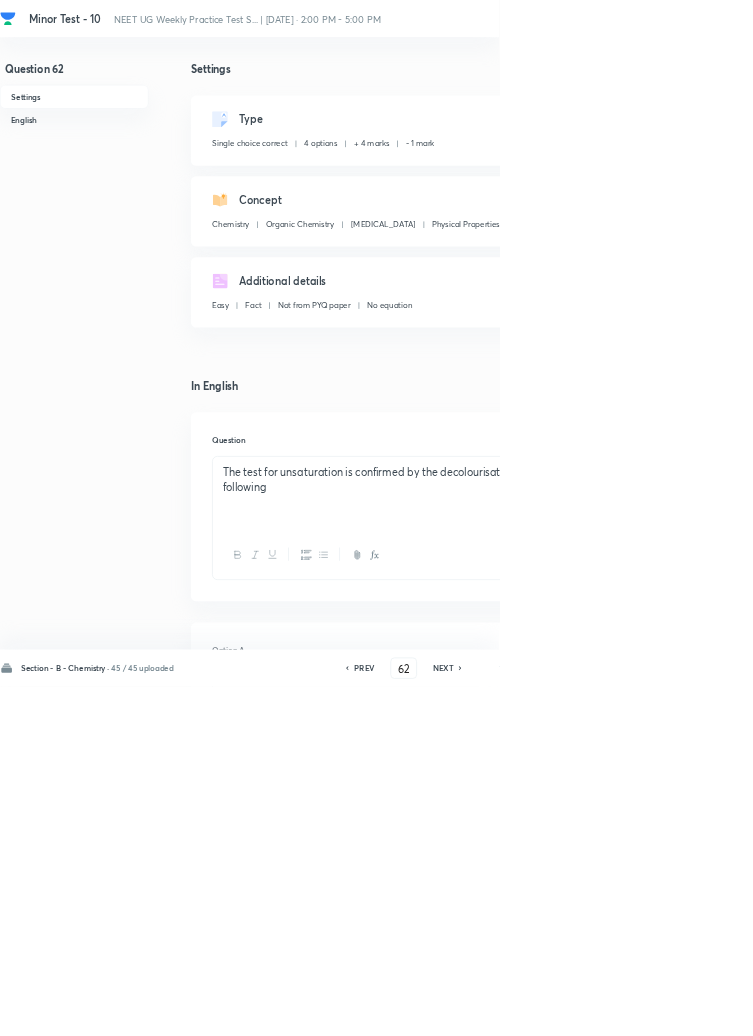 click on "NEXT" at bounding box center (668, 1008) 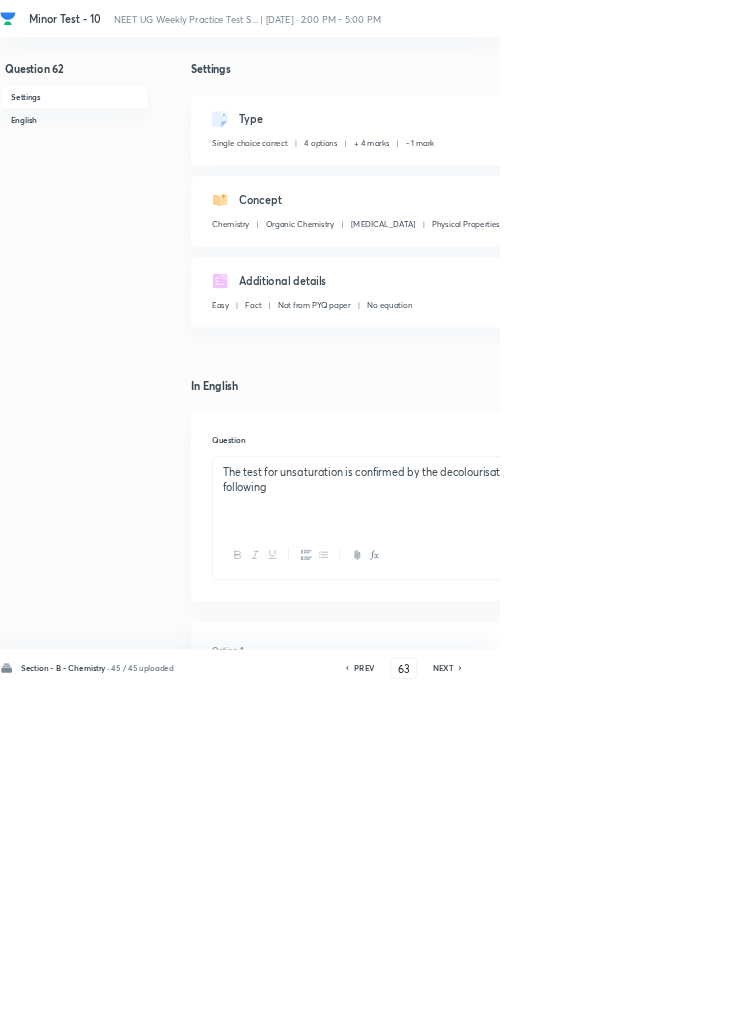 checkbox on "true" 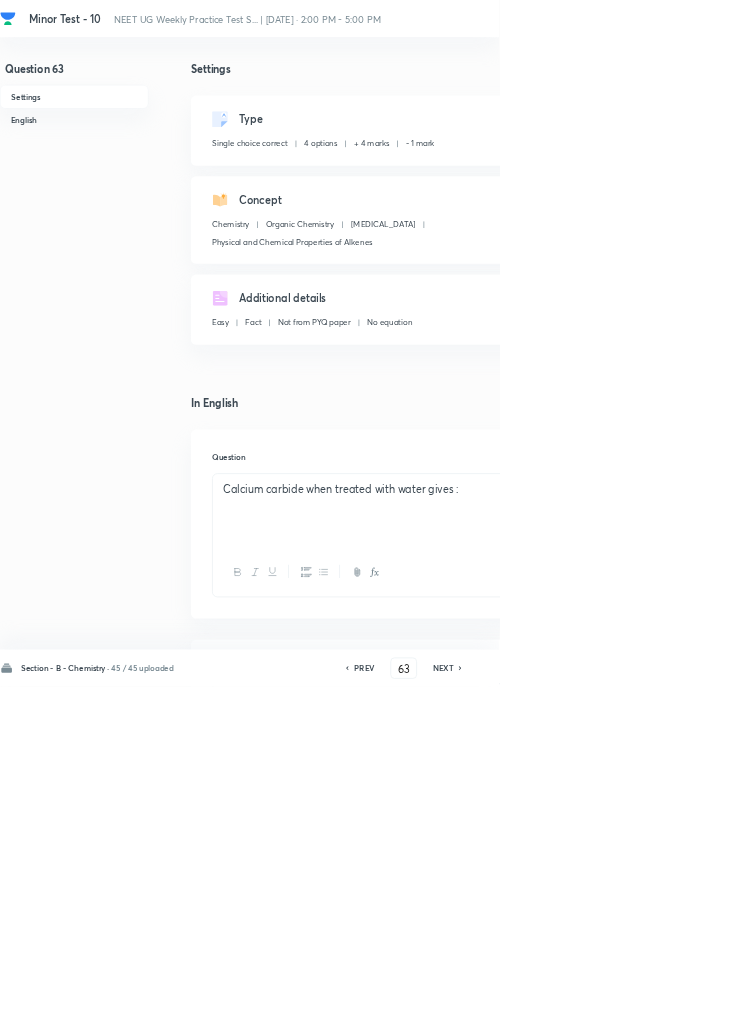 click on "NEXT" at bounding box center [668, 1008] 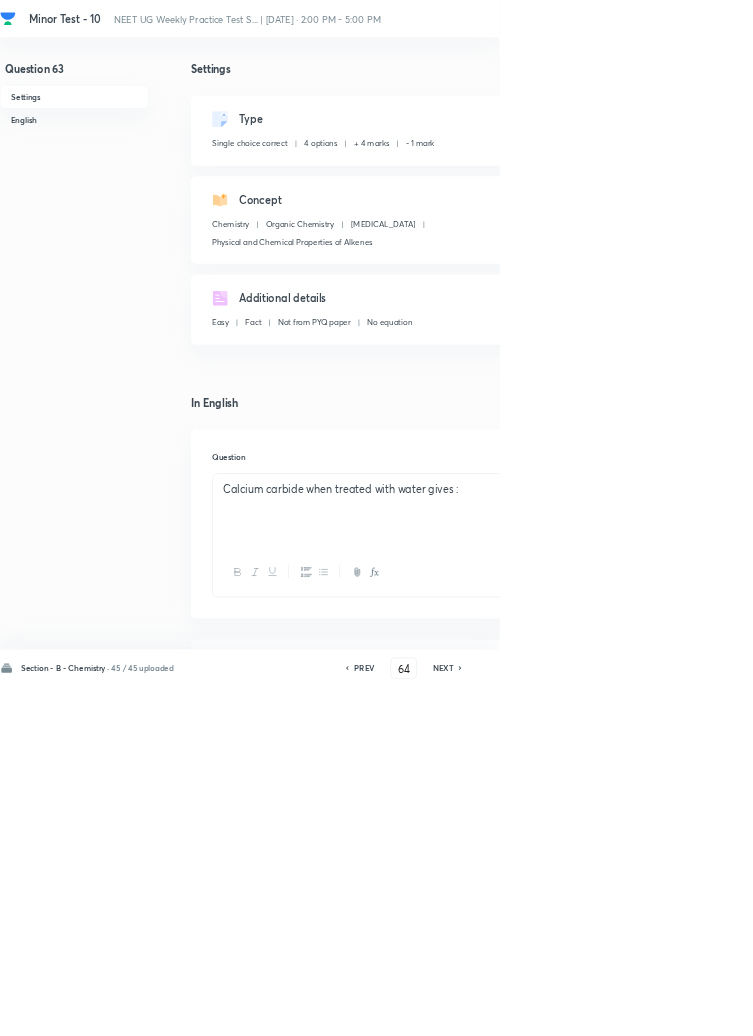checkbox on "false" 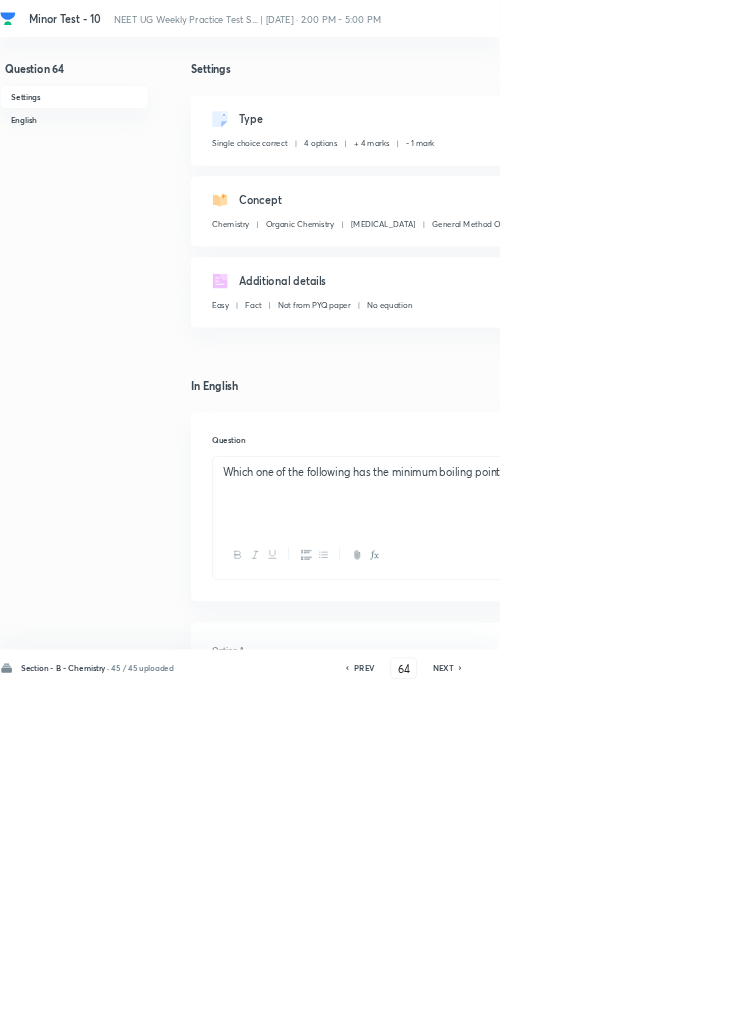 click on "NEXT" at bounding box center [668, 1008] 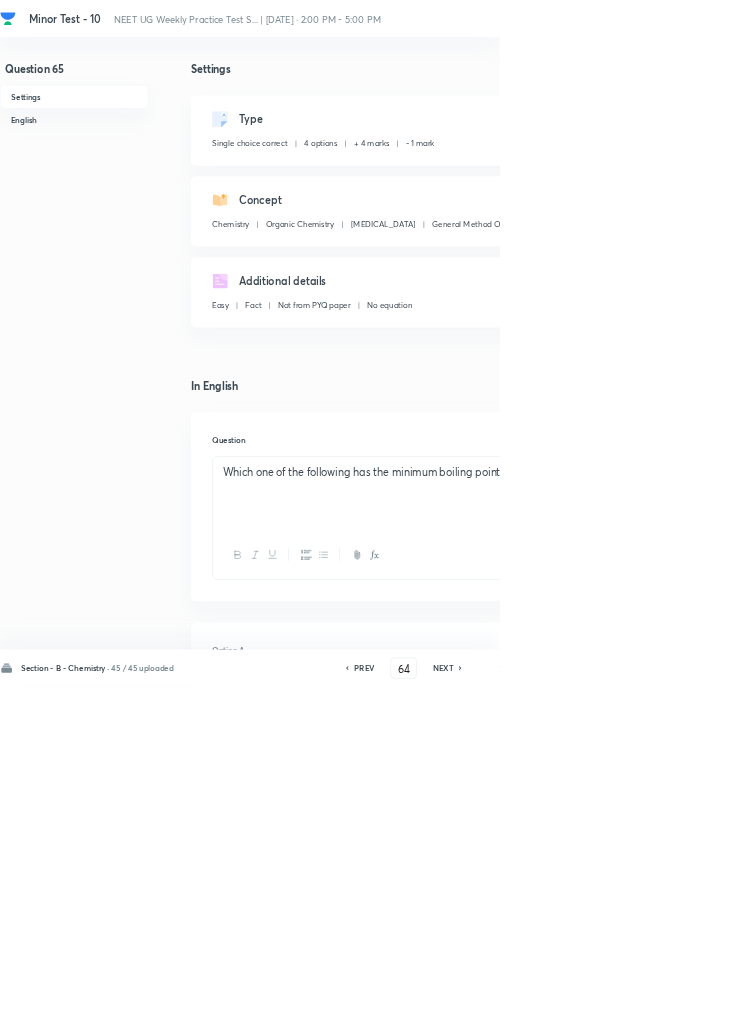 type on "65" 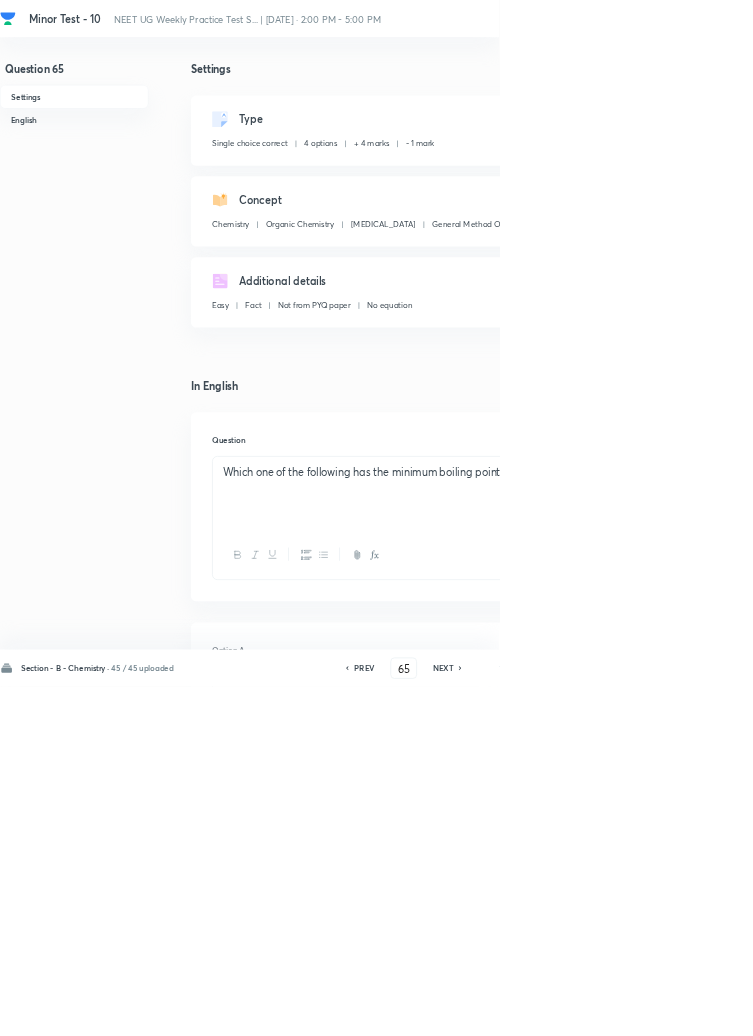 checkbox on "false" 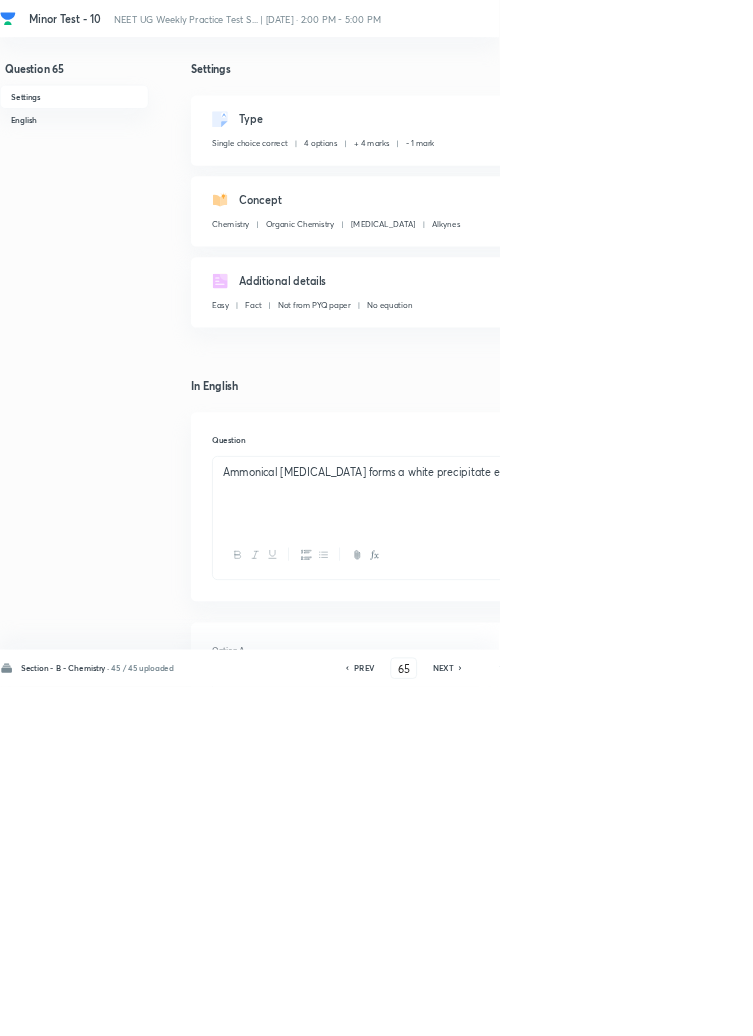 click on "NEXT" at bounding box center [668, 1008] 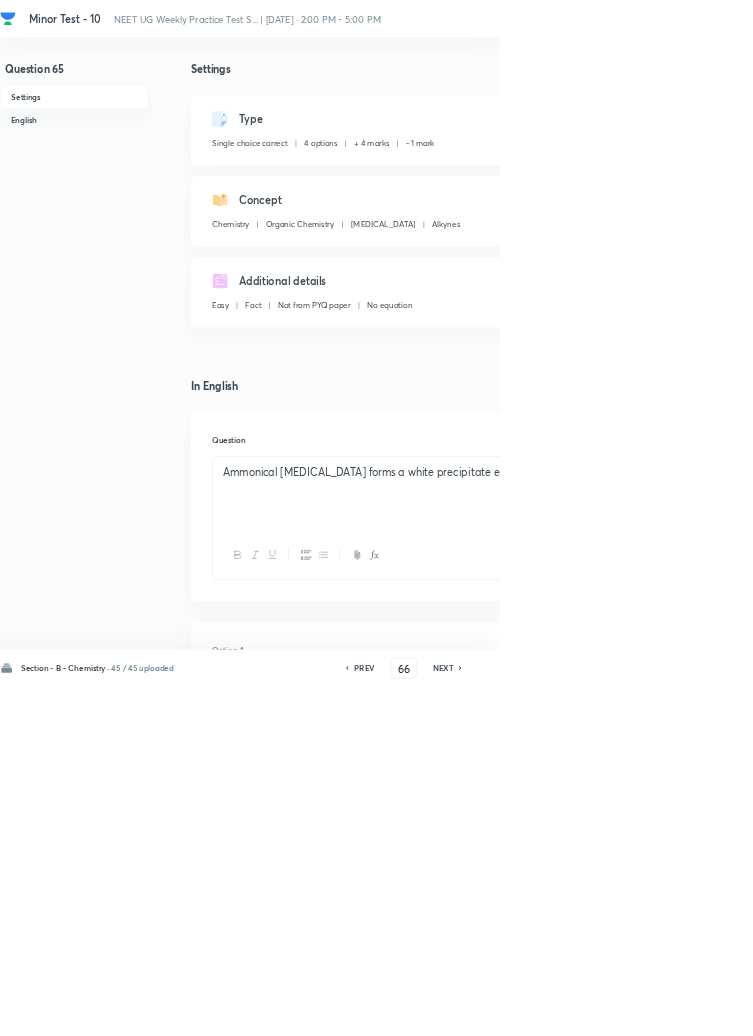 checkbox on "false" 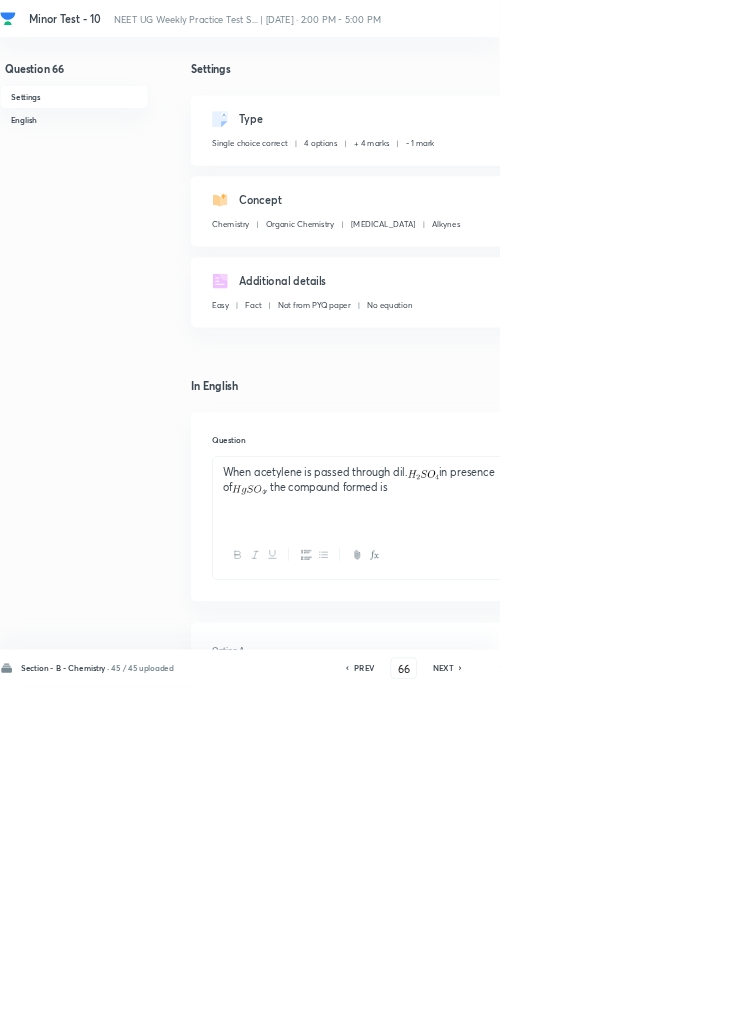 checkbox on "true" 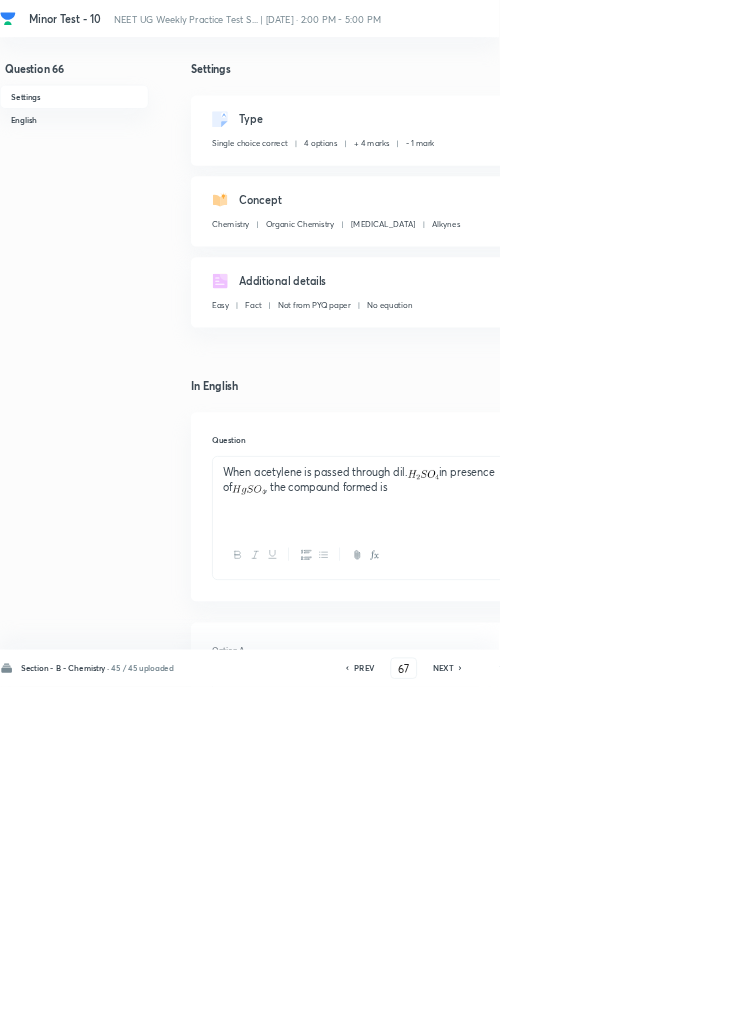 checkbox on "true" 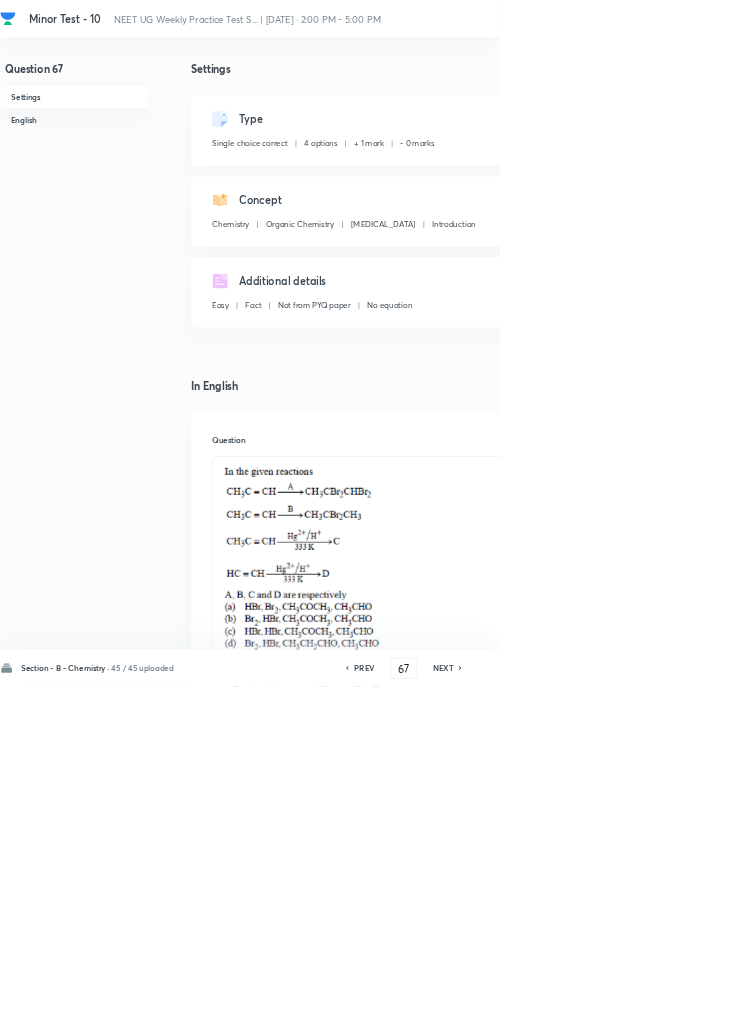 click on "NEXT" at bounding box center (668, 1008) 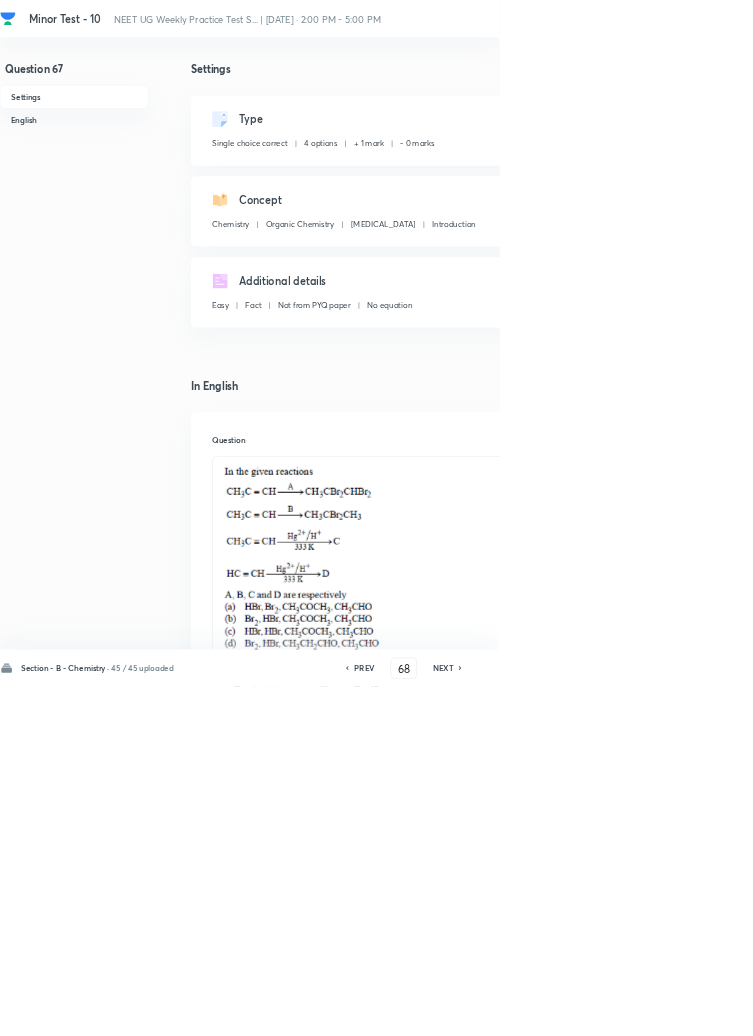 checkbox on "true" 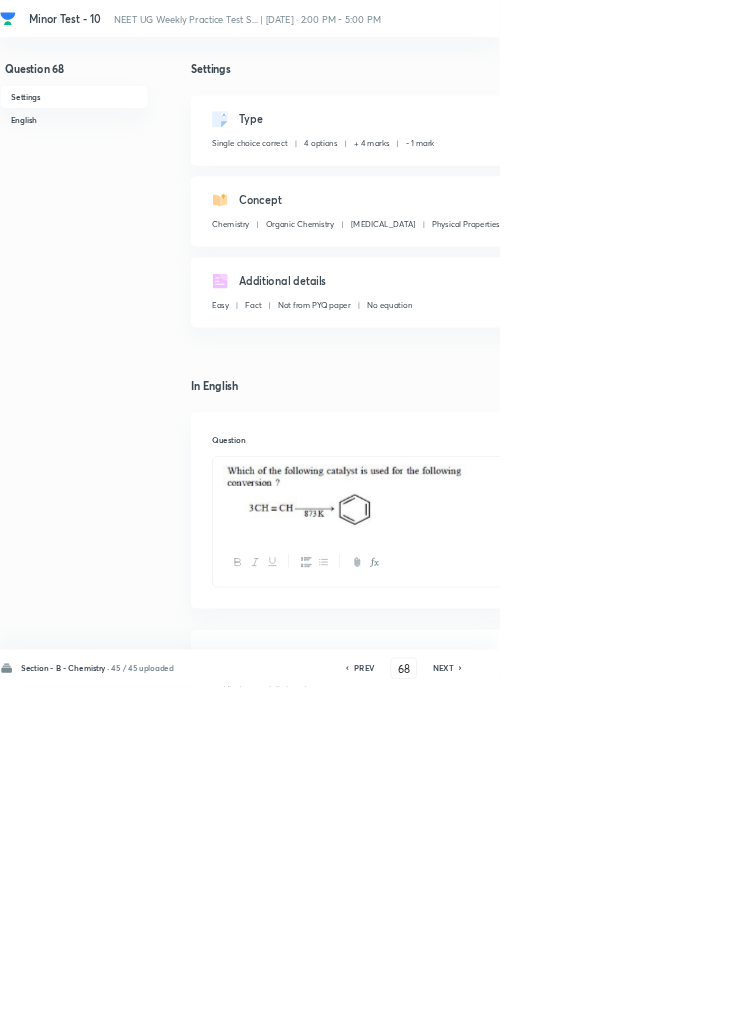 click on "PREV" at bounding box center [549, 1008] 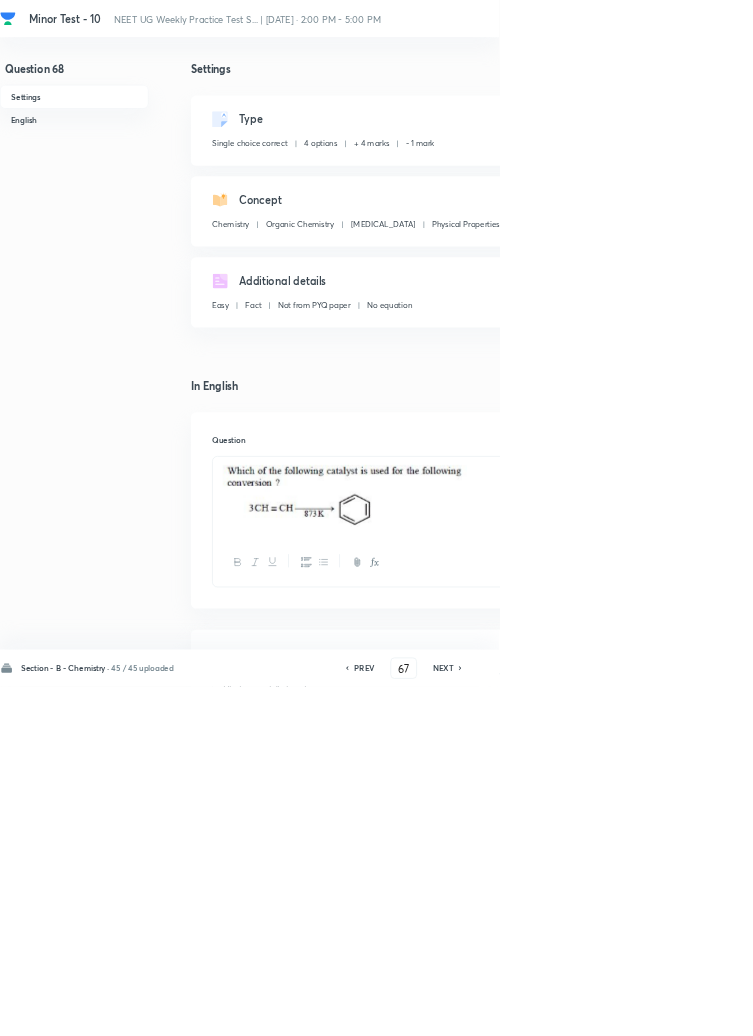 checkbox on "true" 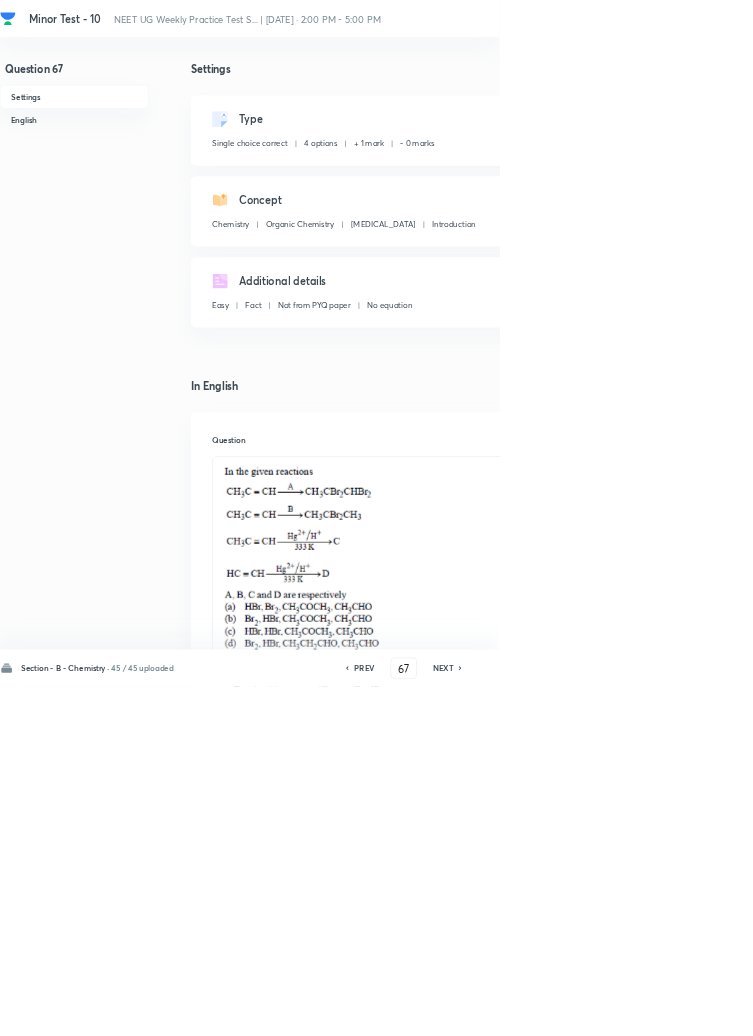 click on "Edit" at bounding box center [920, 182] 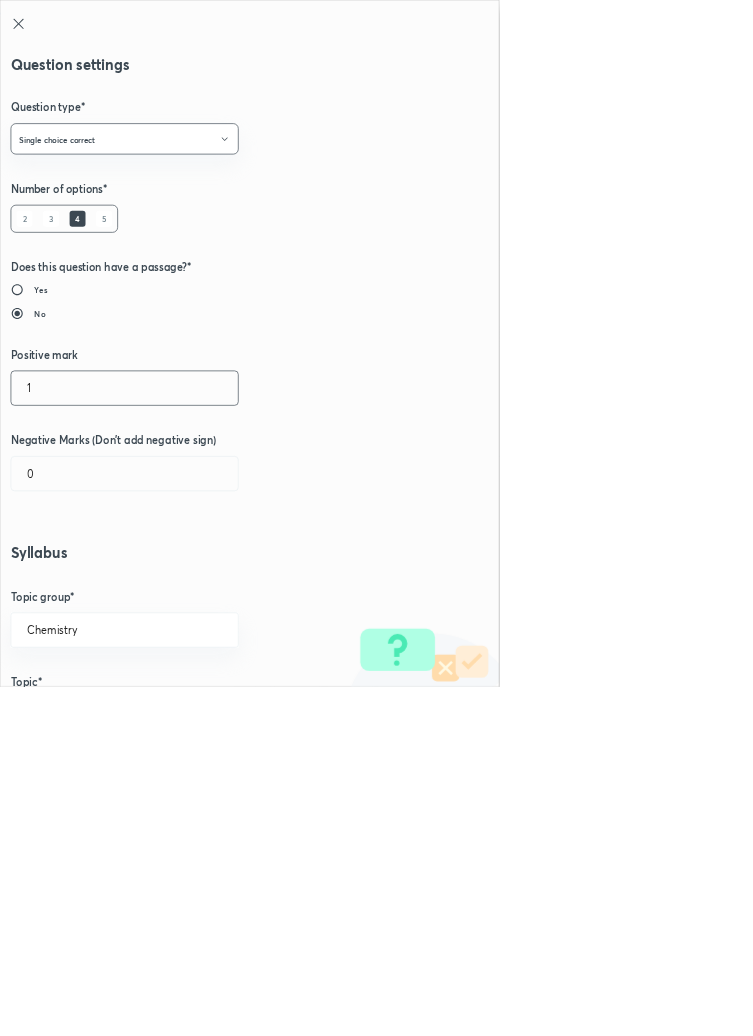 click on "1" at bounding box center [188, 585] 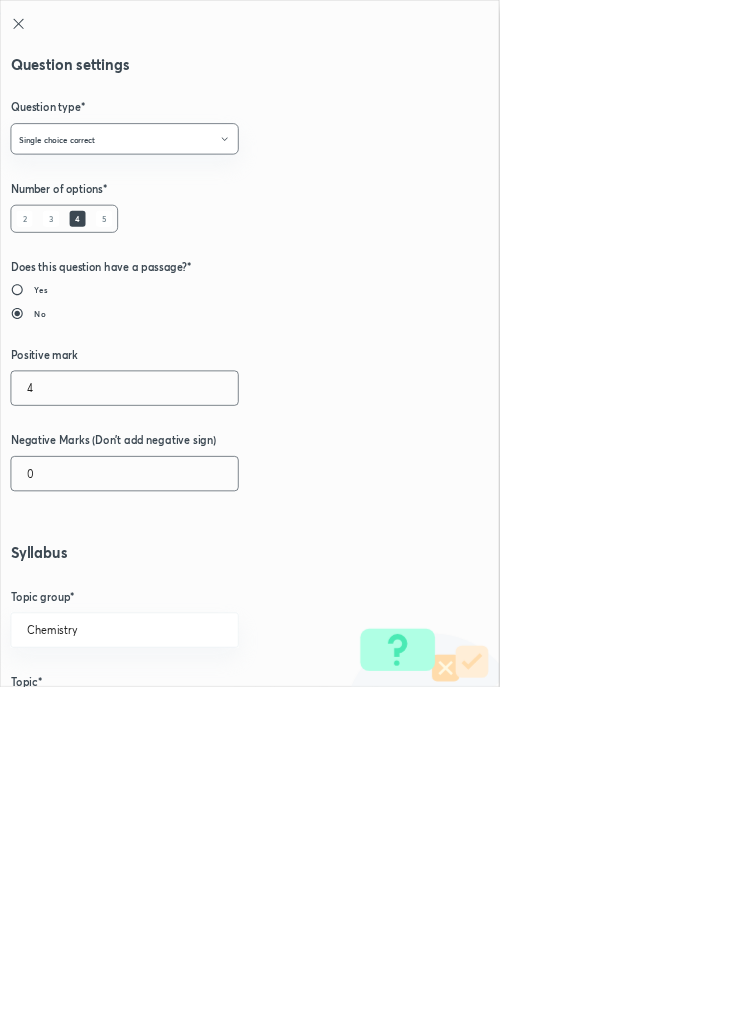 type on "4" 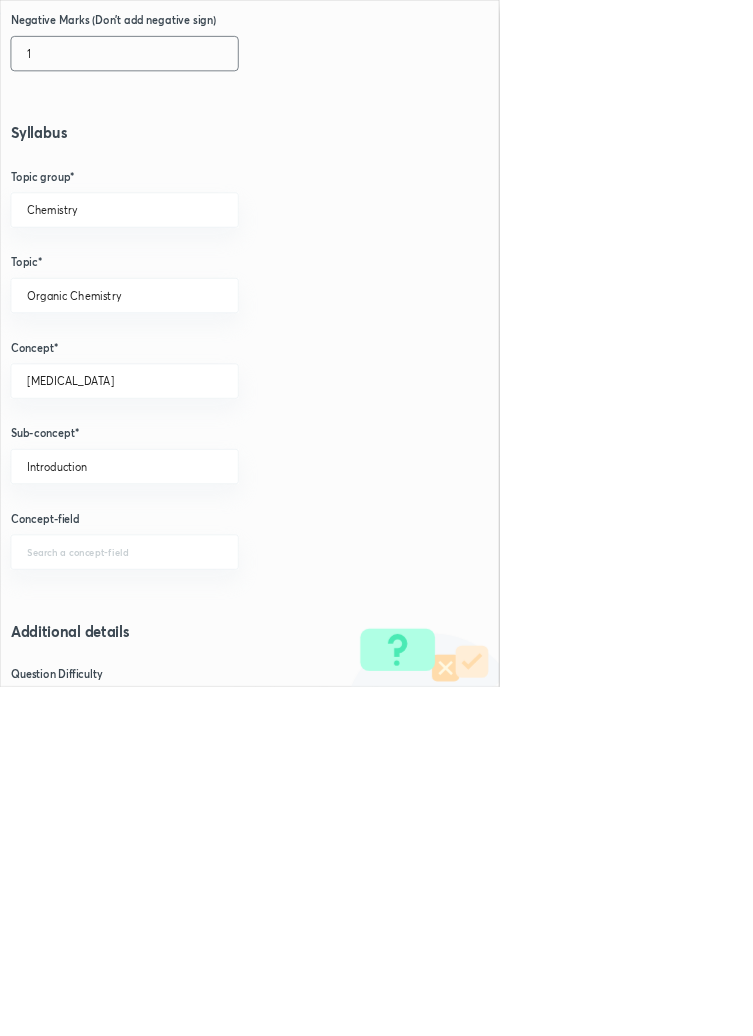 scroll, scrollTop: 1125, scrollLeft: 0, axis: vertical 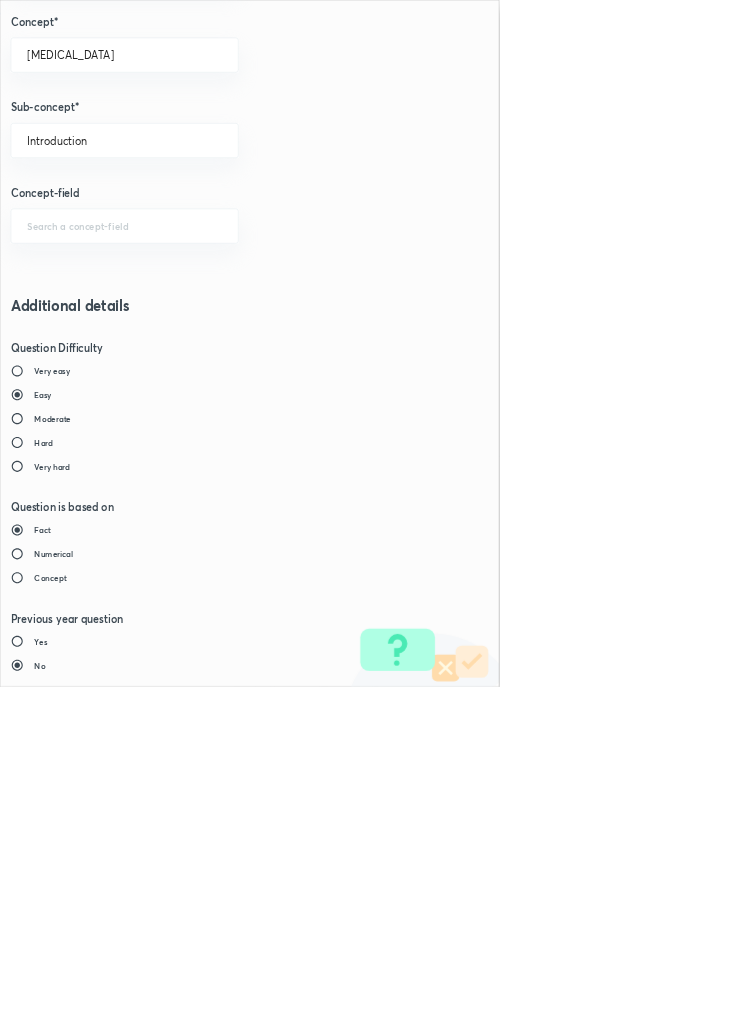 type on "1" 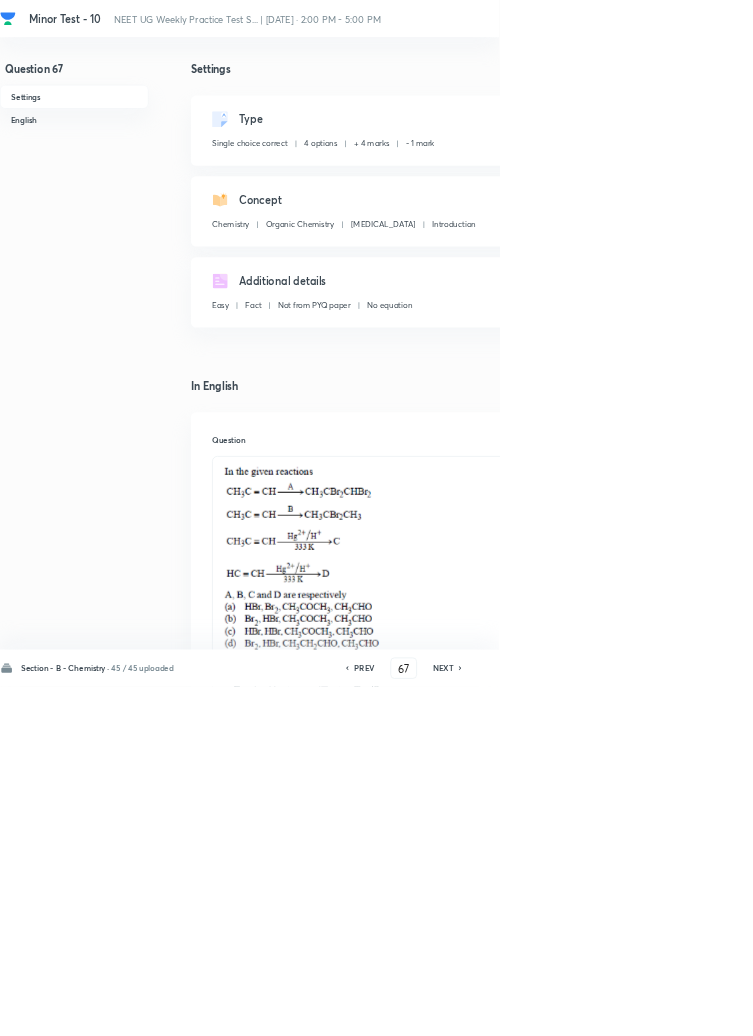 click on "Save" at bounding box center [1096, 1006] 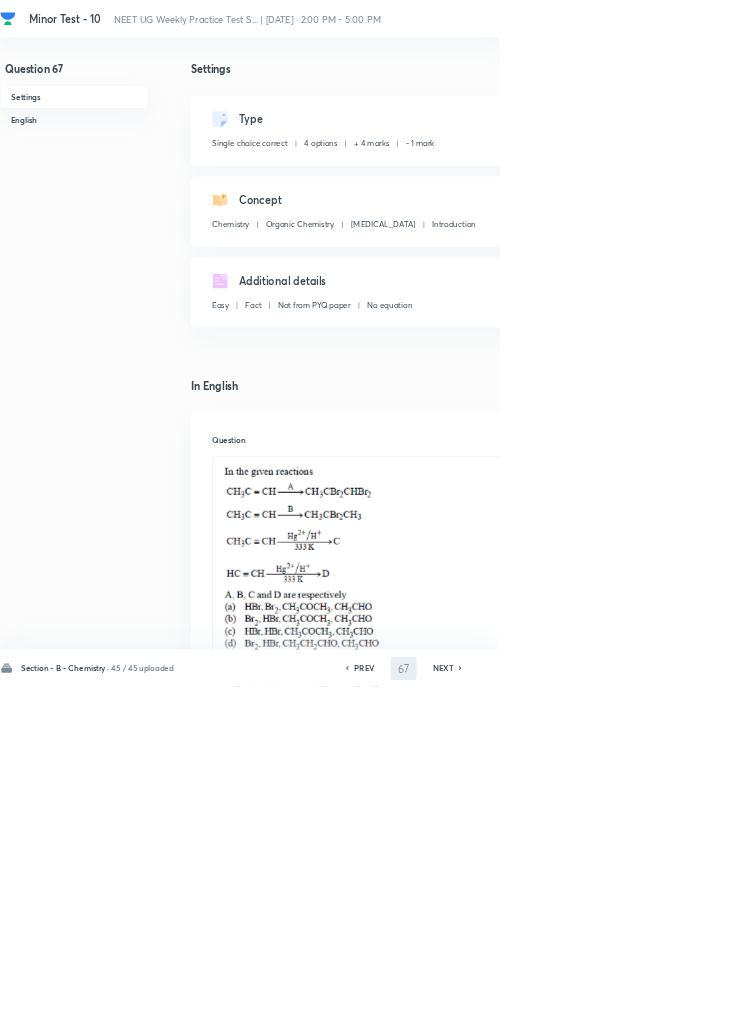 type on "68" 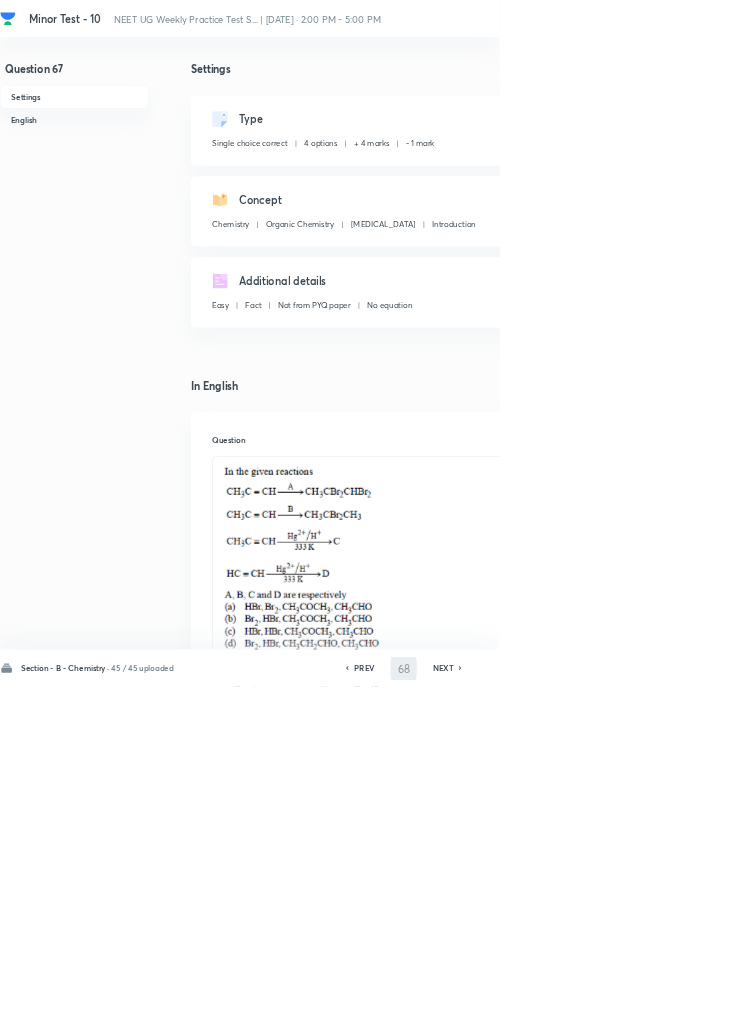 checkbox on "true" 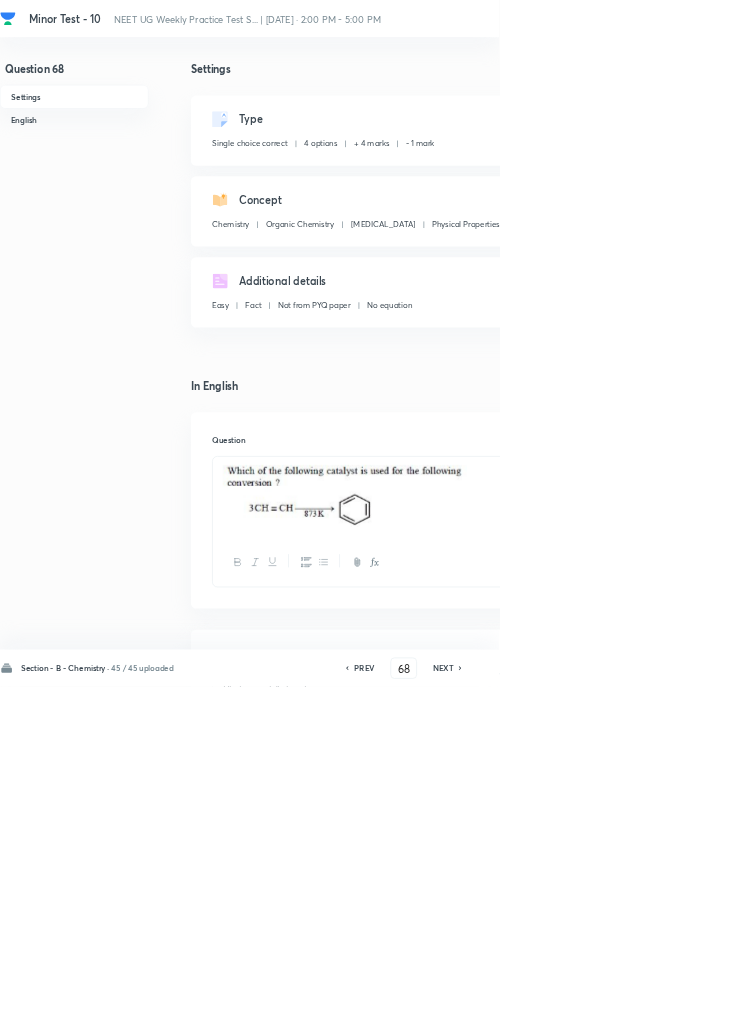 click 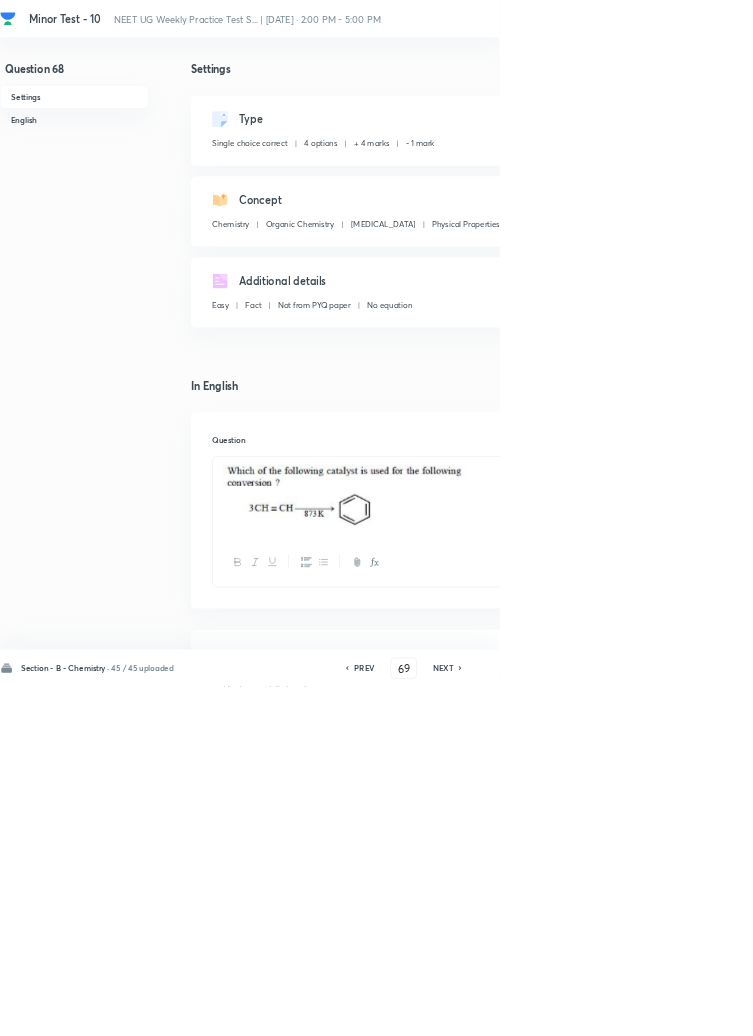 checkbox on "false" 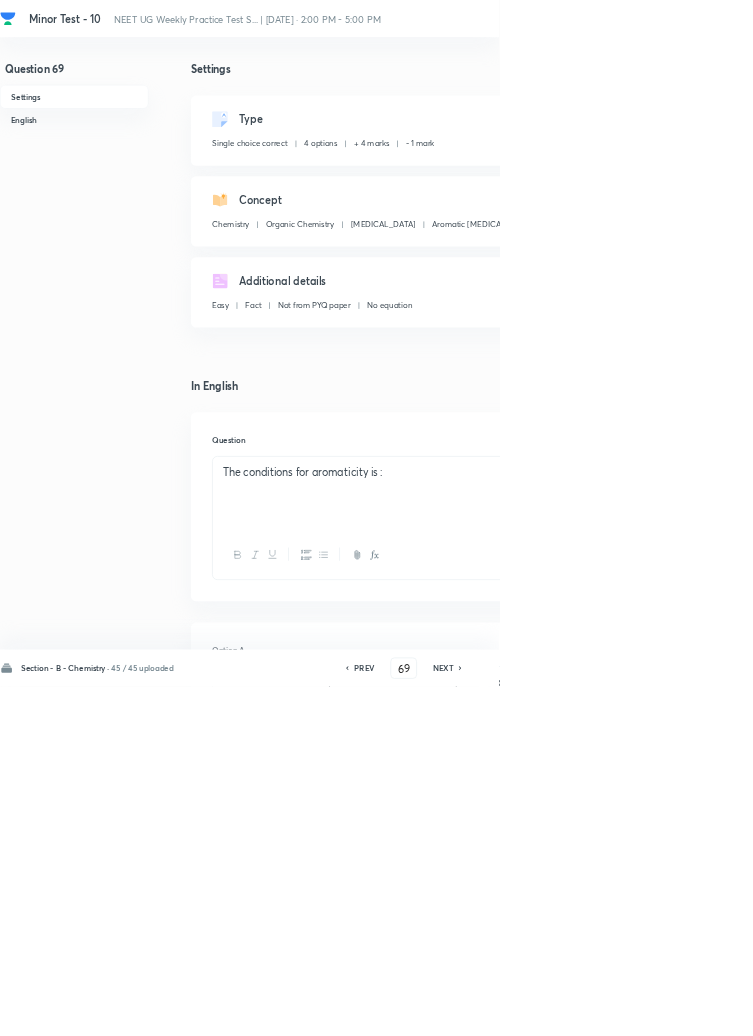 checkbox on "true" 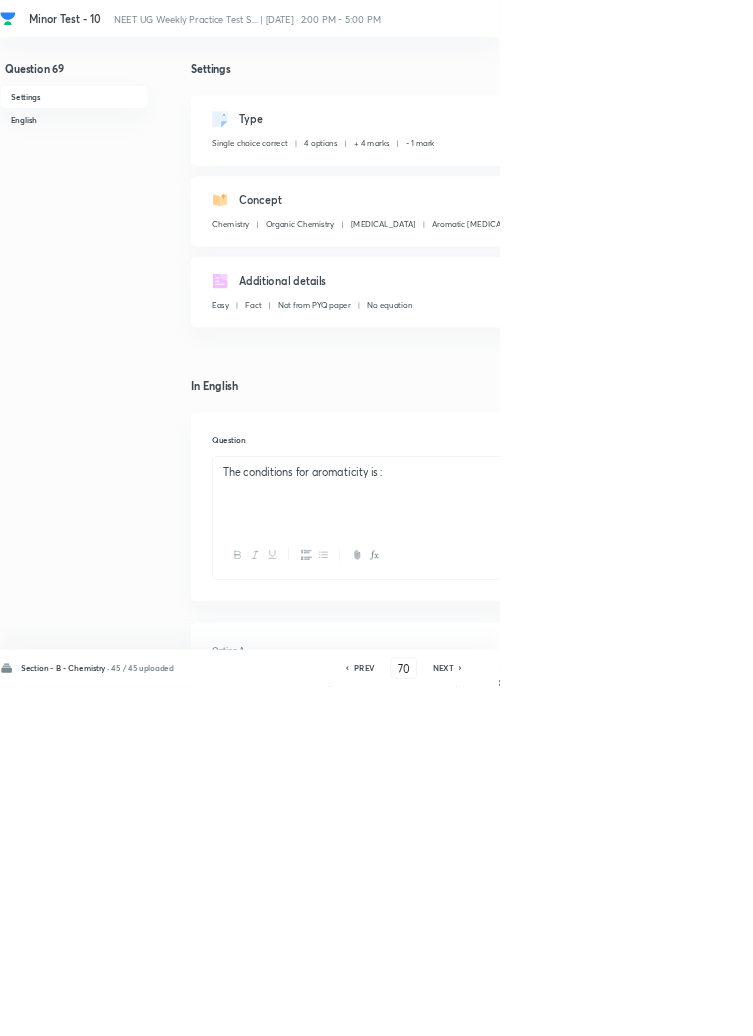 checkbox on "false" 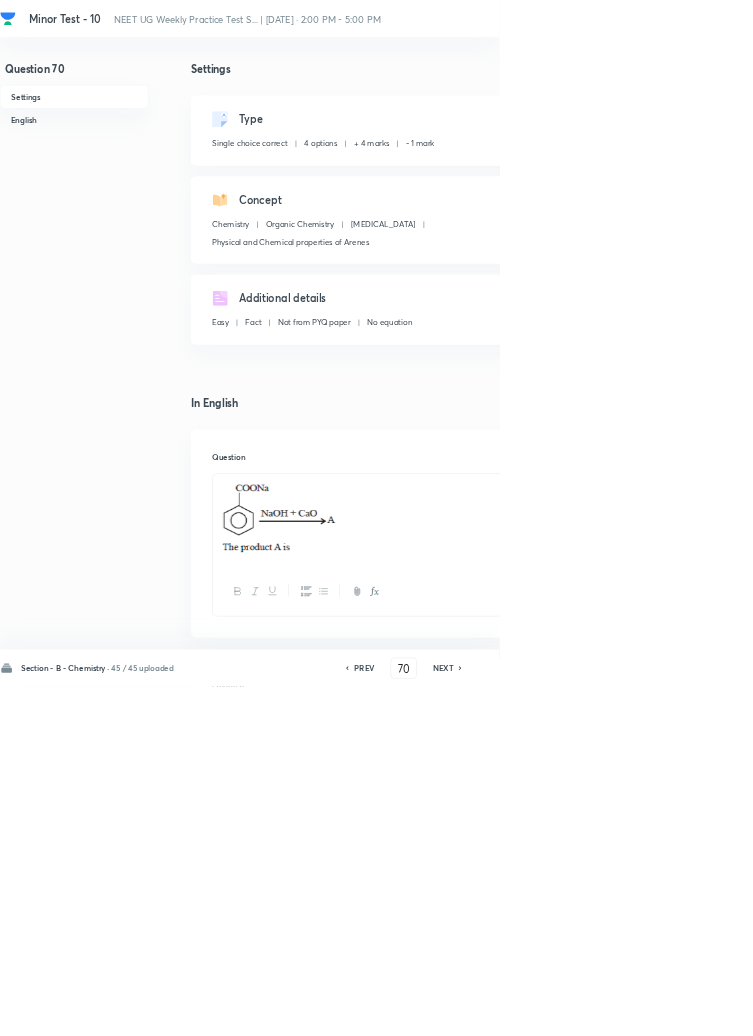 click on "NEXT" at bounding box center (668, 1008) 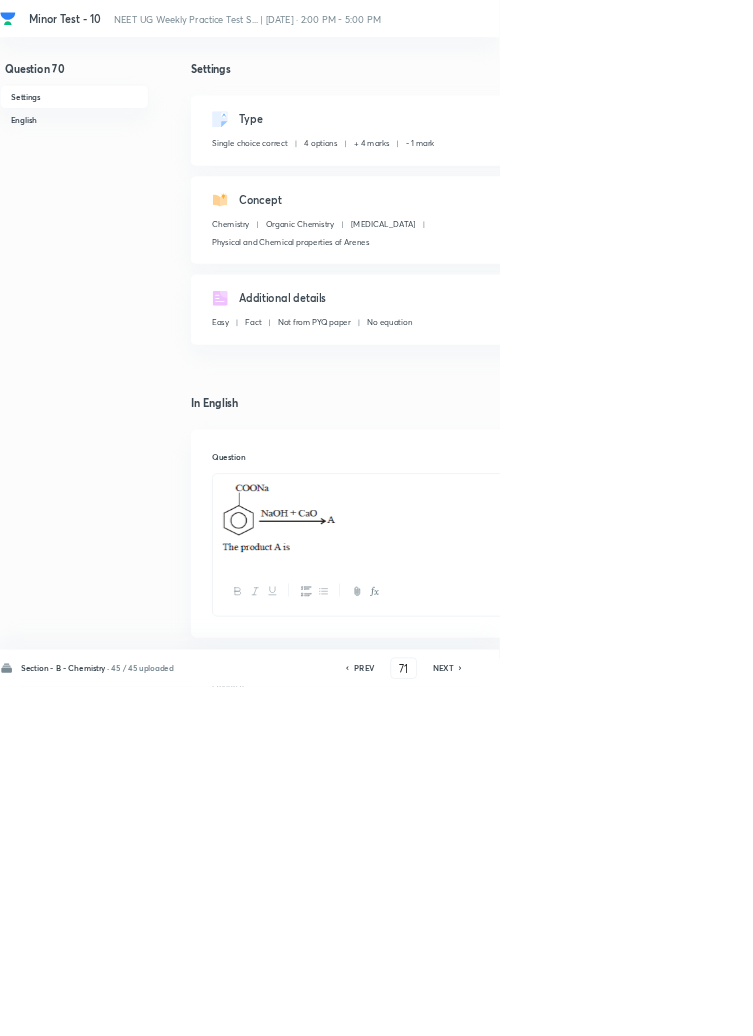 checkbox on "true" 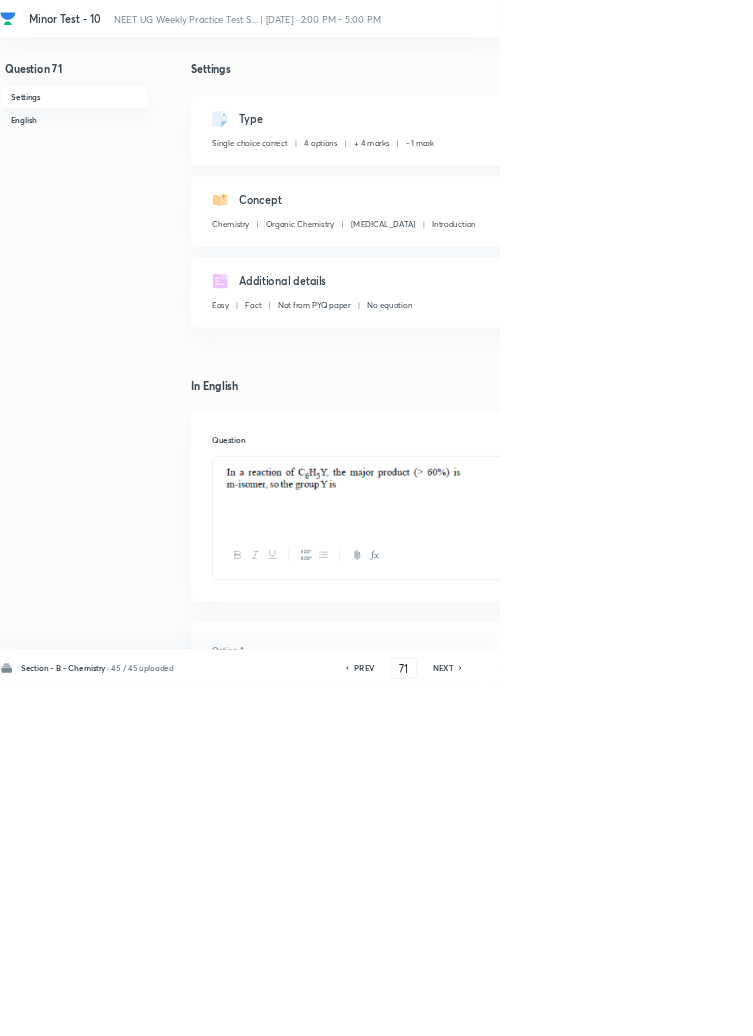 click on "NEXT" at bounding box center [668, 1008] 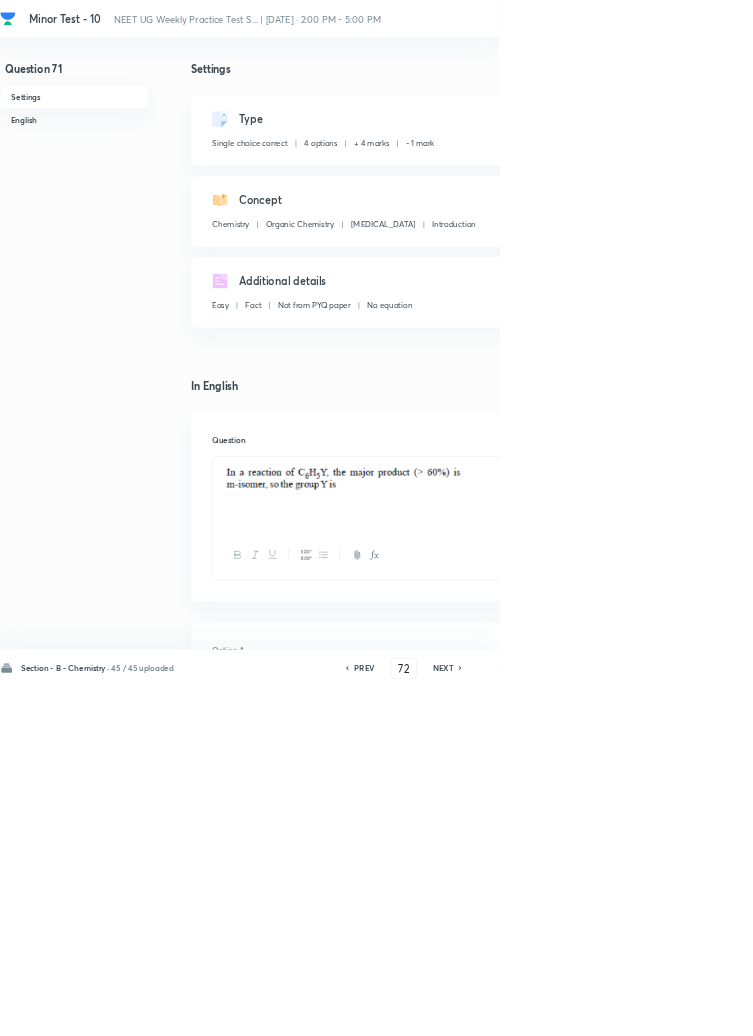 checkbox on "true" 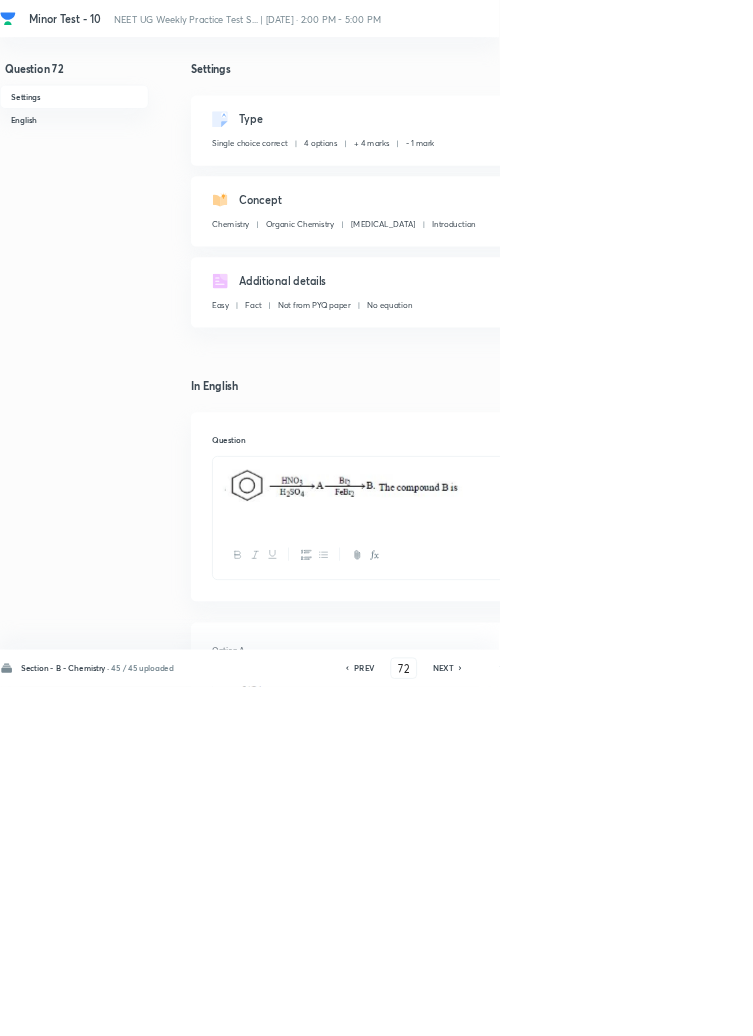 click 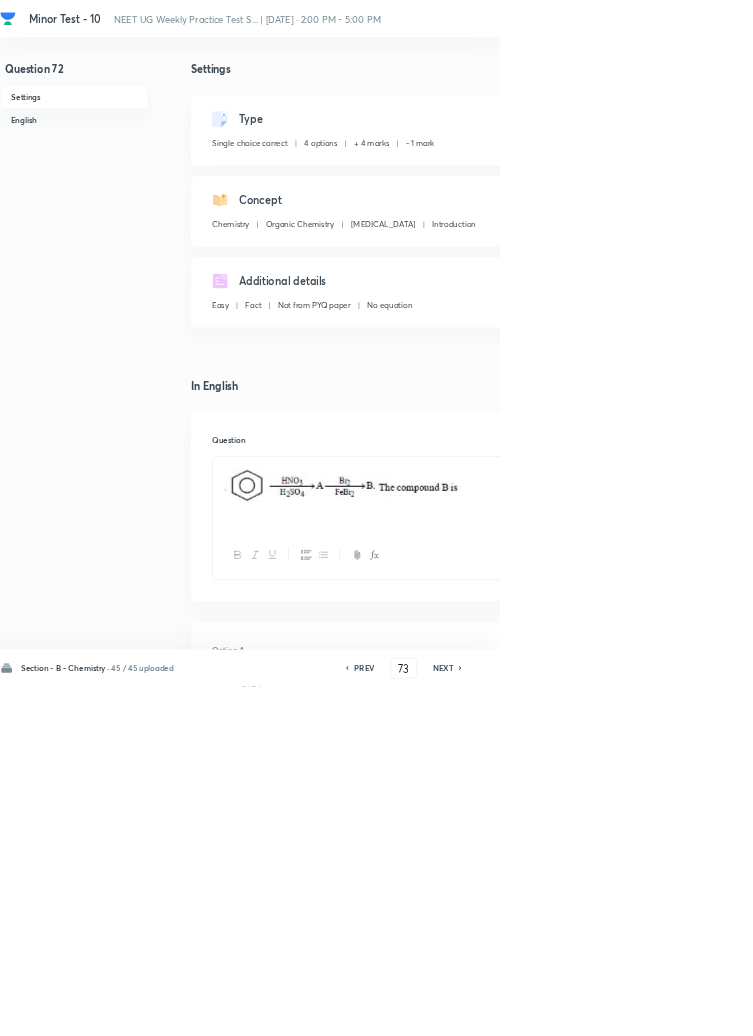 checkbox on "false" 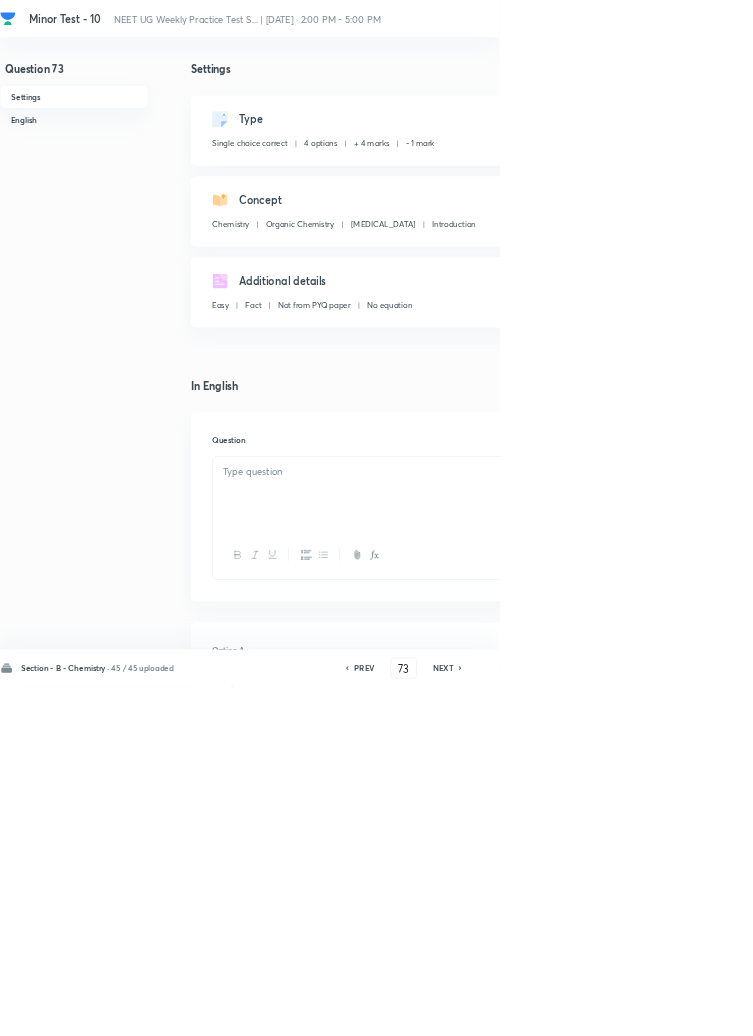 checkbox on "true" 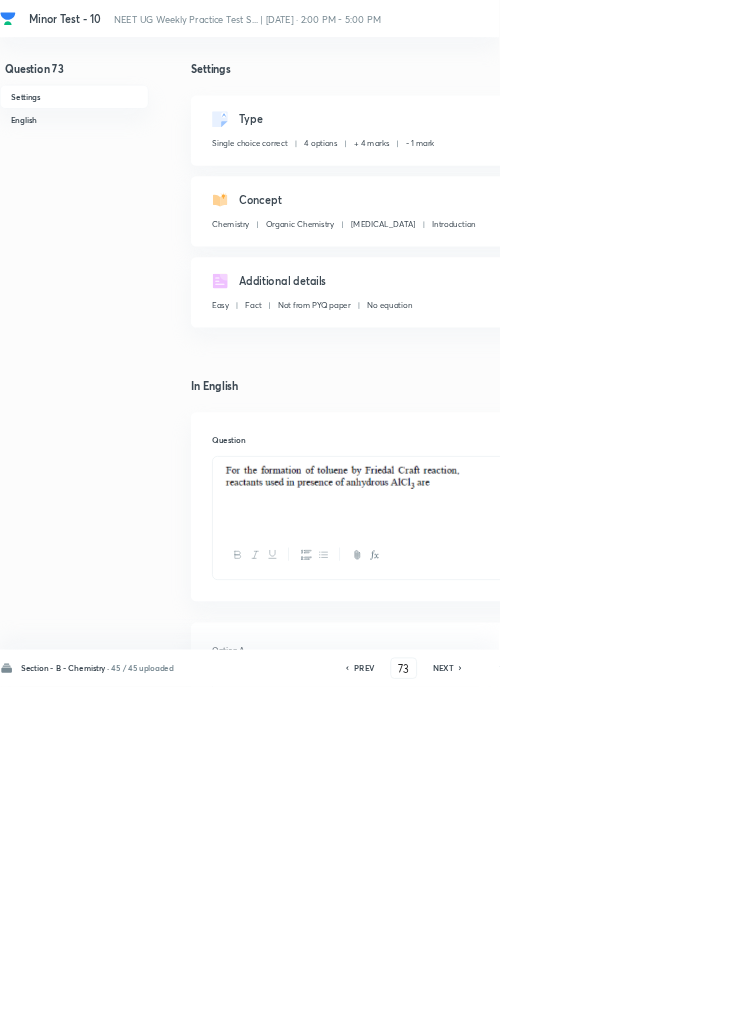 click on "NEXT" at bounding box center [668, 1008] 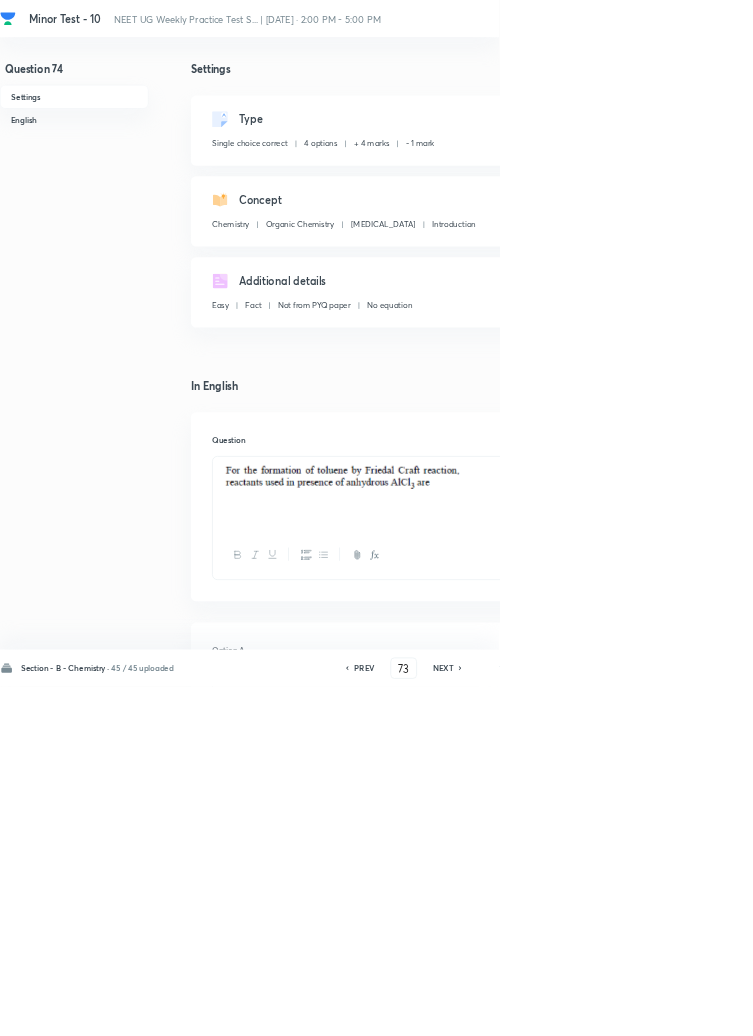 type on "74" 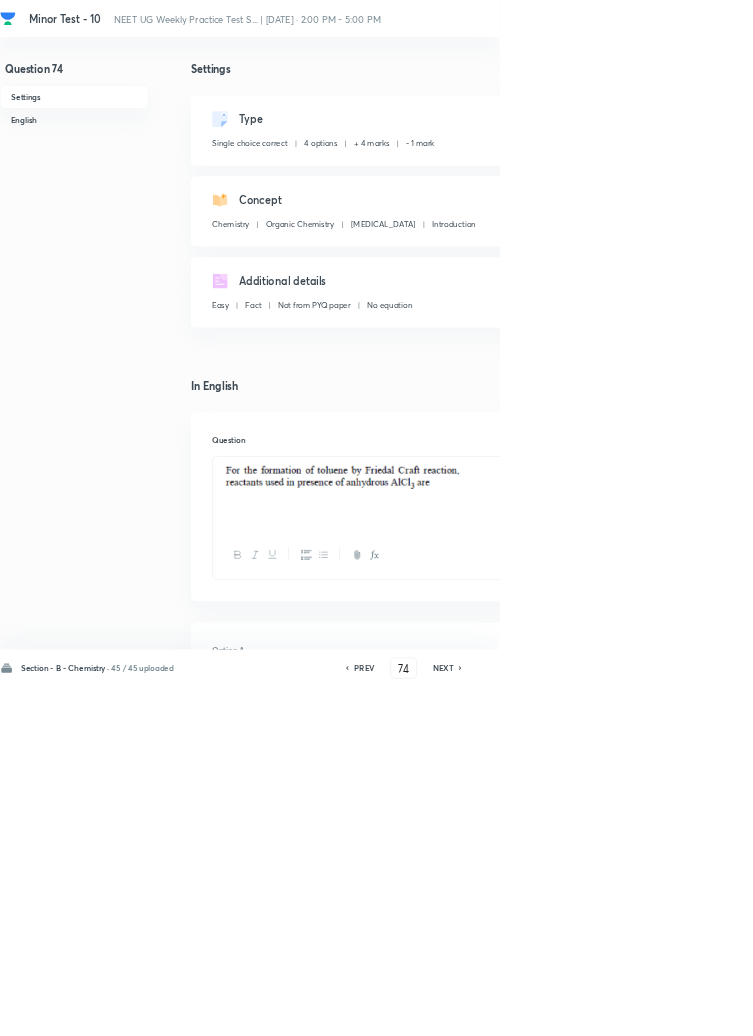 checkbox on "false" 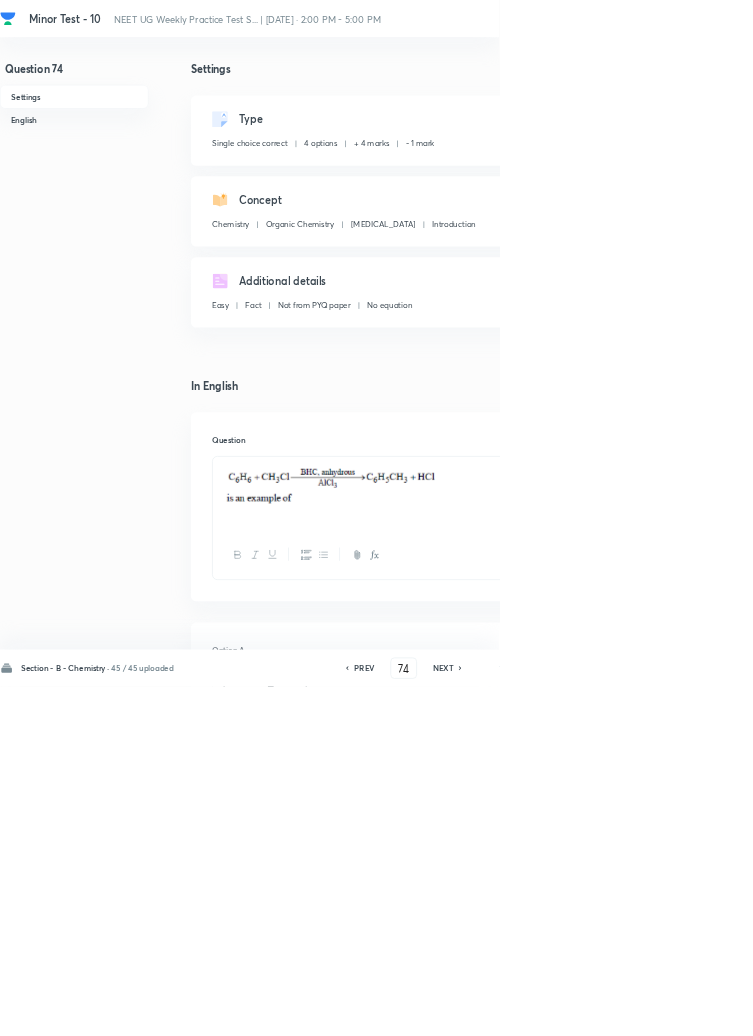 click on "NEXT" at bounding box center [668, 1008] 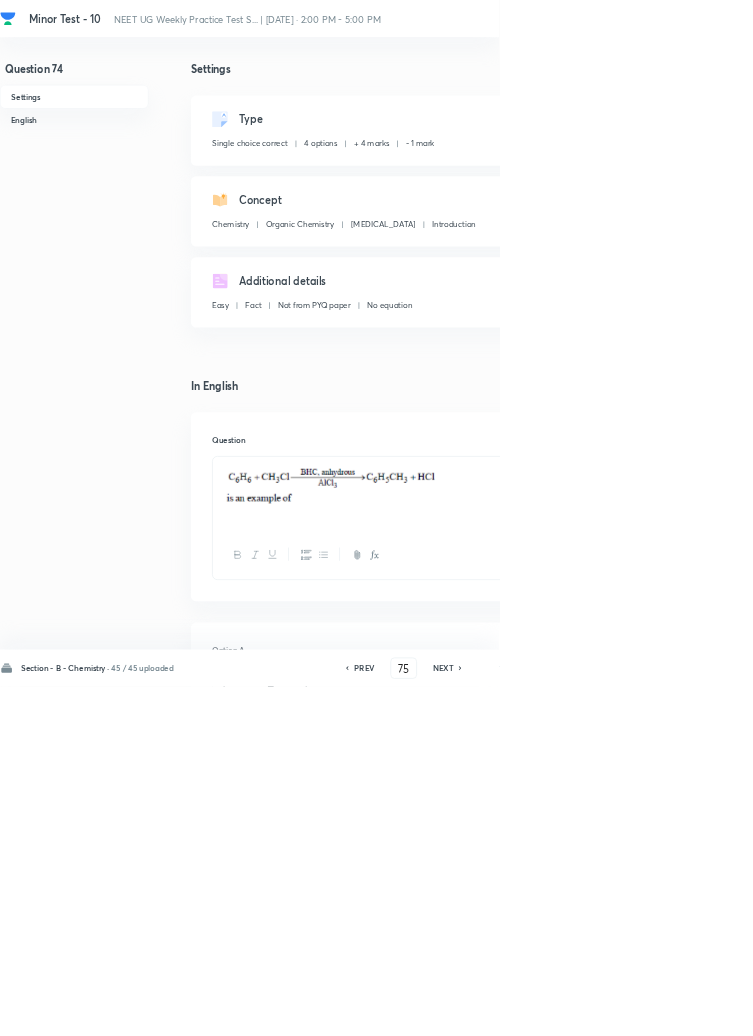 checkbox on "false" 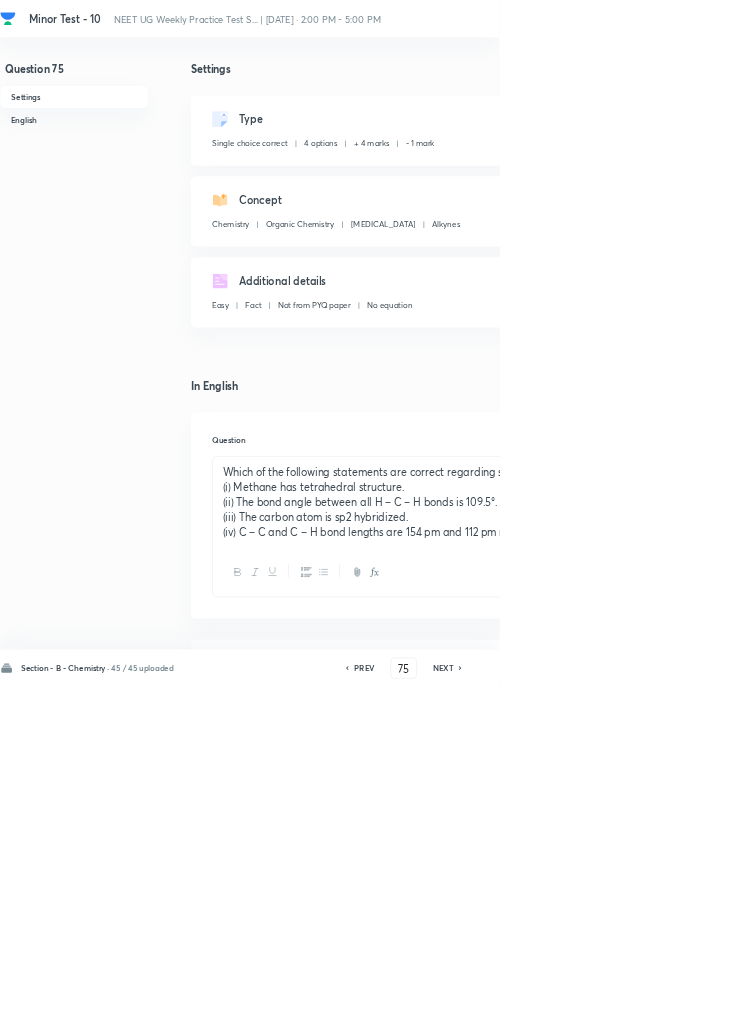 click on "NEXT" at bounding box center (668, 1008) 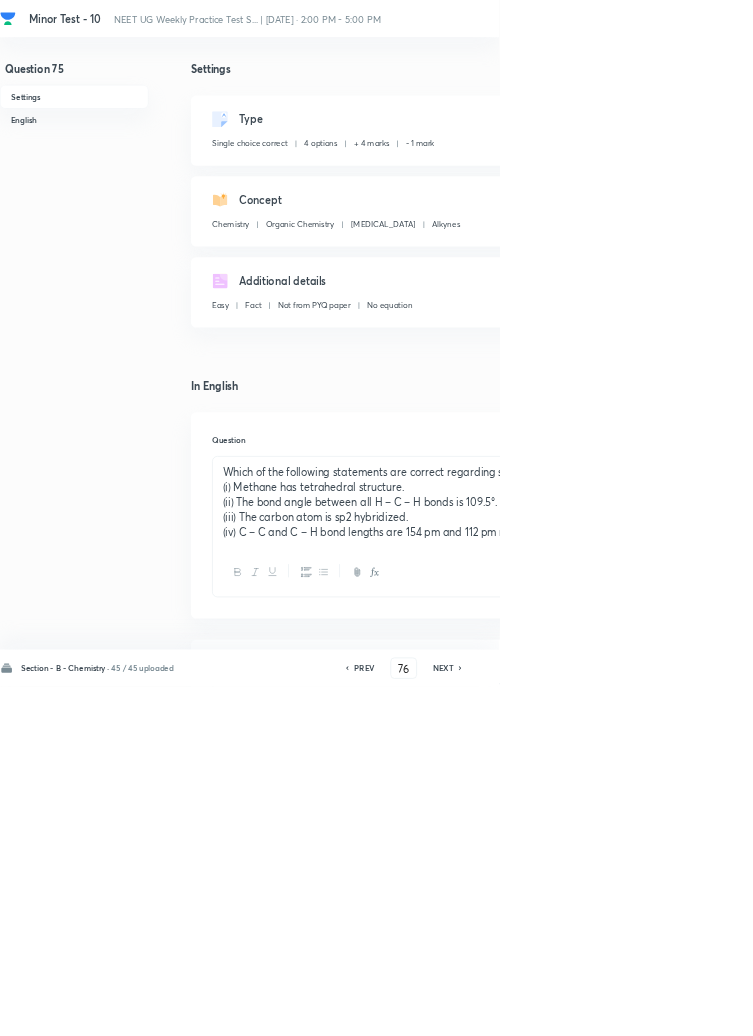 checkbox on "true" 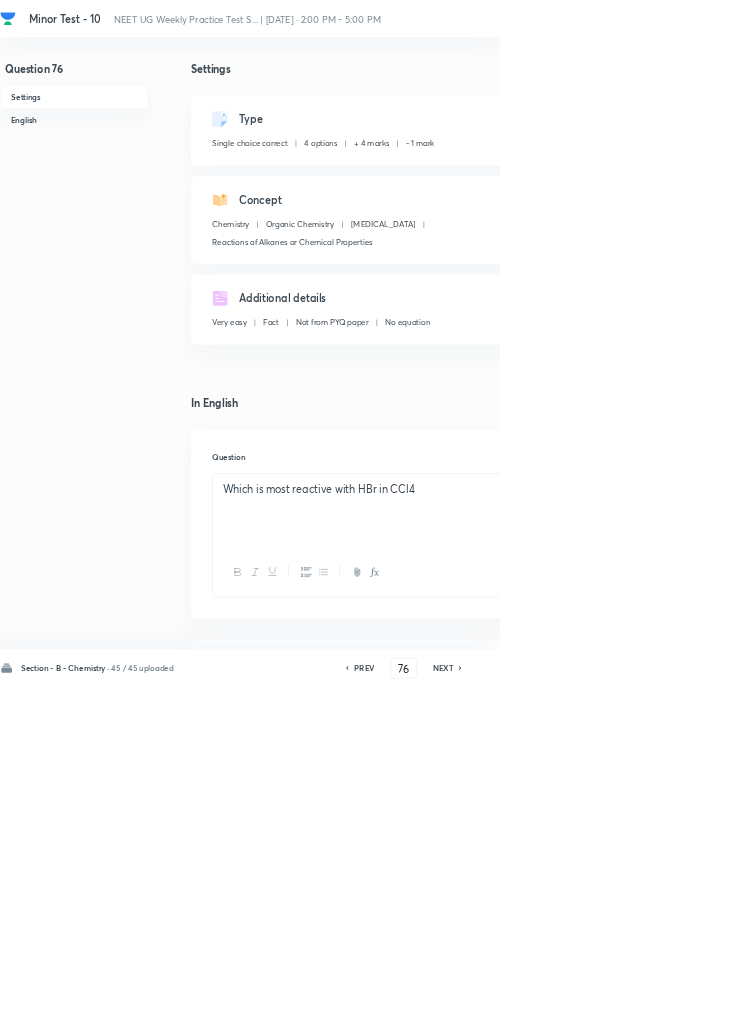 click on "NEXT" at bounding box center (668, 1008) 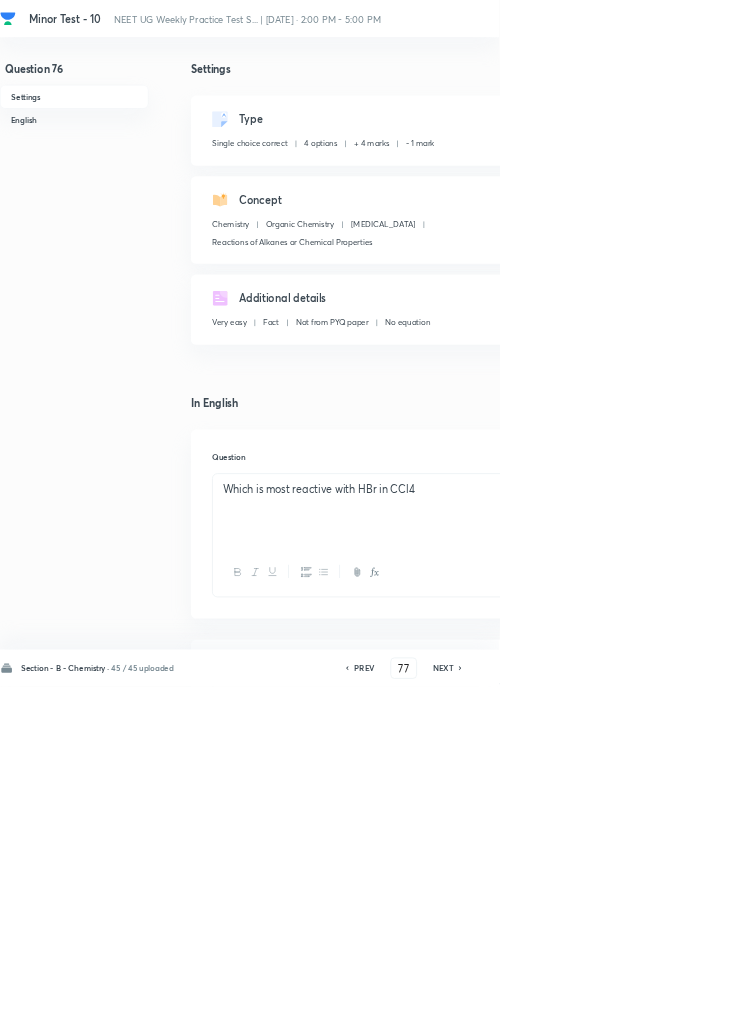 checkbox on "false" 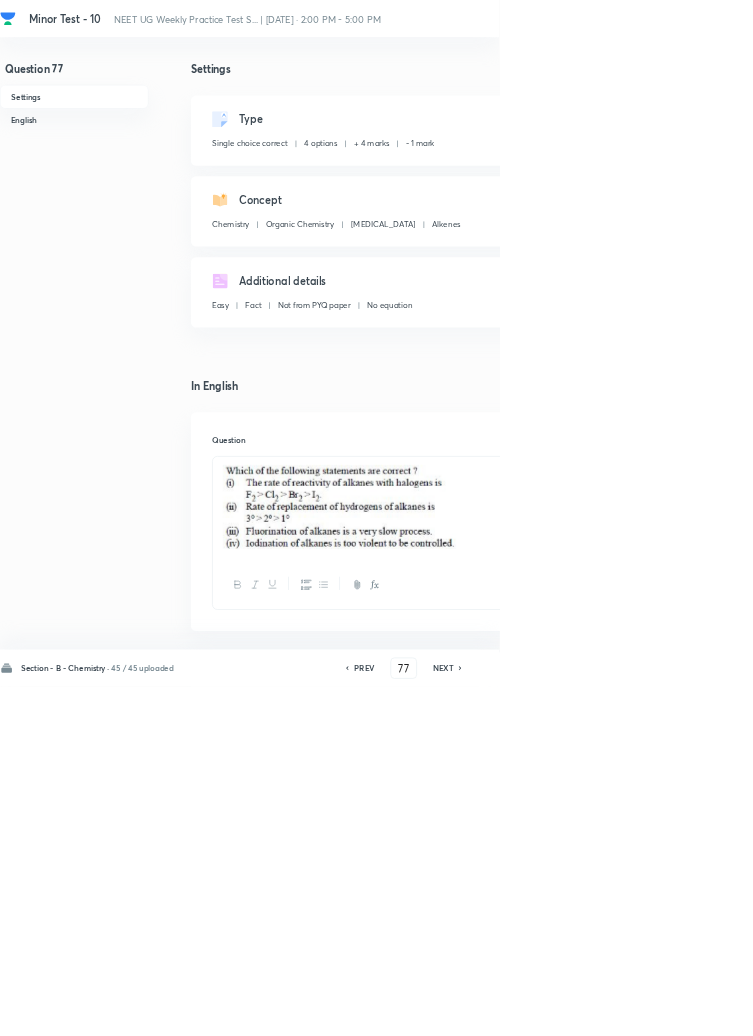 click on "NEXT" at bounding box center (668, 1008) 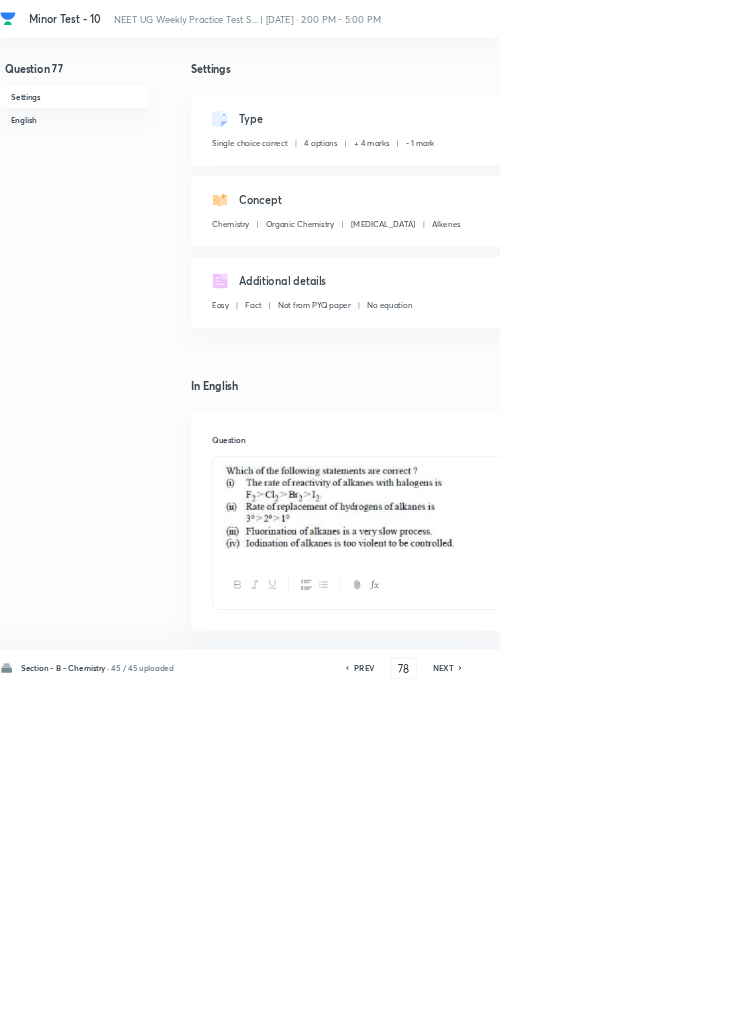 checkbox on "false" 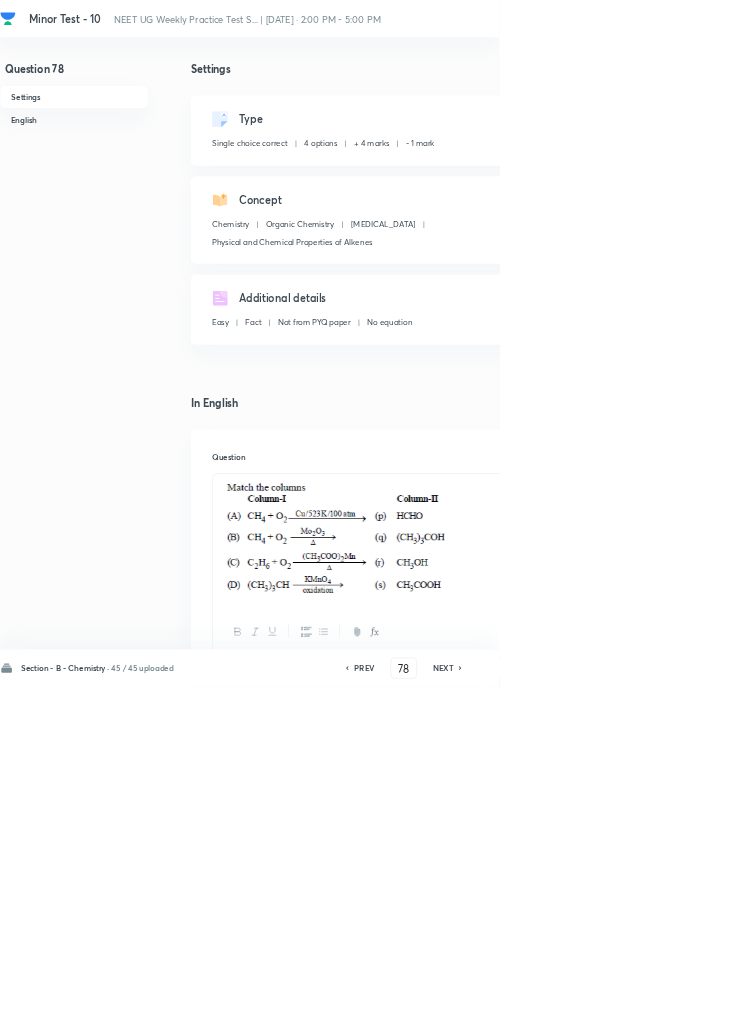 checkbox on "true" 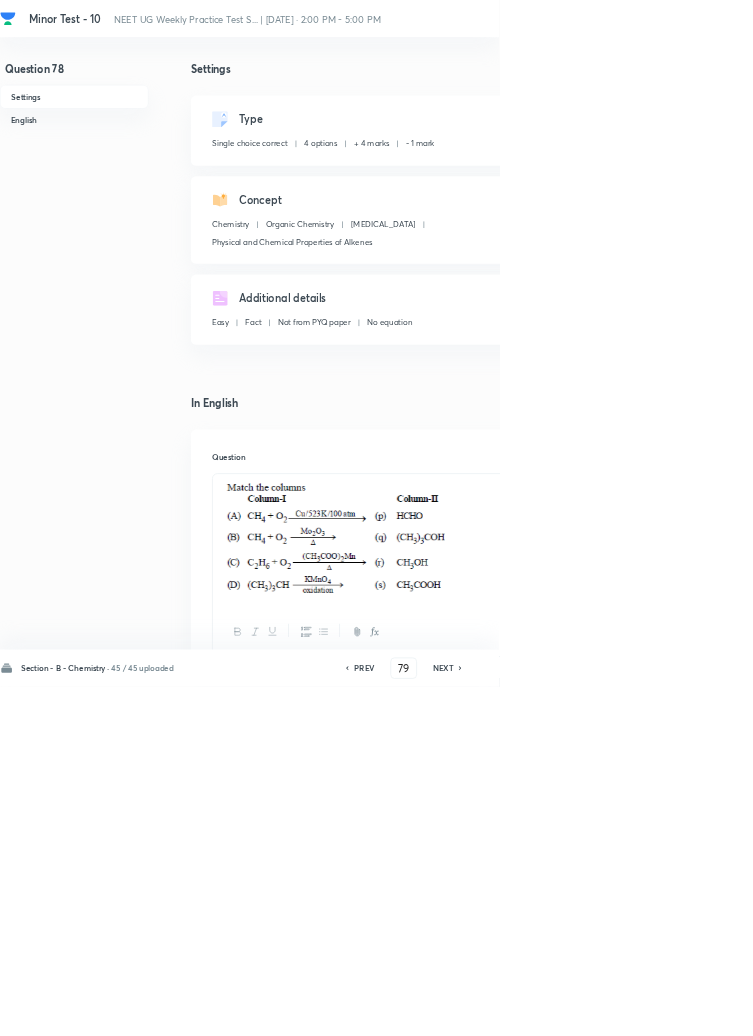 checkbox on "false" 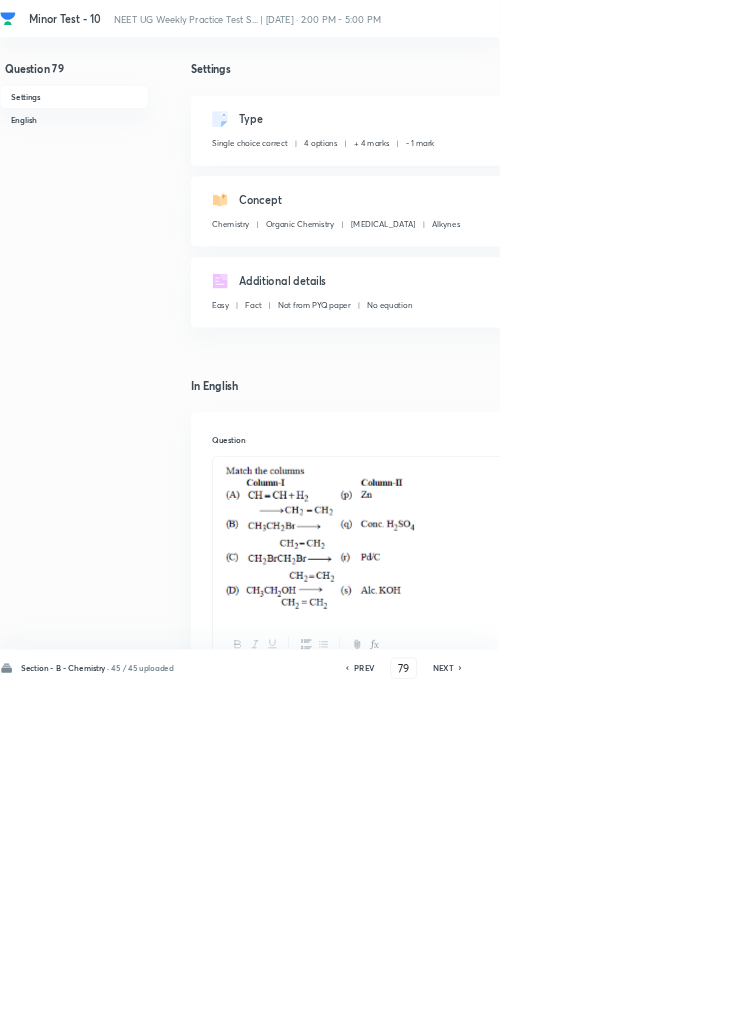click on "NEXT" at bounding box center (668, 1008) 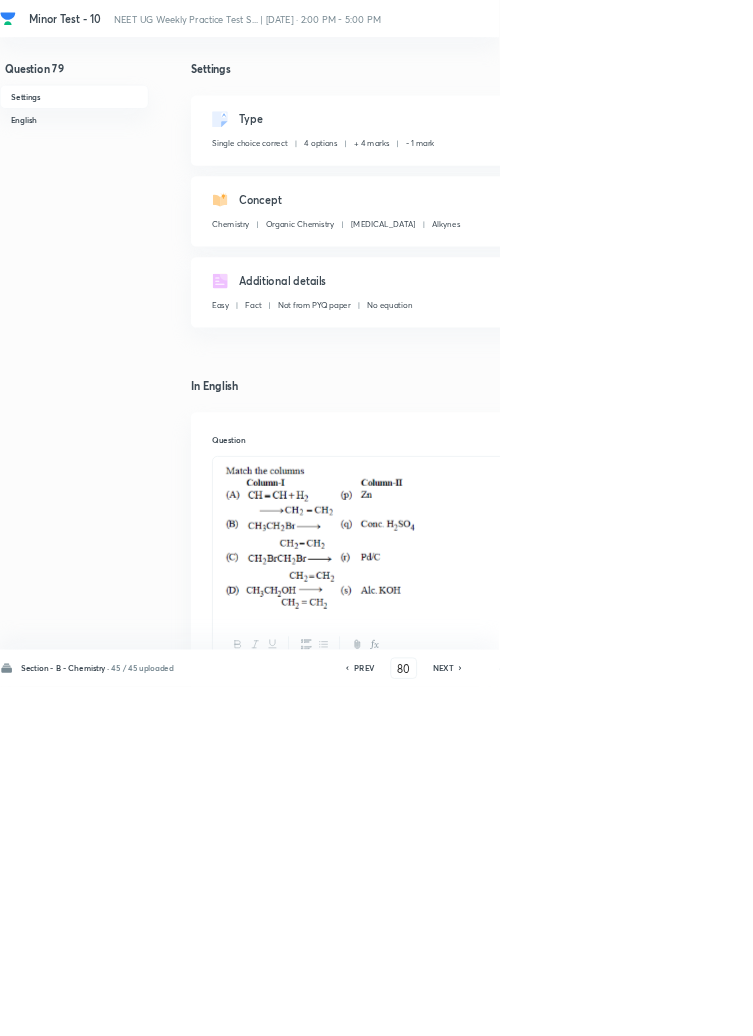 checkbox on "false" 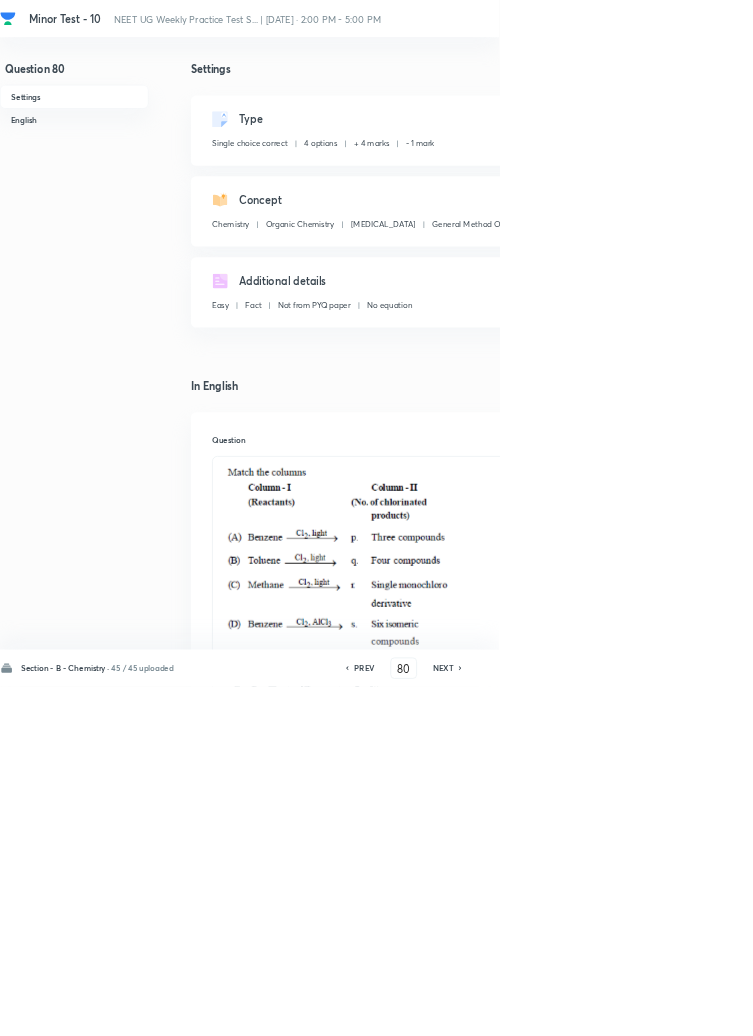 click on "NEXT" at bounding box center (668, 1008) 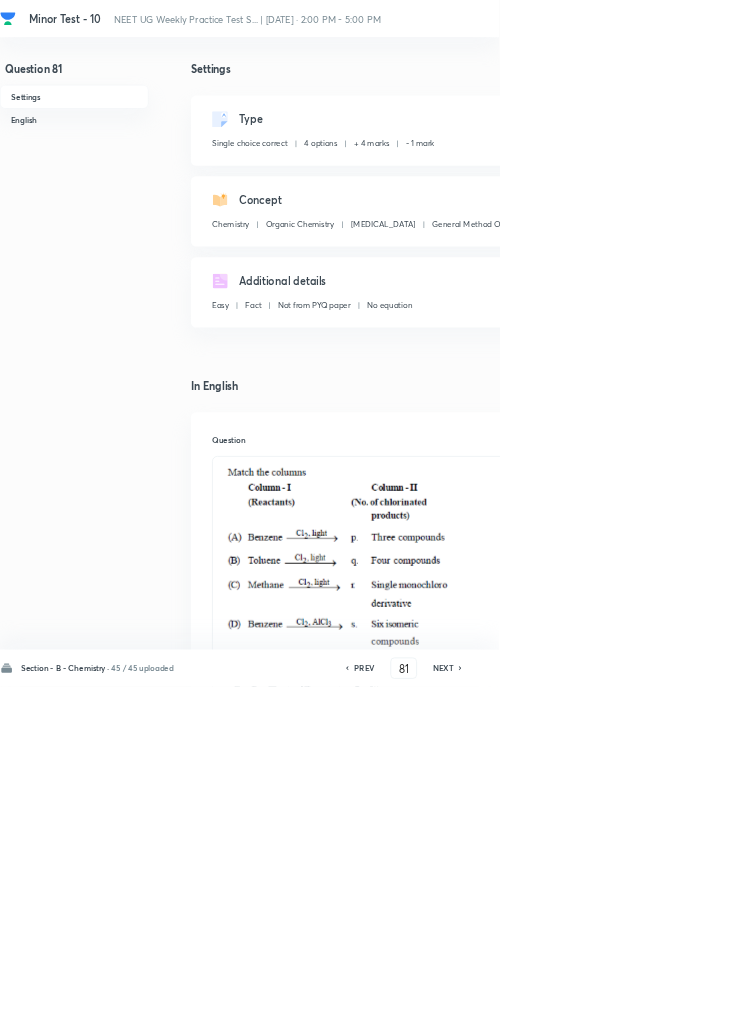 checkbox on "false" 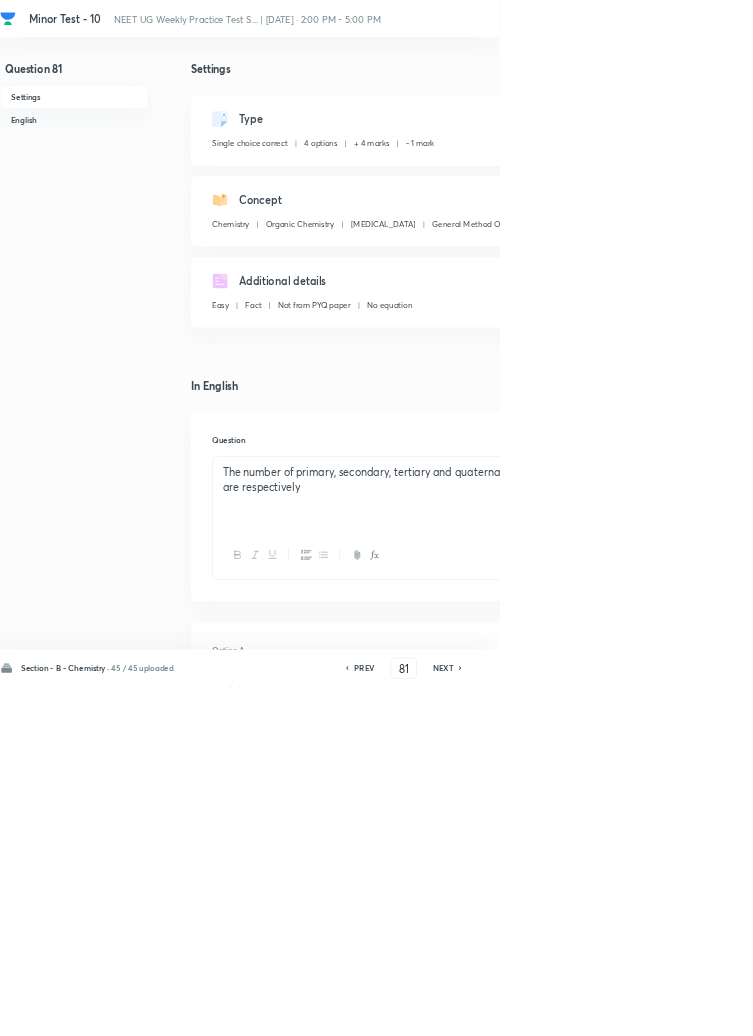click on "NEXT" at bounding box center (668, 1008) 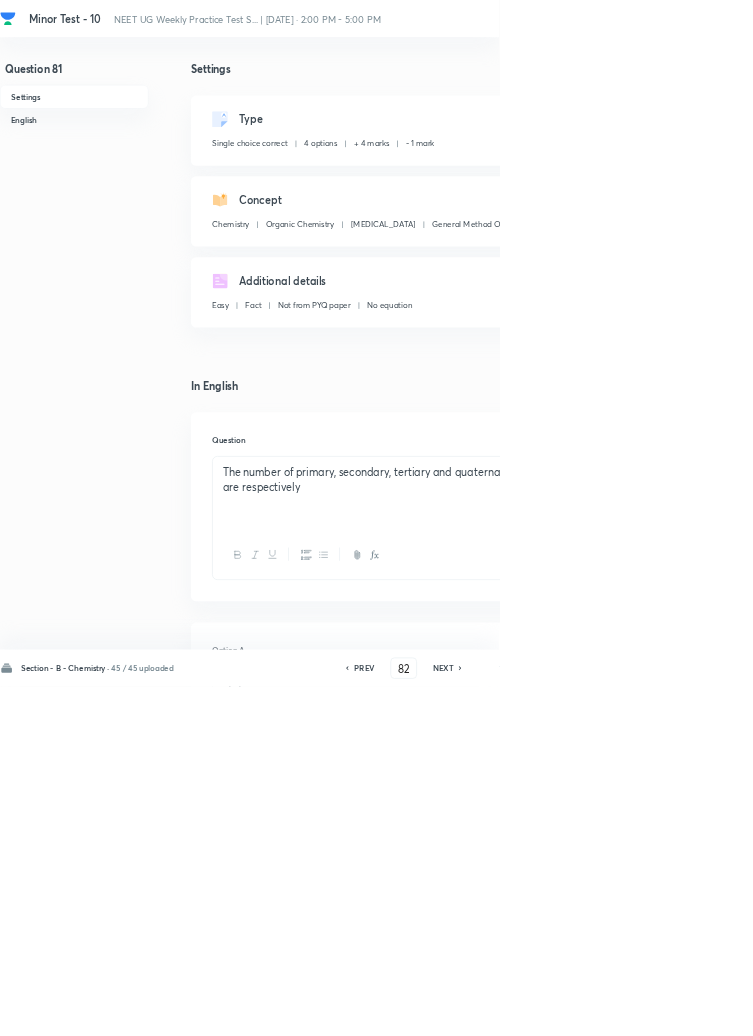 checkbox on "false" 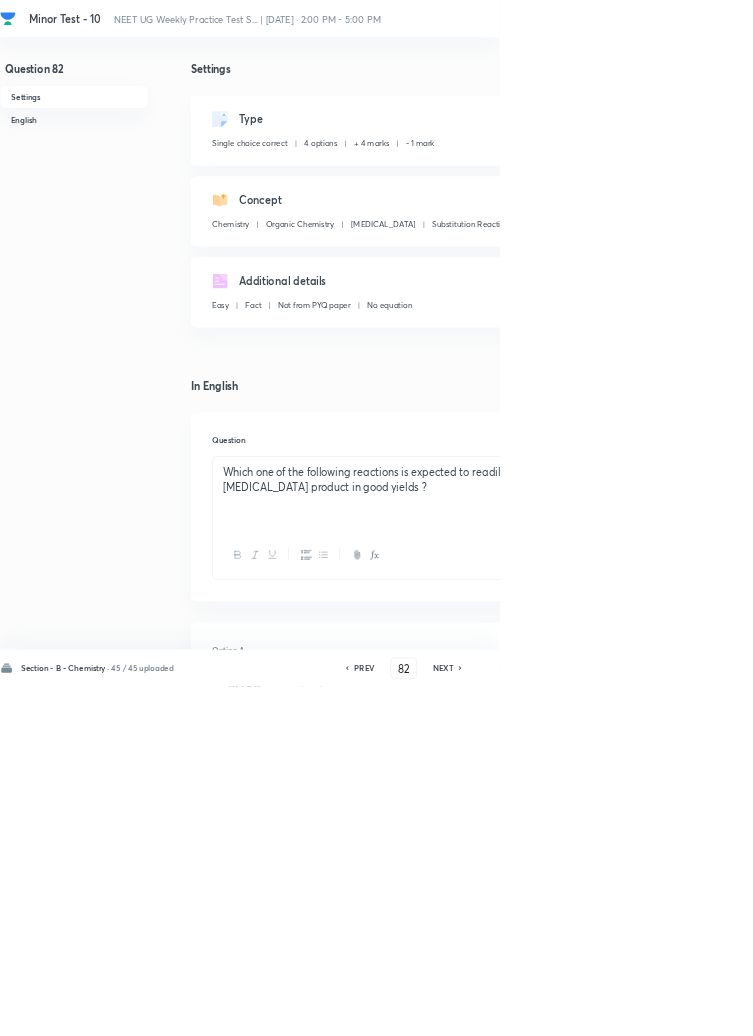 click 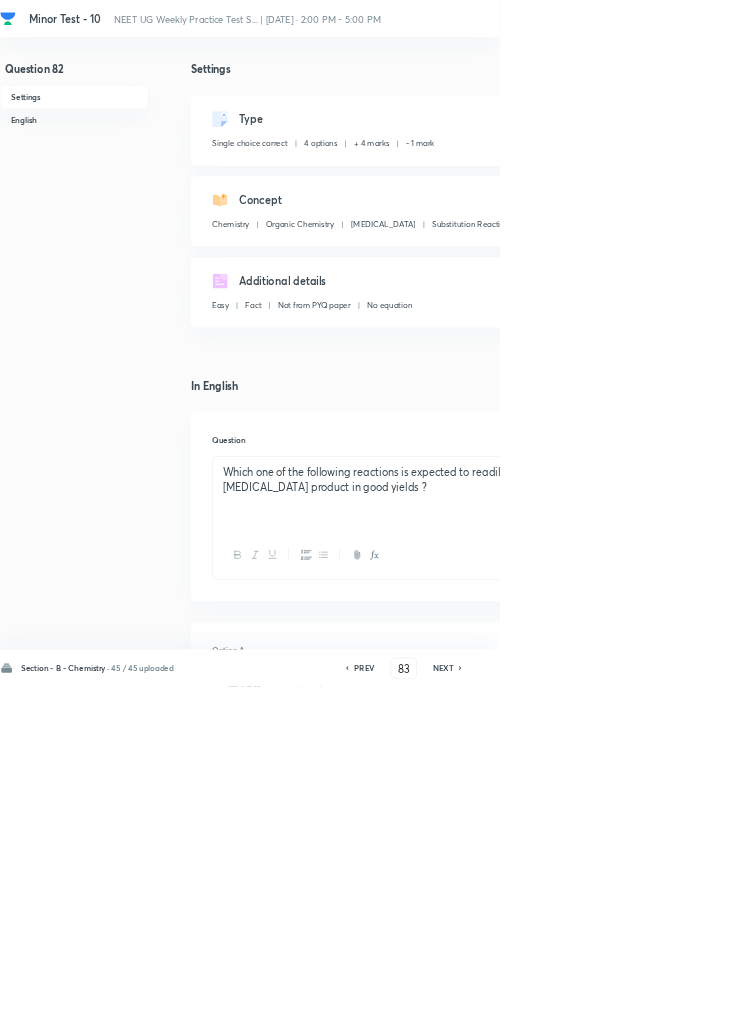 checkbox on "false" 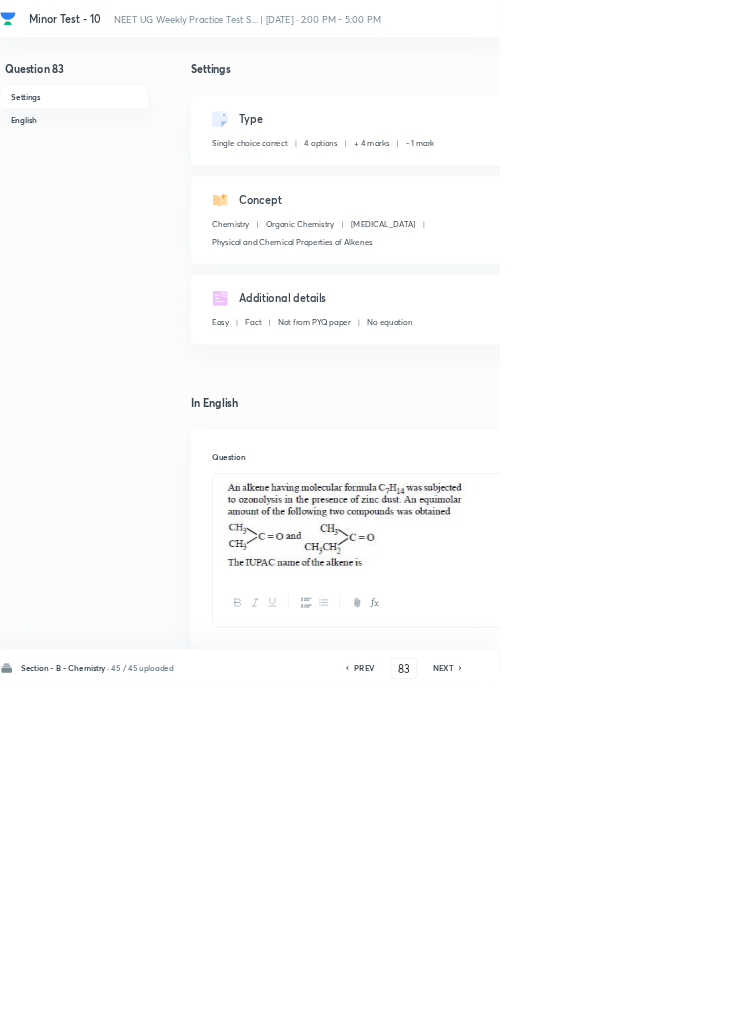 click 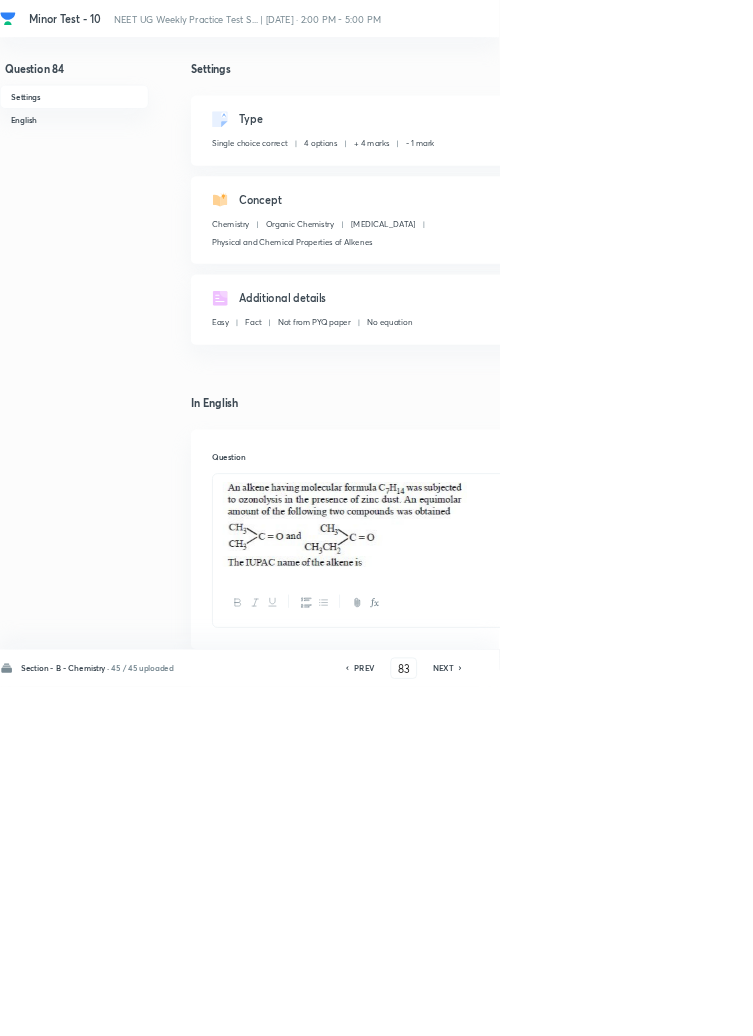 type on "84" 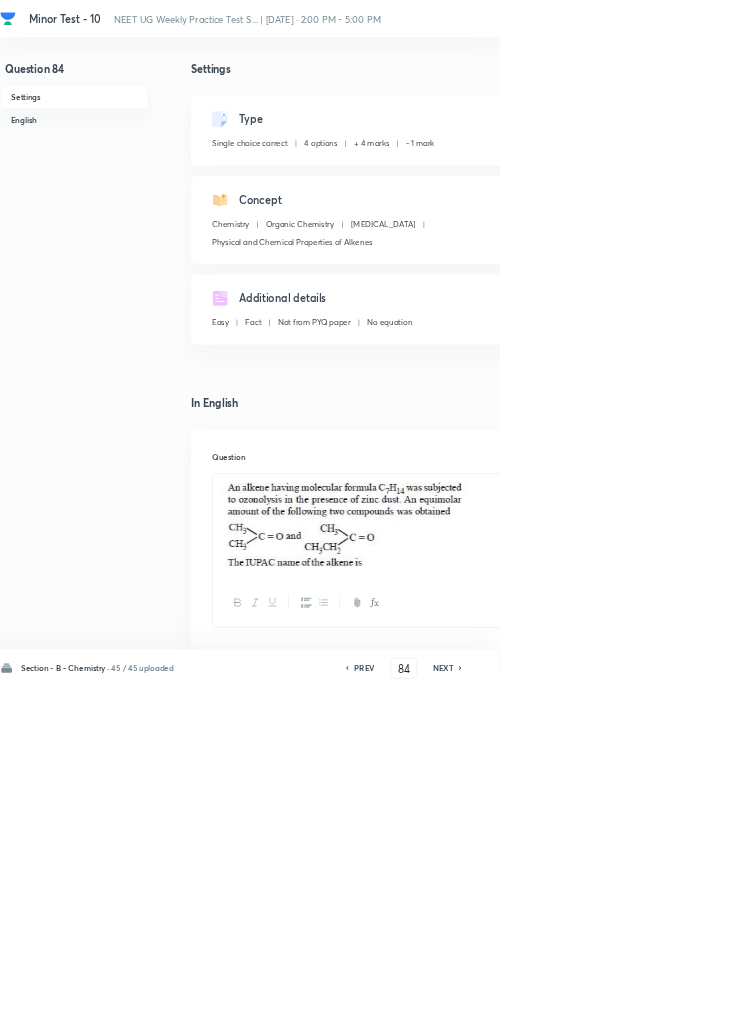 checkbox on "true" 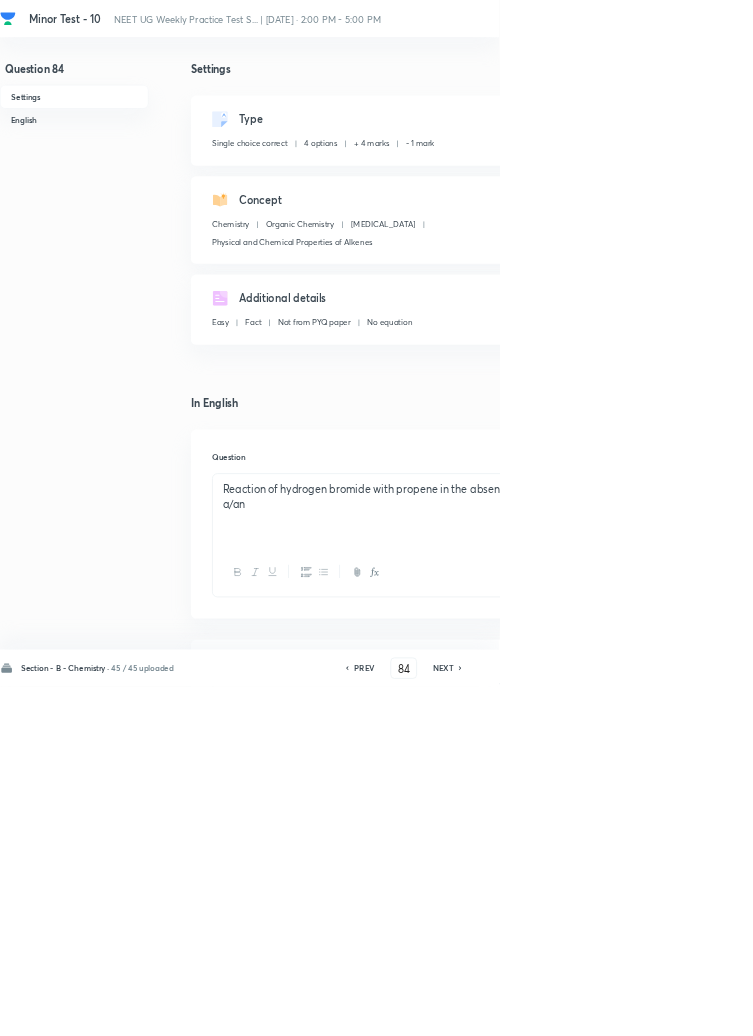 click 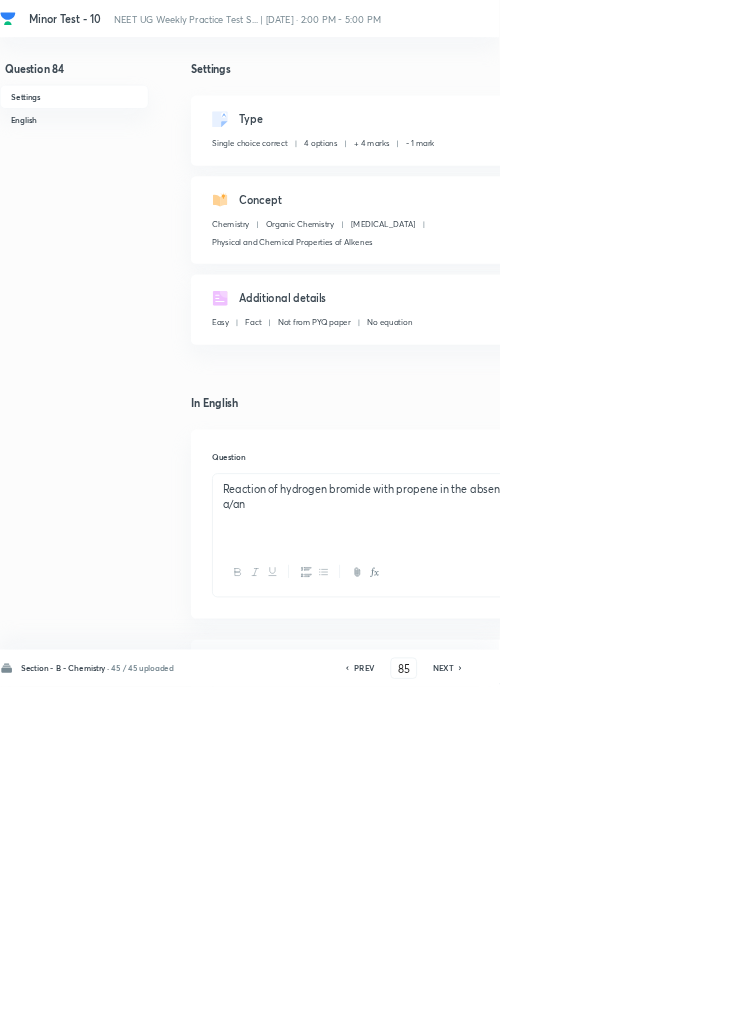 checkbox on "false" 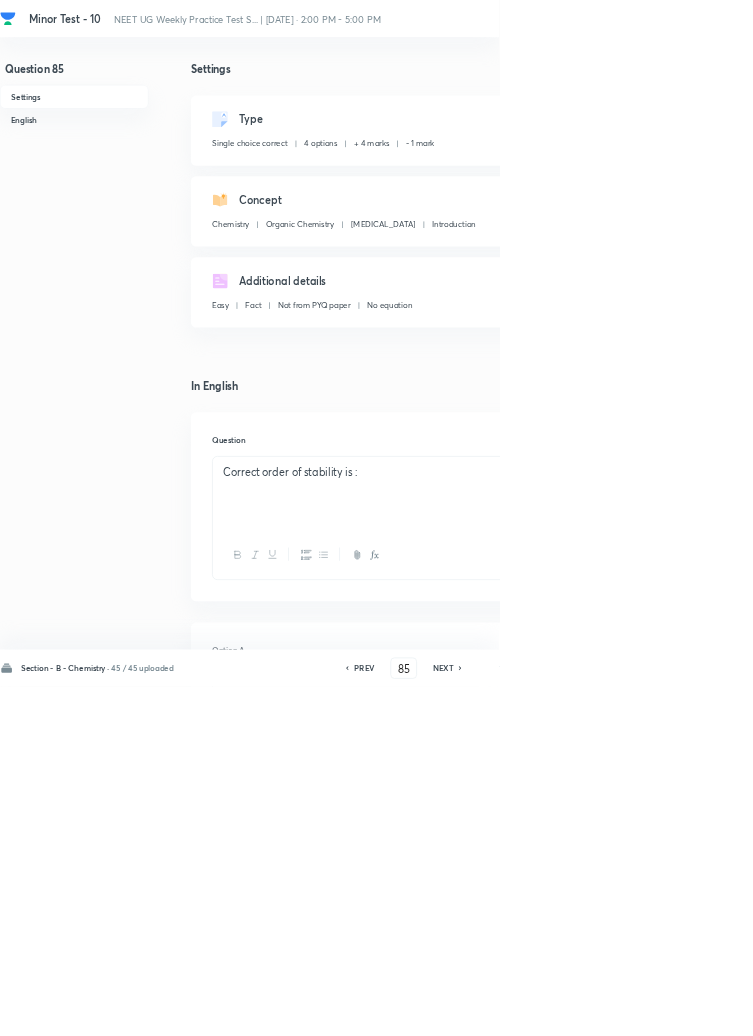 click on "NEXT" at bounding box center (668, 1008) 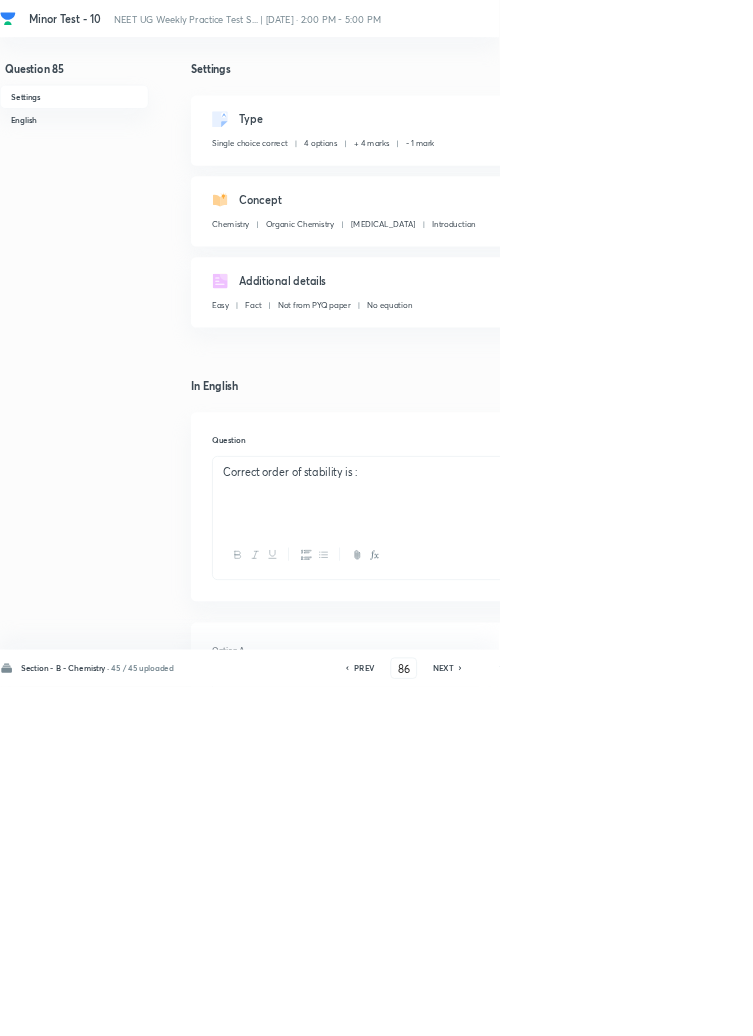 checkbox on "true" 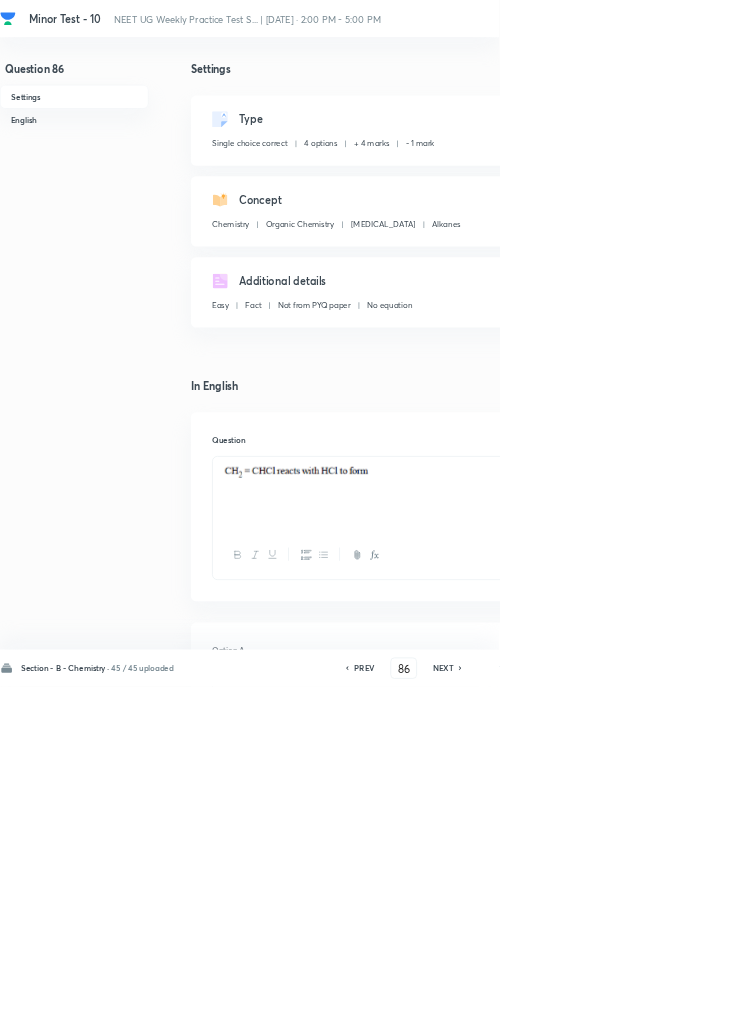 click 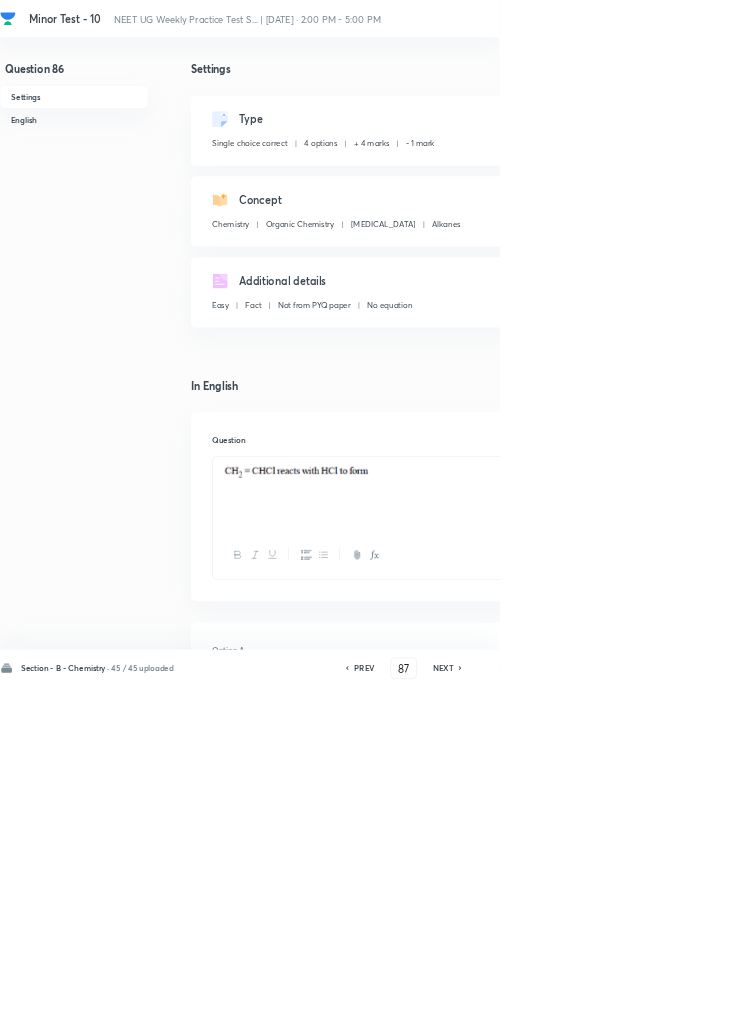 checkbox on "true" 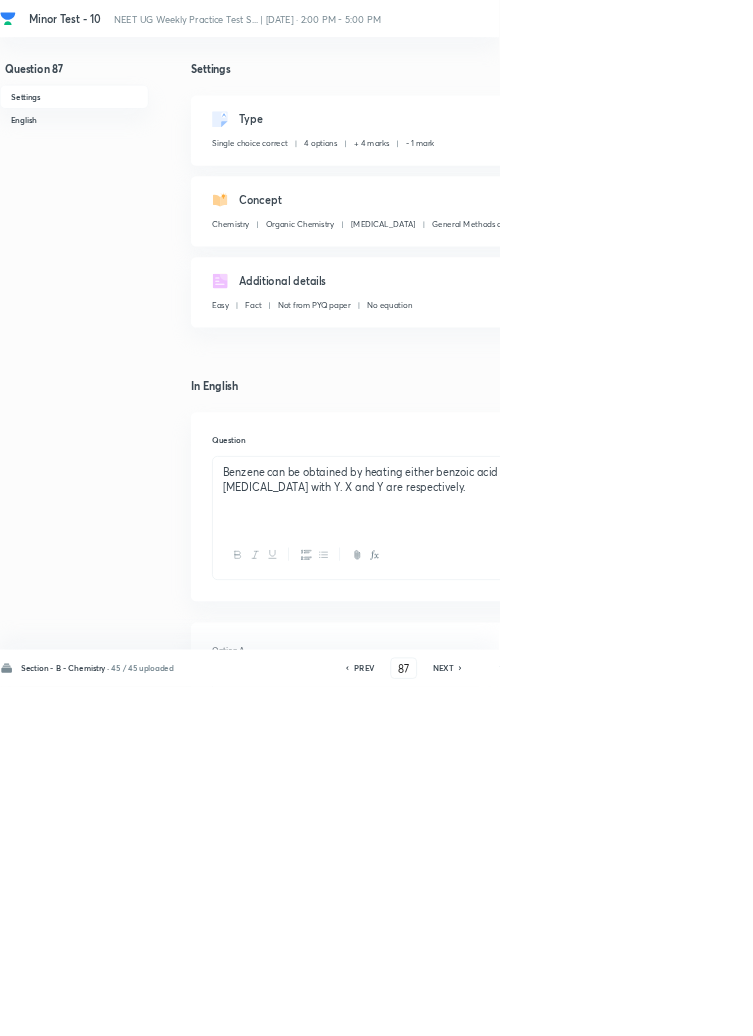 click 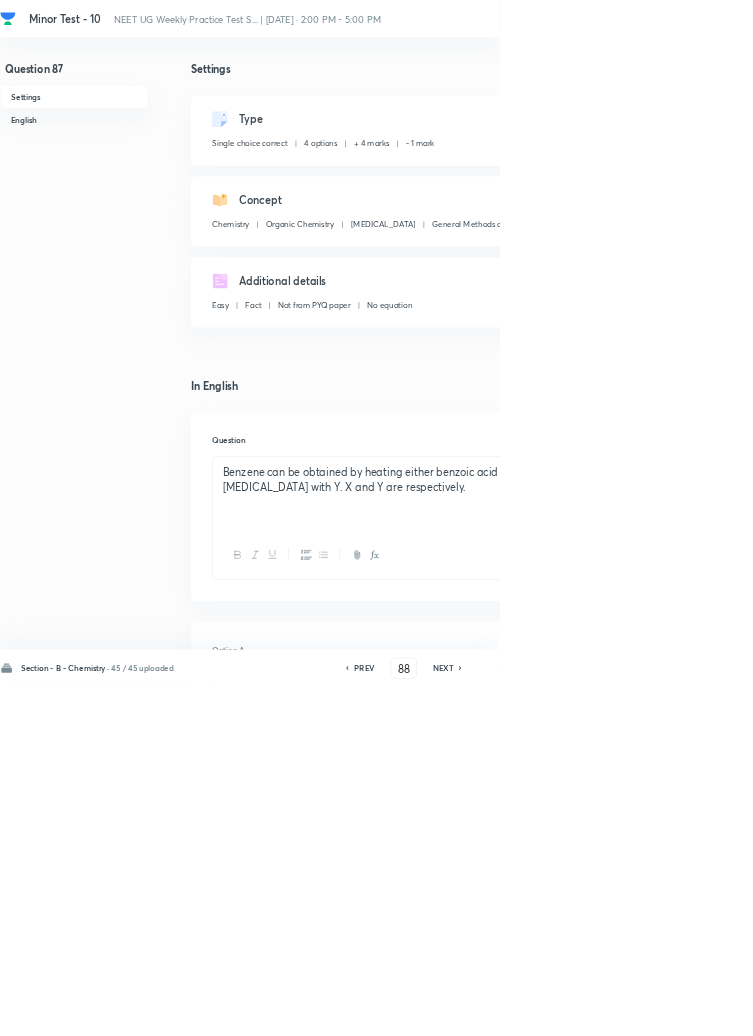 checkbox on "true" 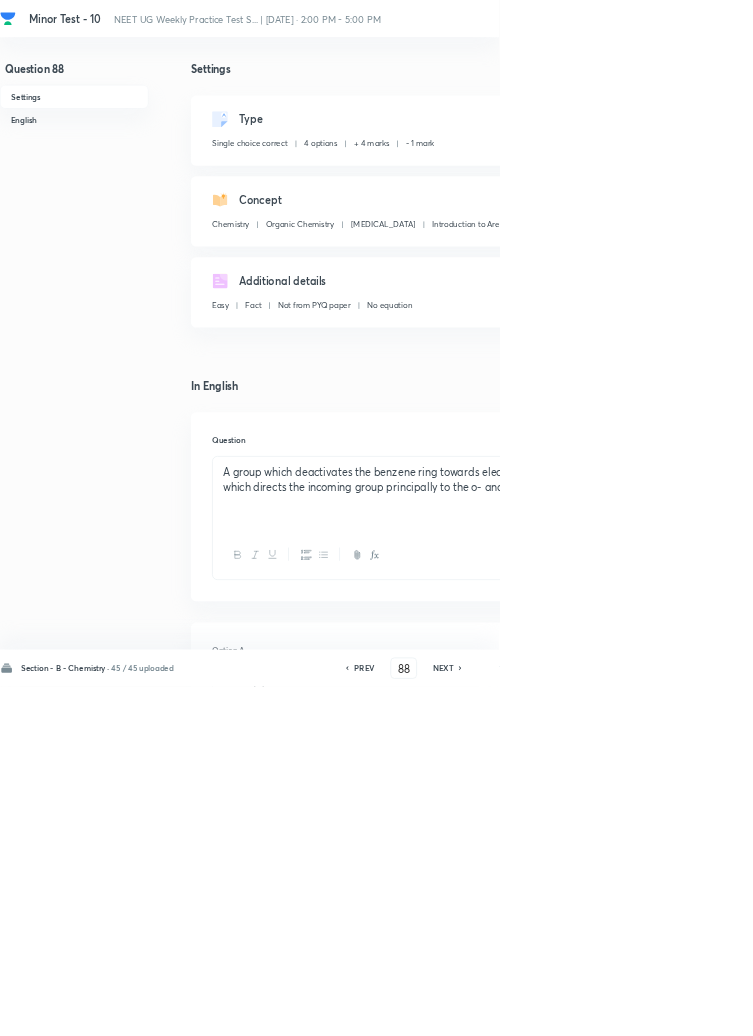 click 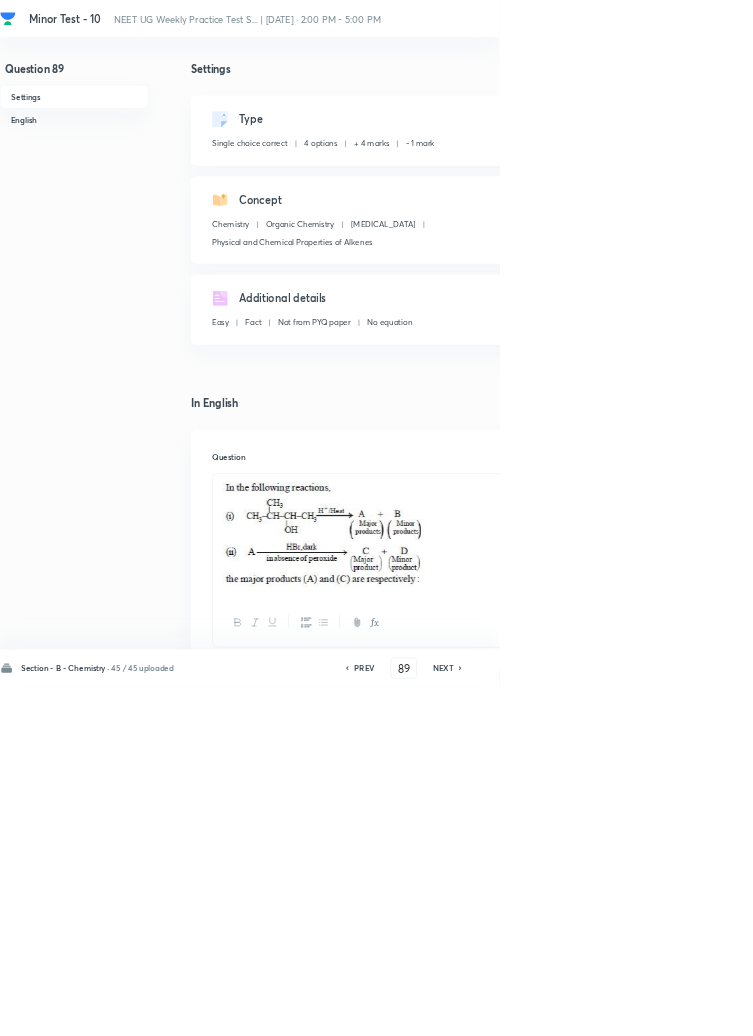 checkbox on "true" 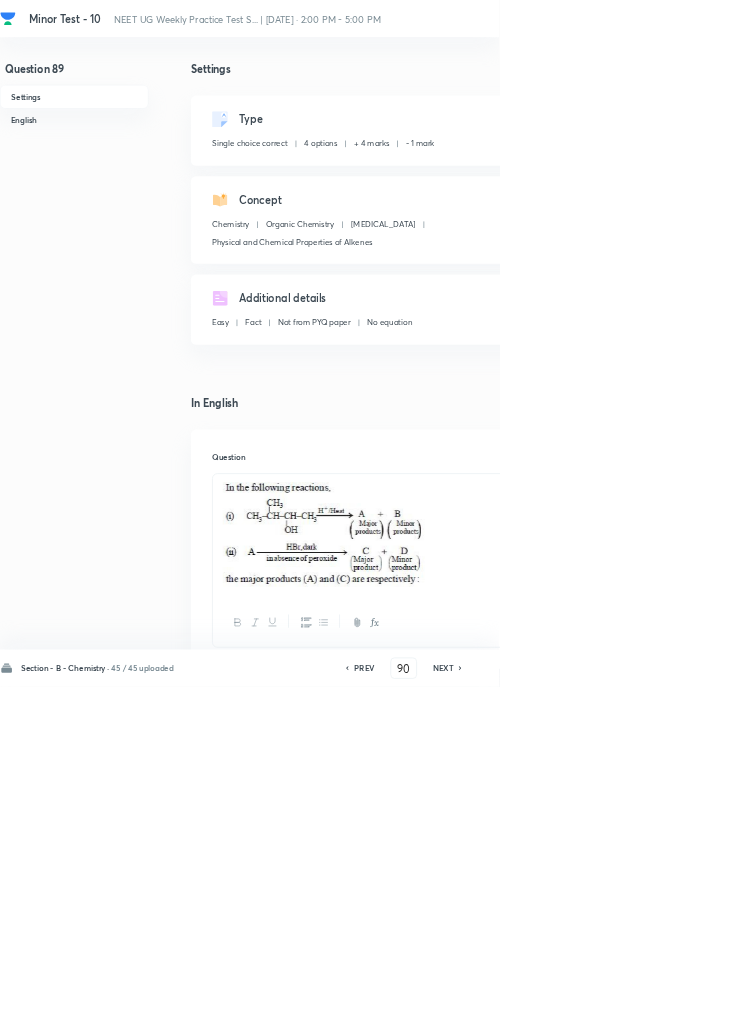 checkbox on "false" 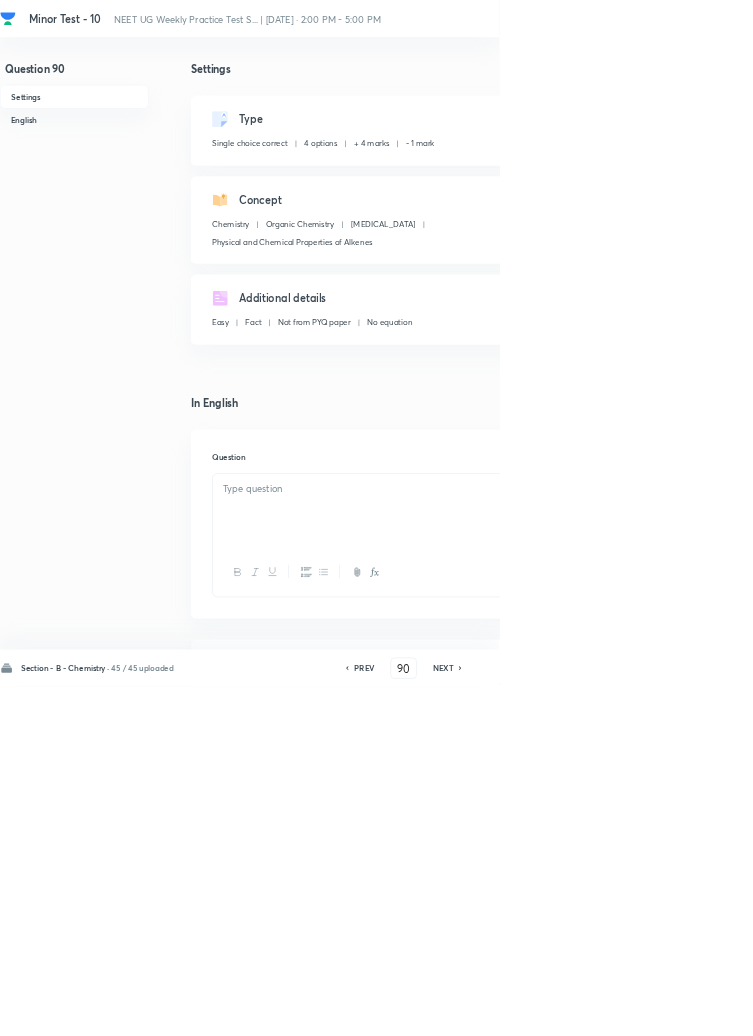 checkbox on "true" 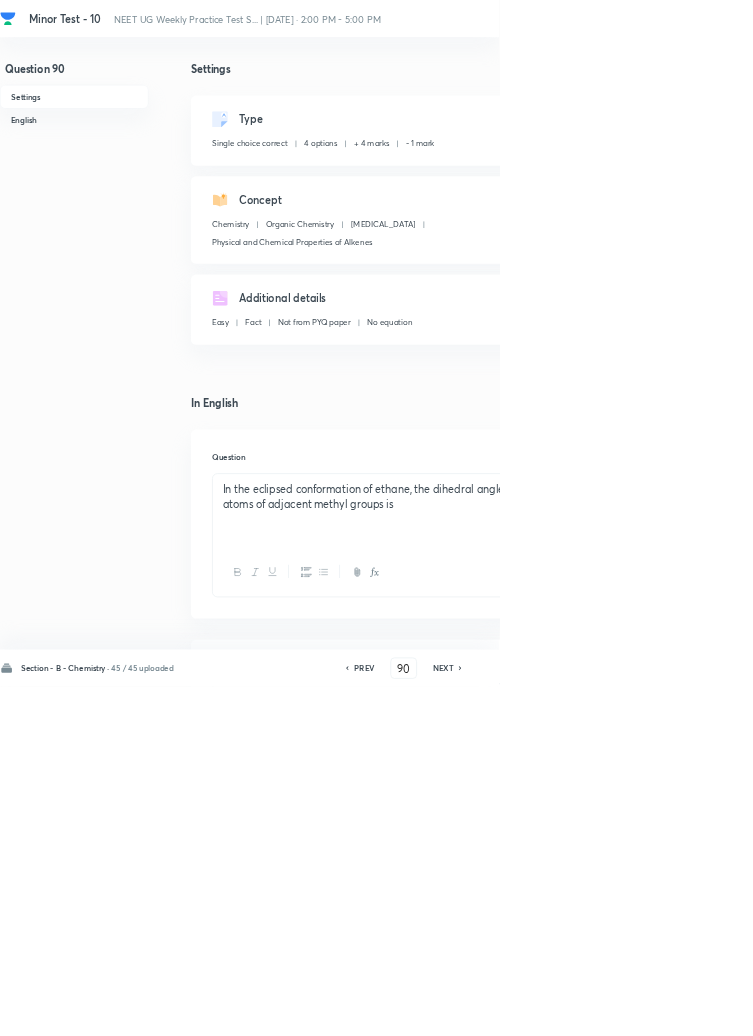 click on "NEXT" at bounding box center [668, 1008] 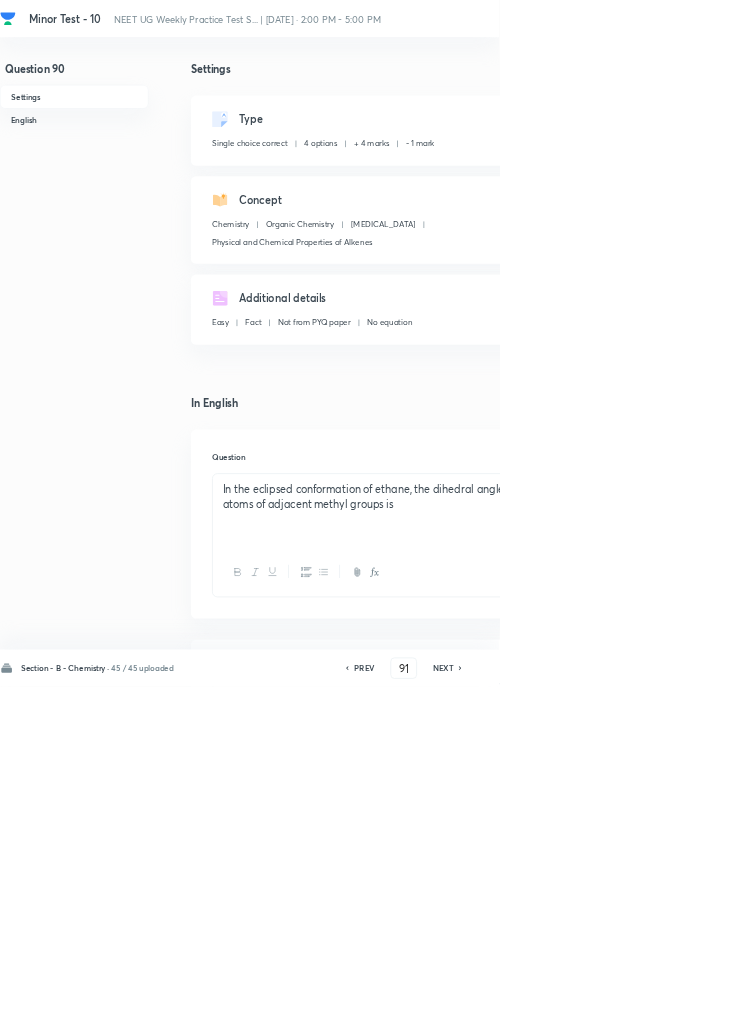checkbox on "false" 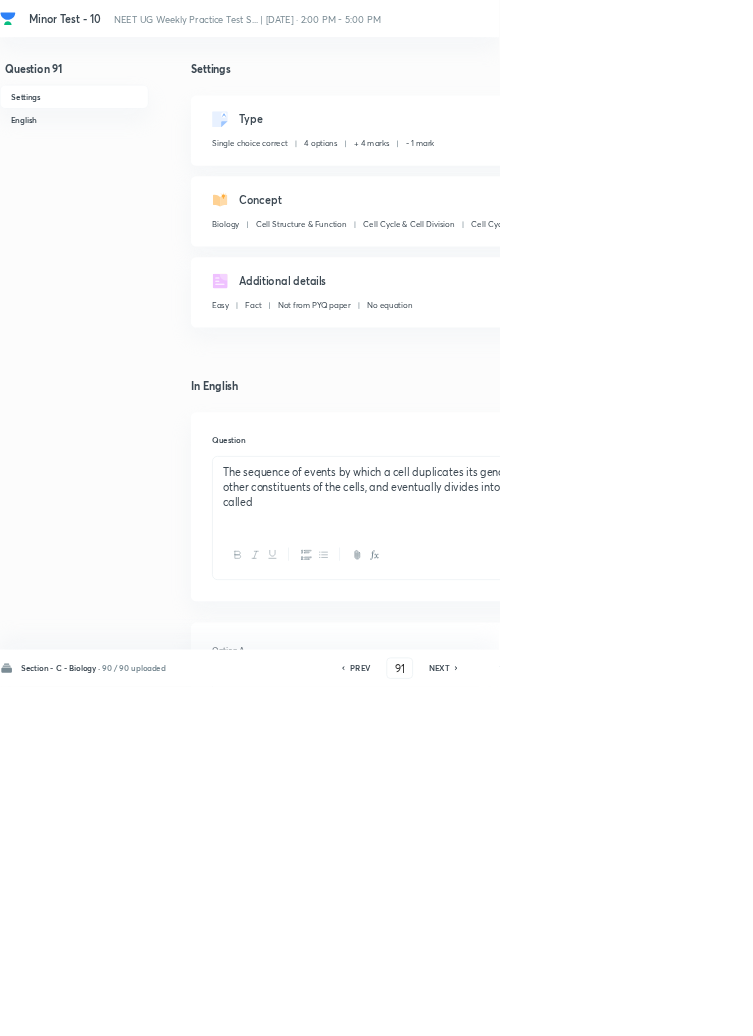 click on "PREV" at bounding box center [540, 1008] 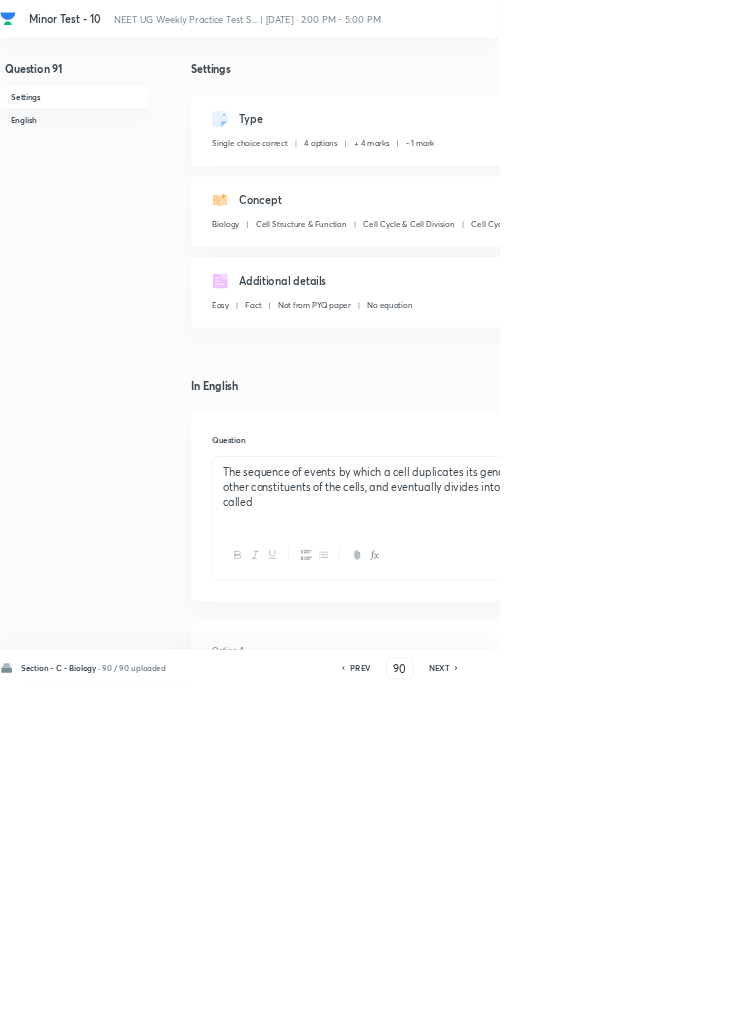 checkbox on "false" 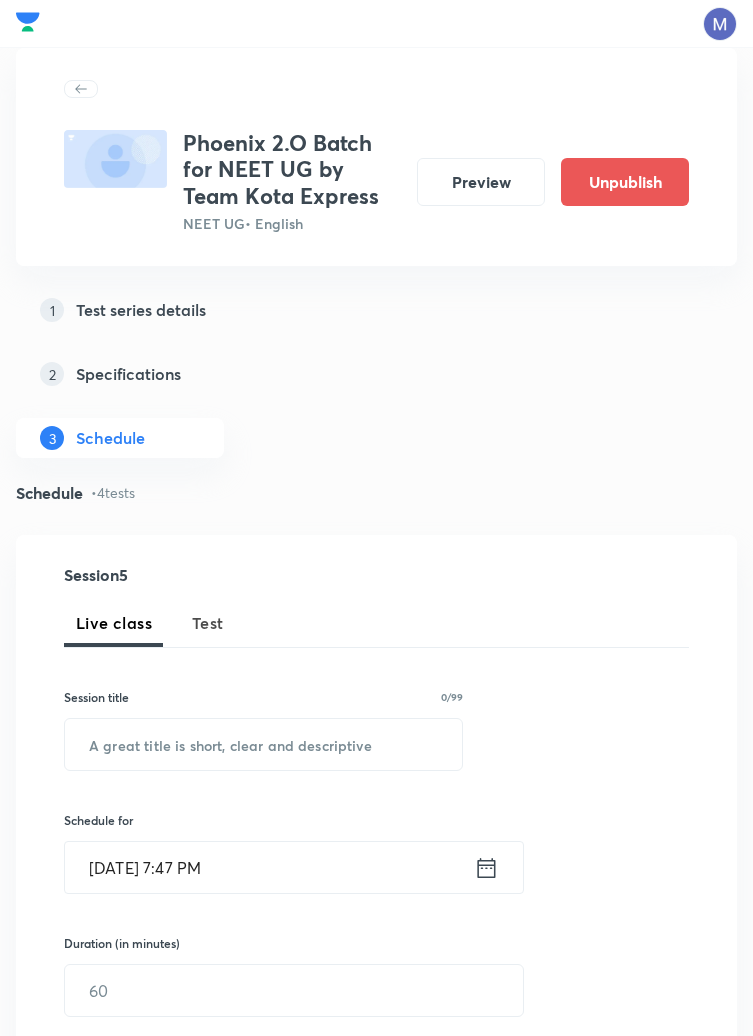scroll, scrollTop: 1231, scrollLeft: 0, axis: vertical 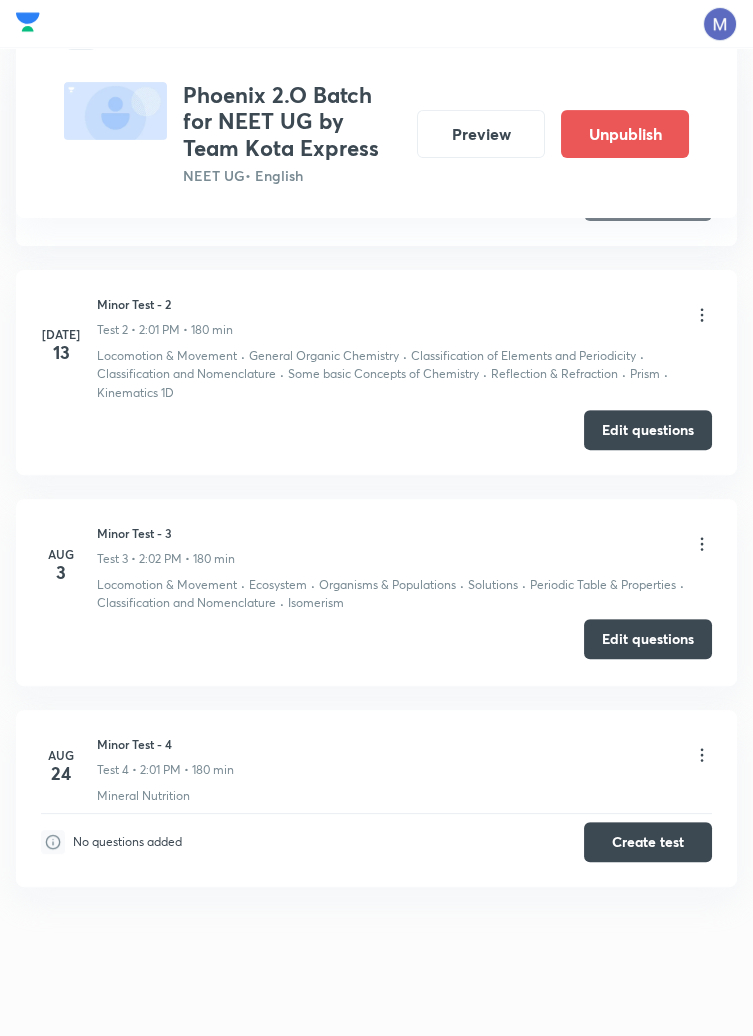 click on "Edit questions" at bounding box center (648, 639) 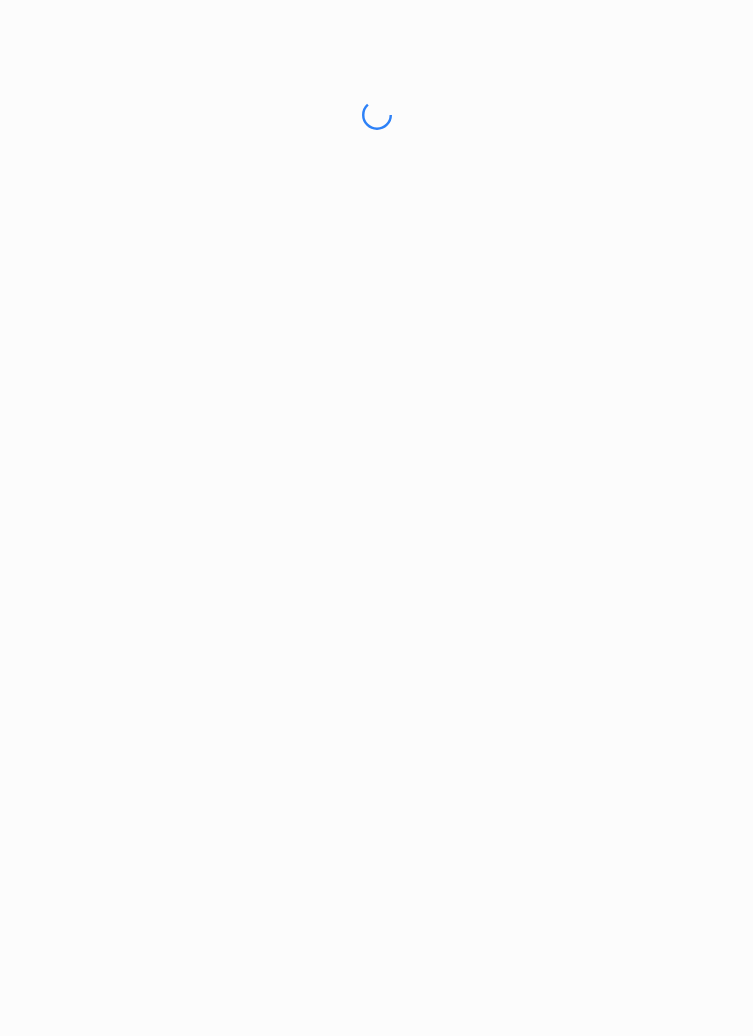 scroll, scrollTop: 0, scrollLeft: 0, axis: both 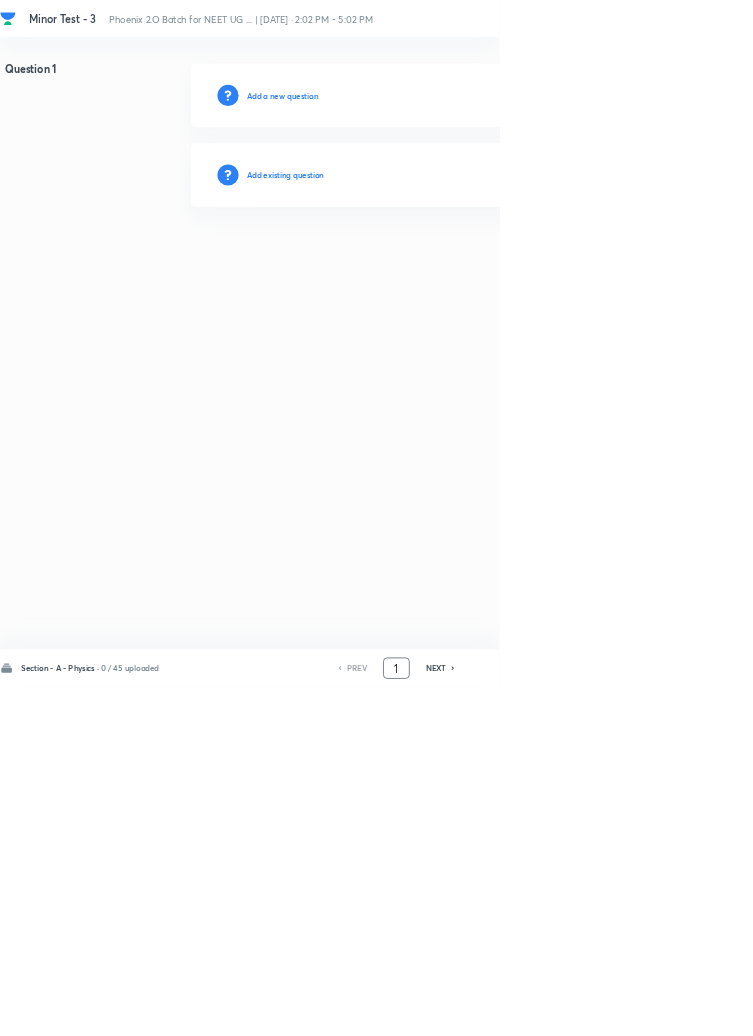 click on "1" at bounding box center (598, 1008) 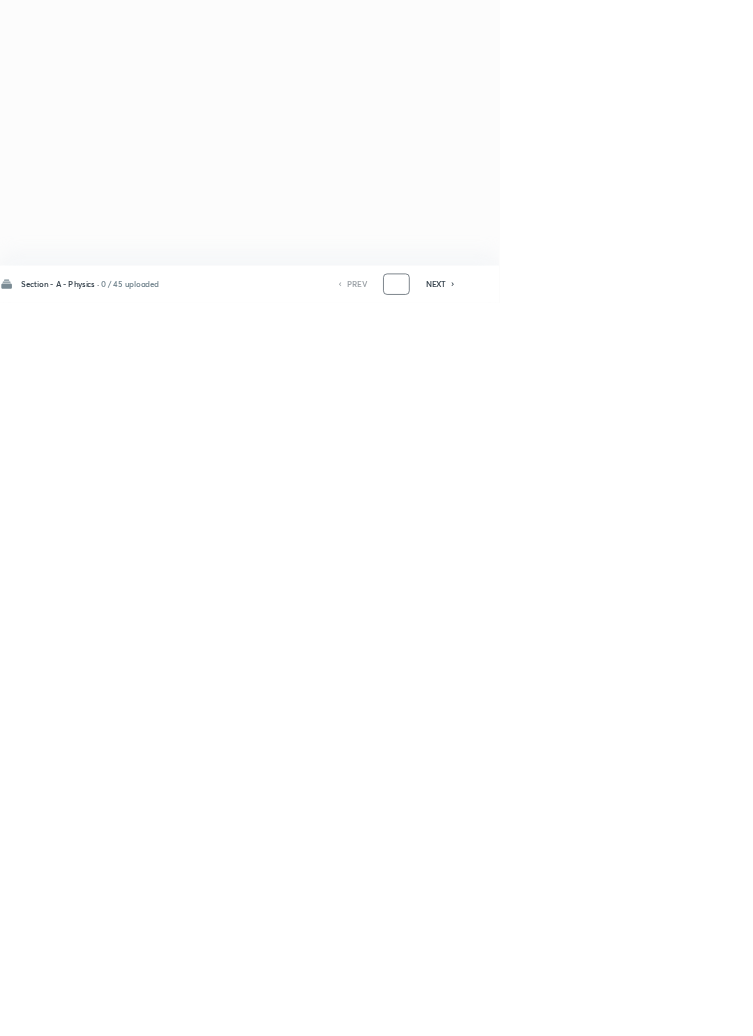 scroll, scrollTop: 0, scrollLeft: 0, axis: both 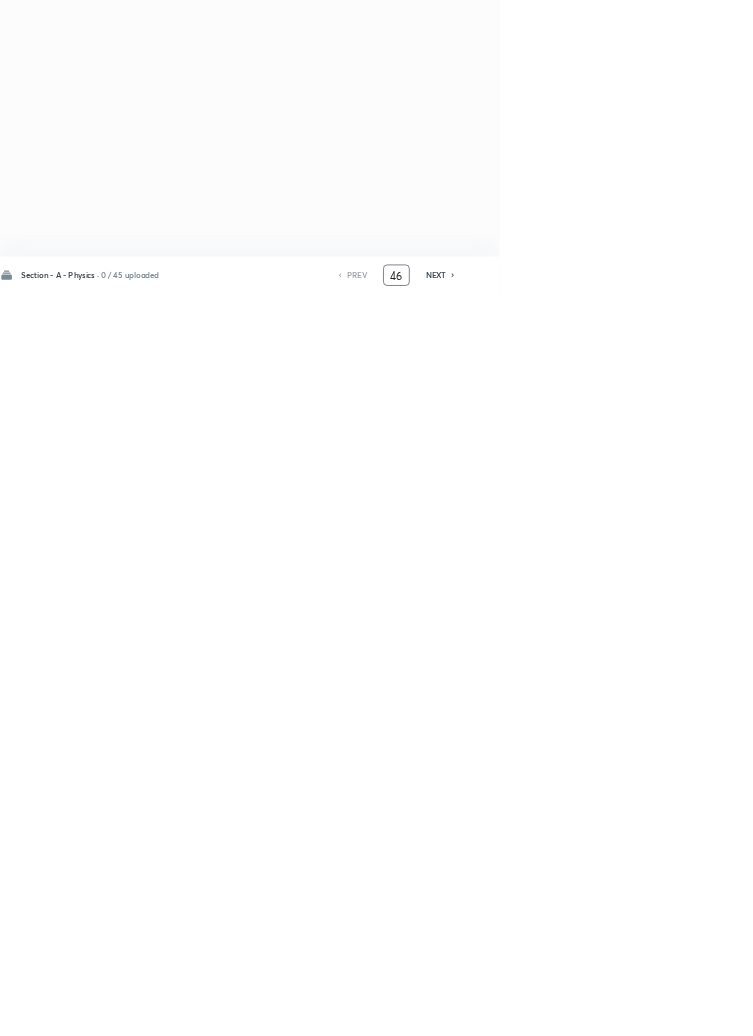type on "46" 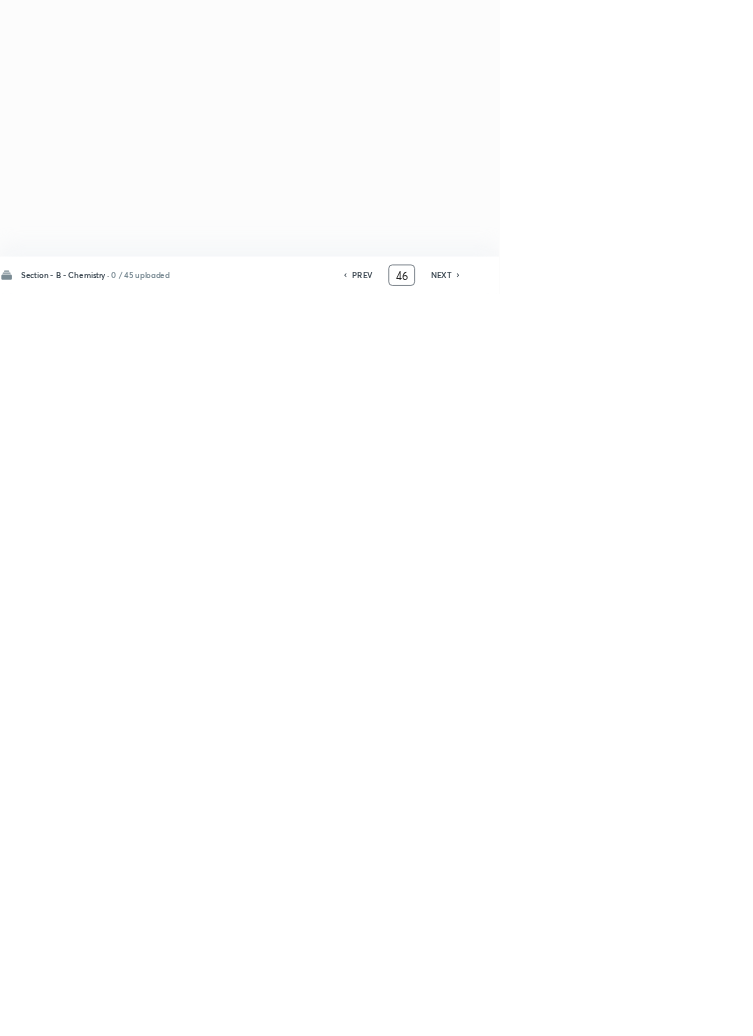 scroll, scrollTop: 0, scrollLeft: 0, axis: both 